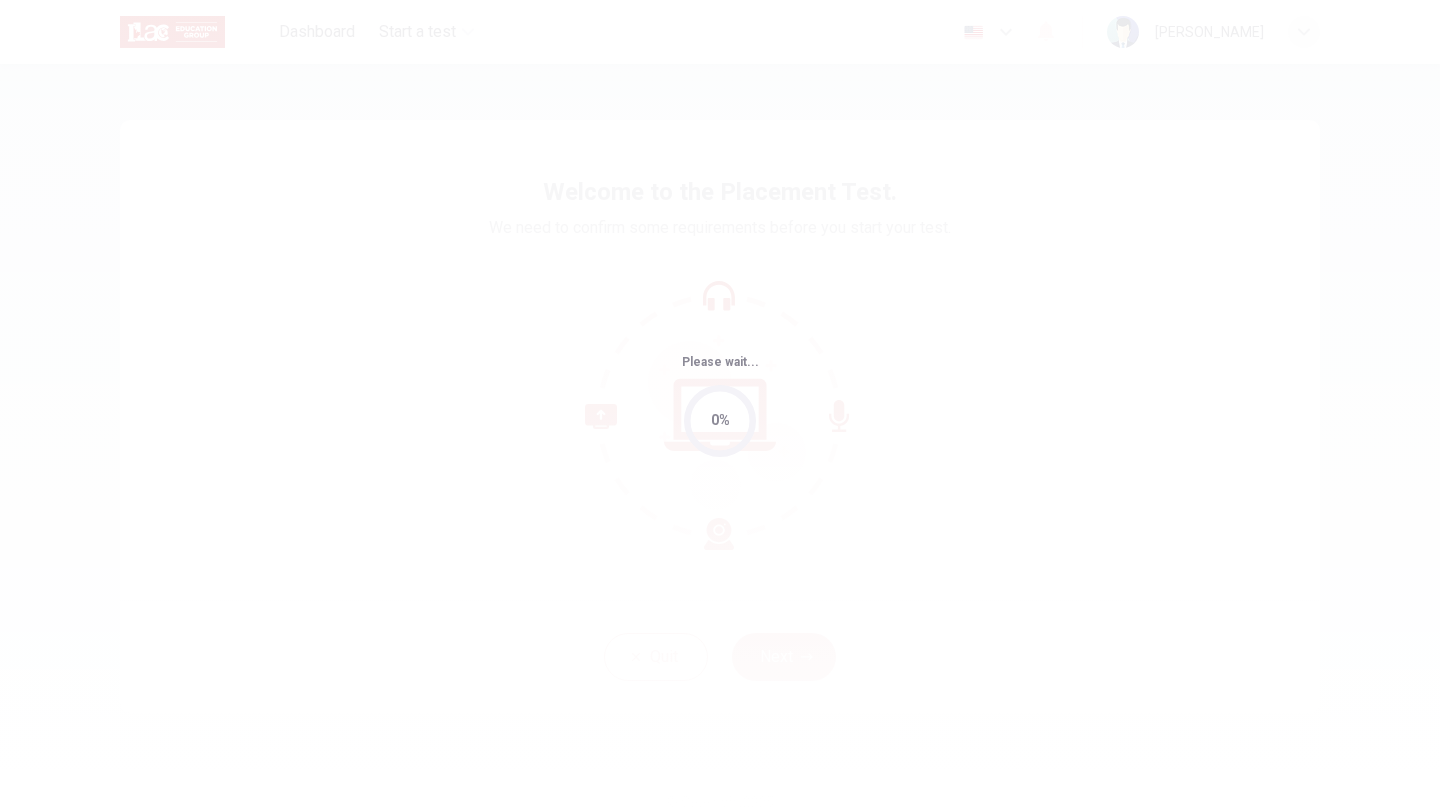 scroll, scrollTop: 0, scrollLeft: 0, axis: both 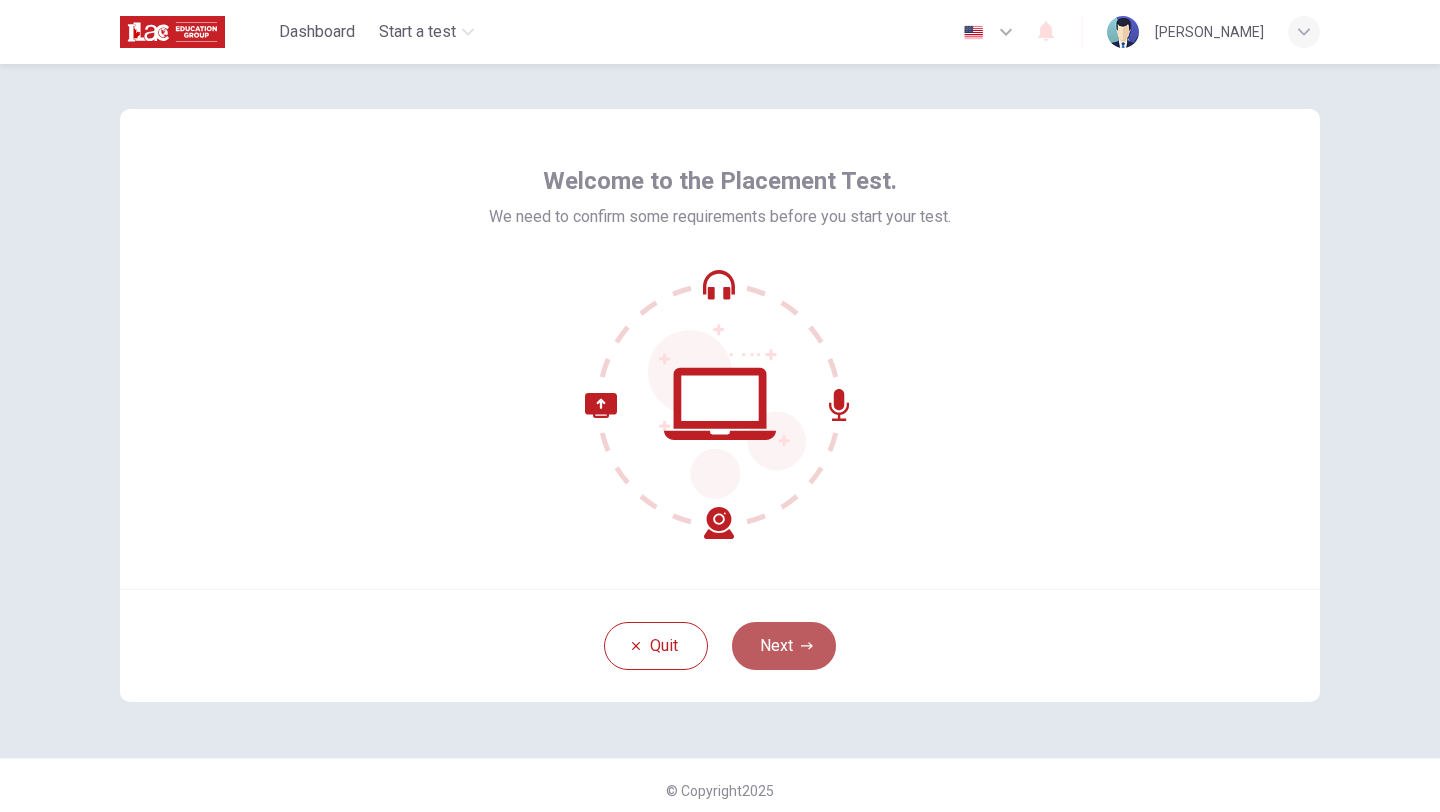 click on "Next" at bounding box center (784, 646) 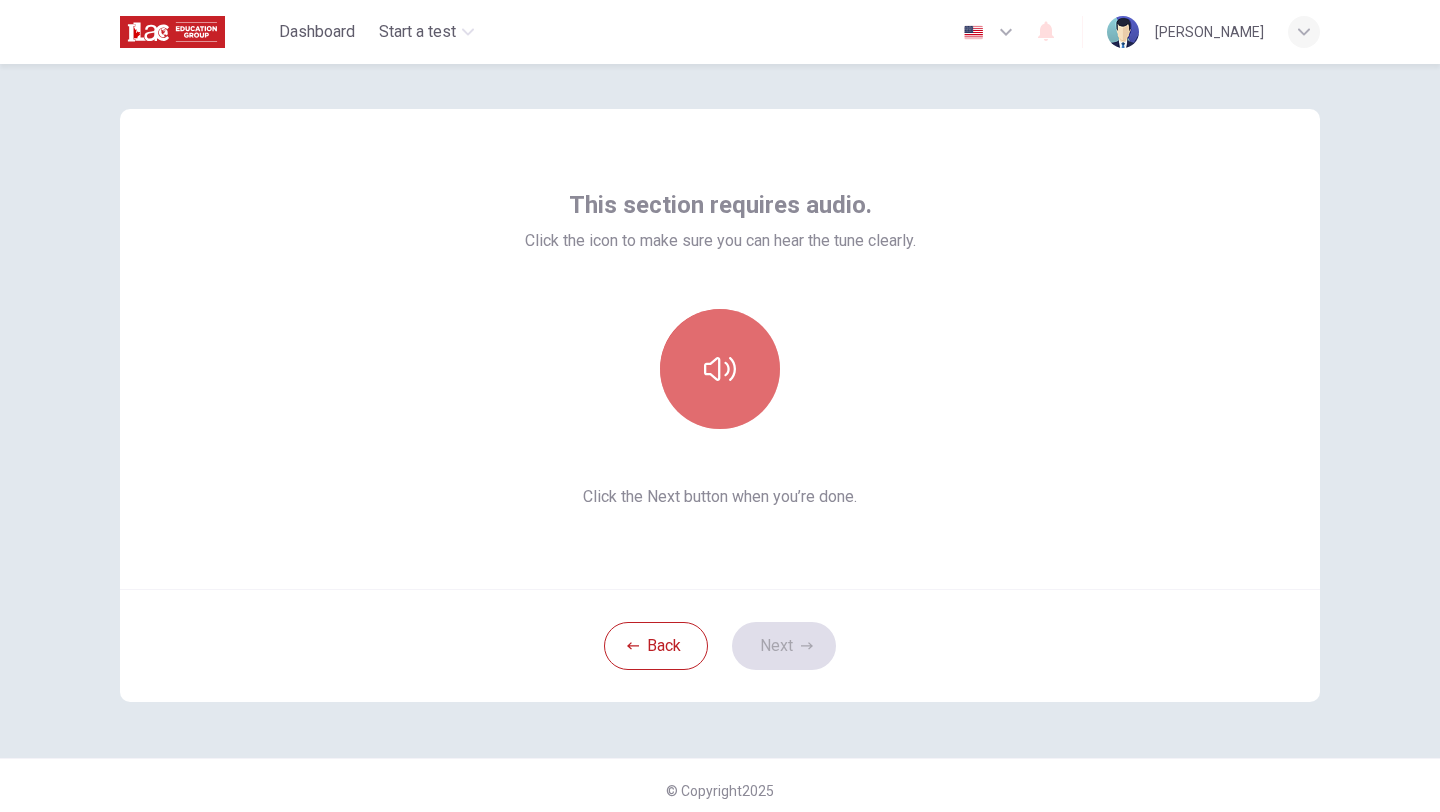 click 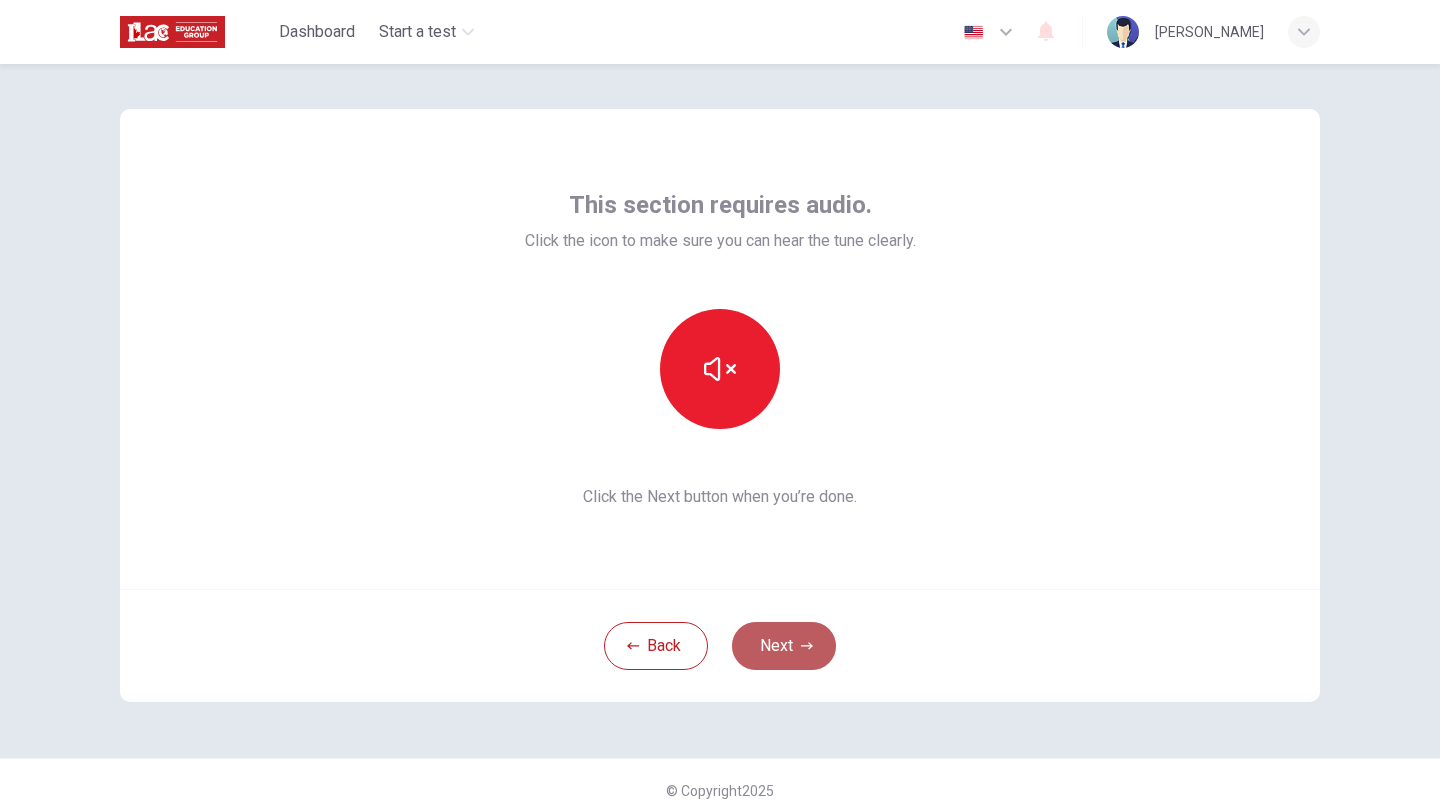 click 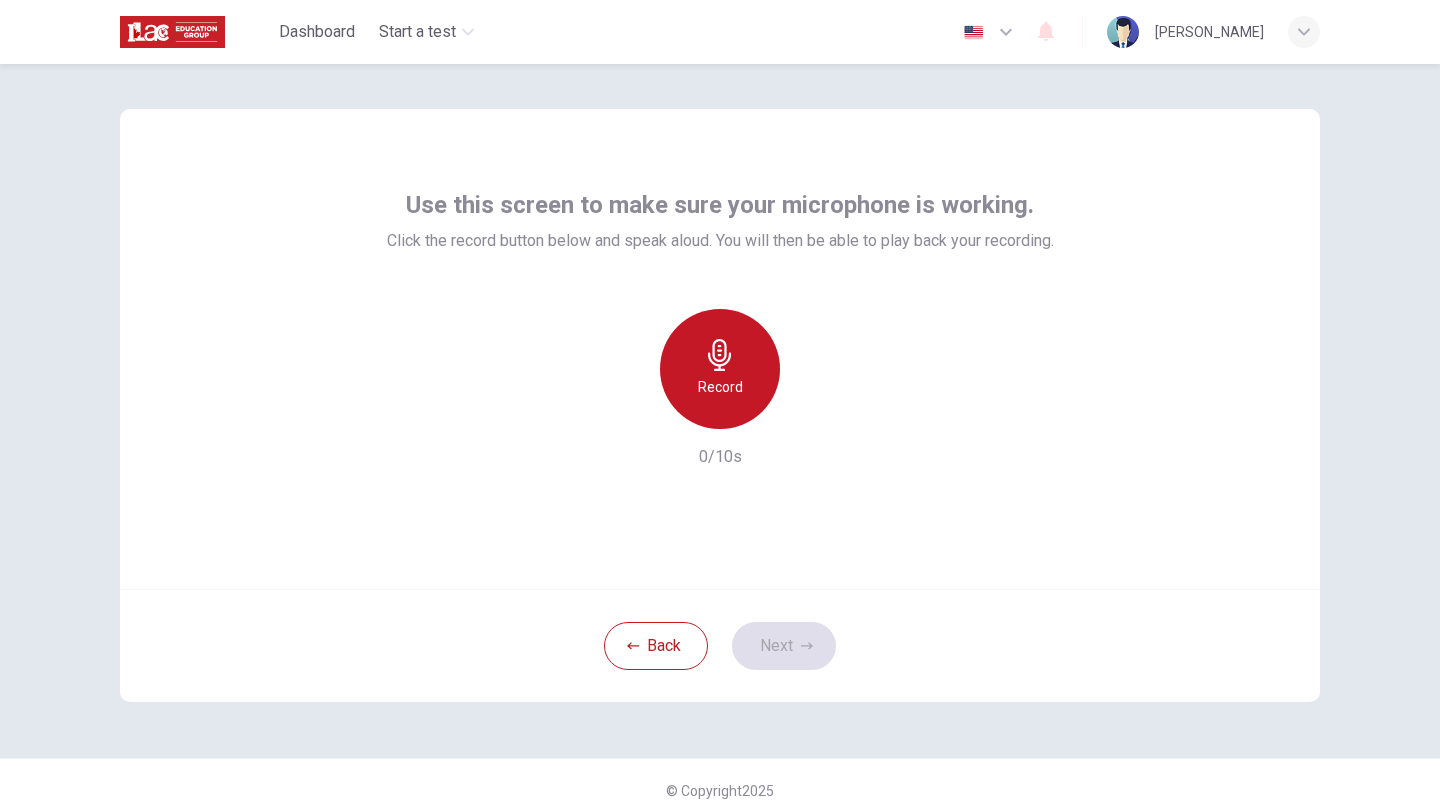 click on "Record" at bounding box center (720, 369) 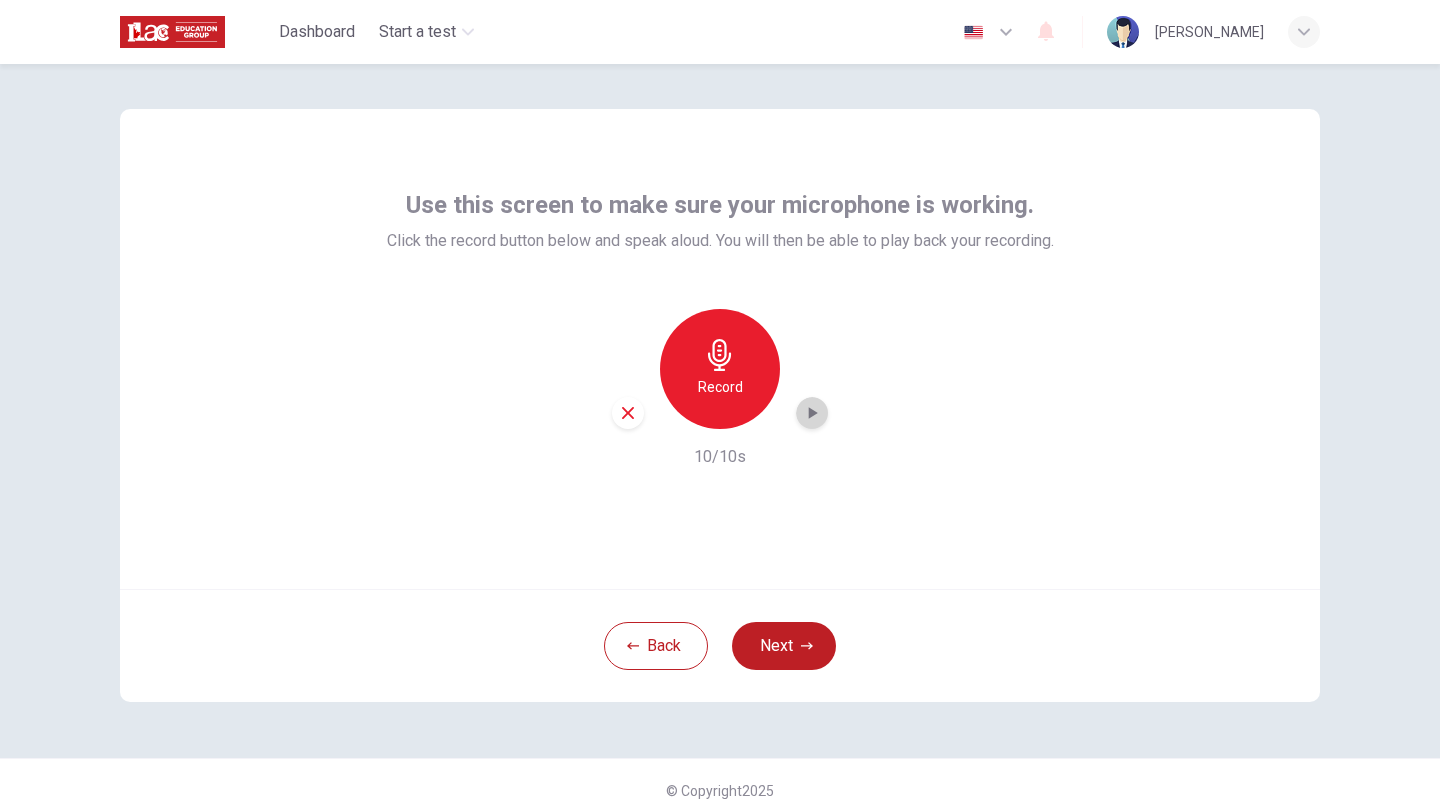 click 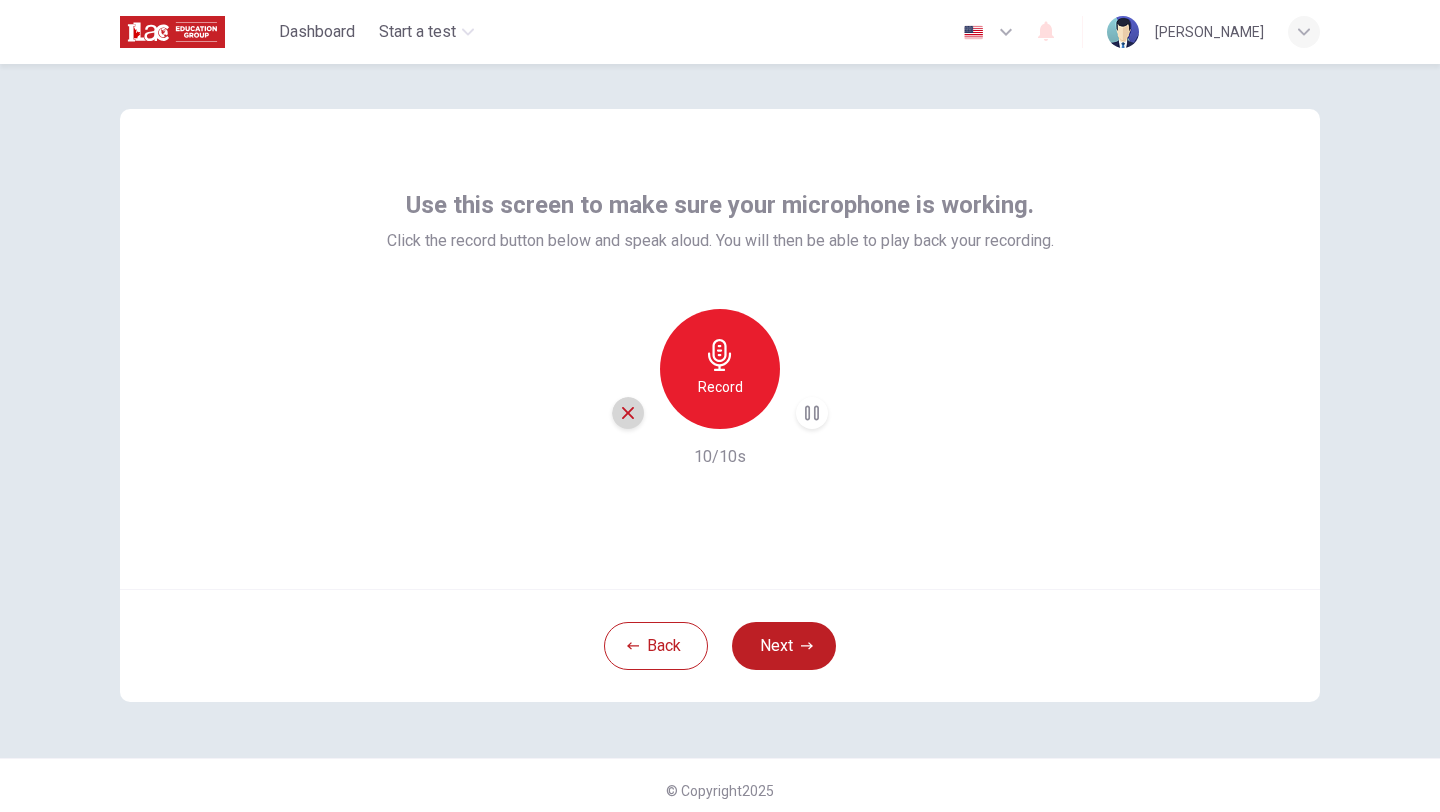 click 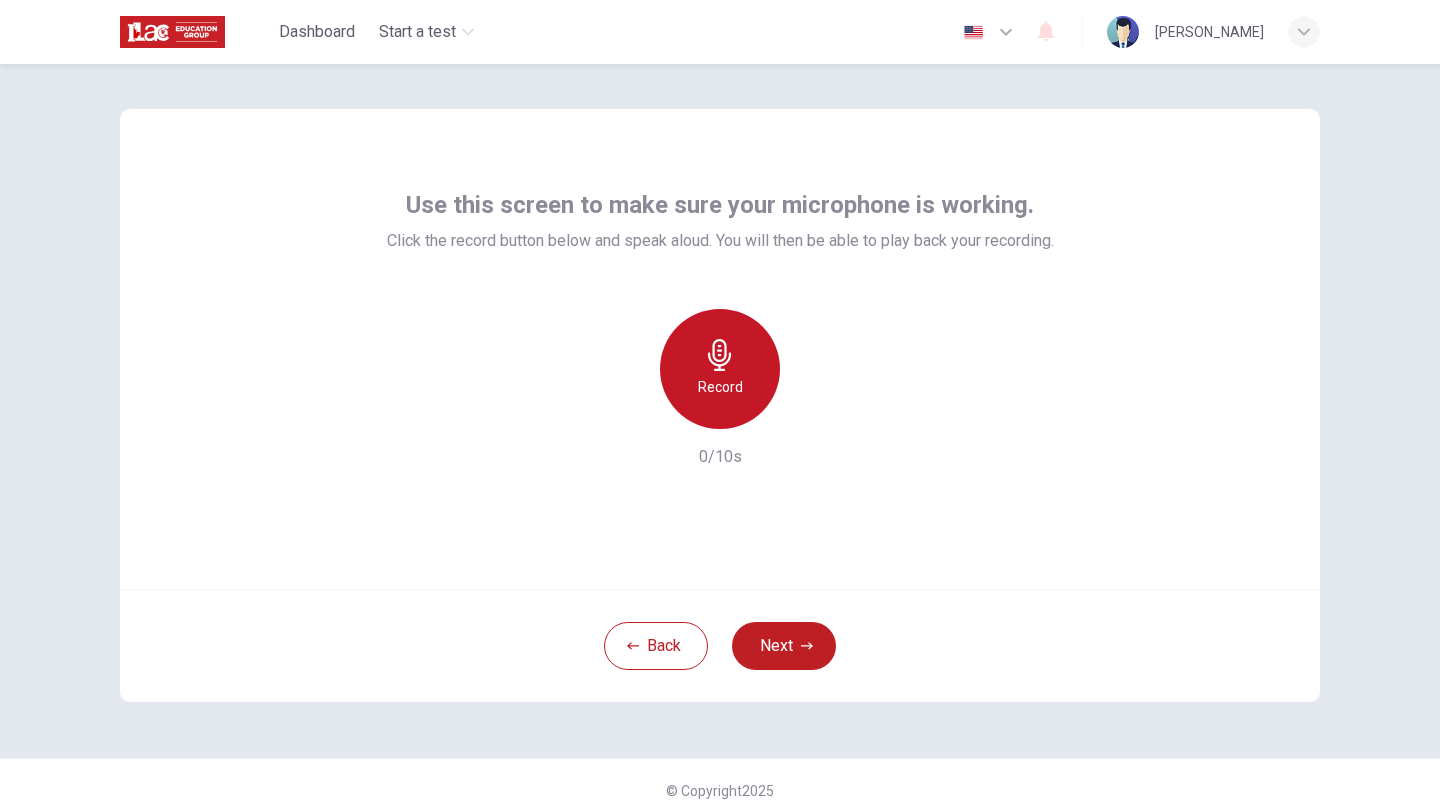 click on "Record" at bounding box center [720, 387] 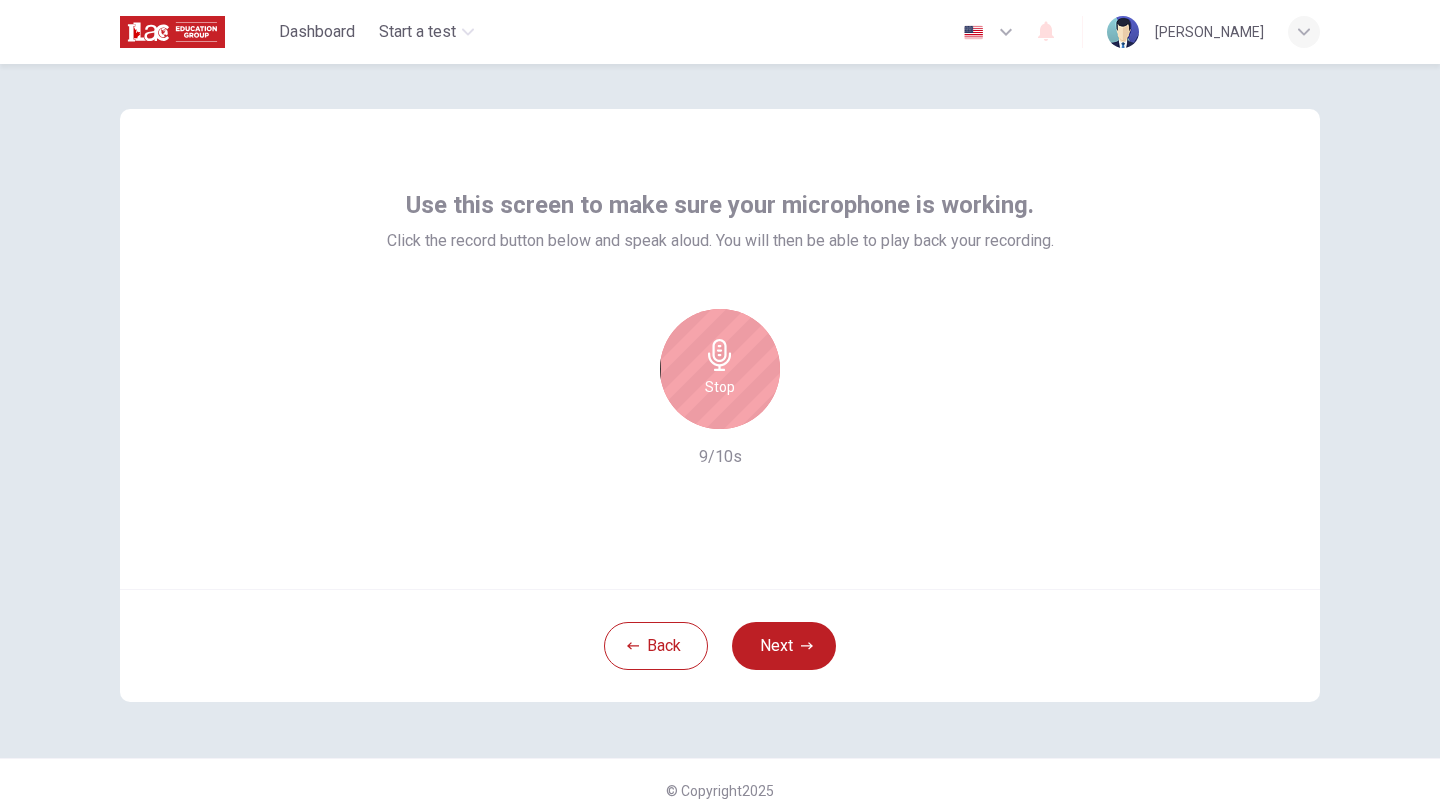 click 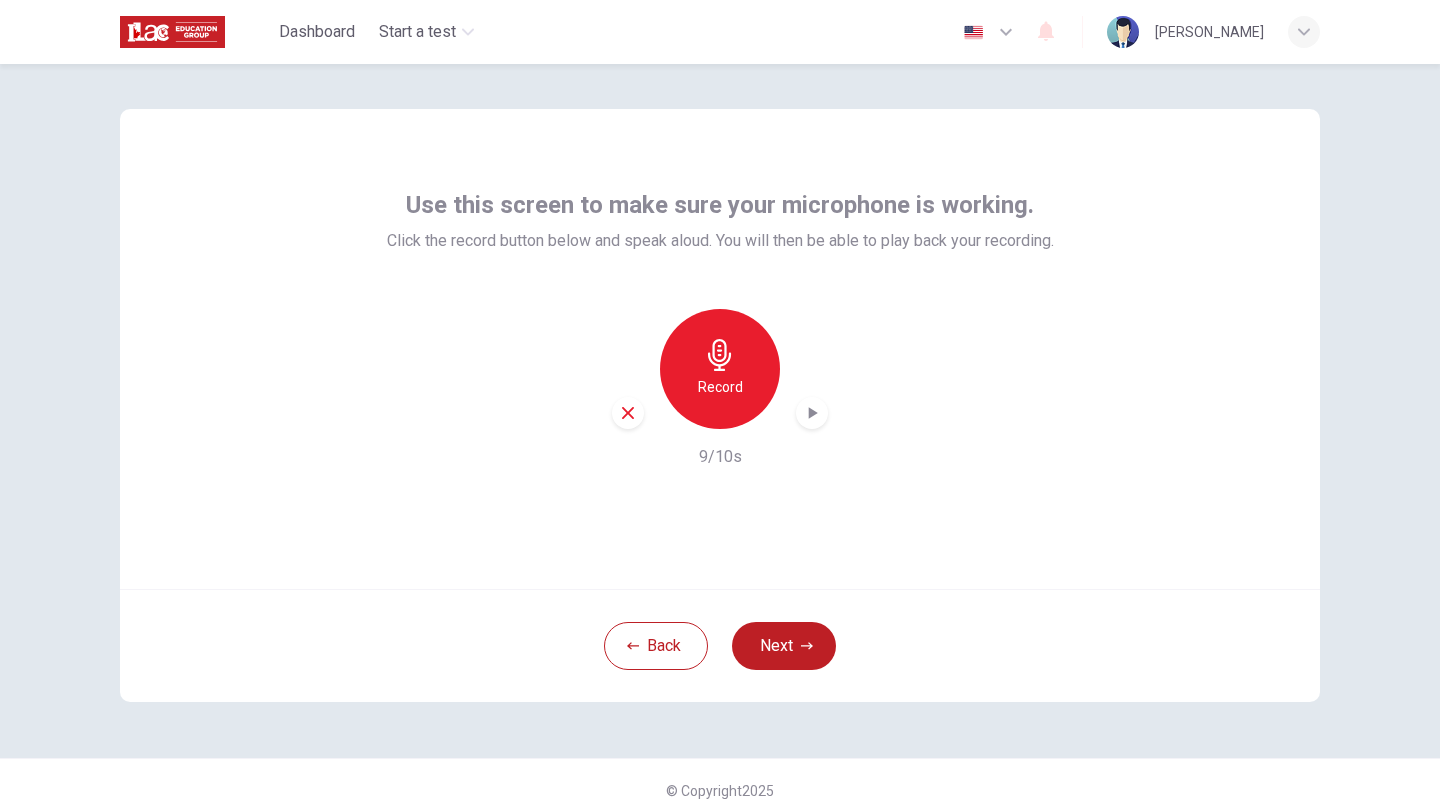 click 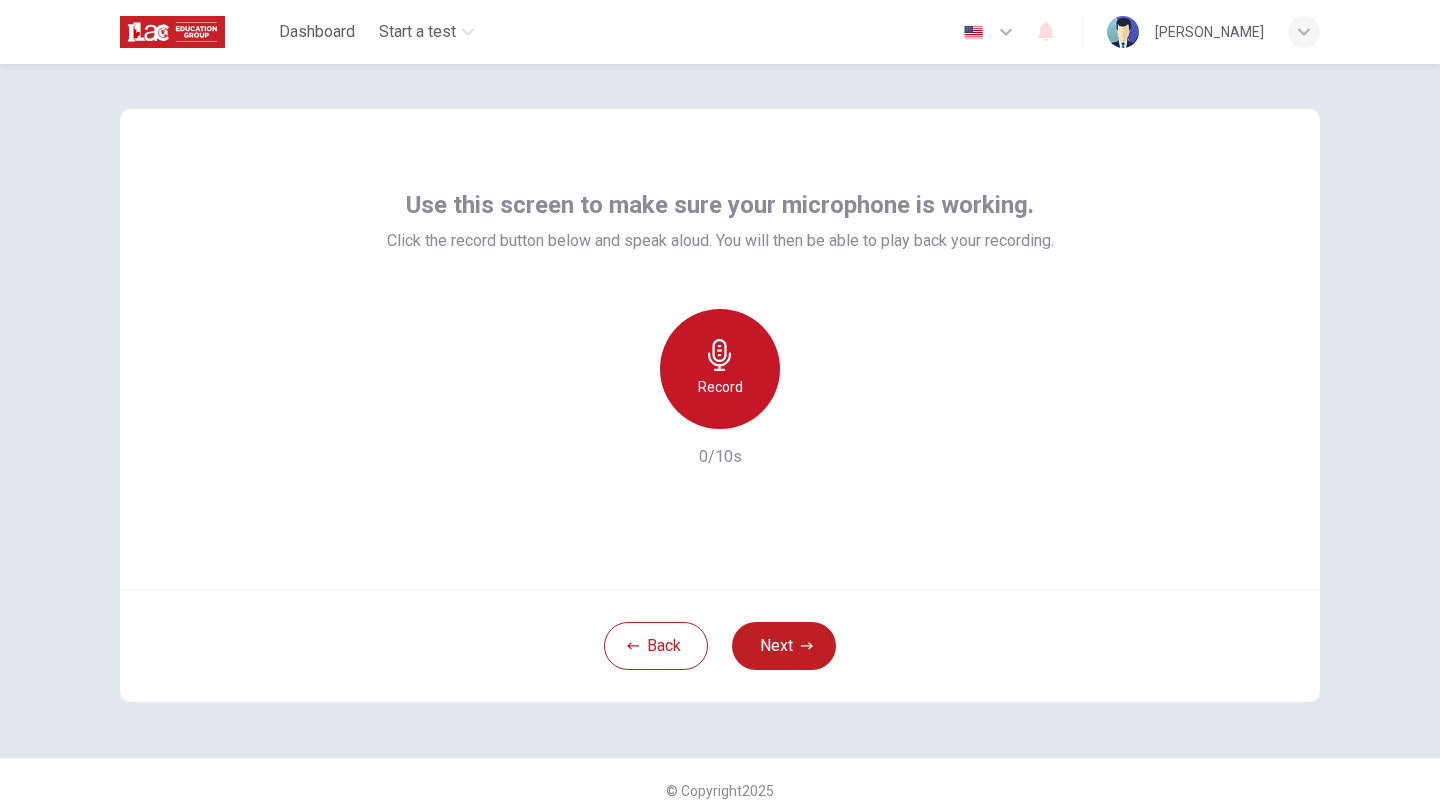 click on "Record" at bounding box center [720, 387] 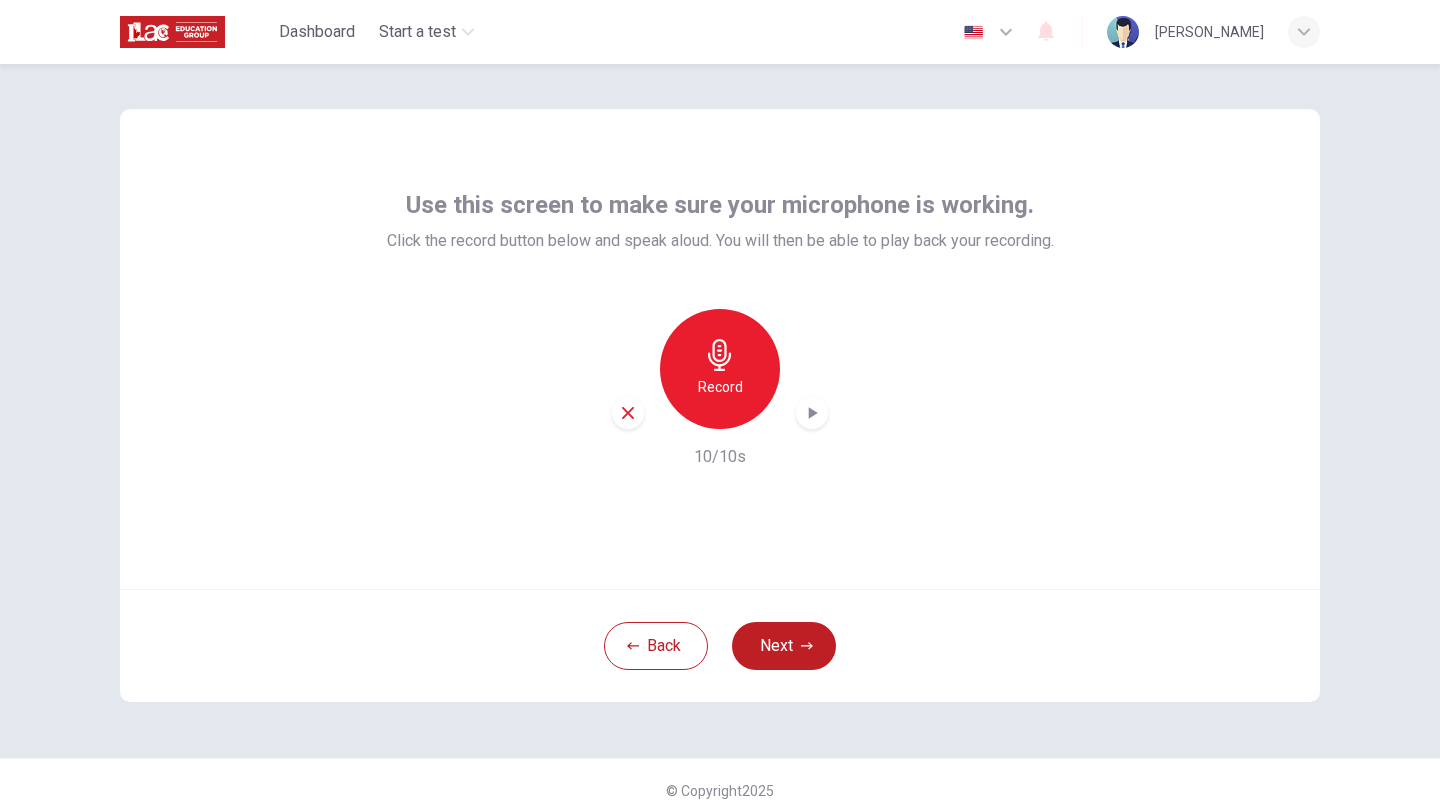 click 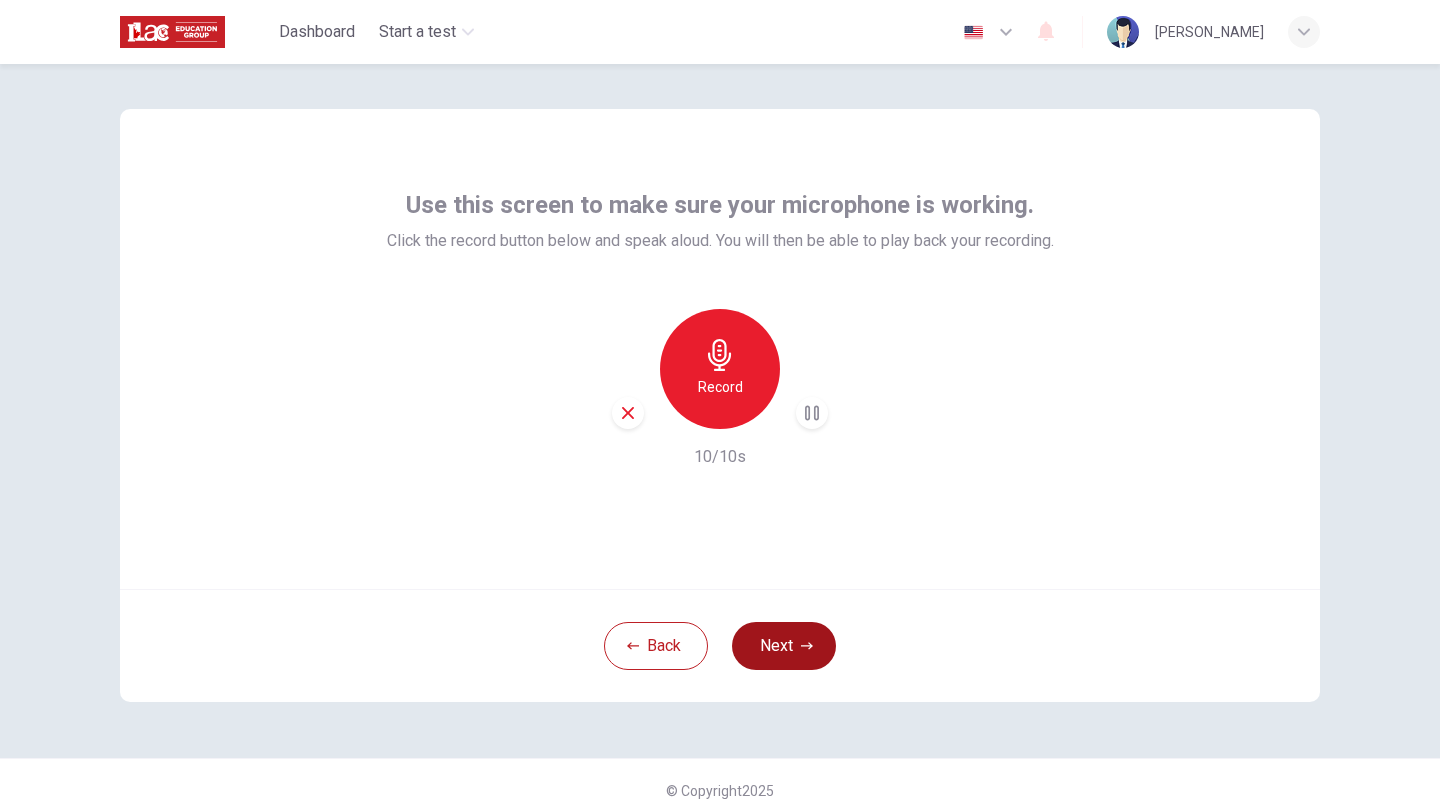 click on "Next" at bounding box center (784, 646) 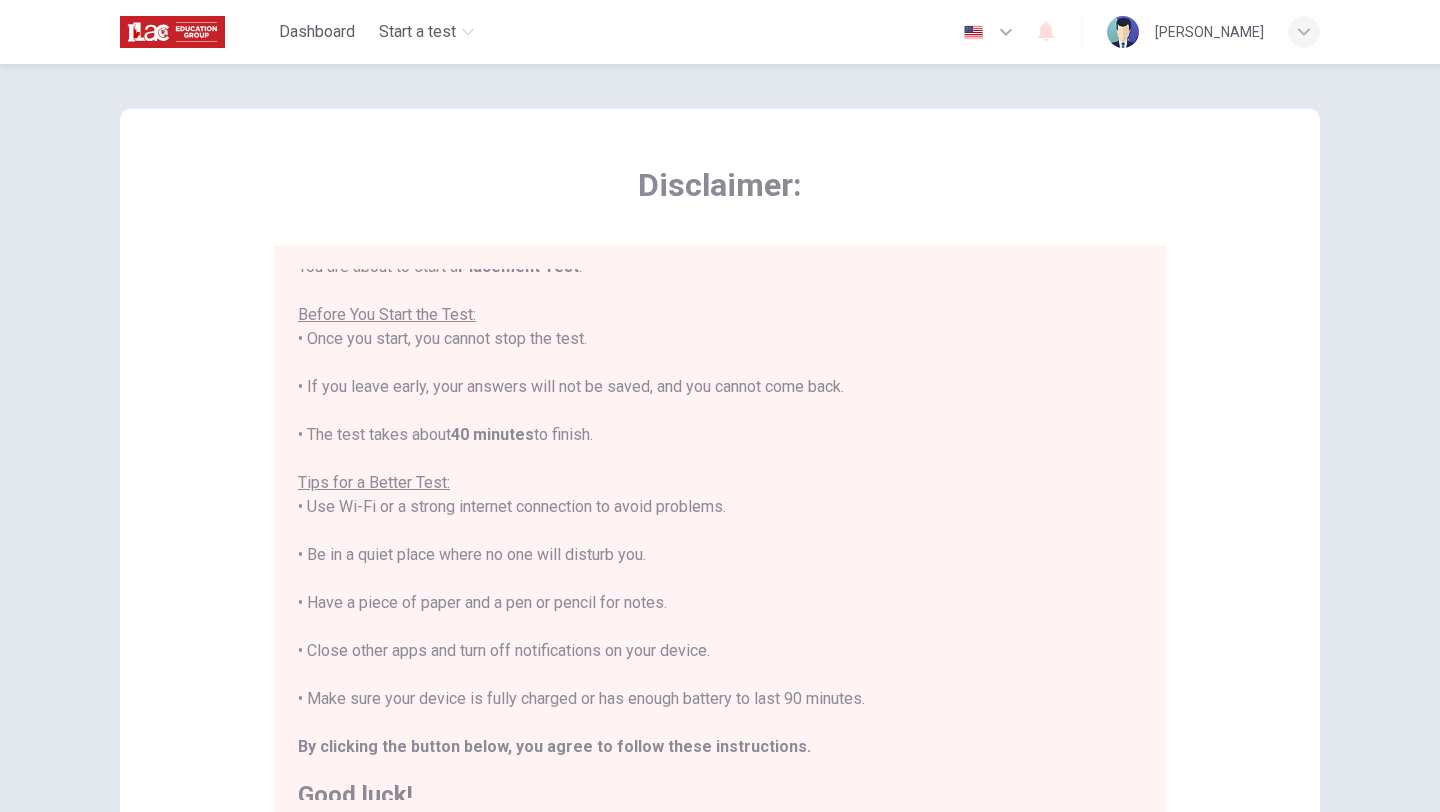 scroll, scrollTop: 23, scrollLeft: 0, axis: vertical 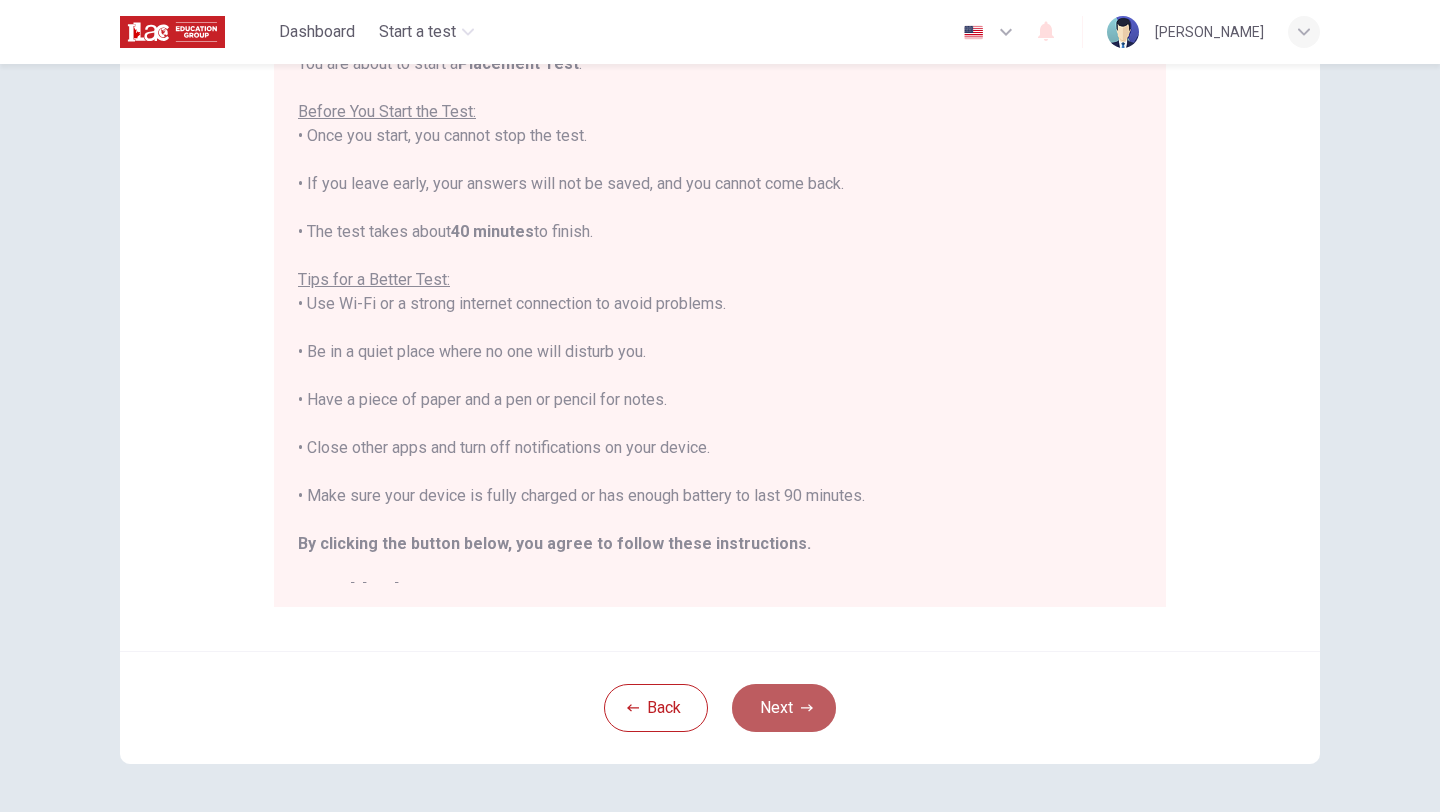 click 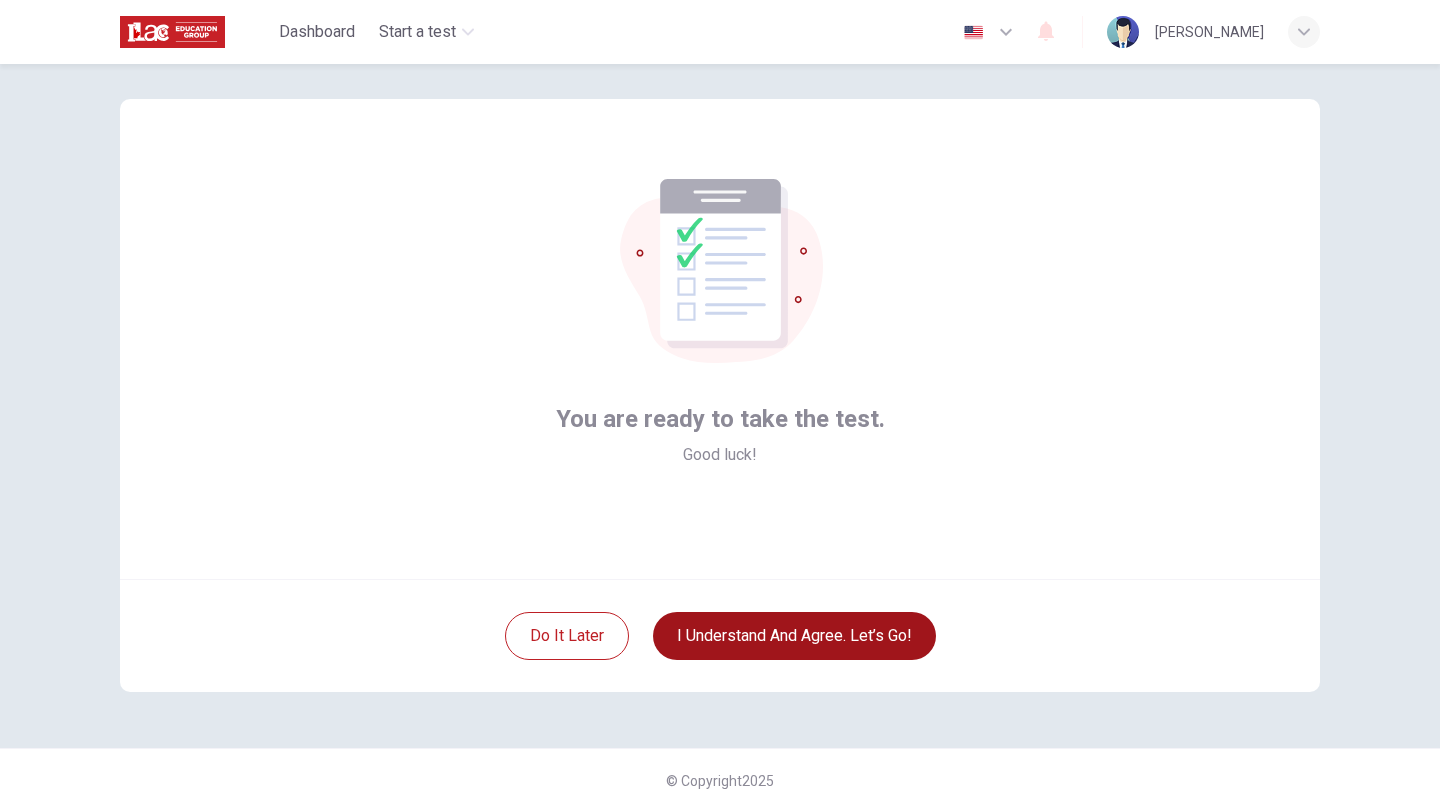 scroll, scrollTop: 21, scrollLeft: 0, axis: vertical 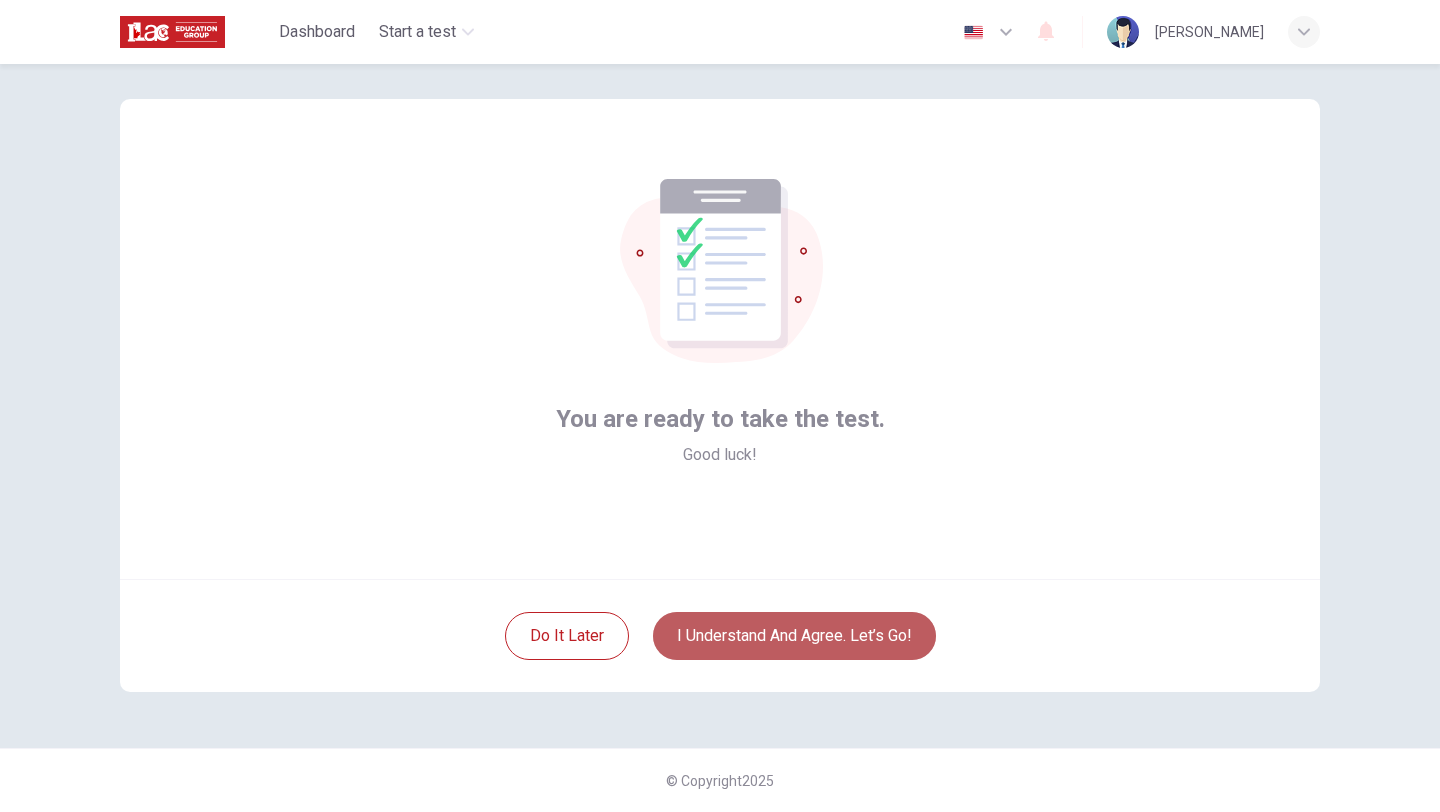 click on "I understand and agree. Let’s go!" at bounding box center (794, 636) 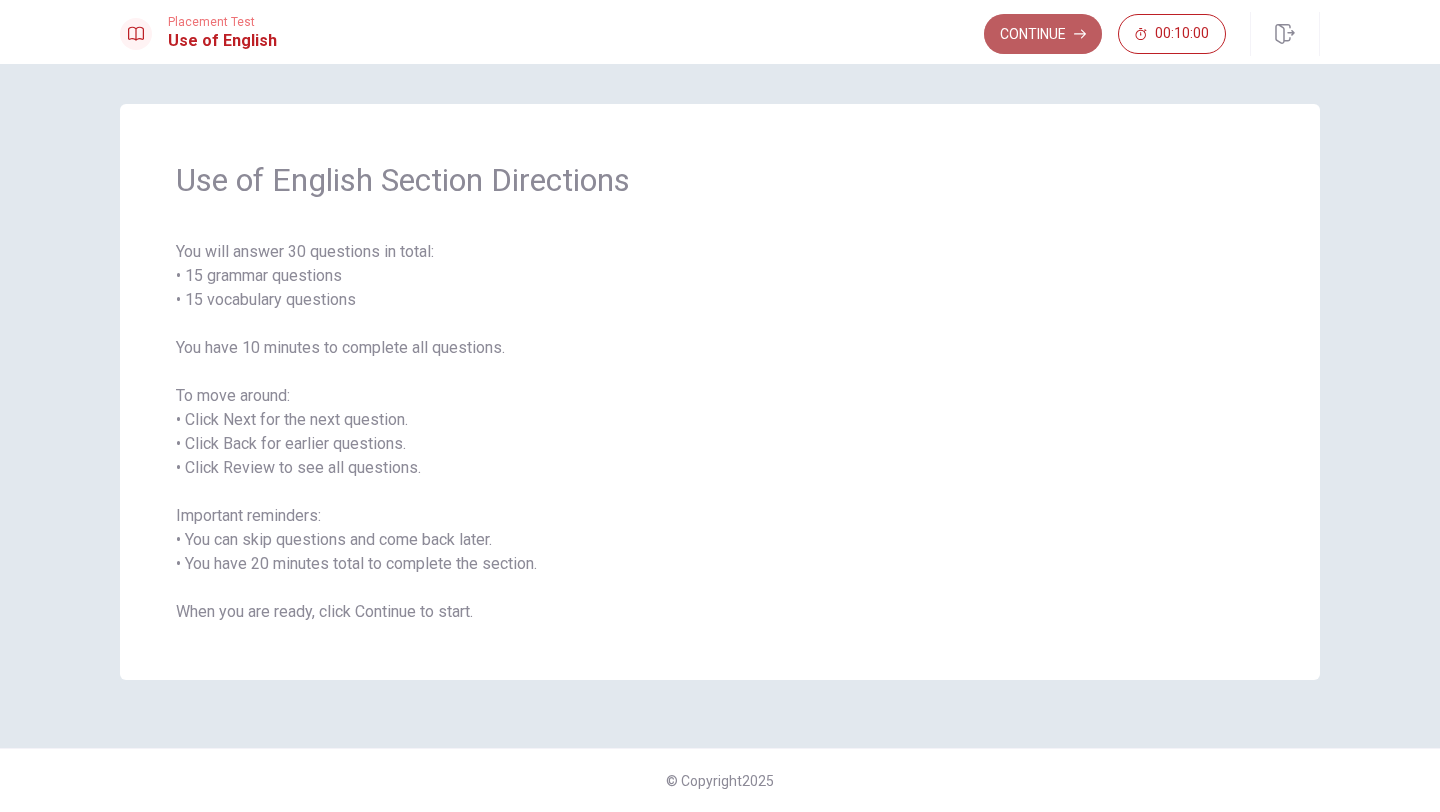 click on "Continue" at bounding box center (1043, 34) 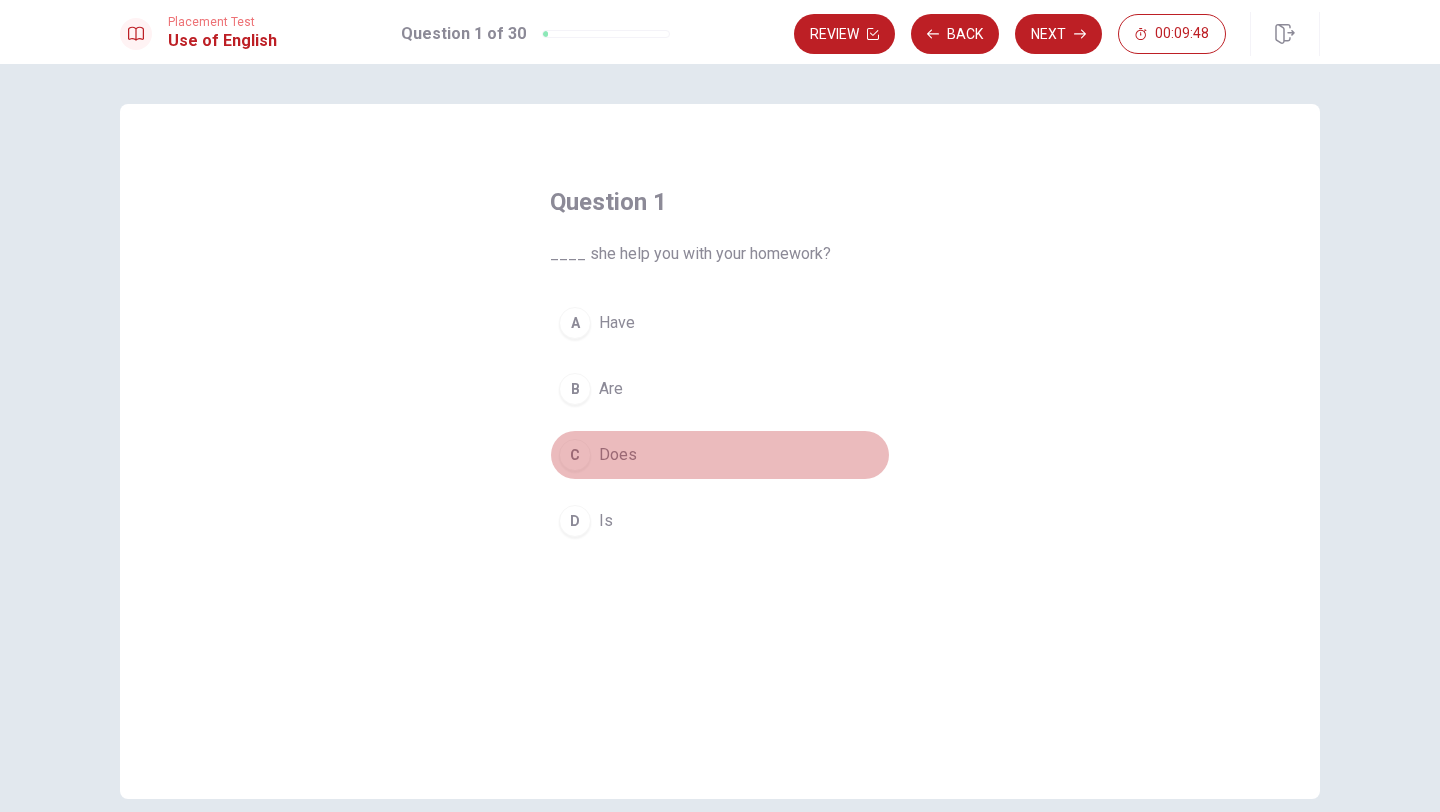 click on "C" at bounding box center [575, 455] 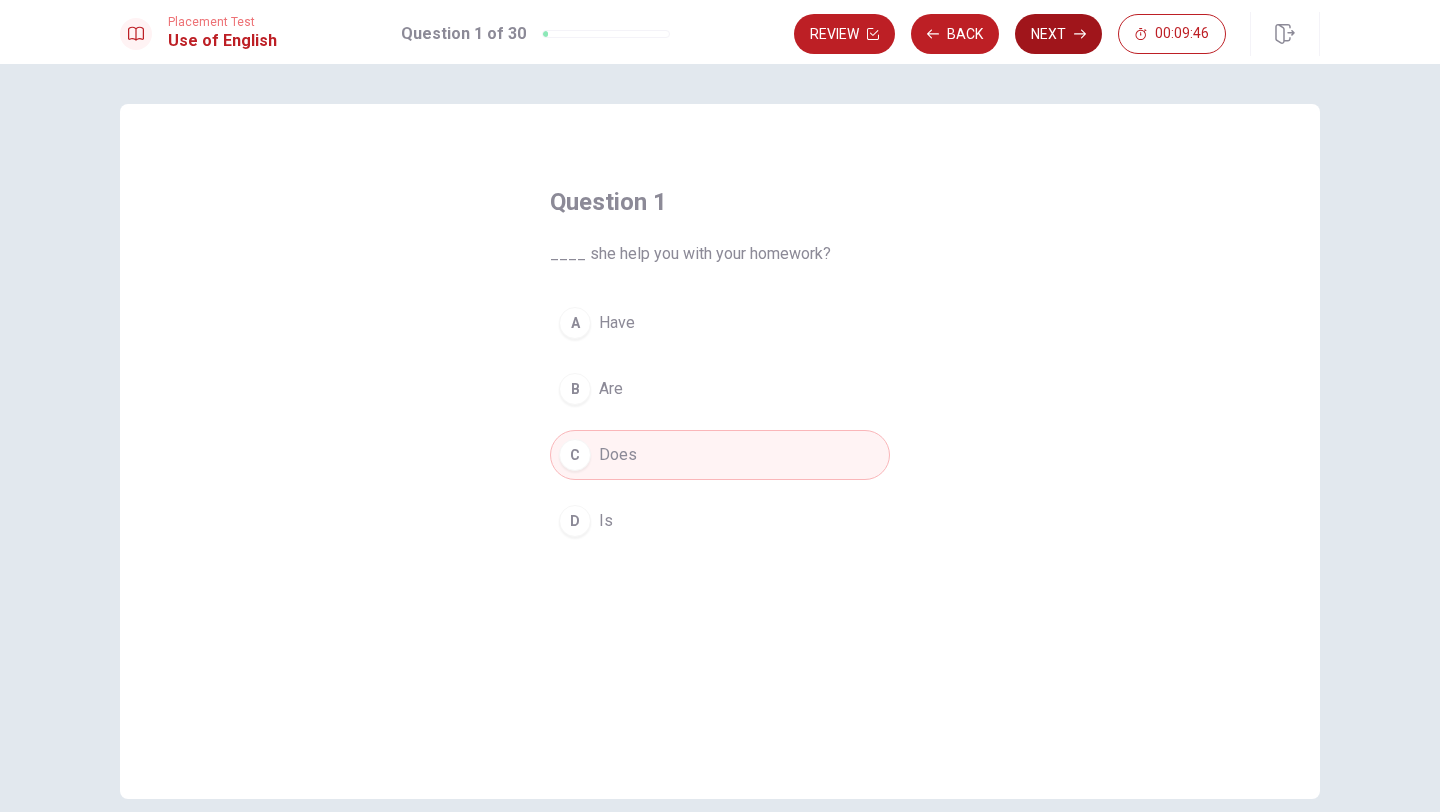click on "Next" at bounding box center [1058, 34] 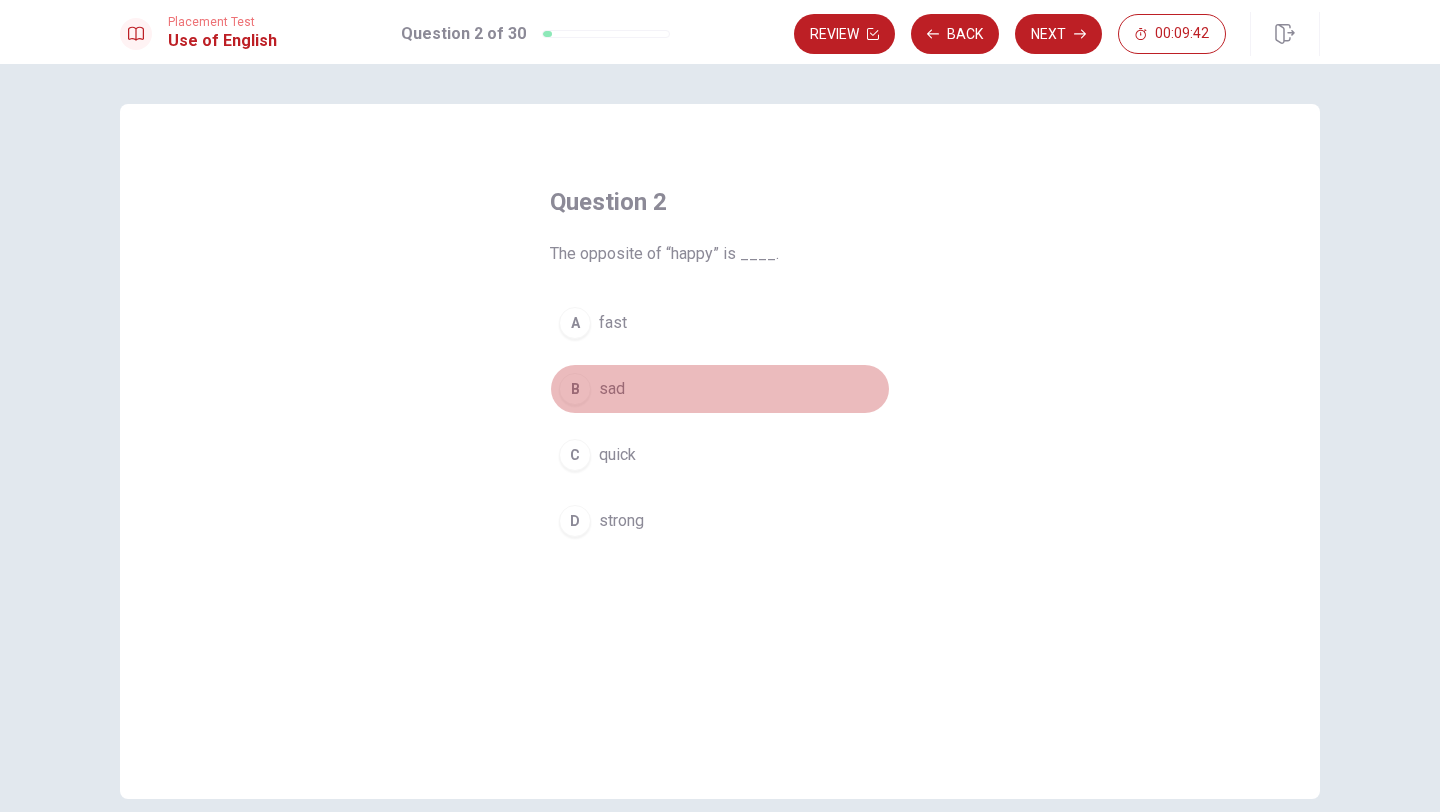 click on "B" at bounding box center (575, 389) 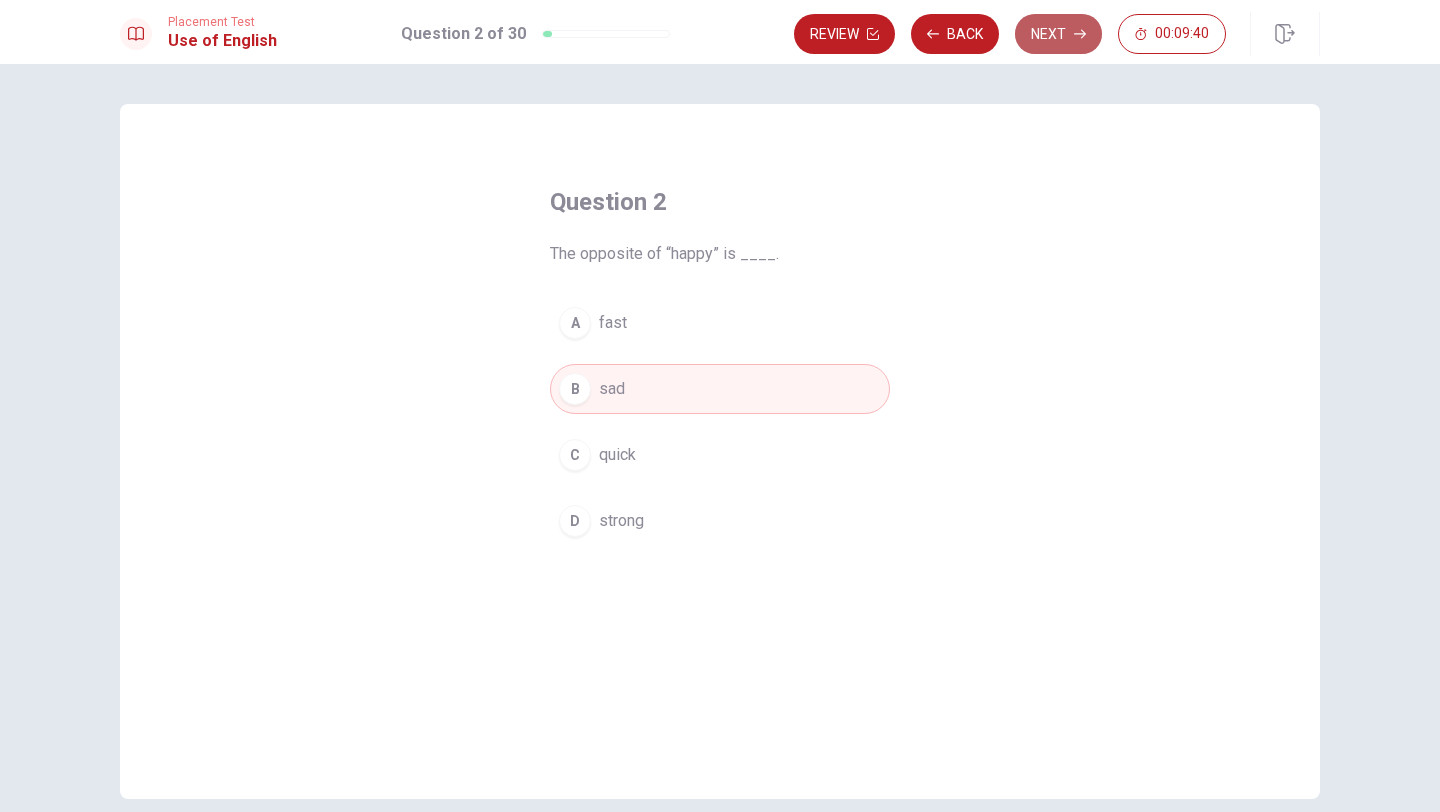 click on "Next" at bounding box center [1058, 34] 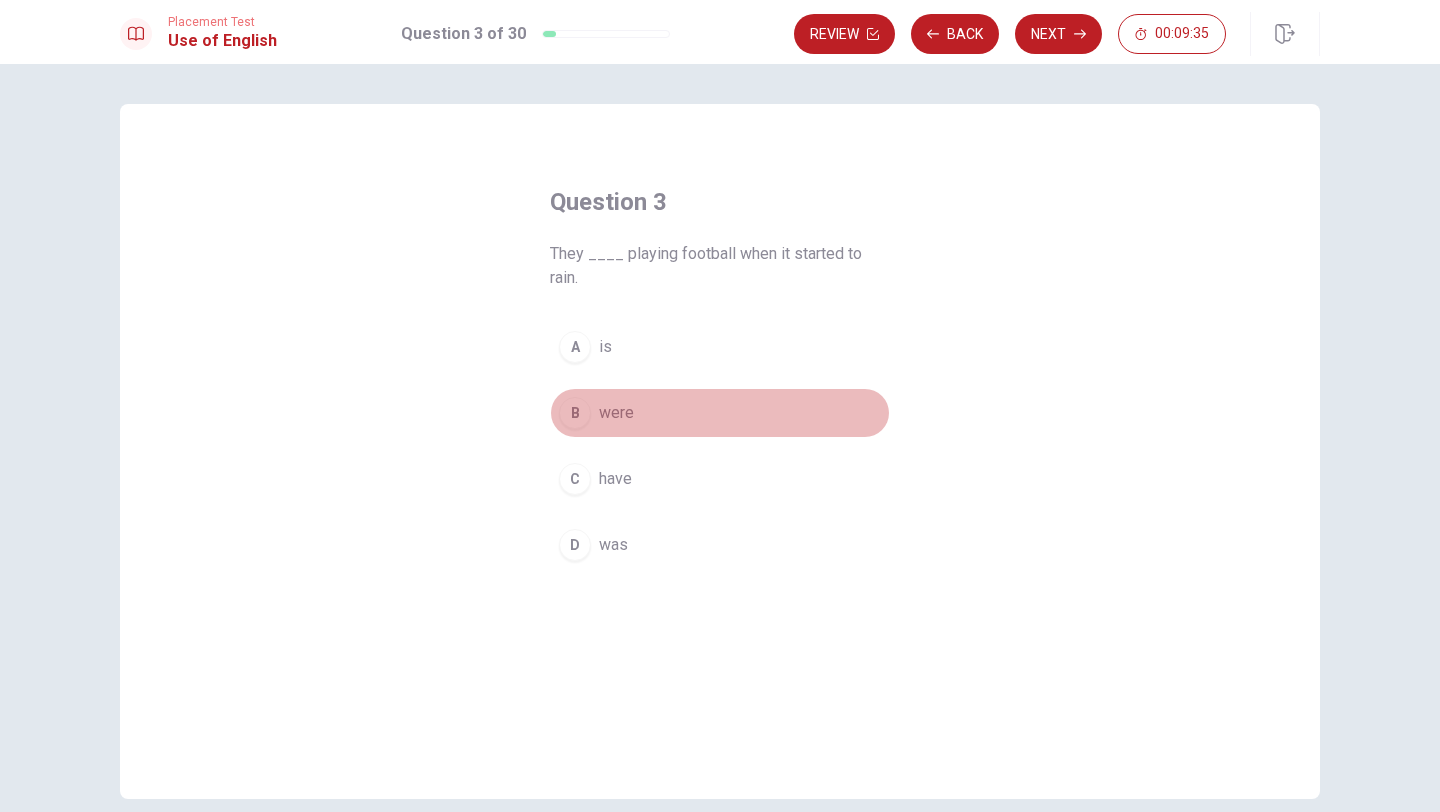 click on "B" at bounding box center [575, 413] 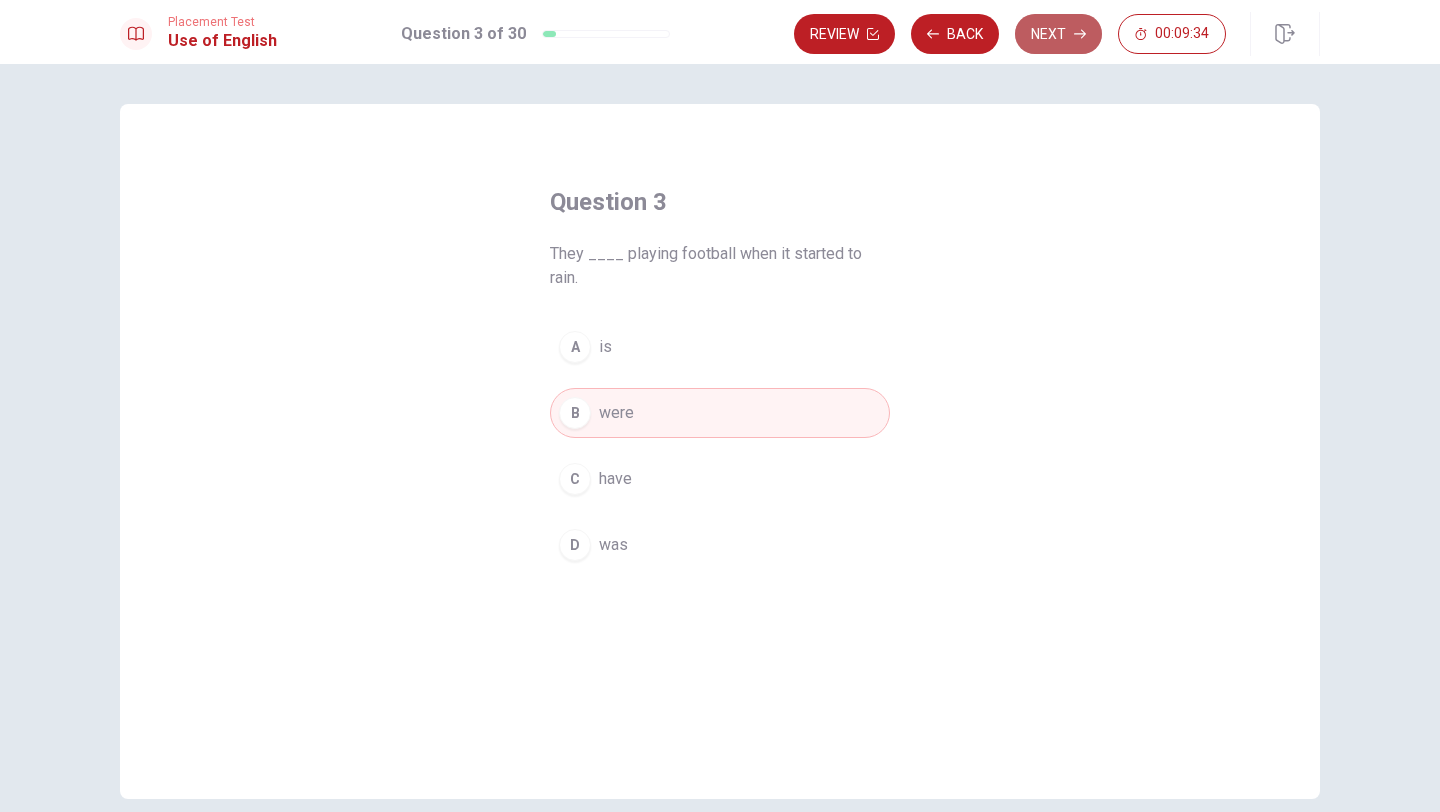 click on "Next" at bounding box center [1058, 34] 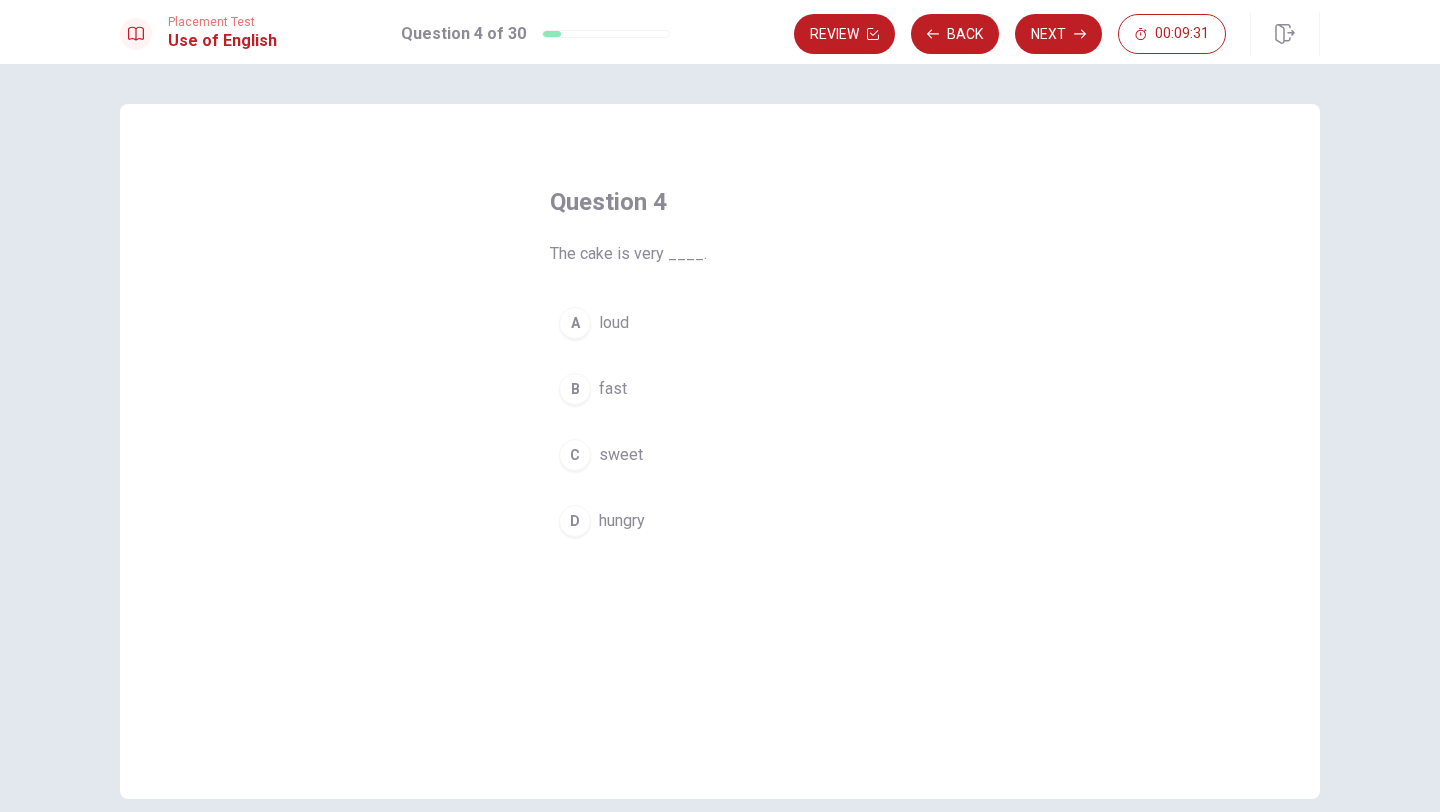 click on "C" at bounding box center [575, 455] 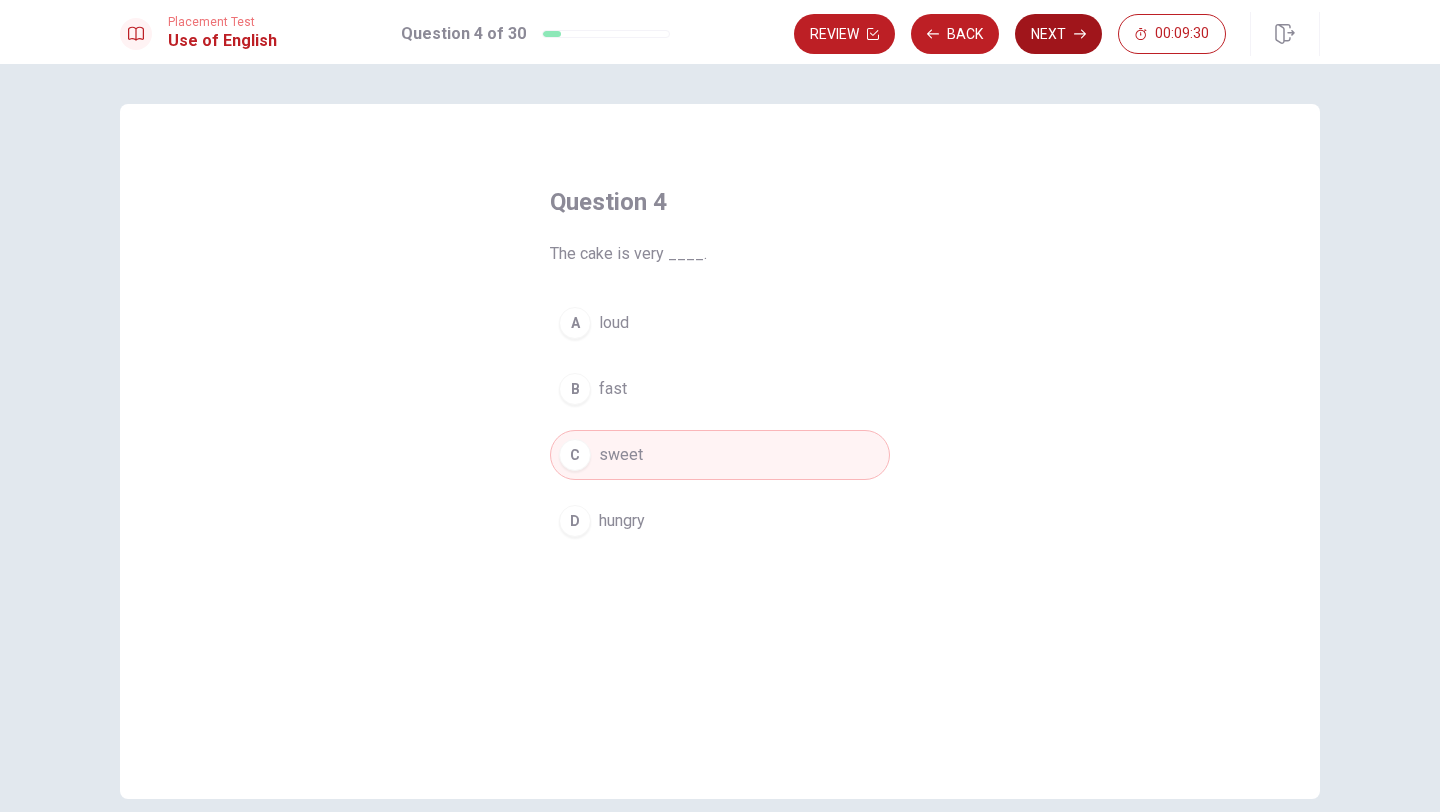 click on "Next" at bounding box center [1058, 34] 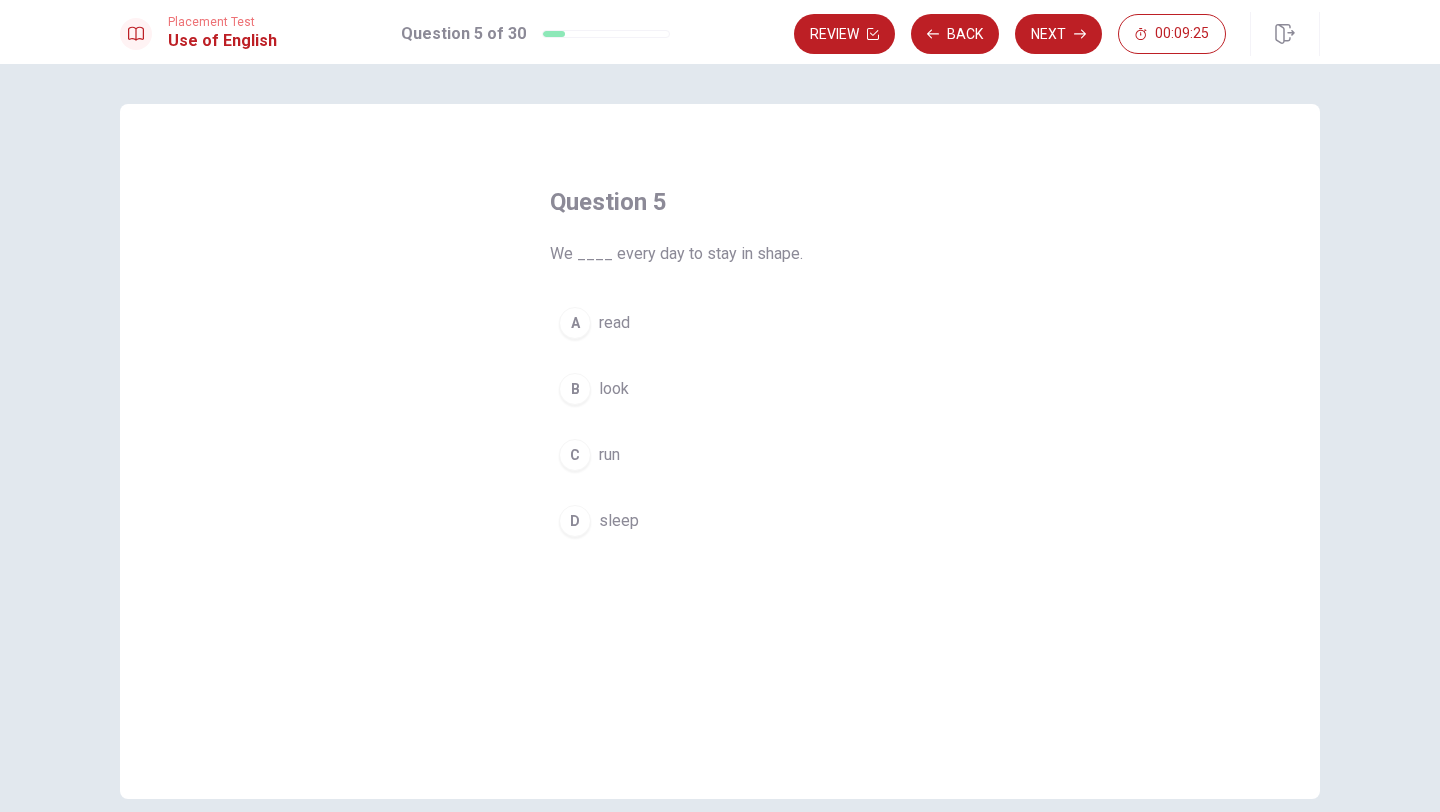 click on "C" at bounding box center (575, 455) 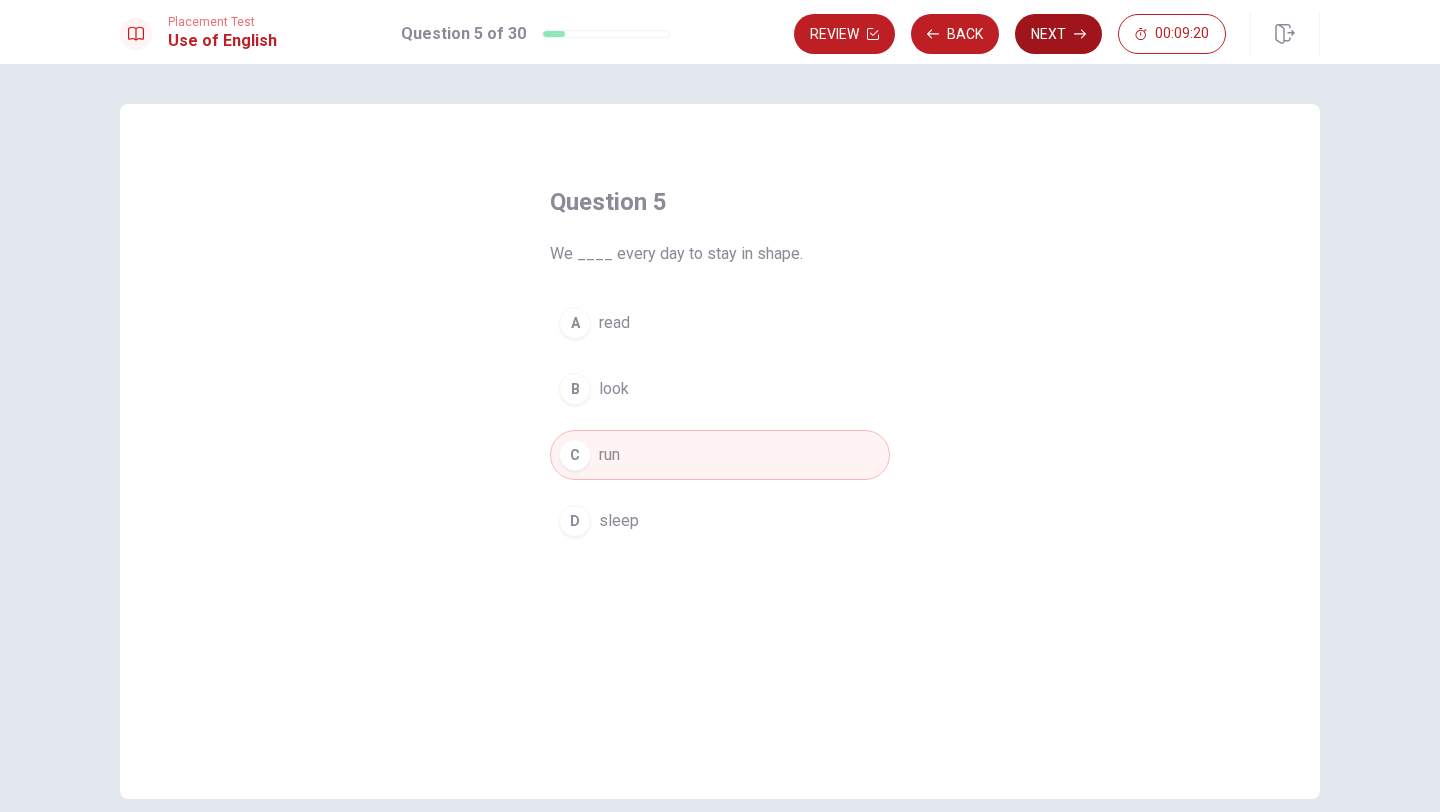 click on "Next" at bounding box center (1058, 34) 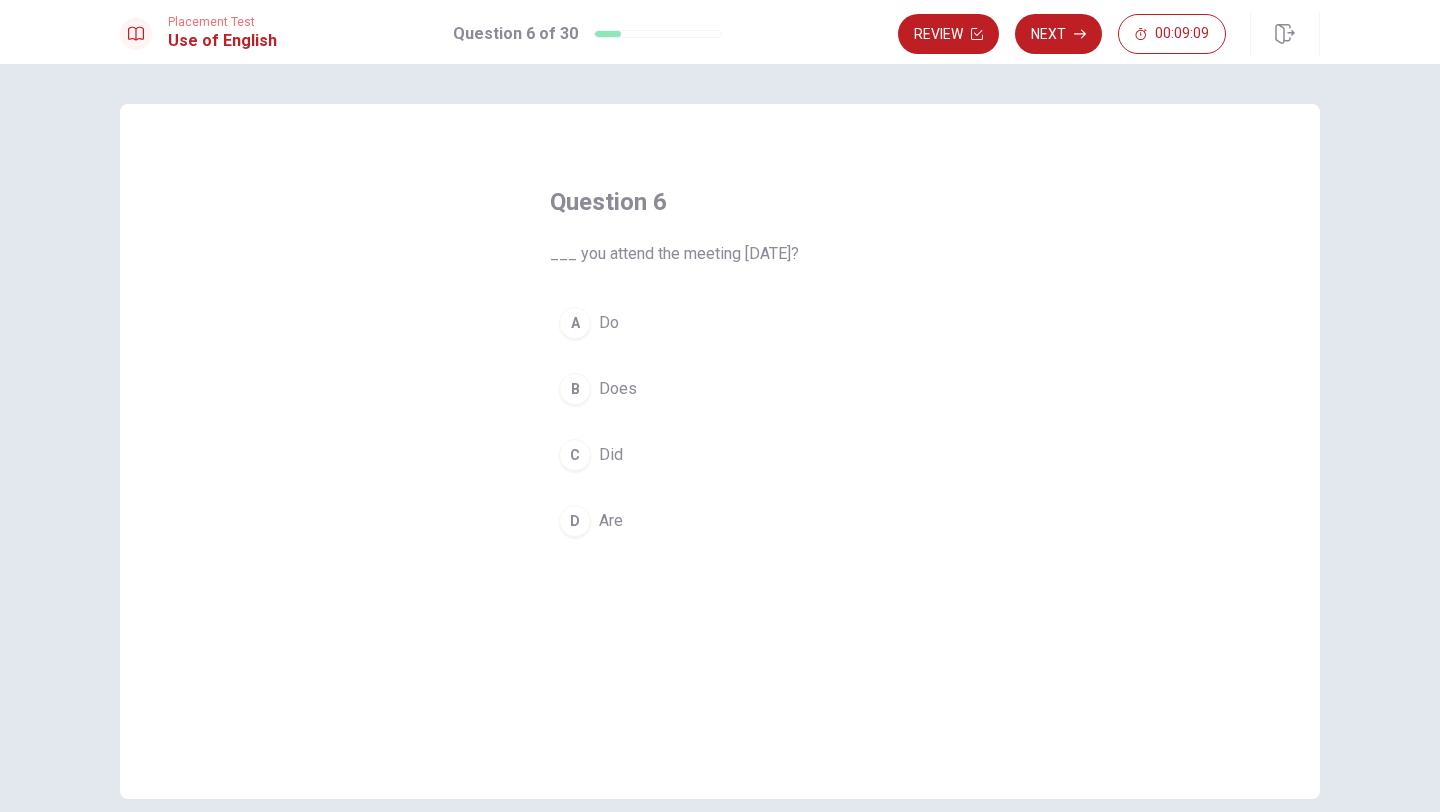 click on "Question 6 ___ you attend the meeting [DATE]? A Do B Does C Did D Are" at bounding box center (720, 366) 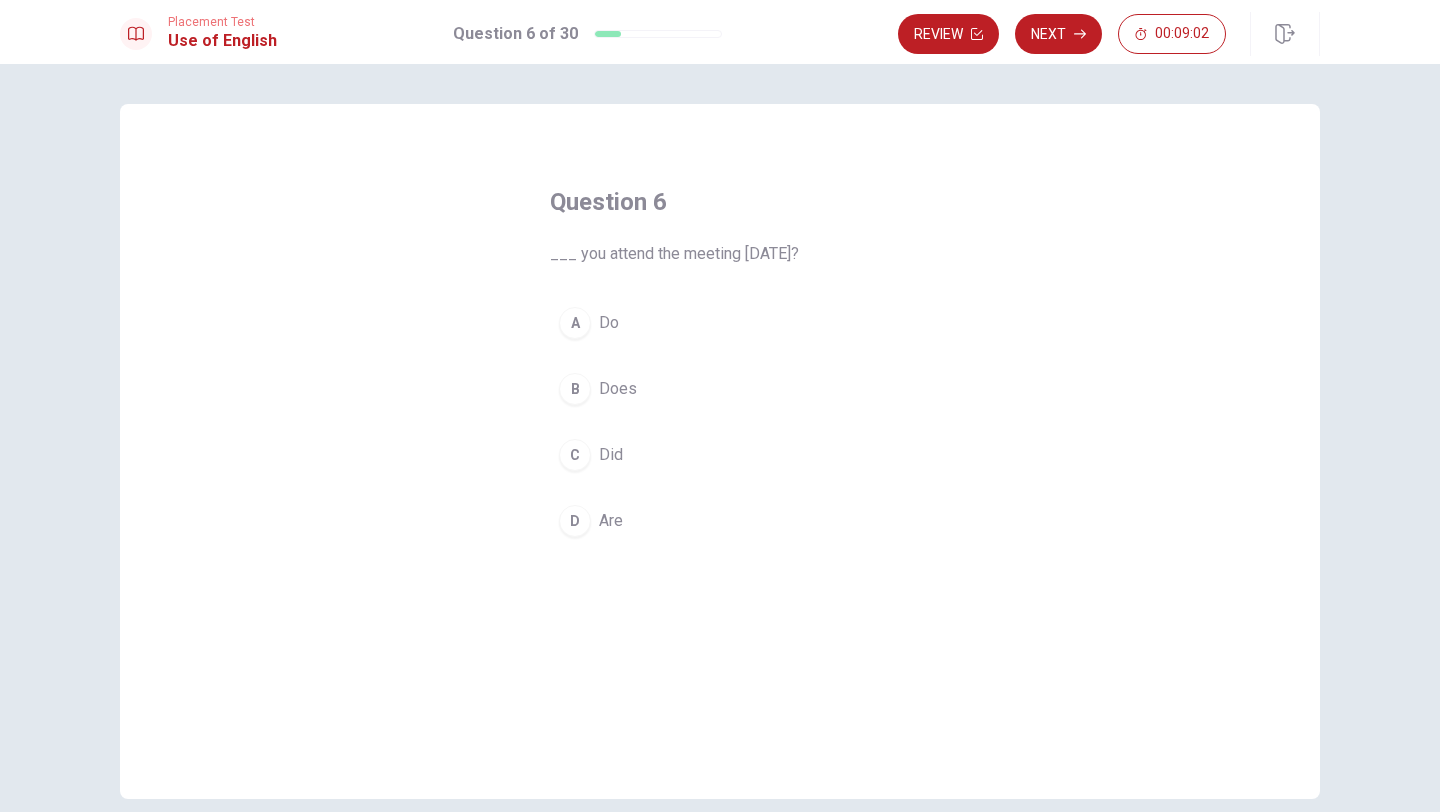 click on "C" at bounding box center [575, 455] 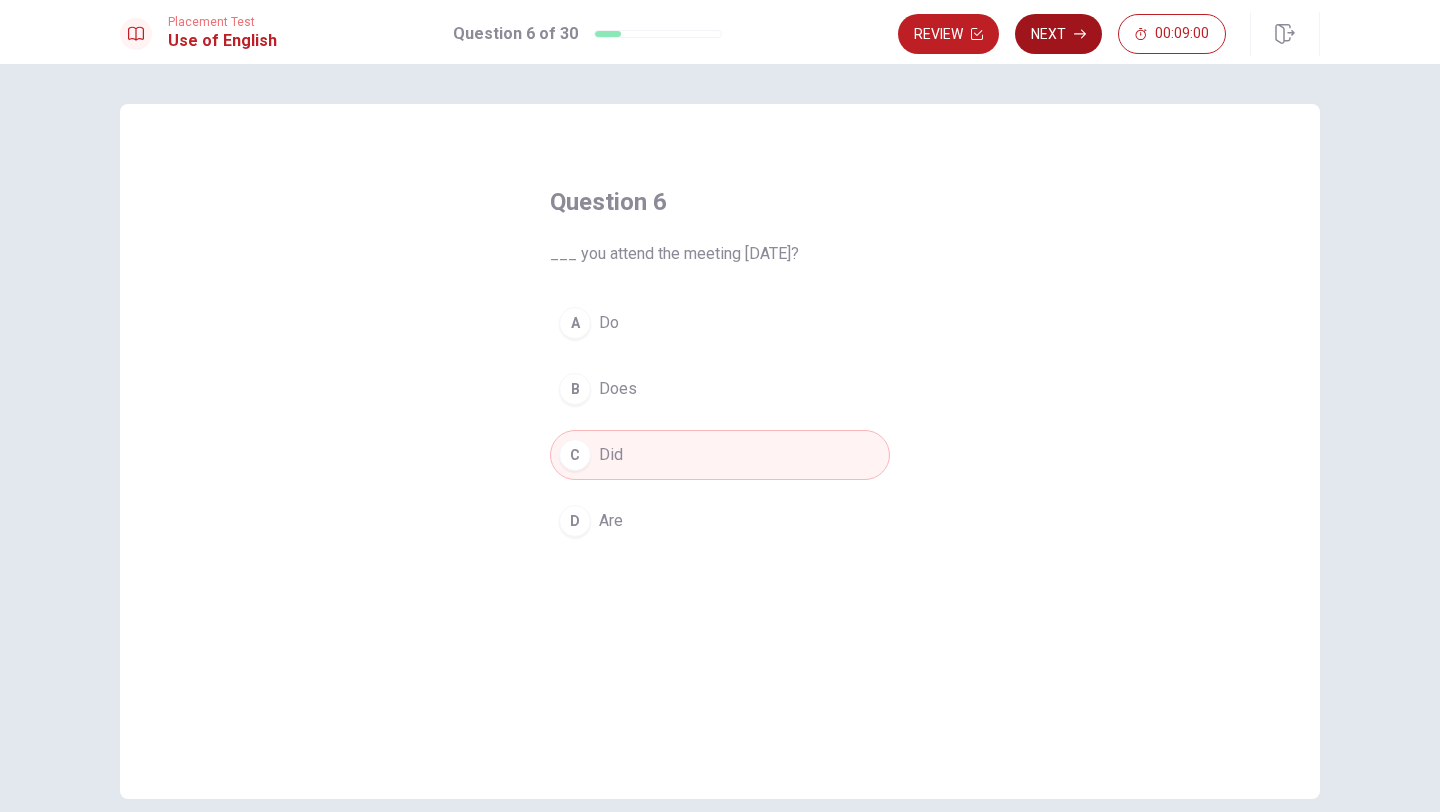 click on "Next" at bounding box center (1058, 34) 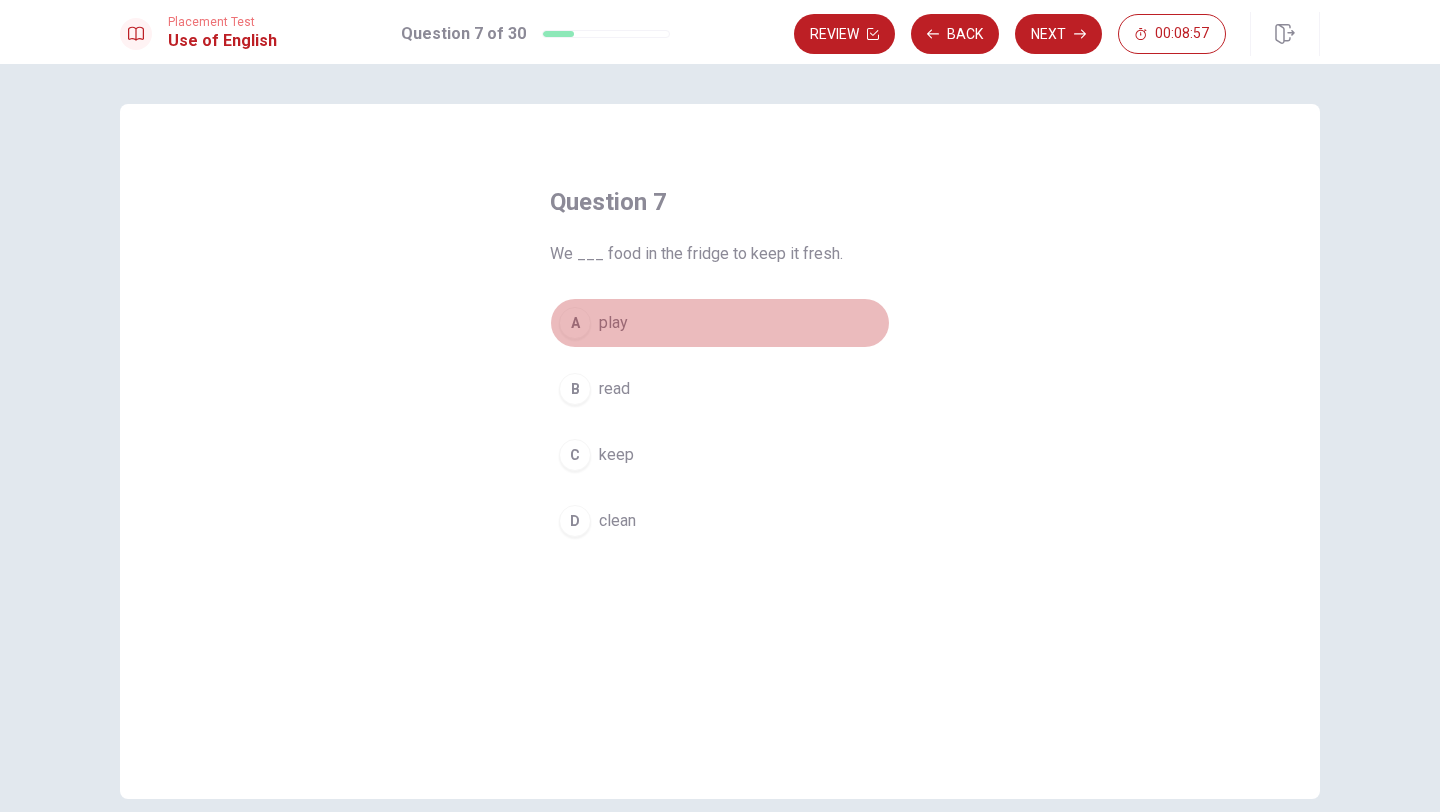 click on "A" at bounding box center [575, 323] 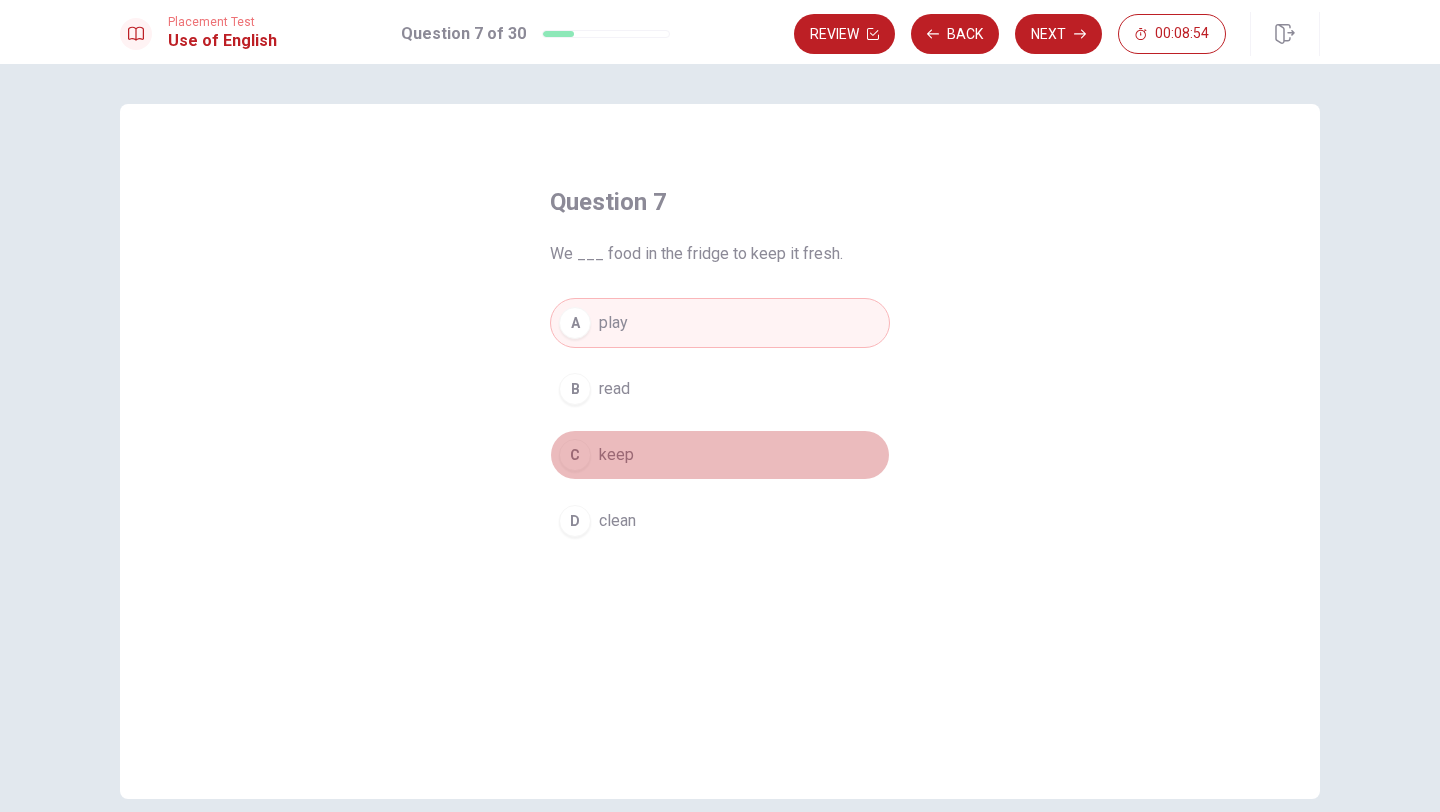 click on "C" at bounding box center [575, 455] 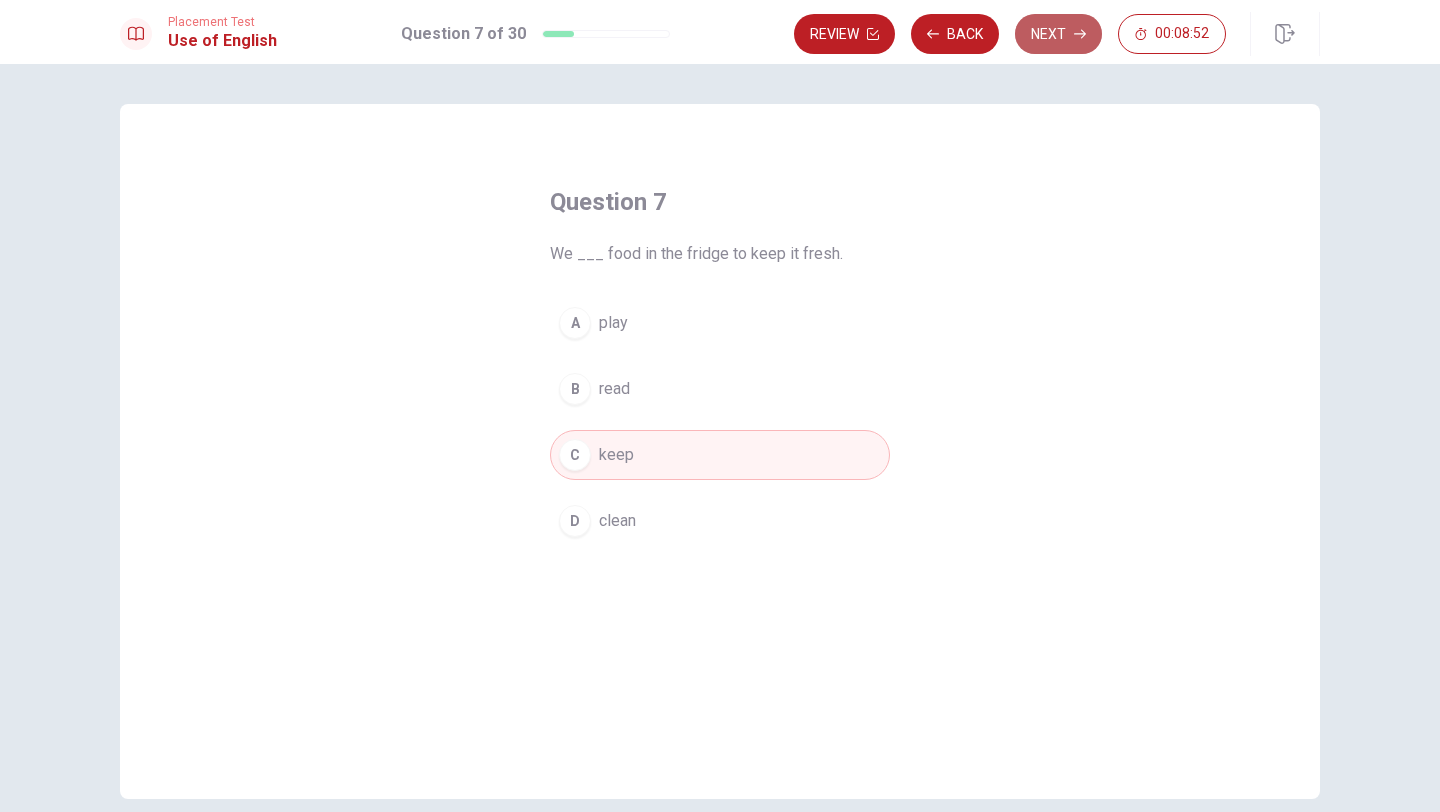click on "Next" at bounding box center (1058, 34) 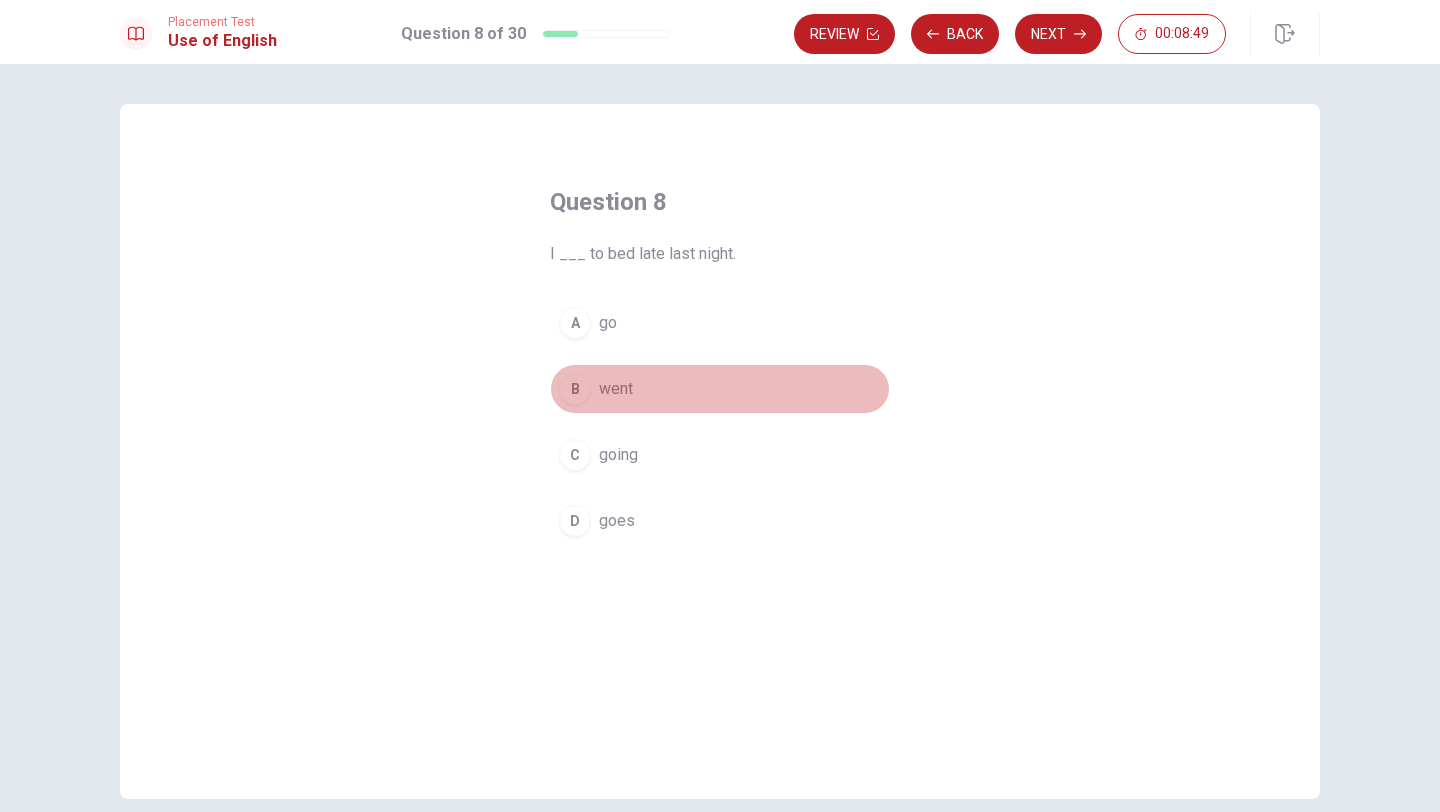 click on "B" at bounding box center [575, 389] 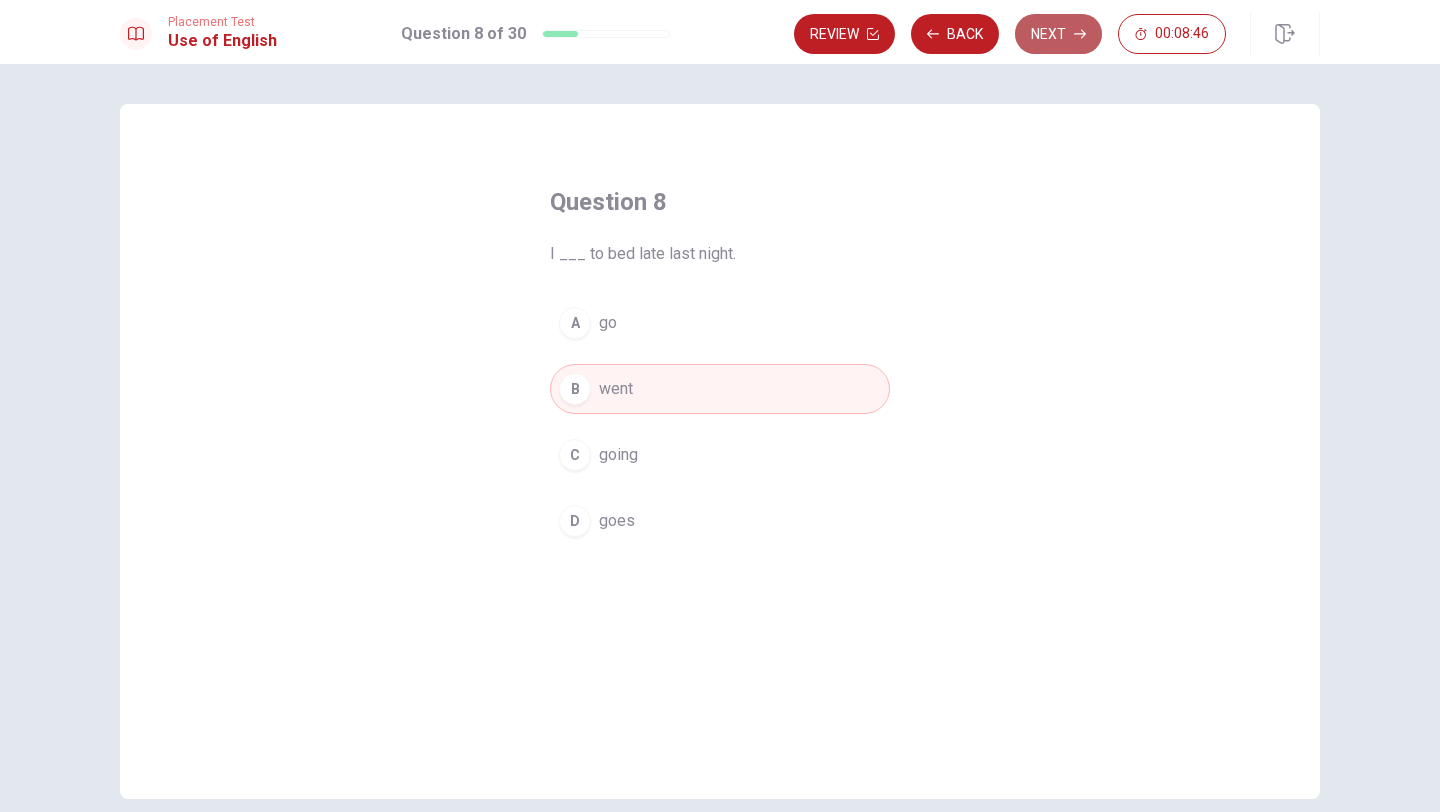 click on "Next" at bounding box center (1058, 34) 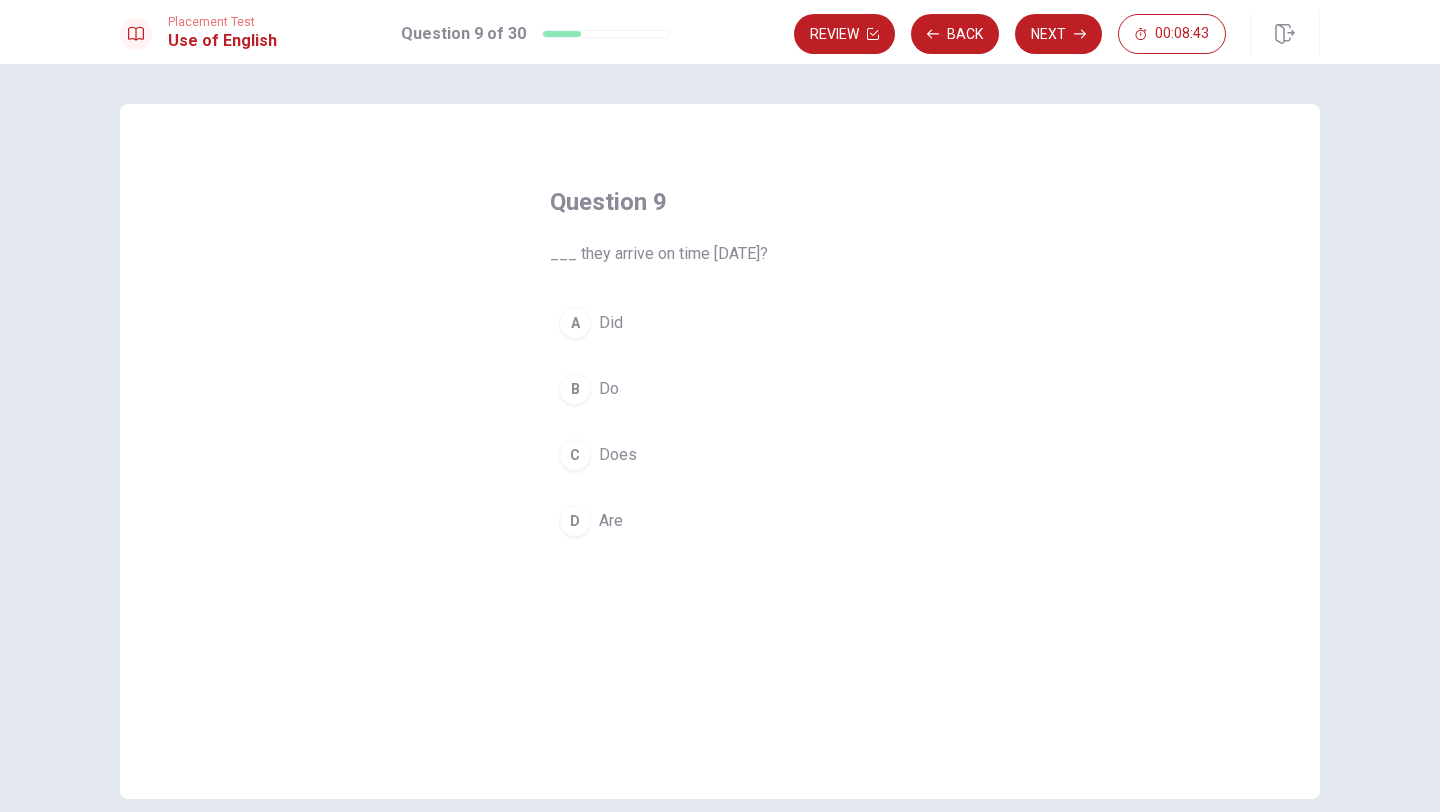 click on "A" at bounding box center (575, 323) 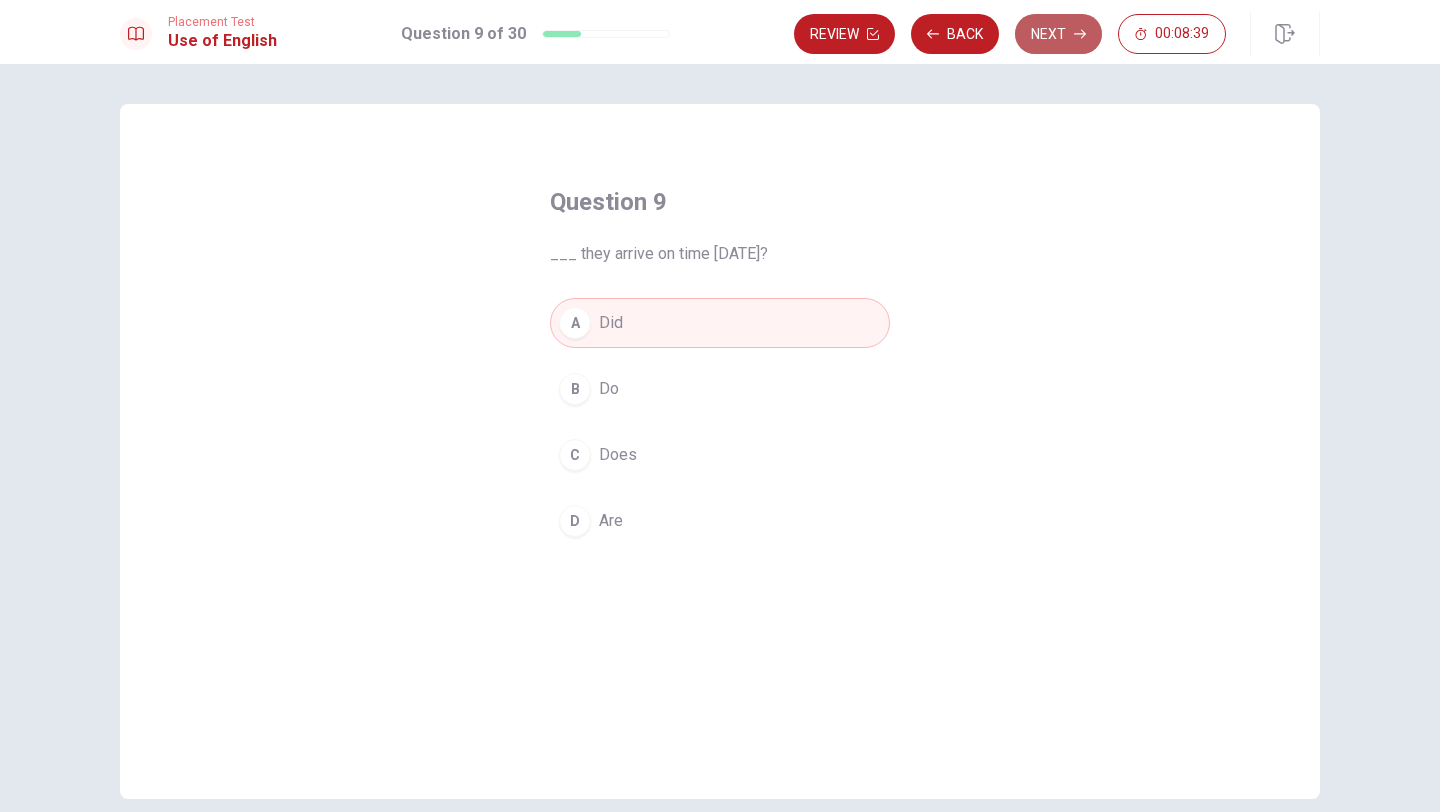 click on "Next" at bounding box center (1058, 34) 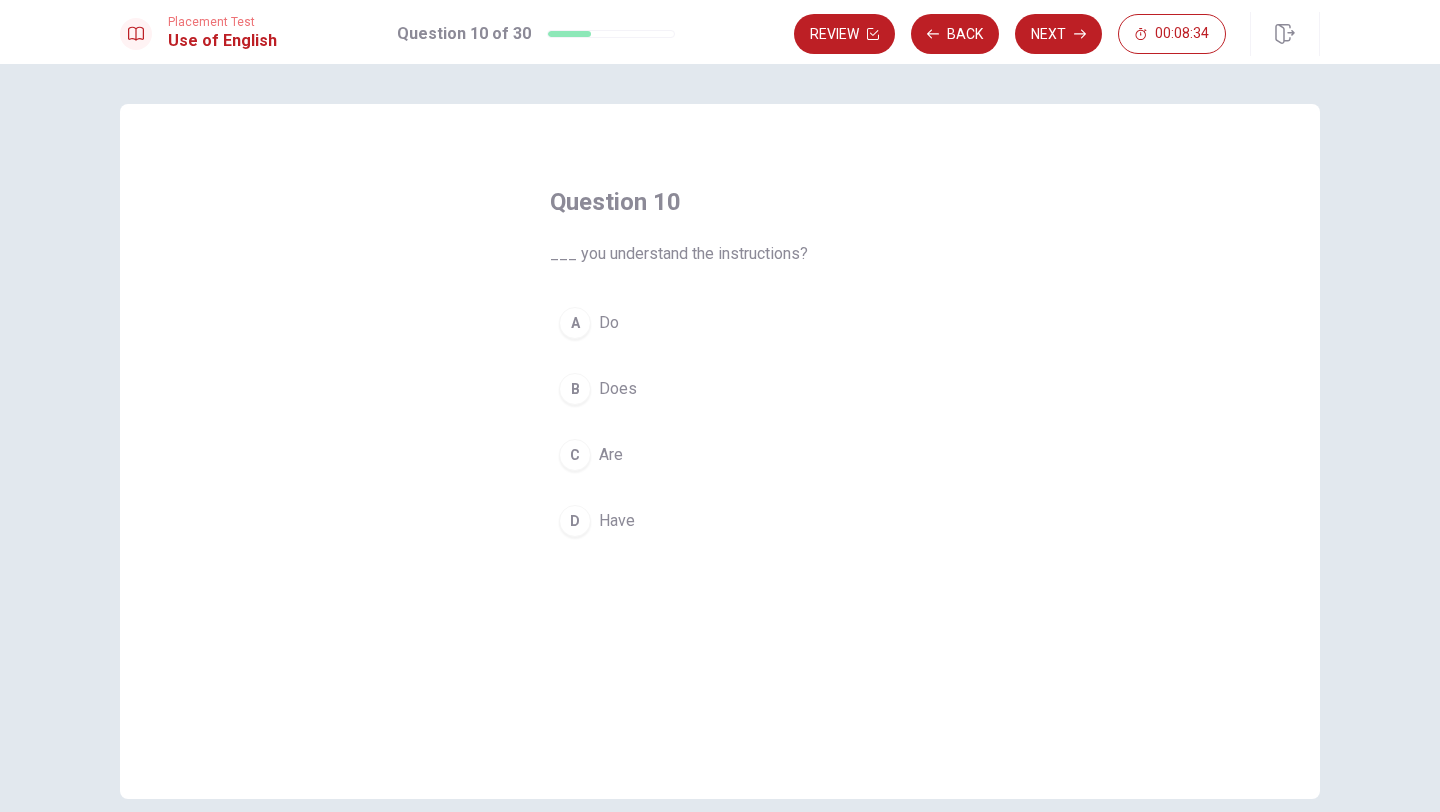 click on "A" at bounding box center [575, 323] 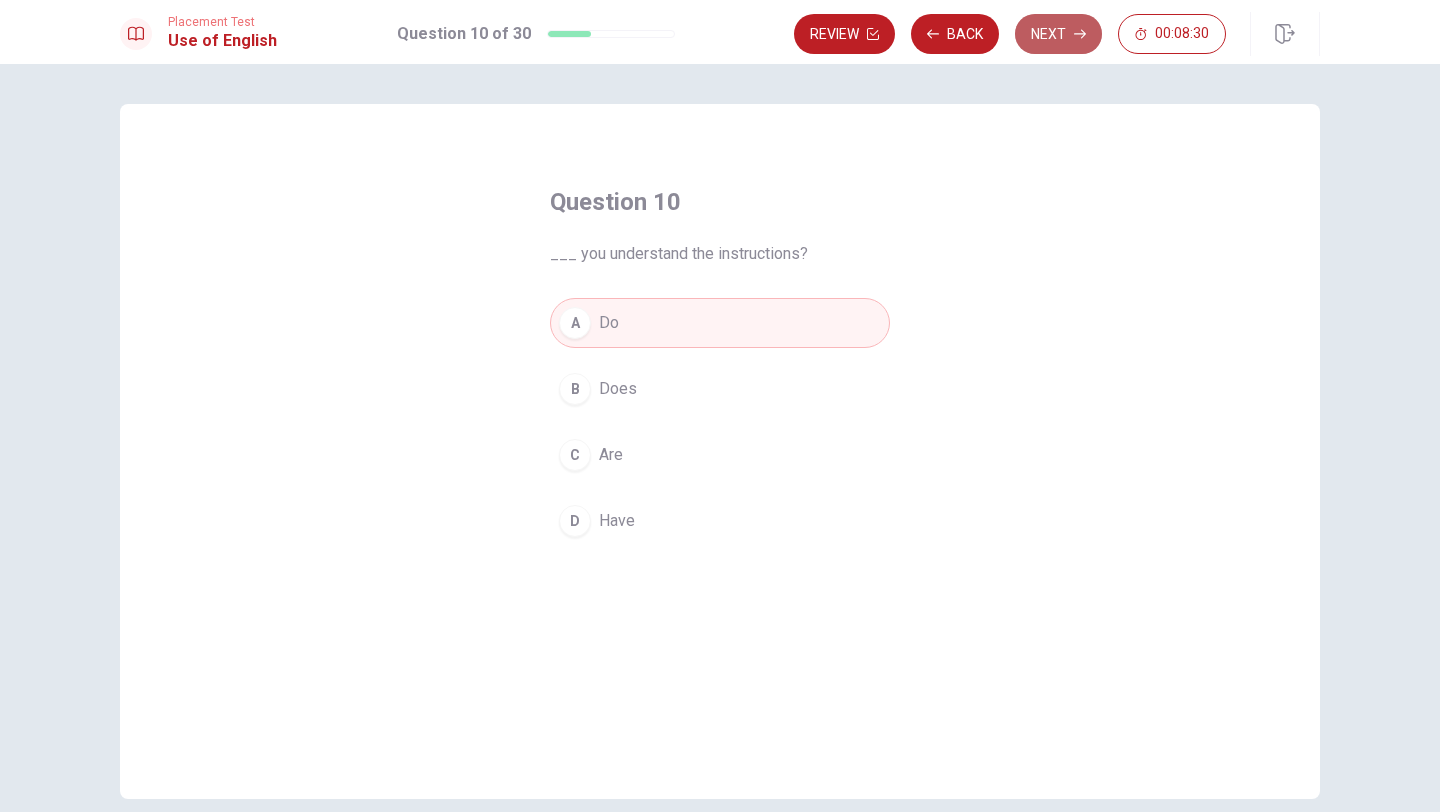 click on "Next" at bounding box center (1058, 34) 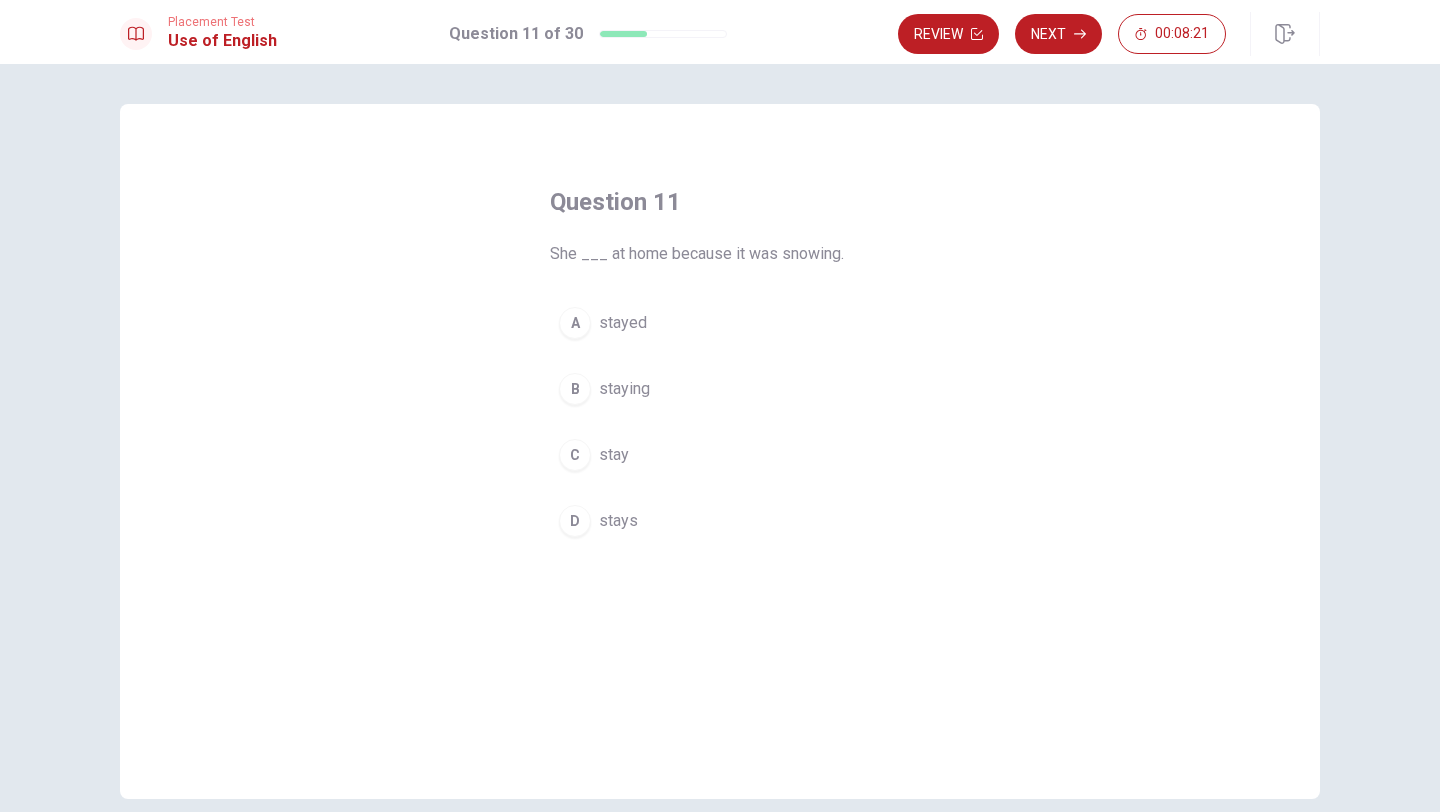 click on "D" at bounding box center [575, 521] 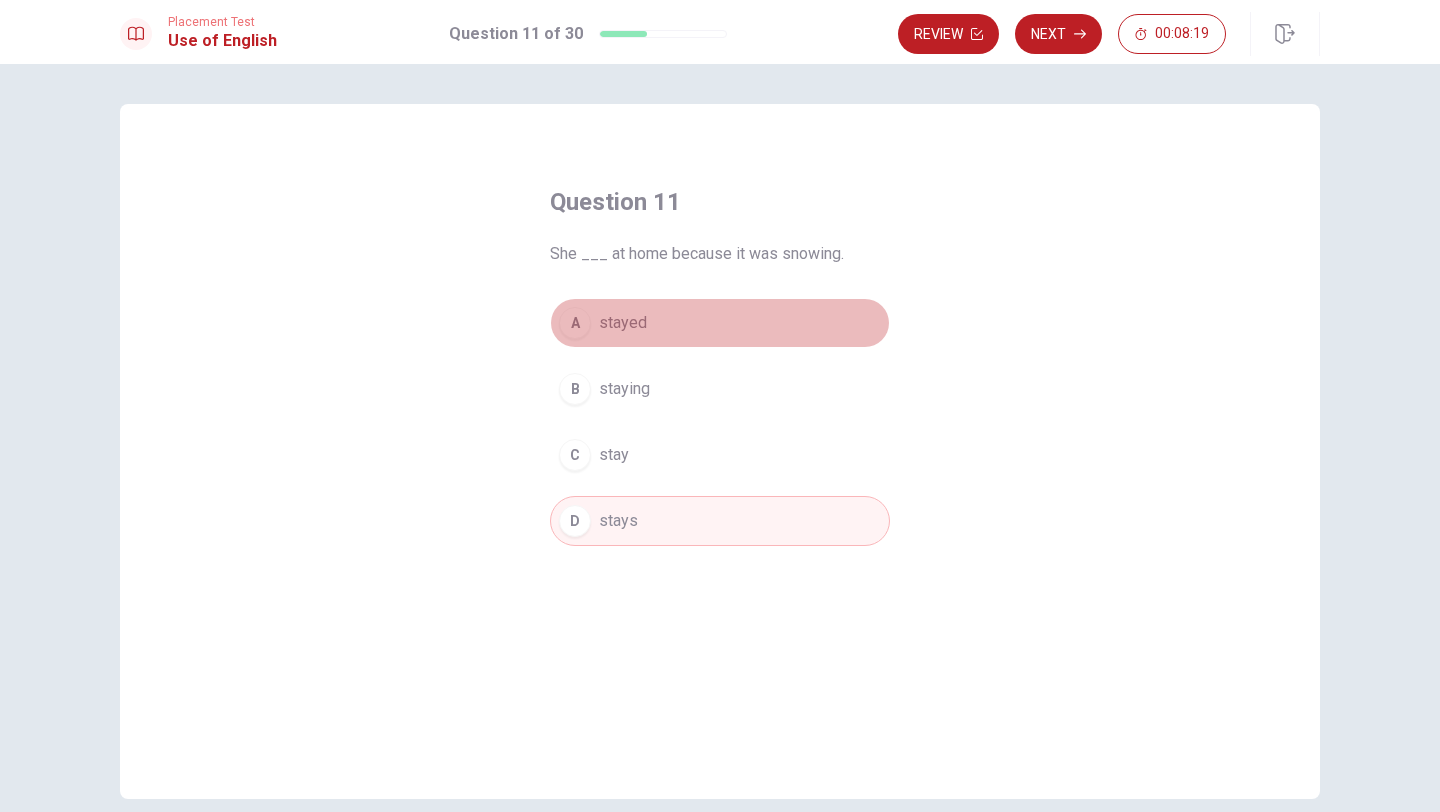 click on "A stayed" at bounding box center (720, 323) 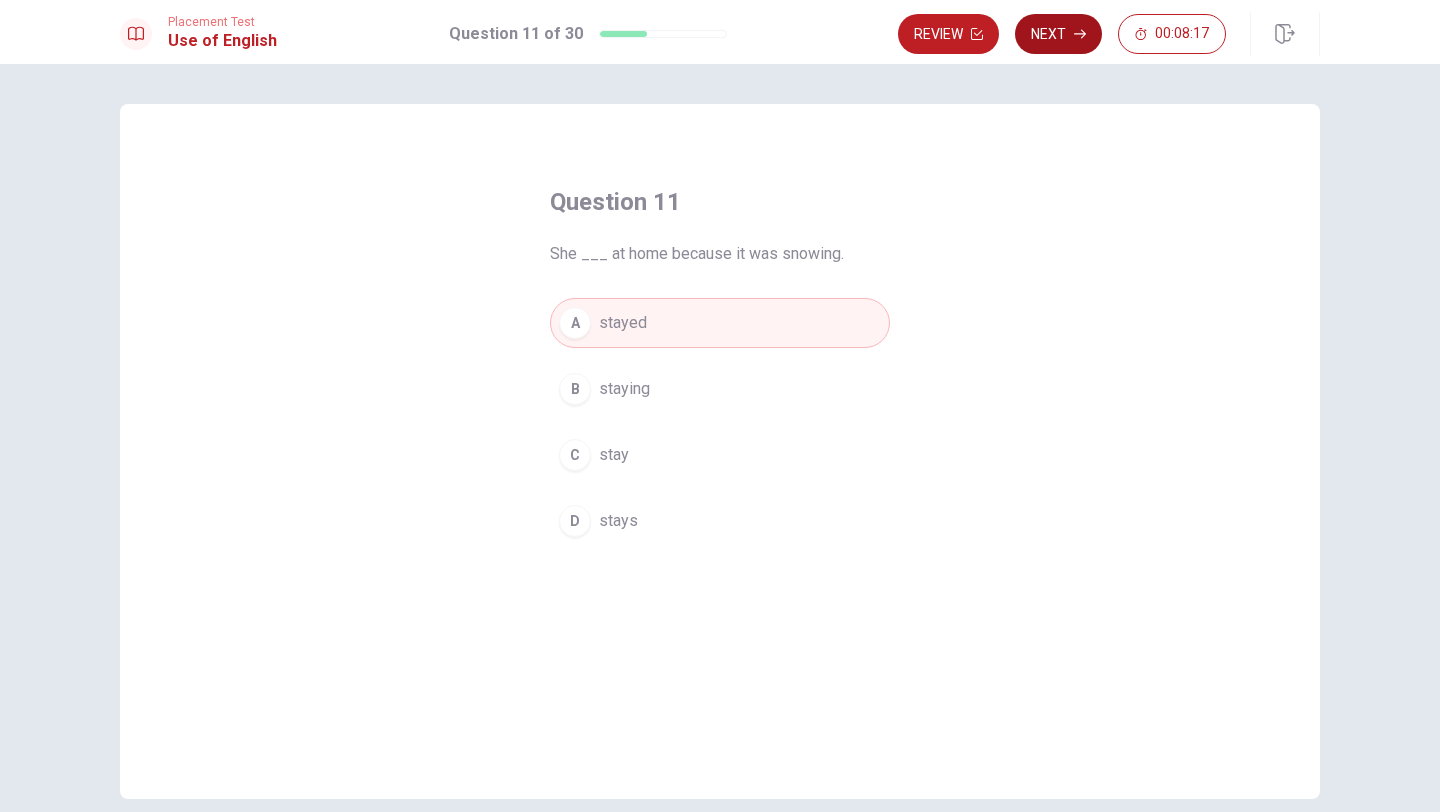 click on "Next" at bounding box center [1058, 34] 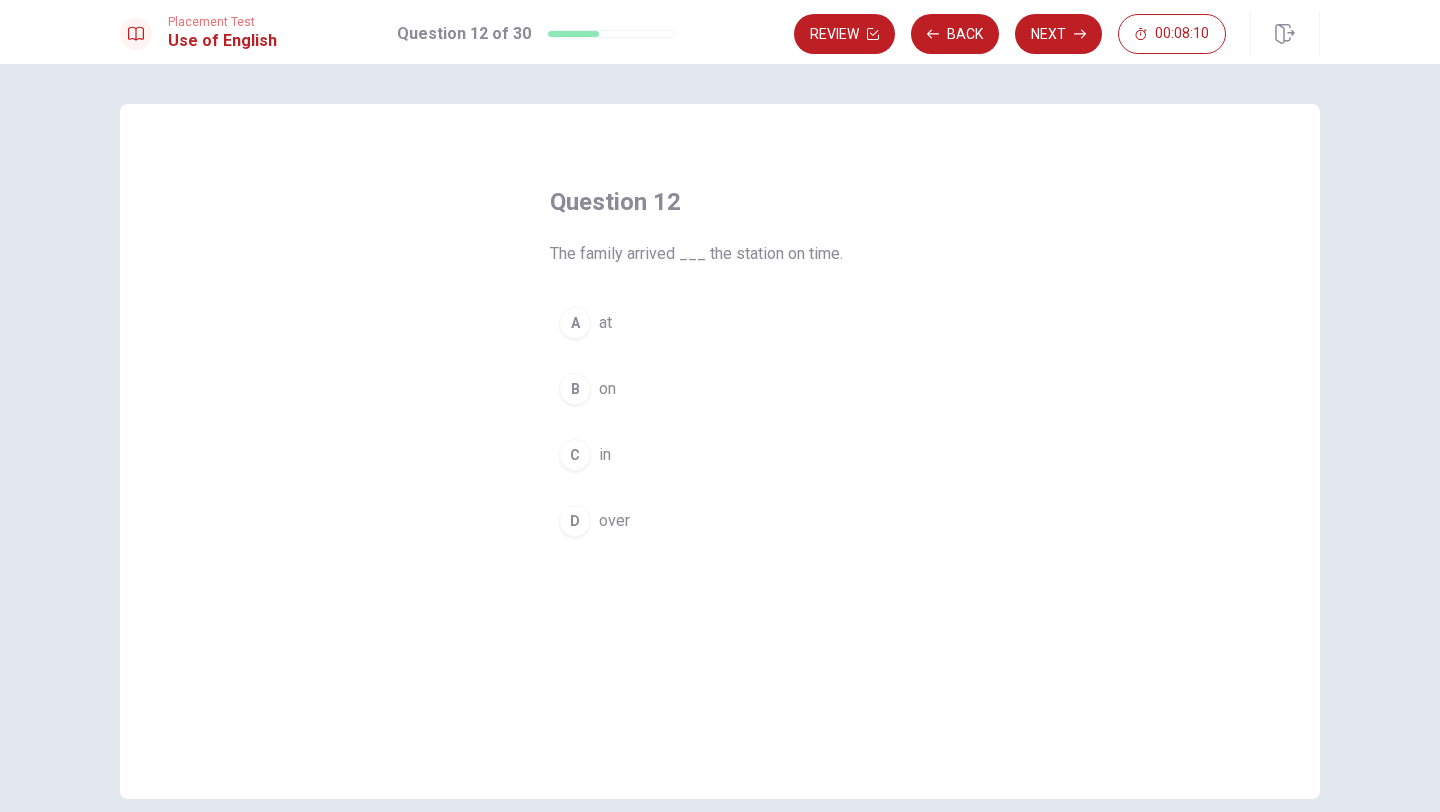 click on "A" at bounding box center [575, 323] 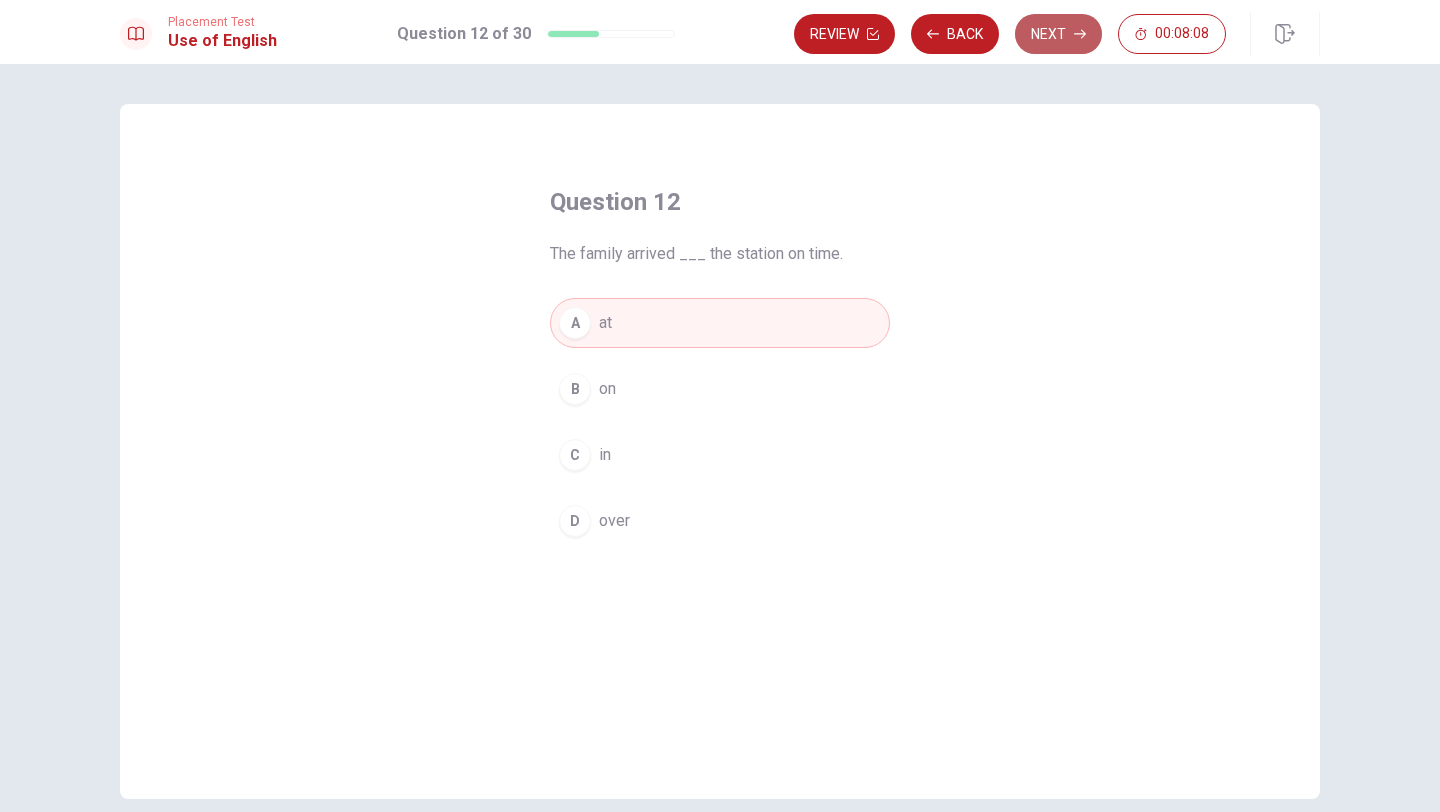 click on "Next" at bounding box center (1058, 34) 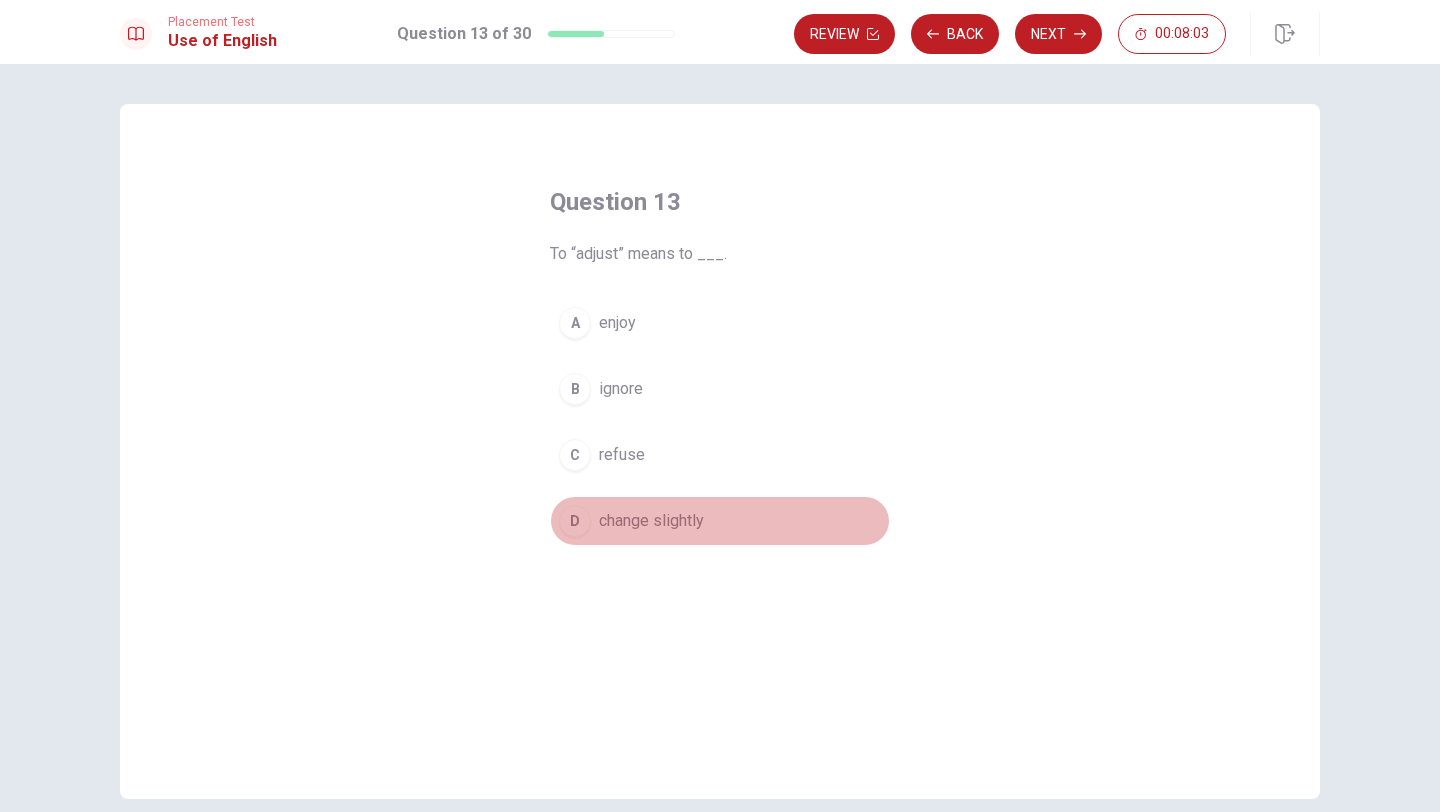 click on "D" at bounding box center [575, 521] 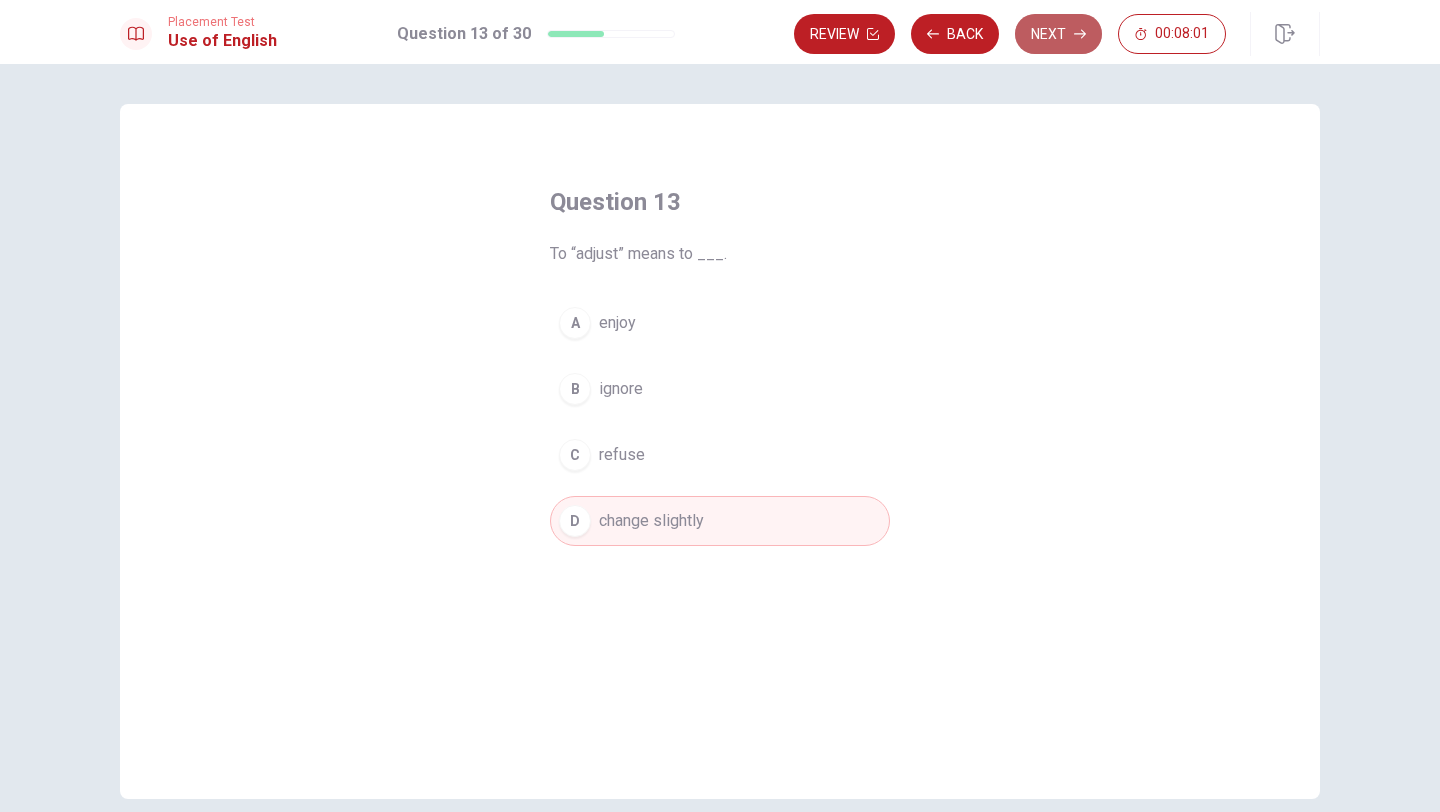 click on "Next" at bounding box center (1058, 34) 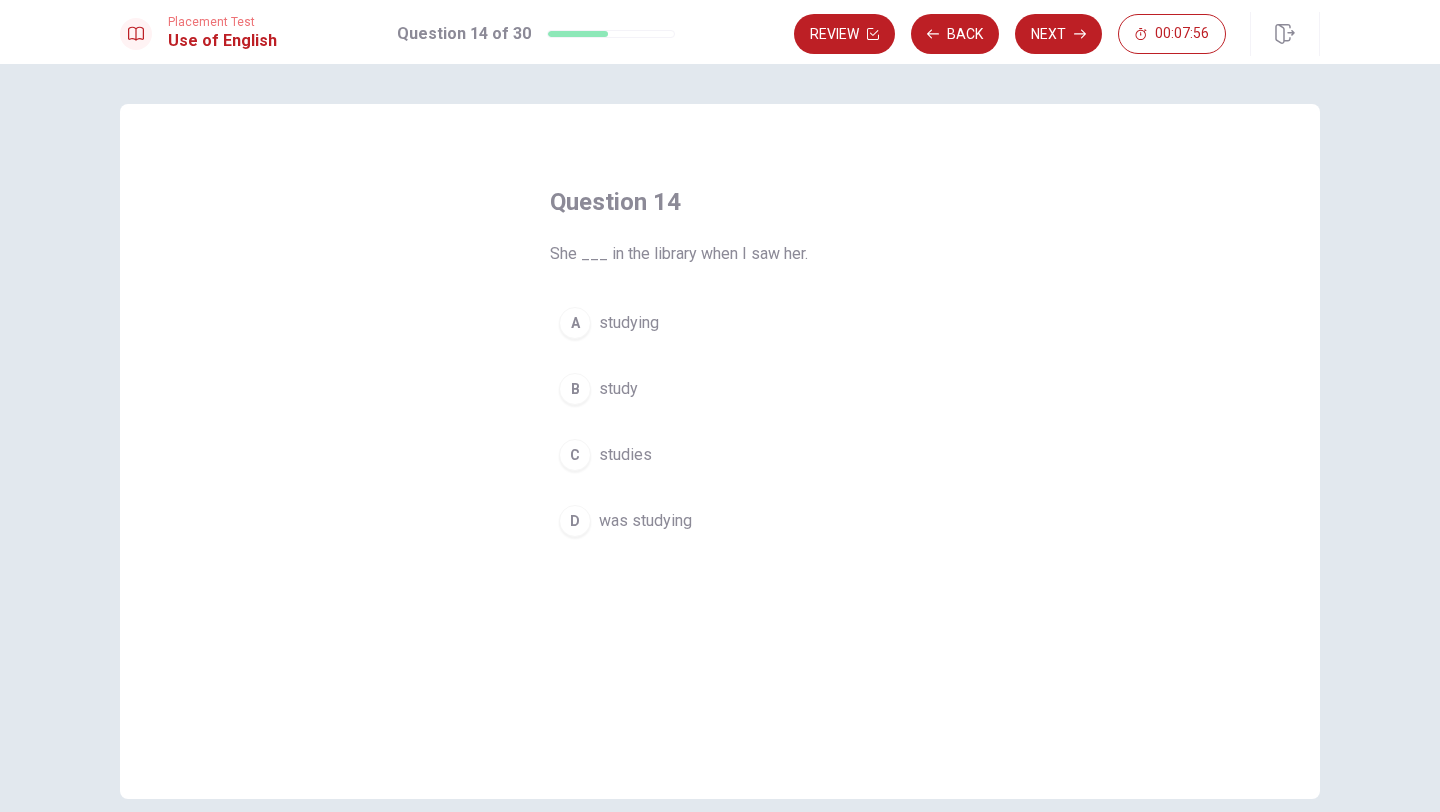 click on "D" at bounding box center (575, 521) 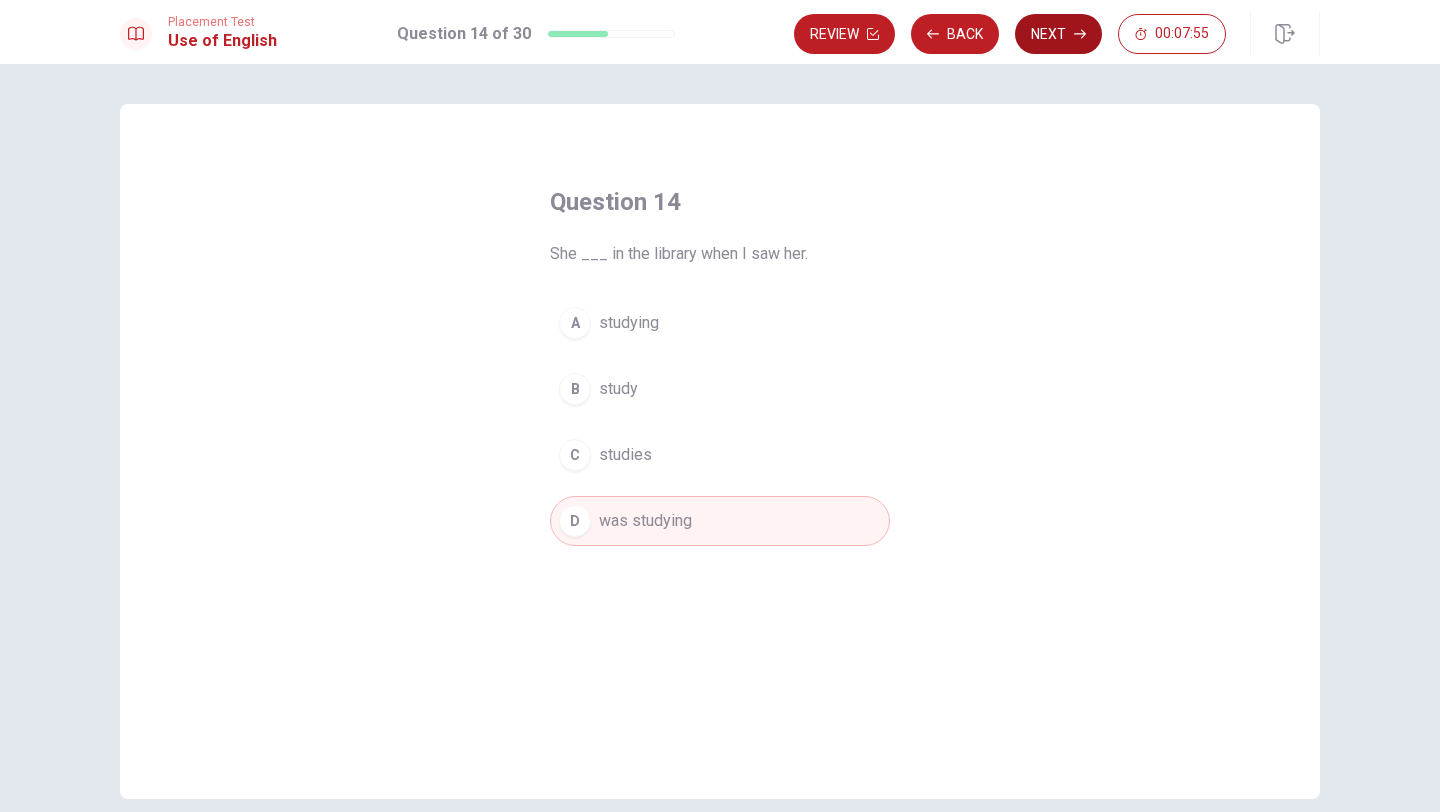 click on "Next" at bounding box center [1058, 34] 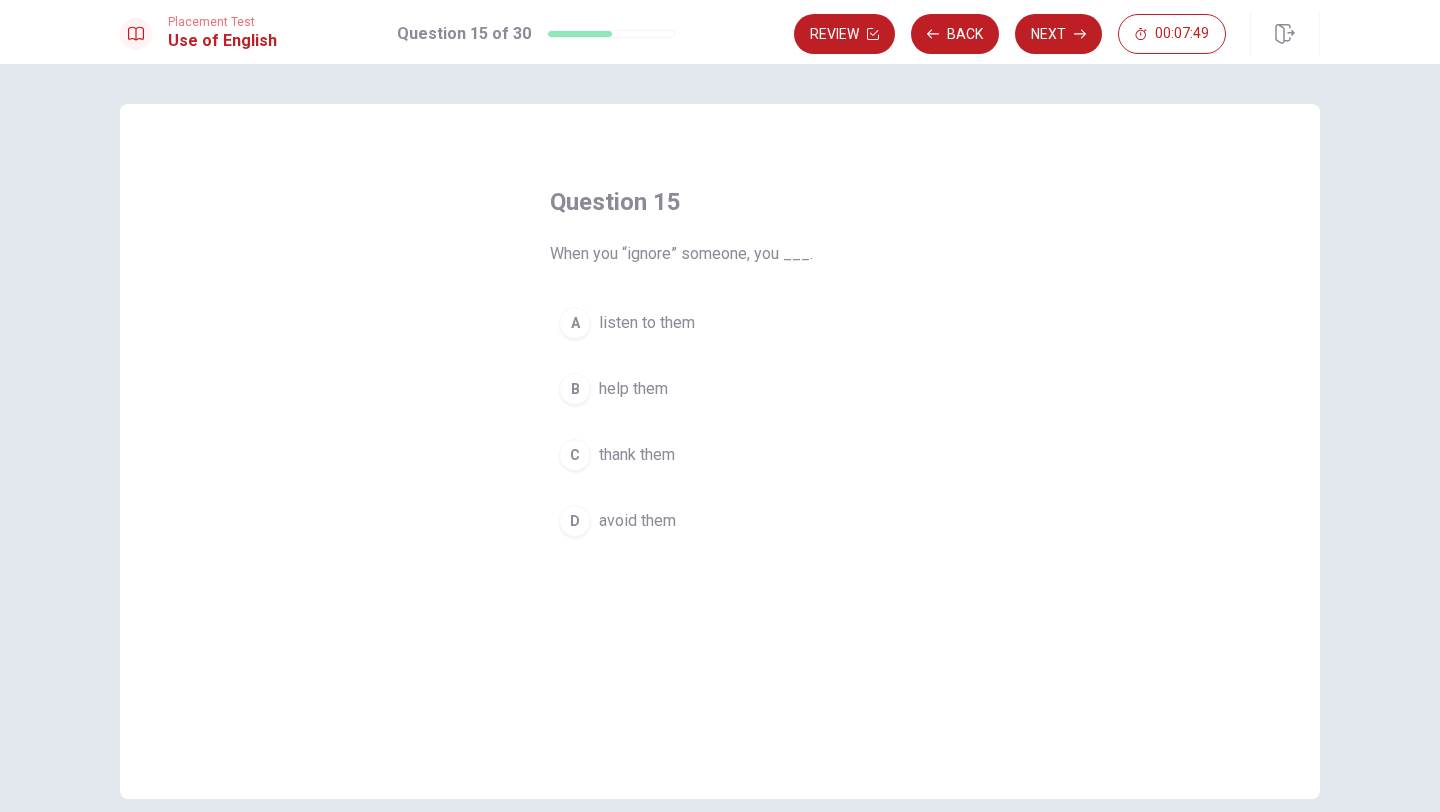 click on "D" at bounding box center (575, 521) 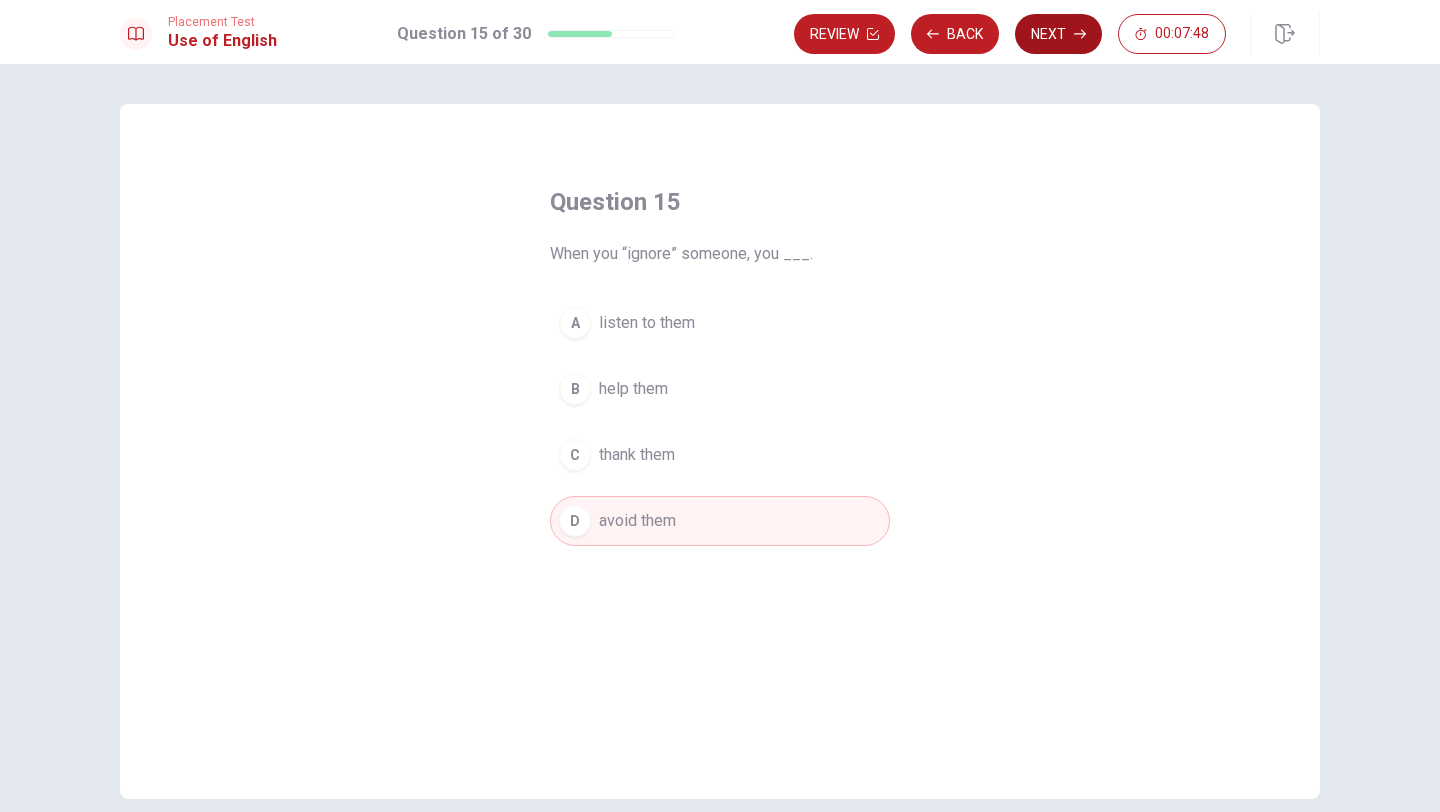 click on "Next" at bounding box center [1058, 34] 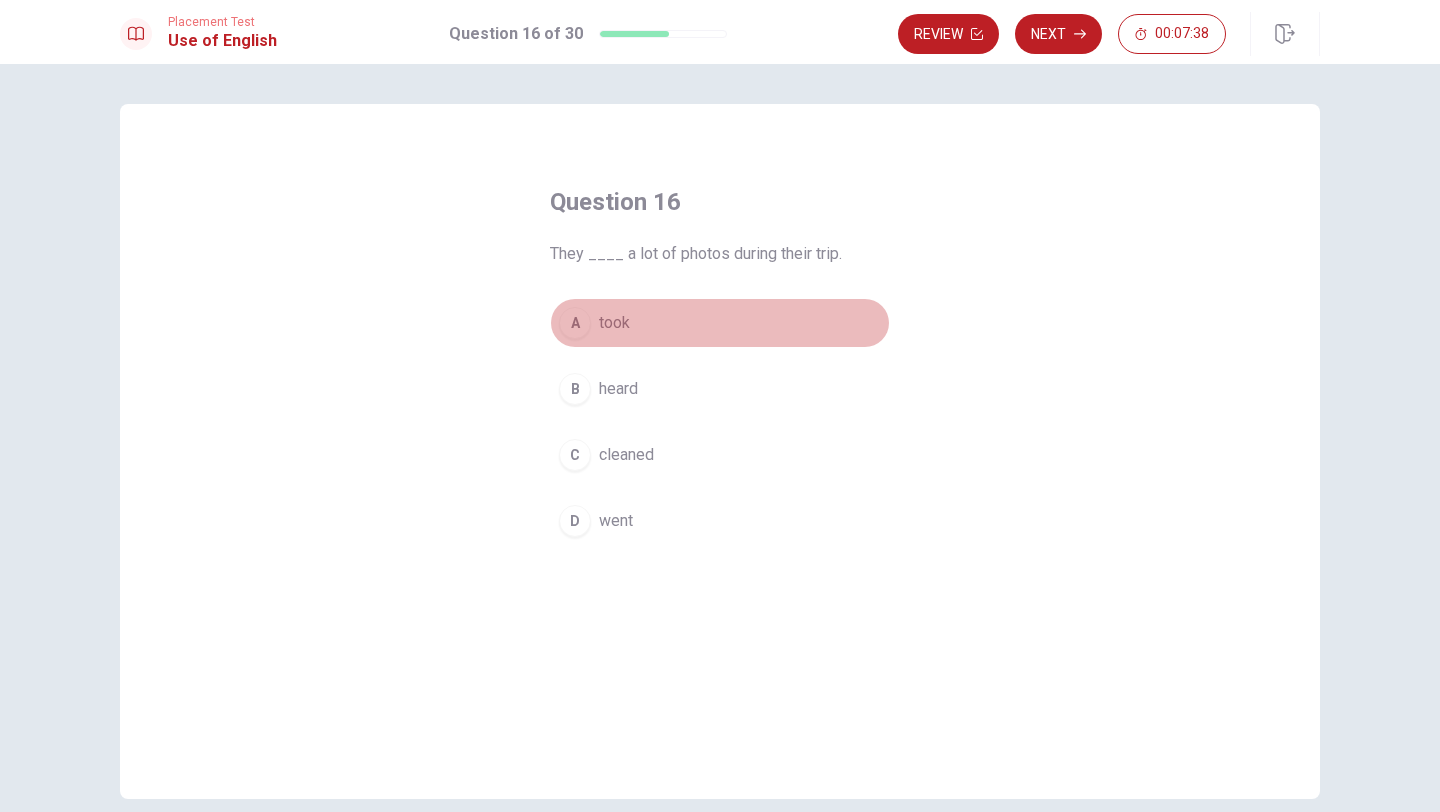click on "A" at bounding box center (575, 323) 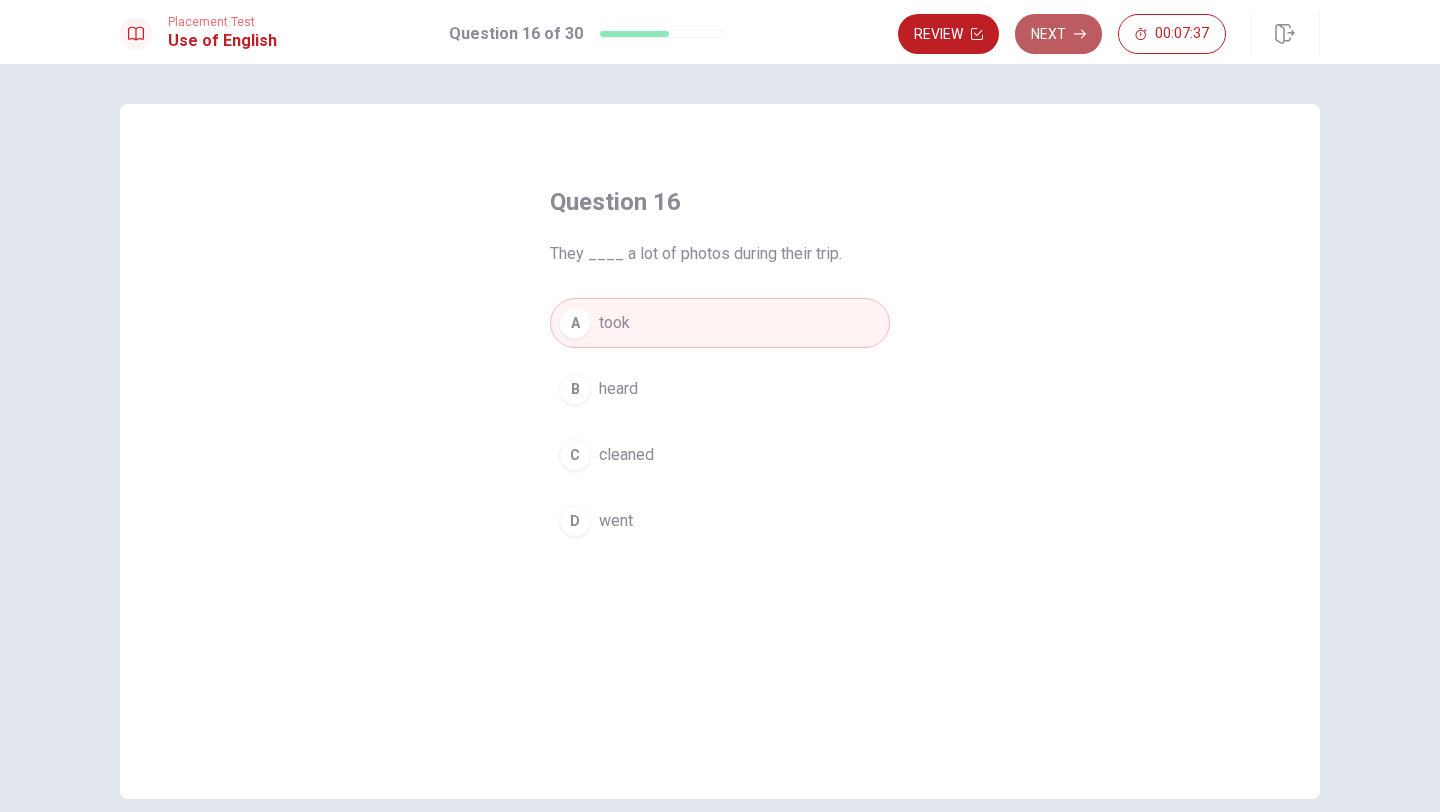 click on "Next" at bounding box center (1058, 34) 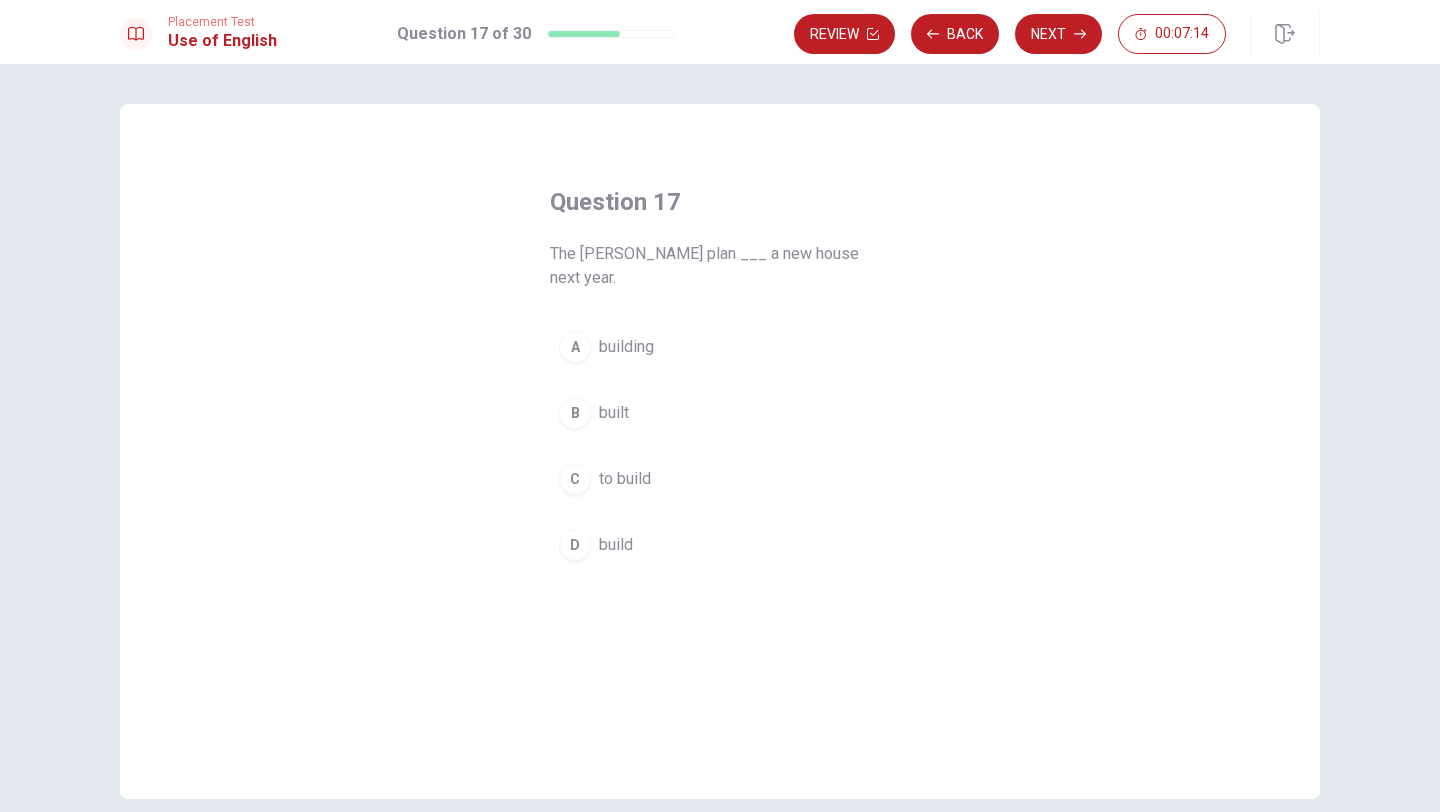 click on "A" at bounding box center [575, 347] 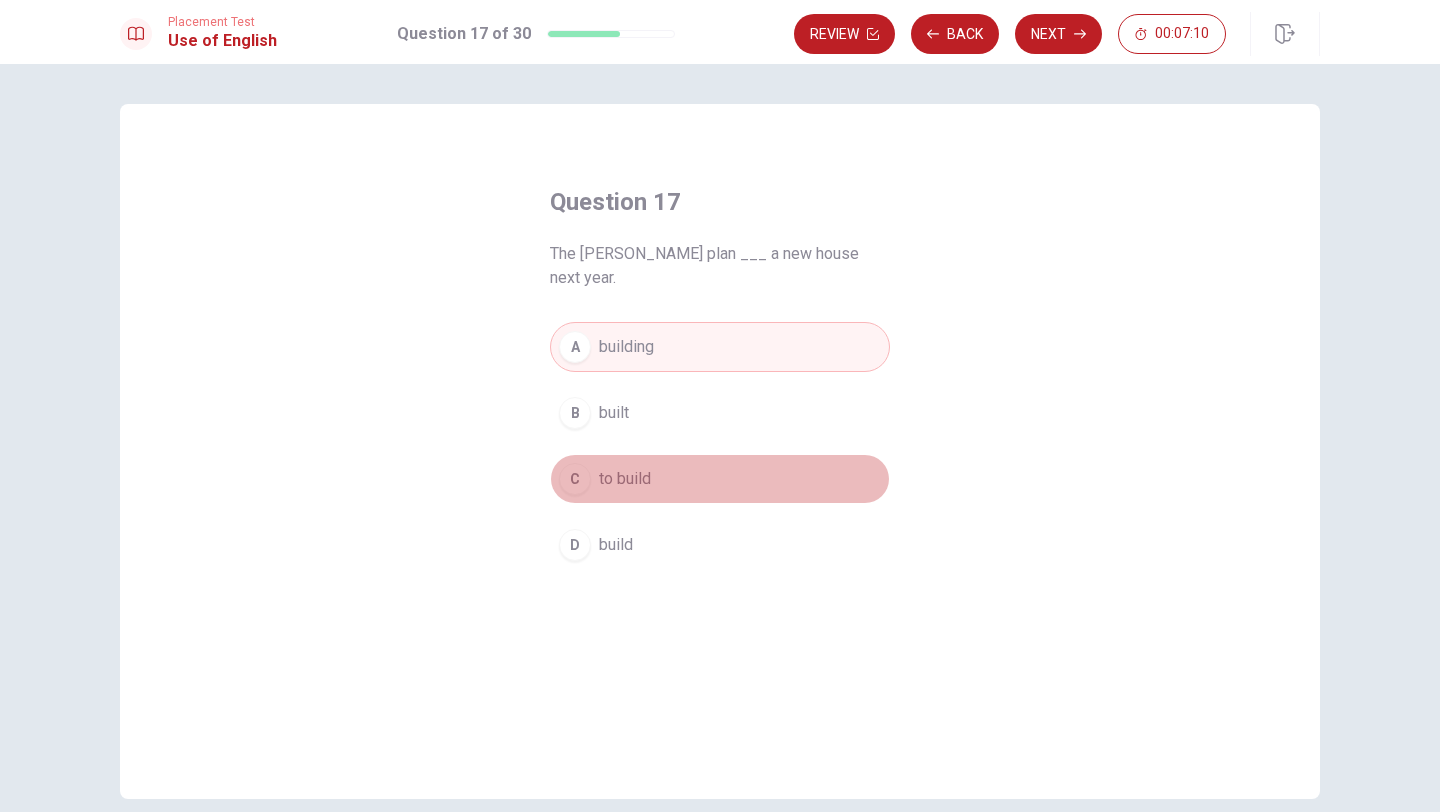 click on "C" at bounding box center (575, 479) 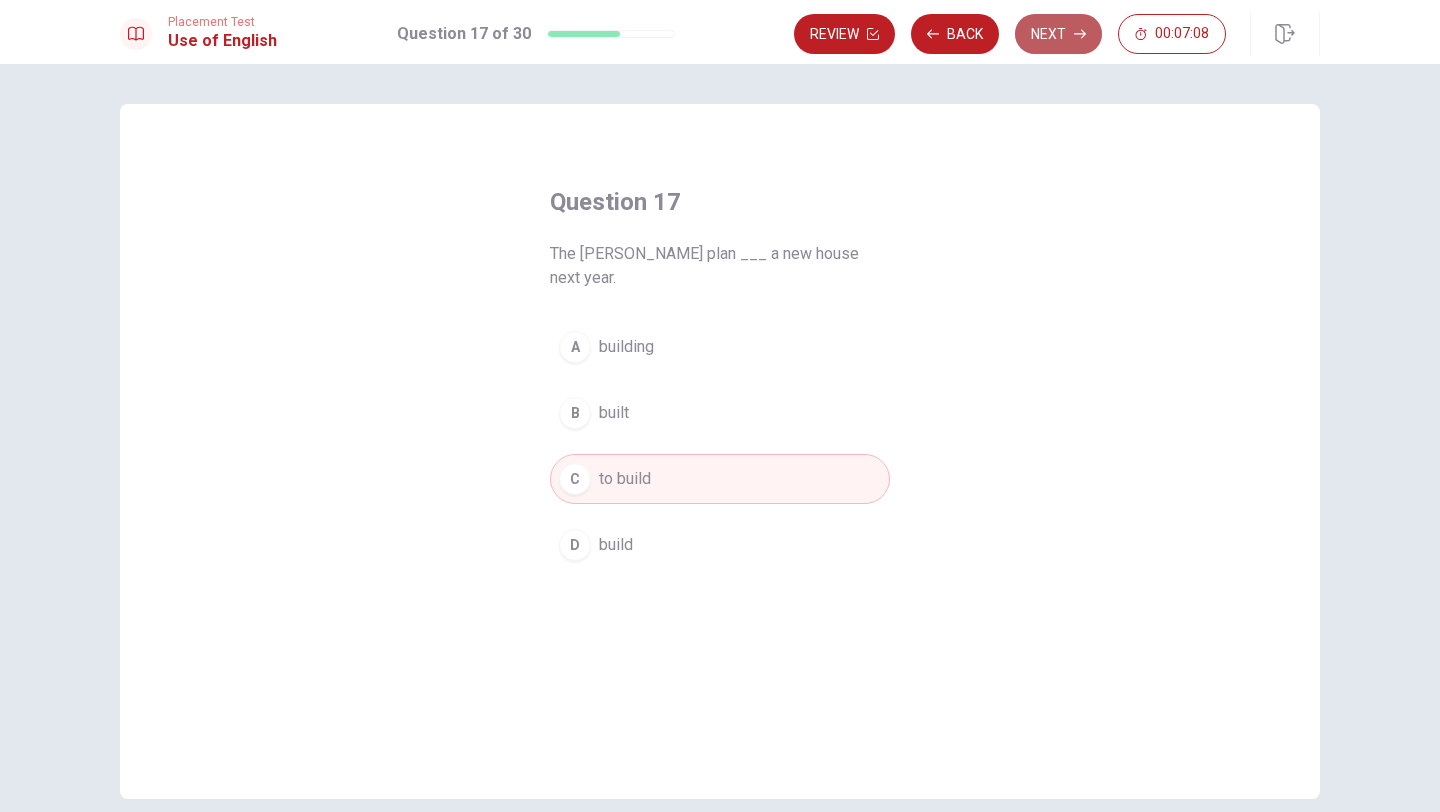 click on "Next" at bounding box center [1058, 34] 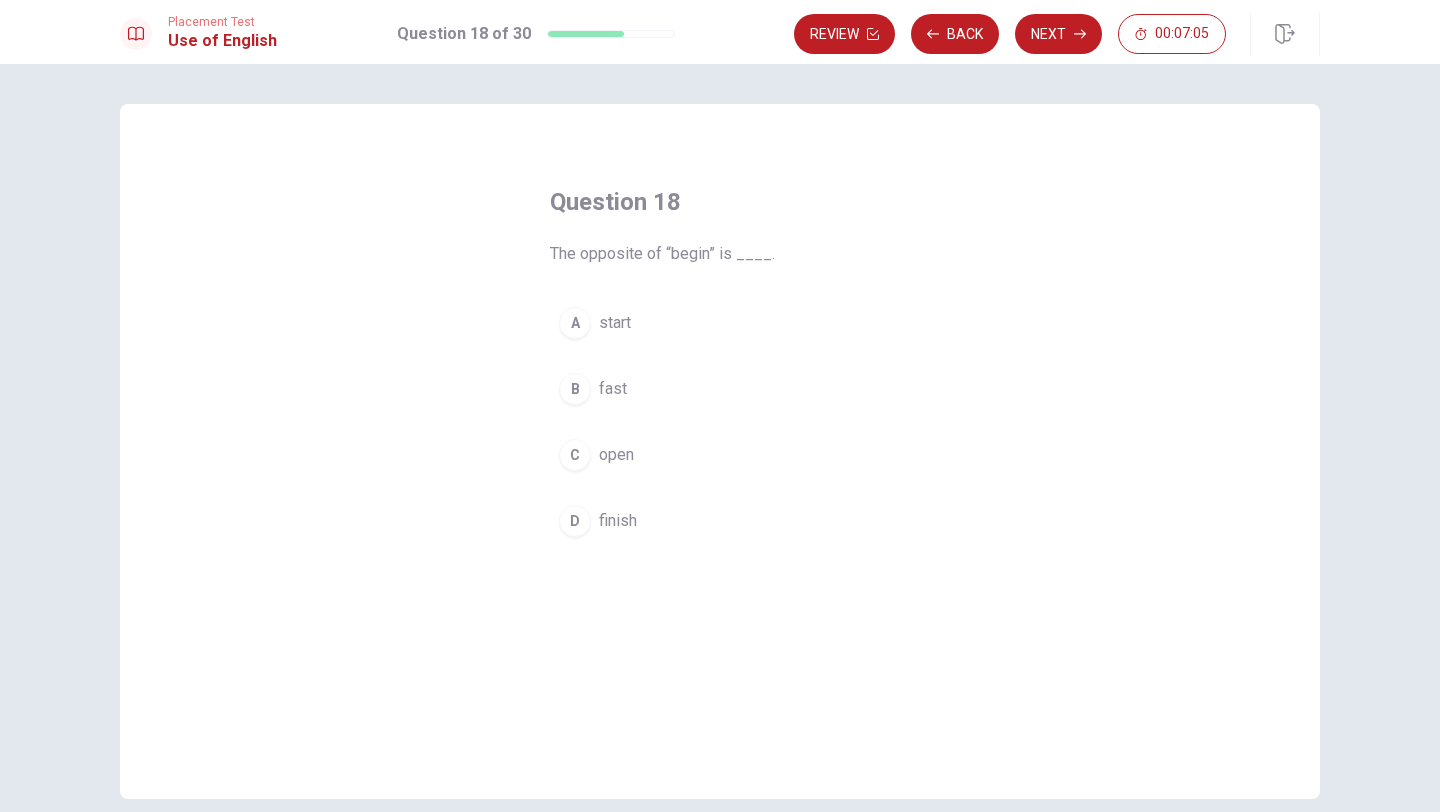 click on "D" at bounding box center (575, 521) 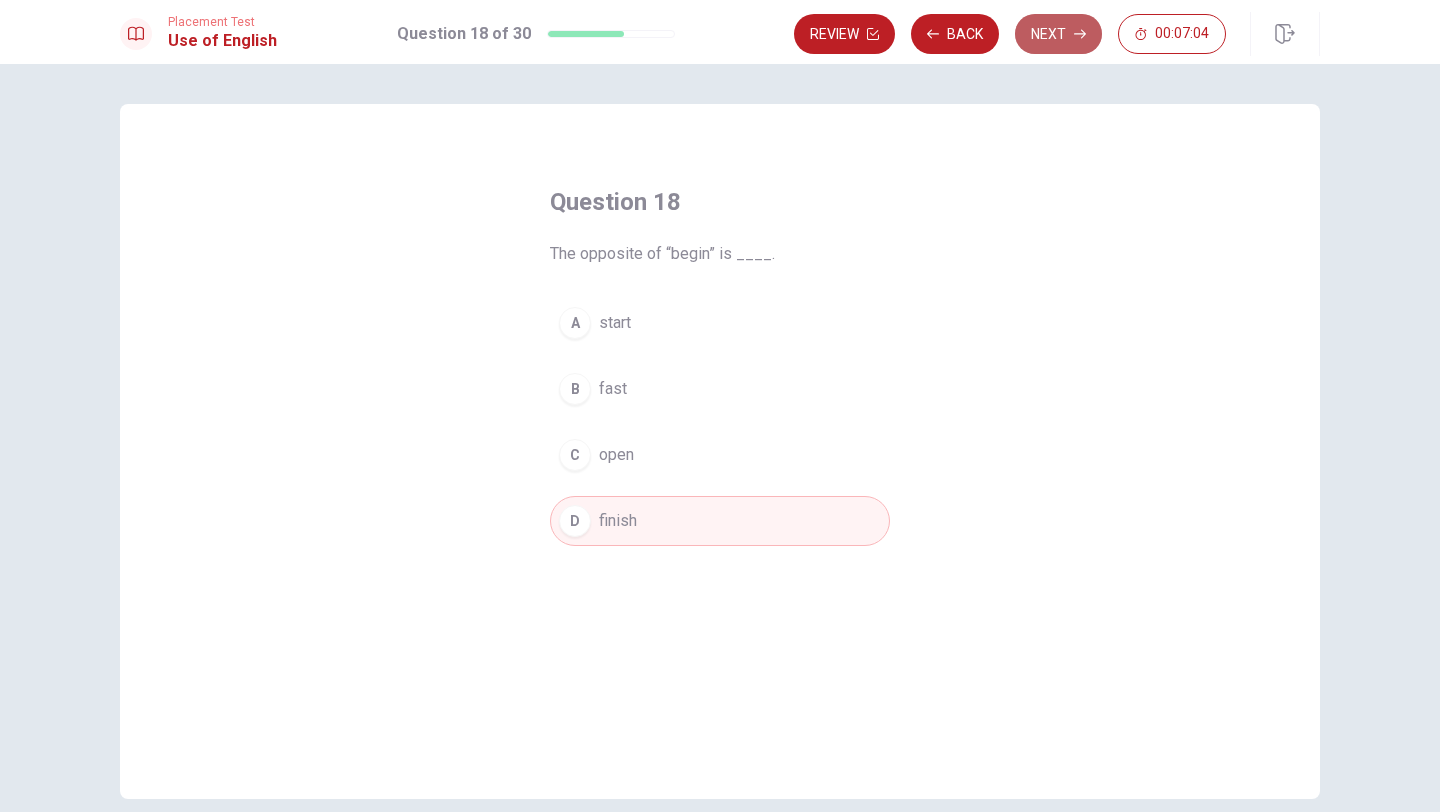 click on "Next" at bounding box center (1058, 34) 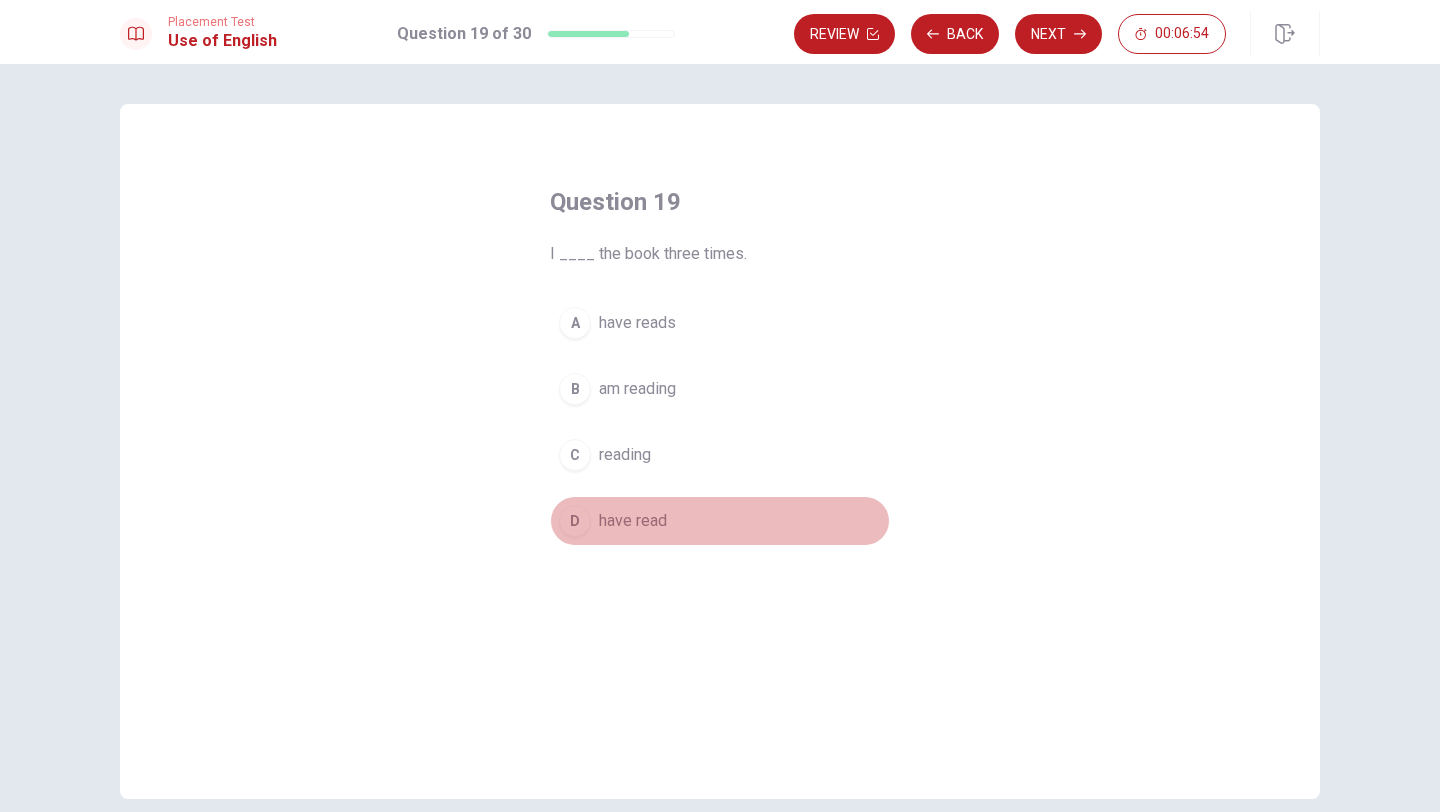 click on "have read" at bounding box center [633, 521] 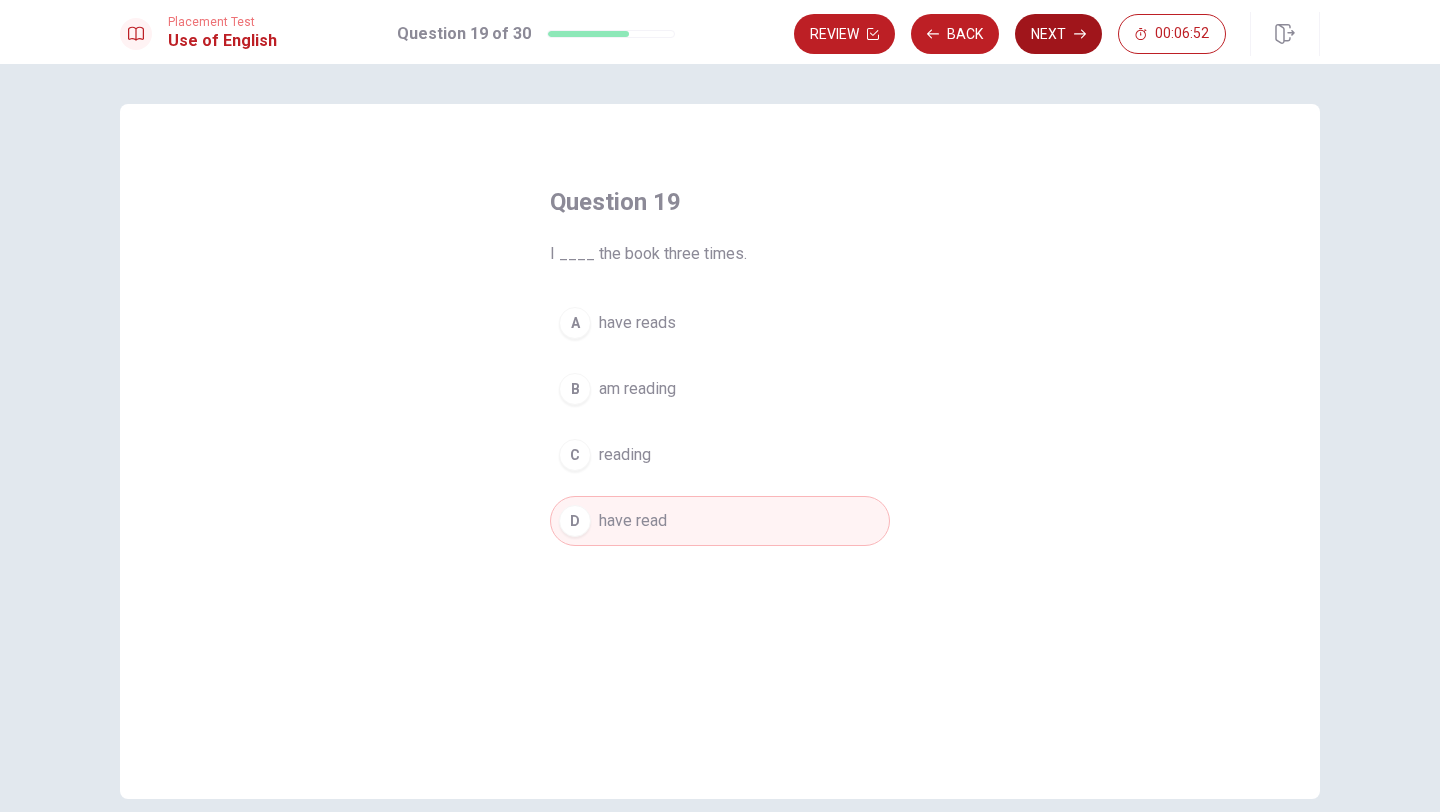 click on "Next" at bounding box center [1058, 34] 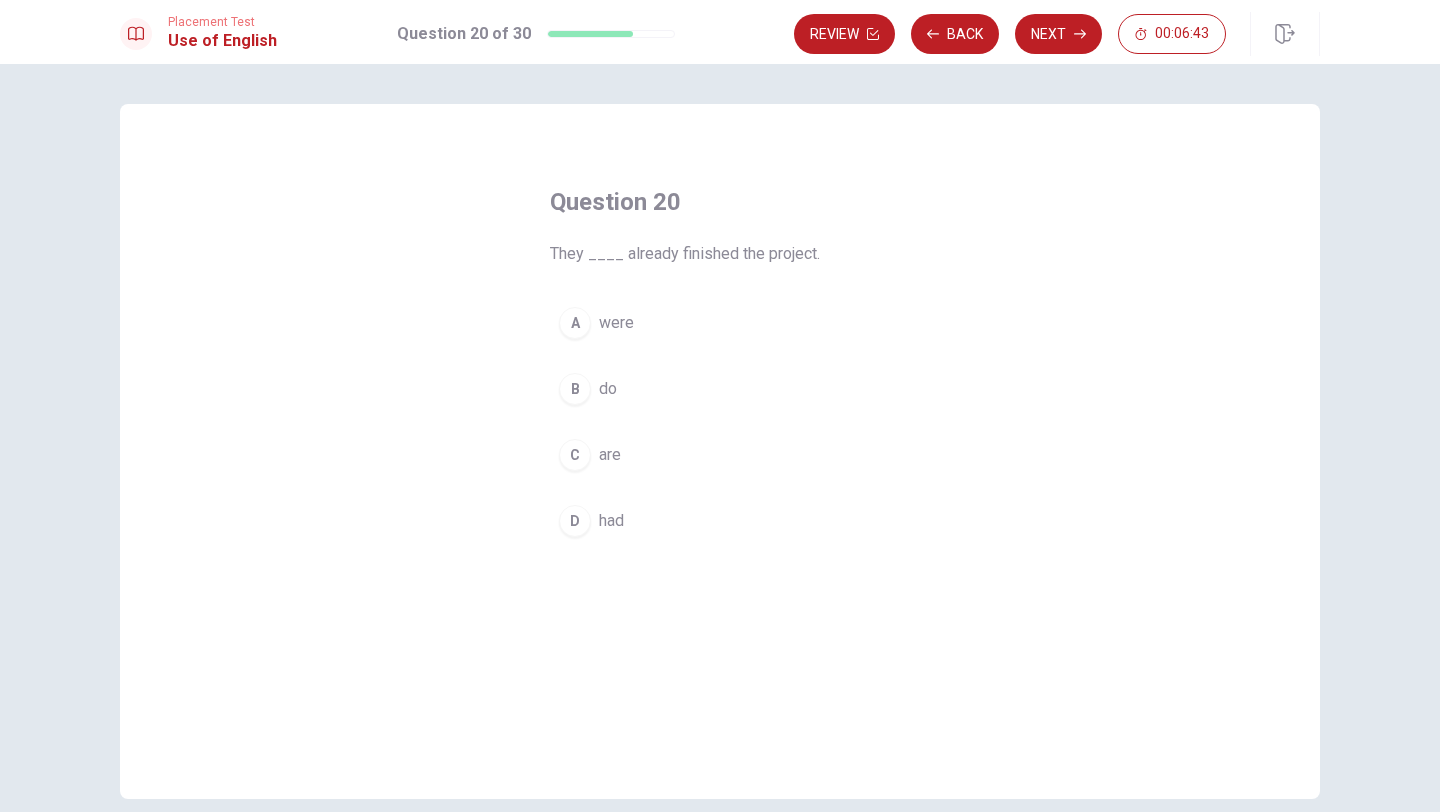 click on "had" at bounding box center (611, 521) 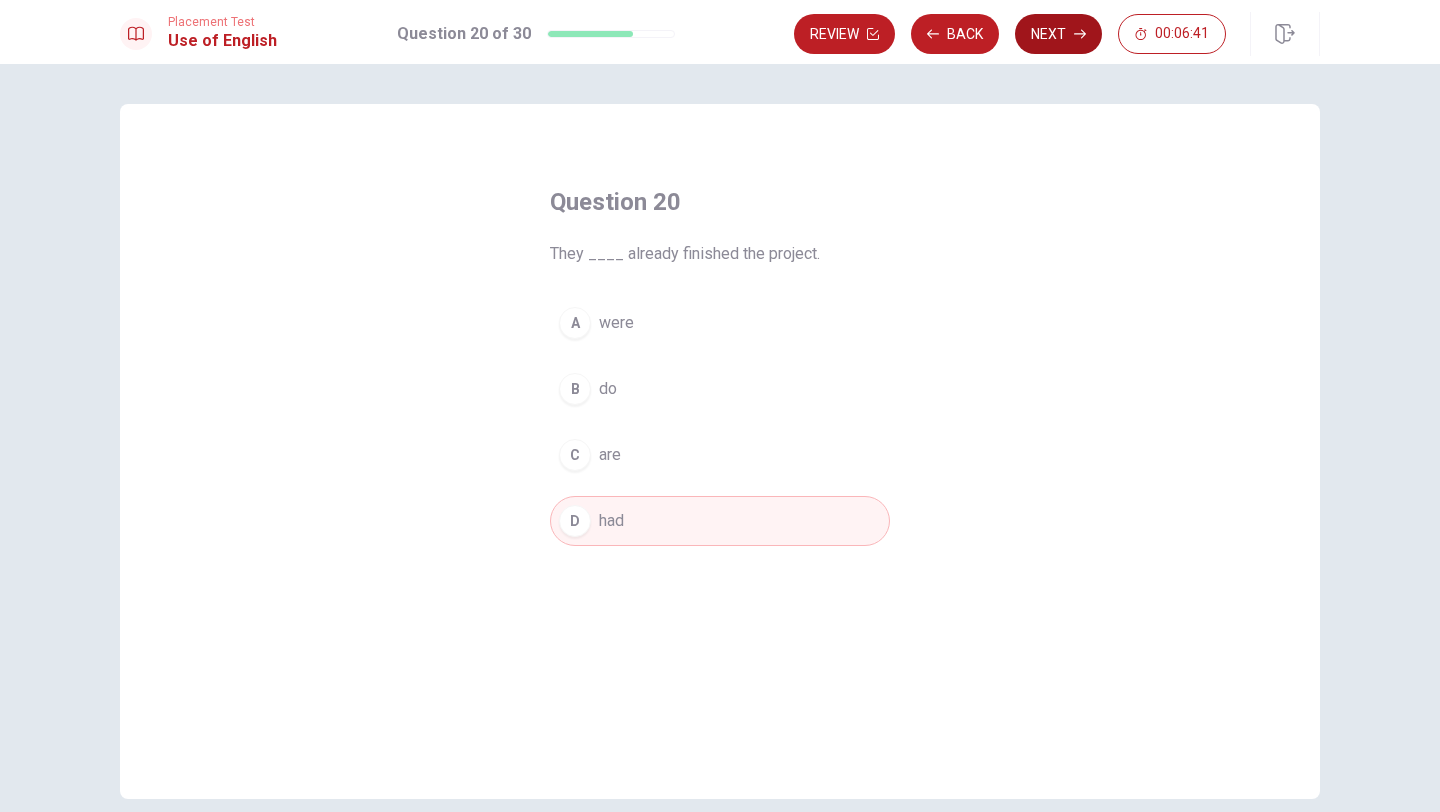 click on "Next" at bounding box center [1058, 34] 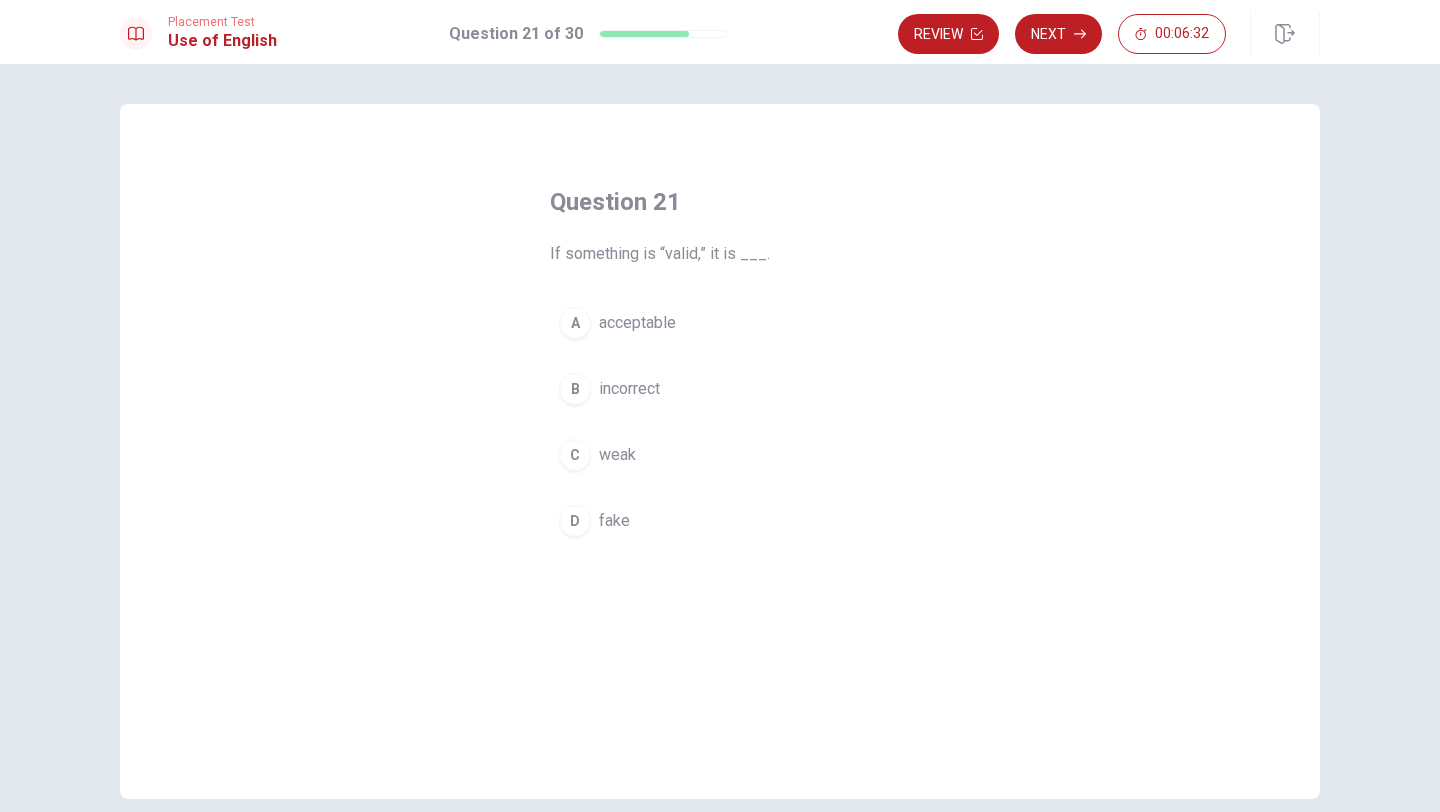 click on "A" at bounding box center [575, 323] 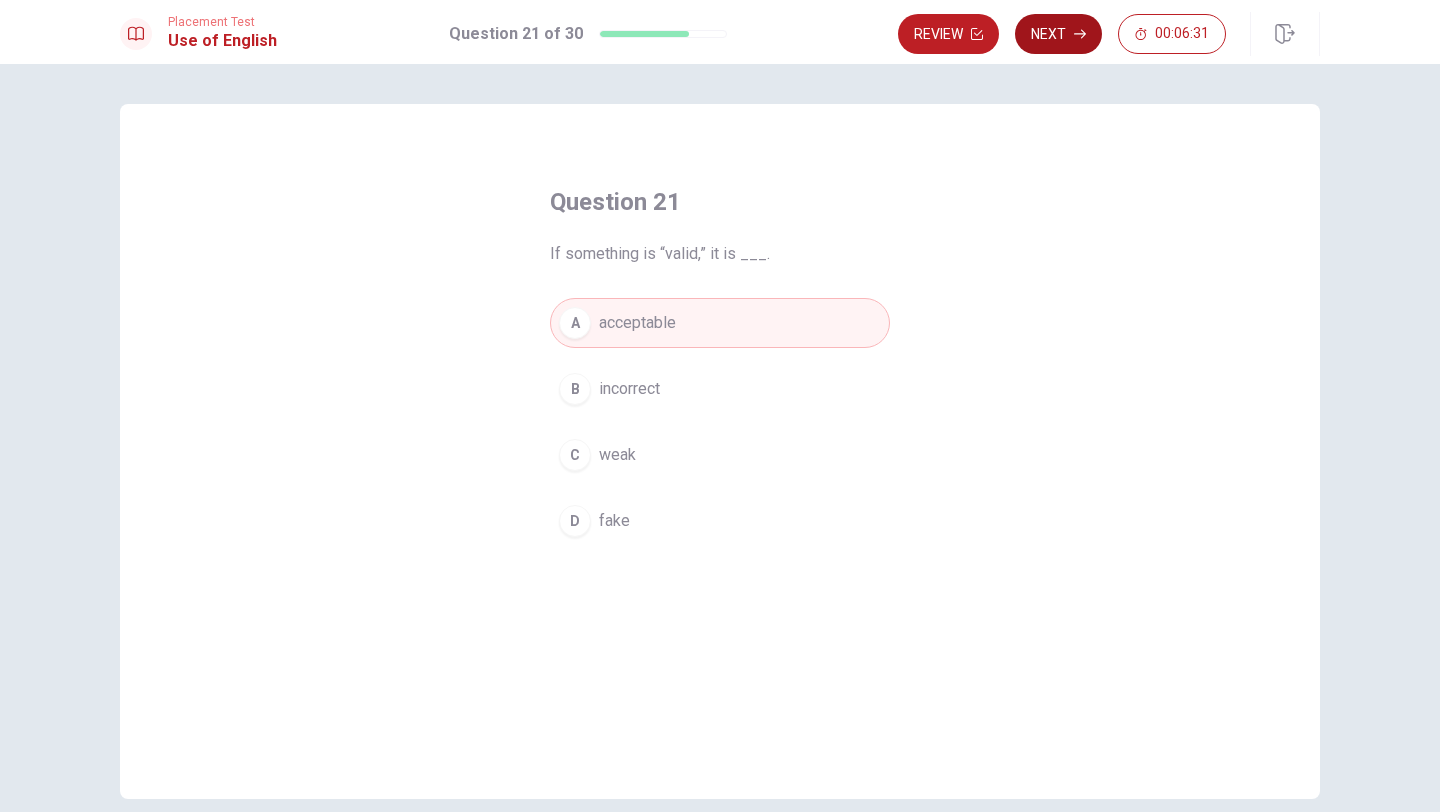 click 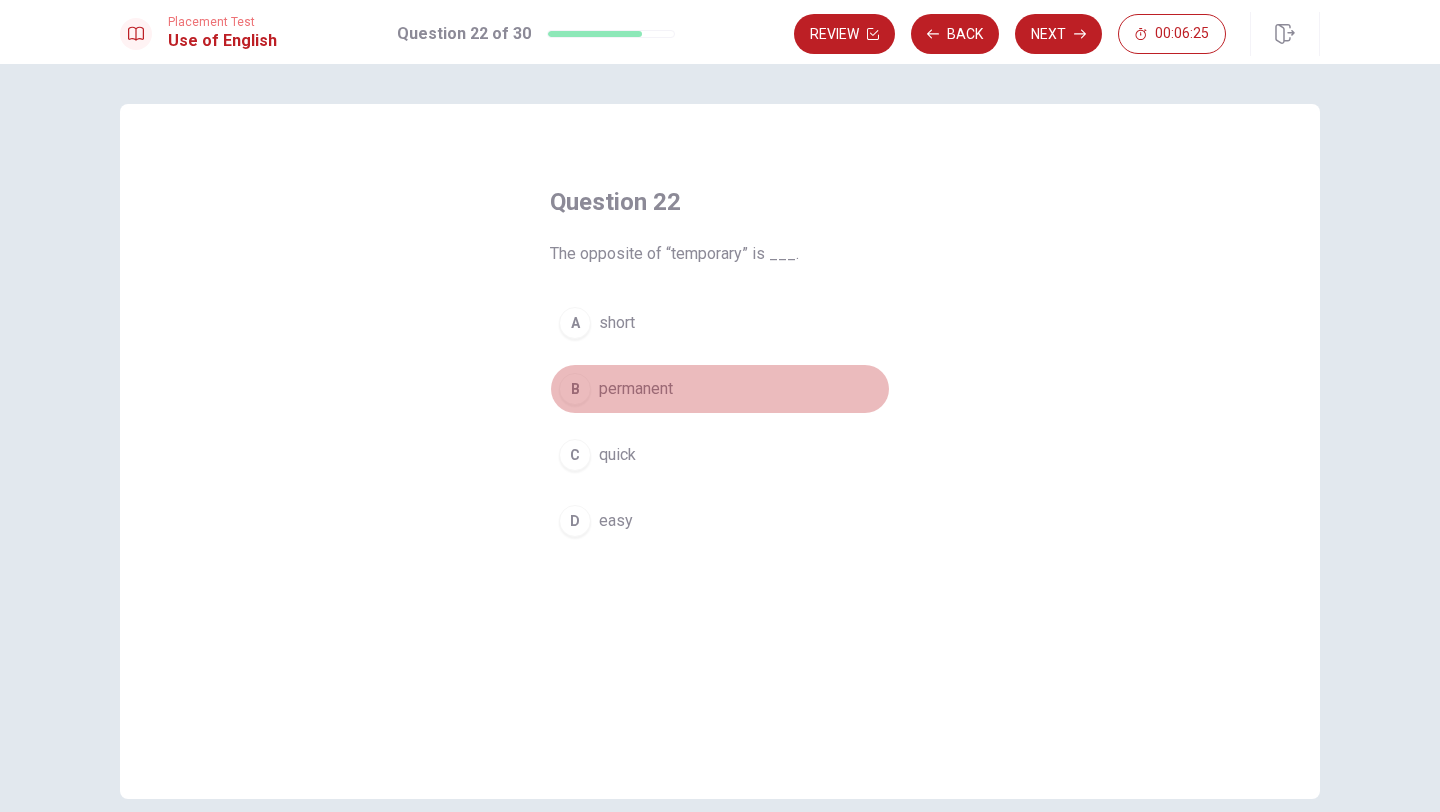 click on "B" at bounding box center (575, 389) 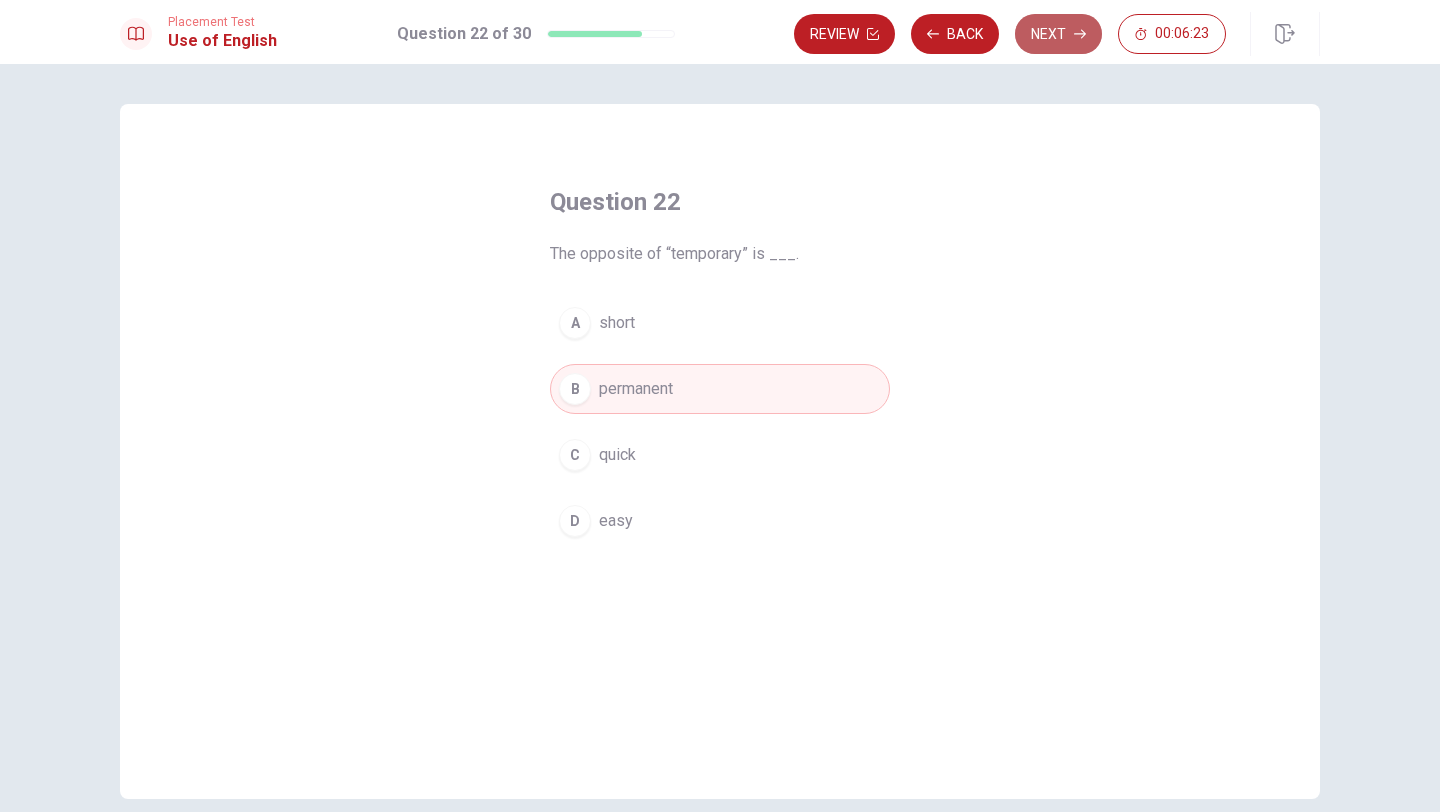 click on "Next" at bounding box center (1058, 34) 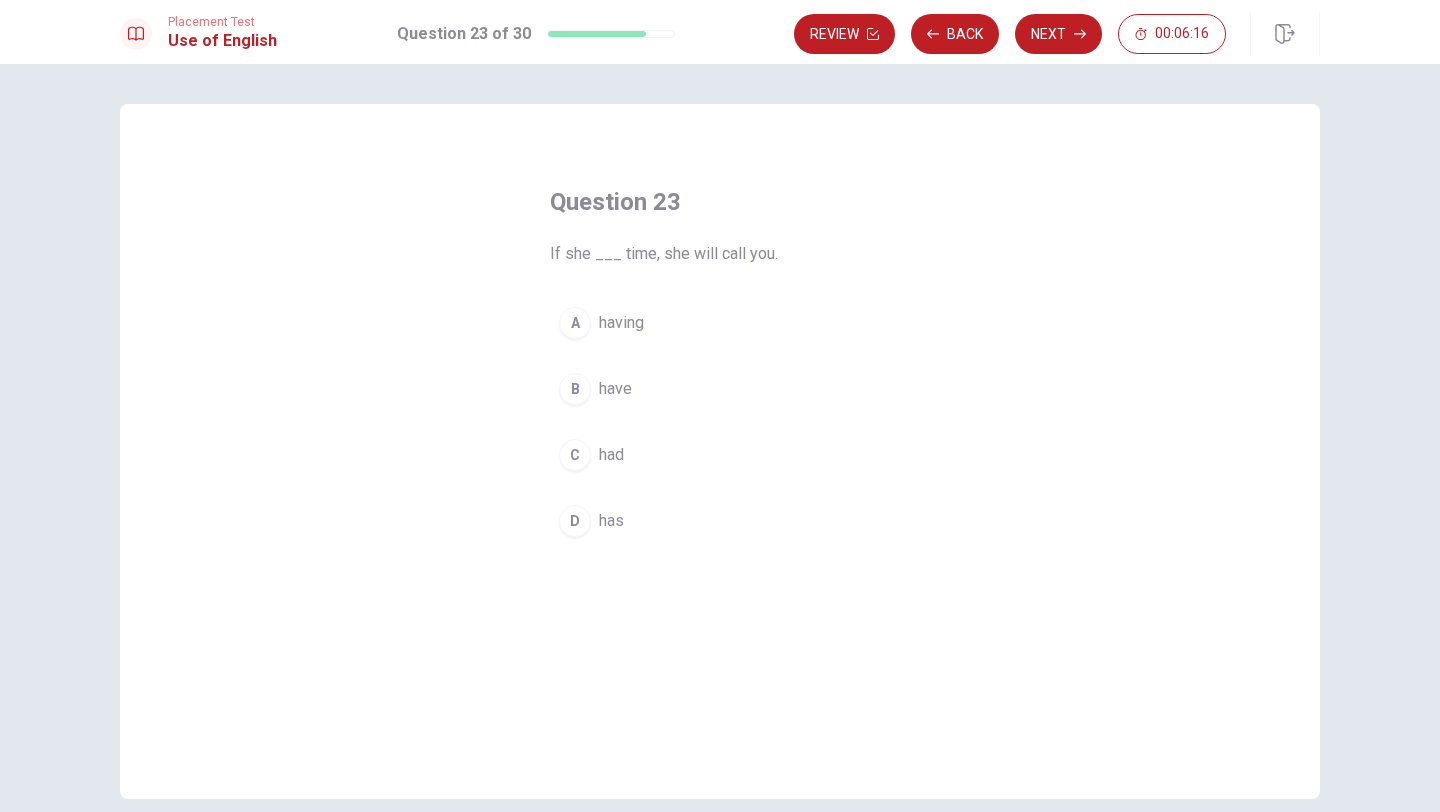 click on "had" at bounding box center (611, 455) 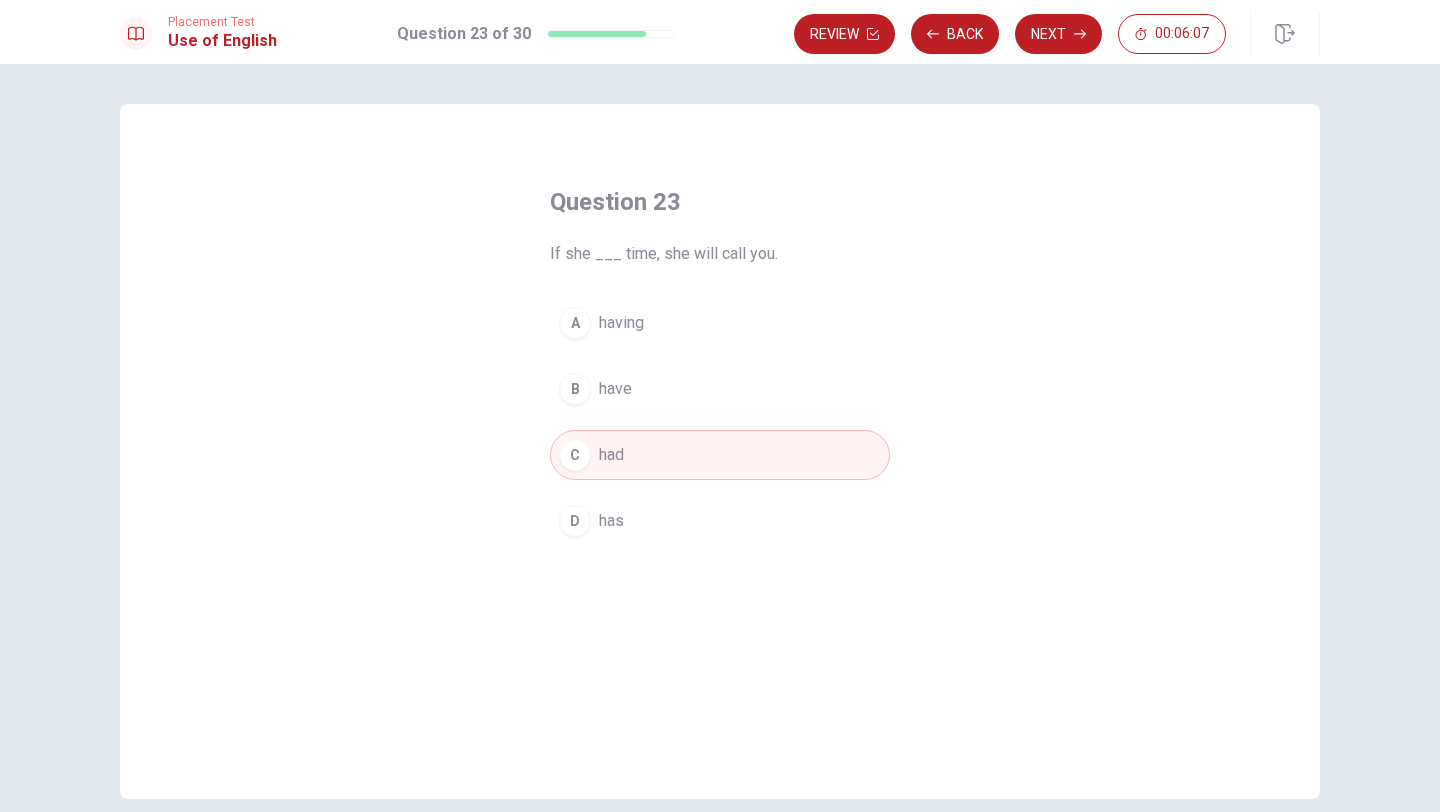 click on "have" at bounding box center [615, 389] 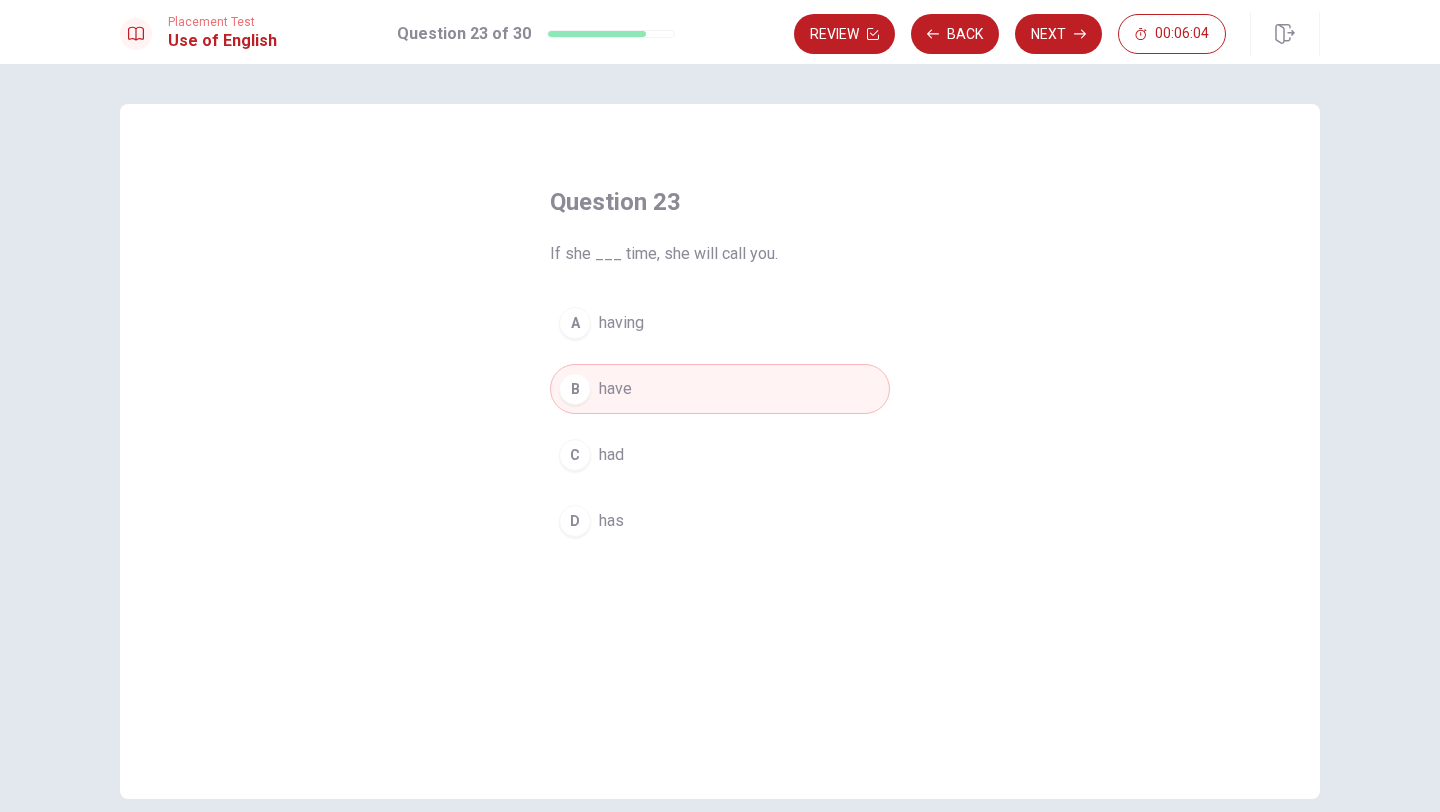 click on "D has" at bounding box center (720, 521) 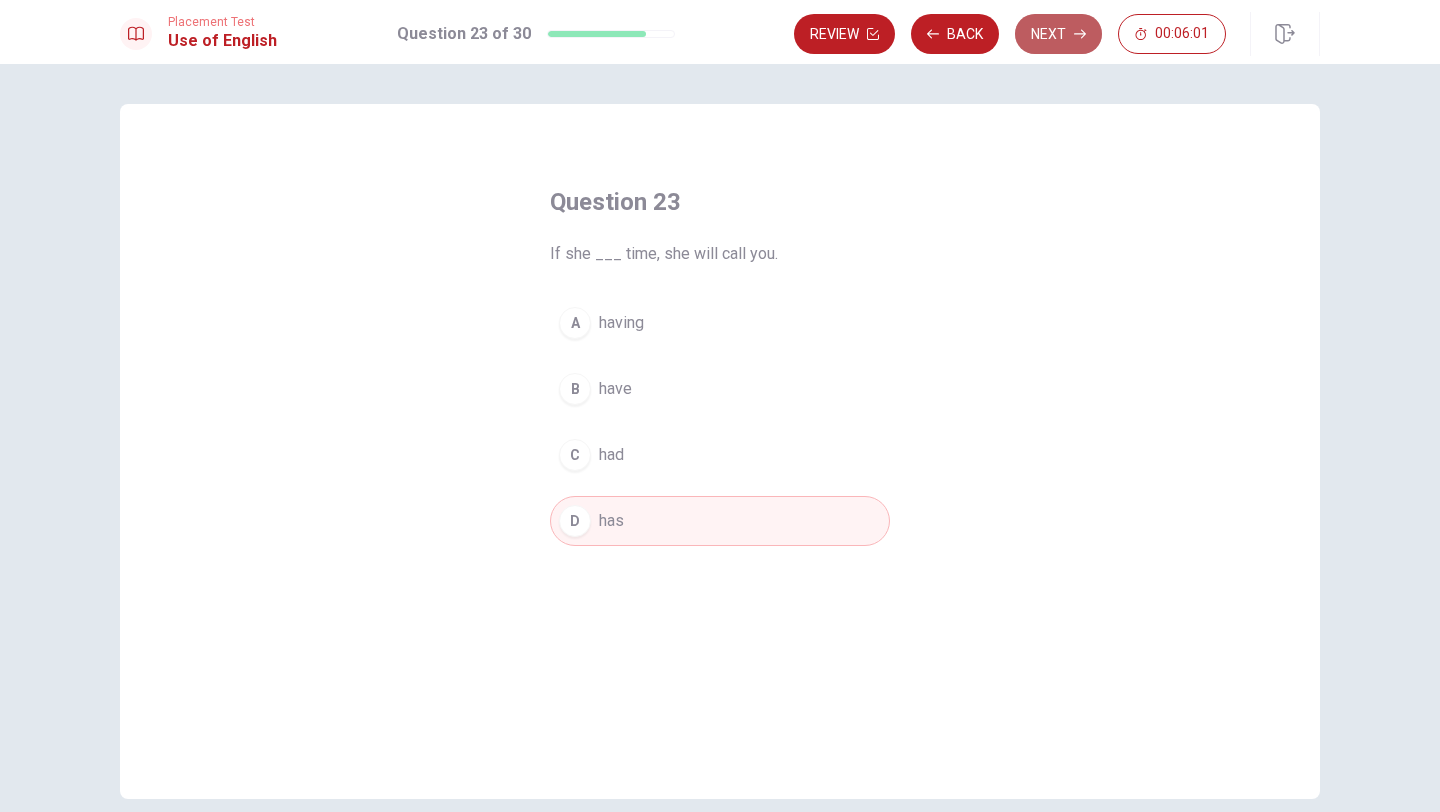 click on "Next" at bounding box center (1058, 34) 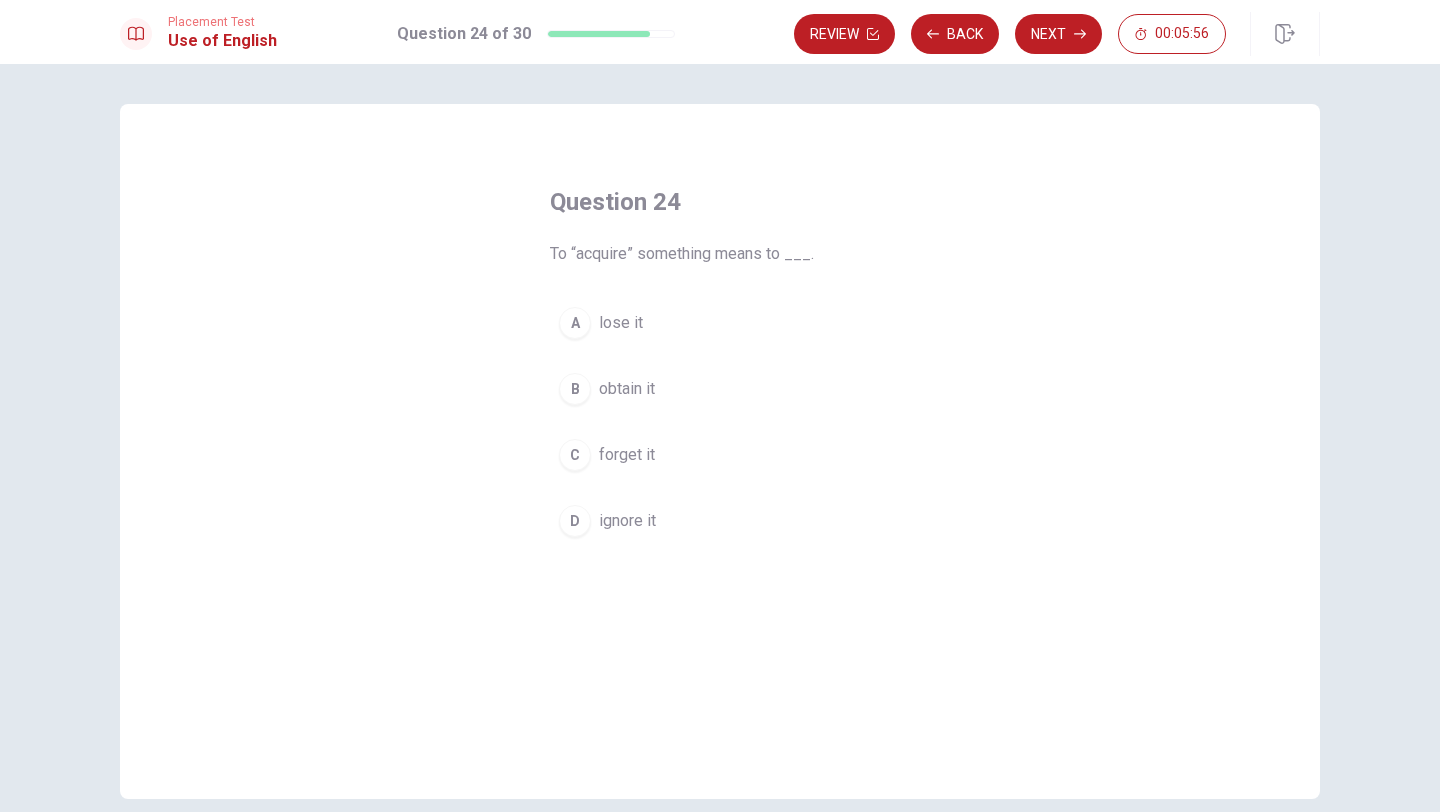 click on "B" at bounding box center [575, 389] 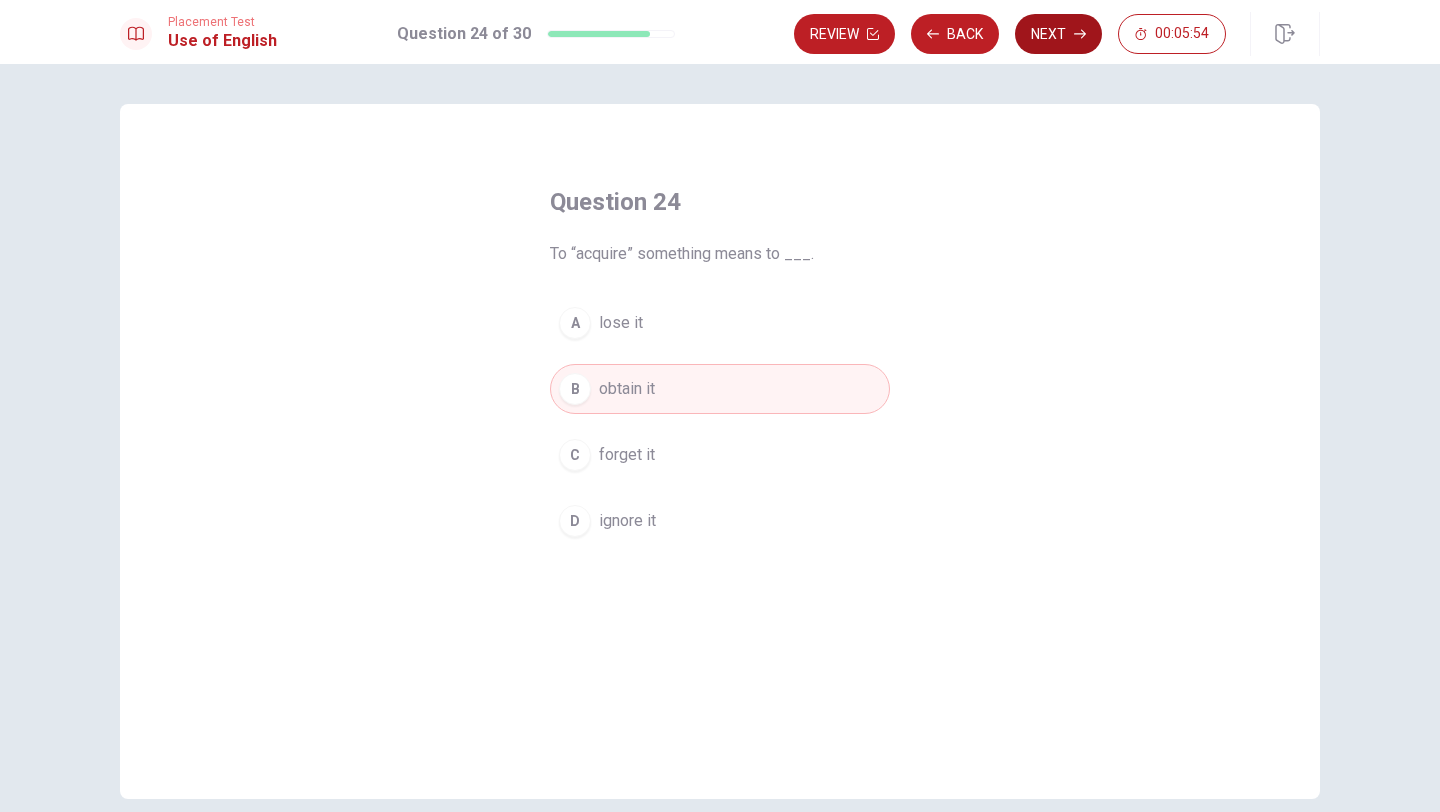 click on "Next" at bounding box center (1058, 34) 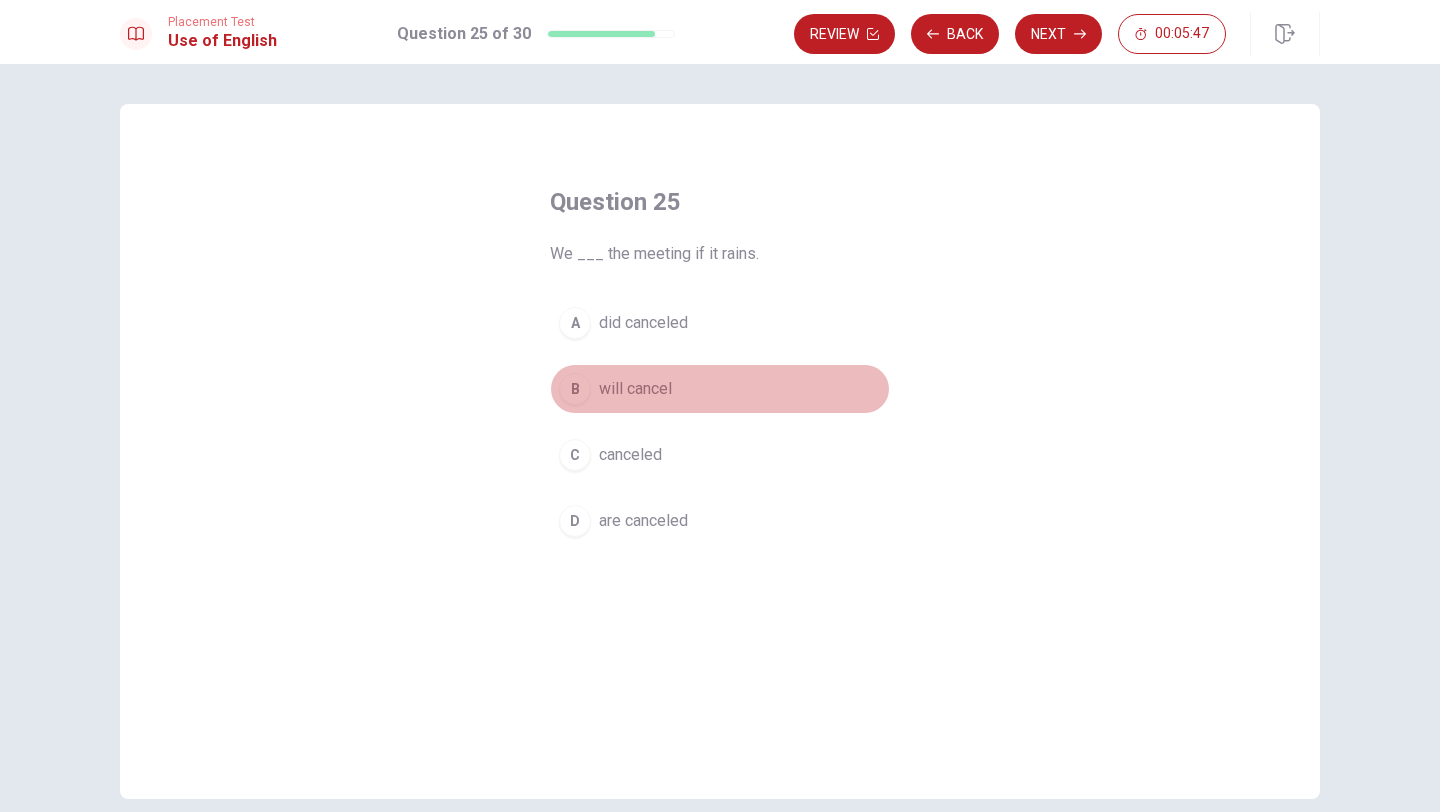 click on "will cancel" at bounding box center [635, 389] 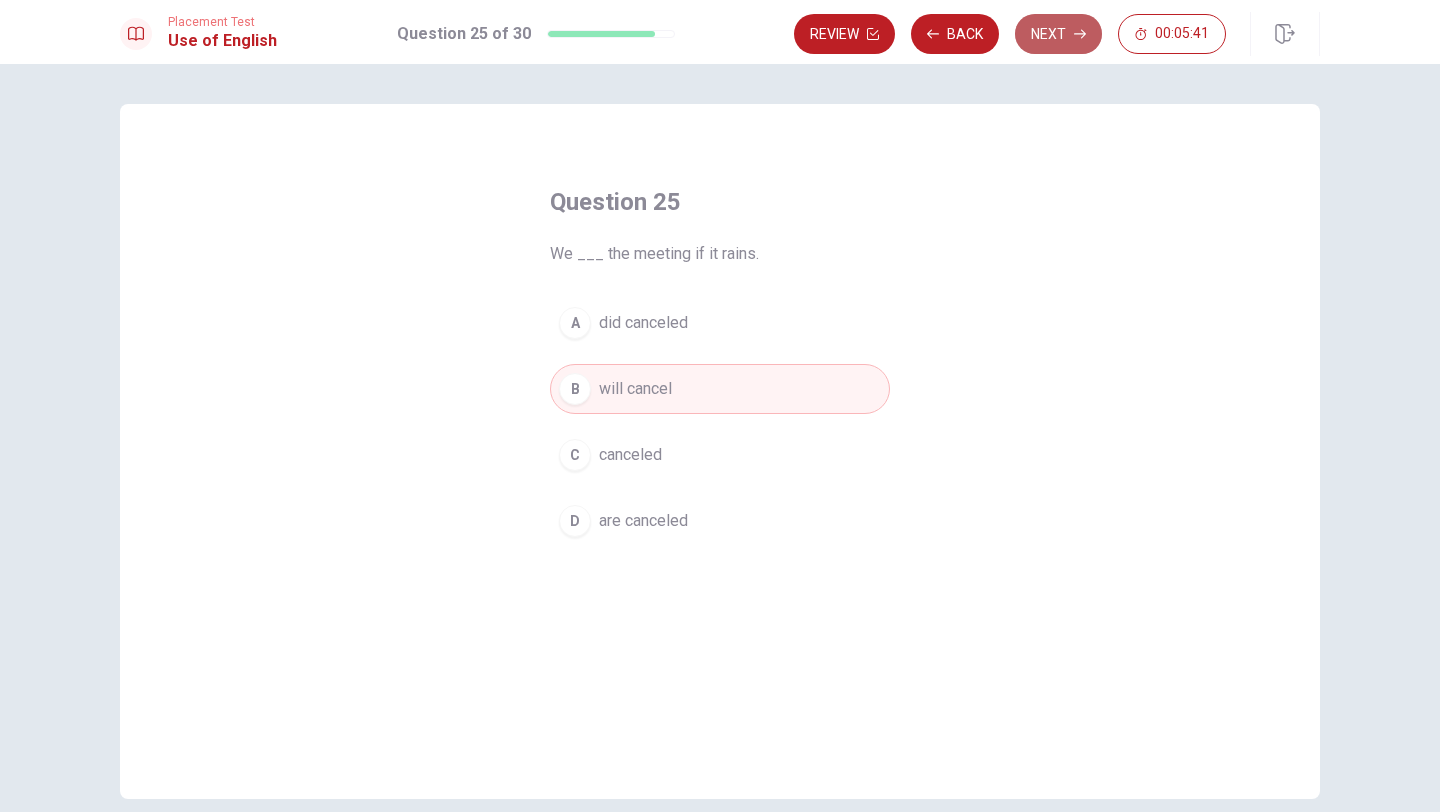 click on "Next" at bounding box center (1058, 34) 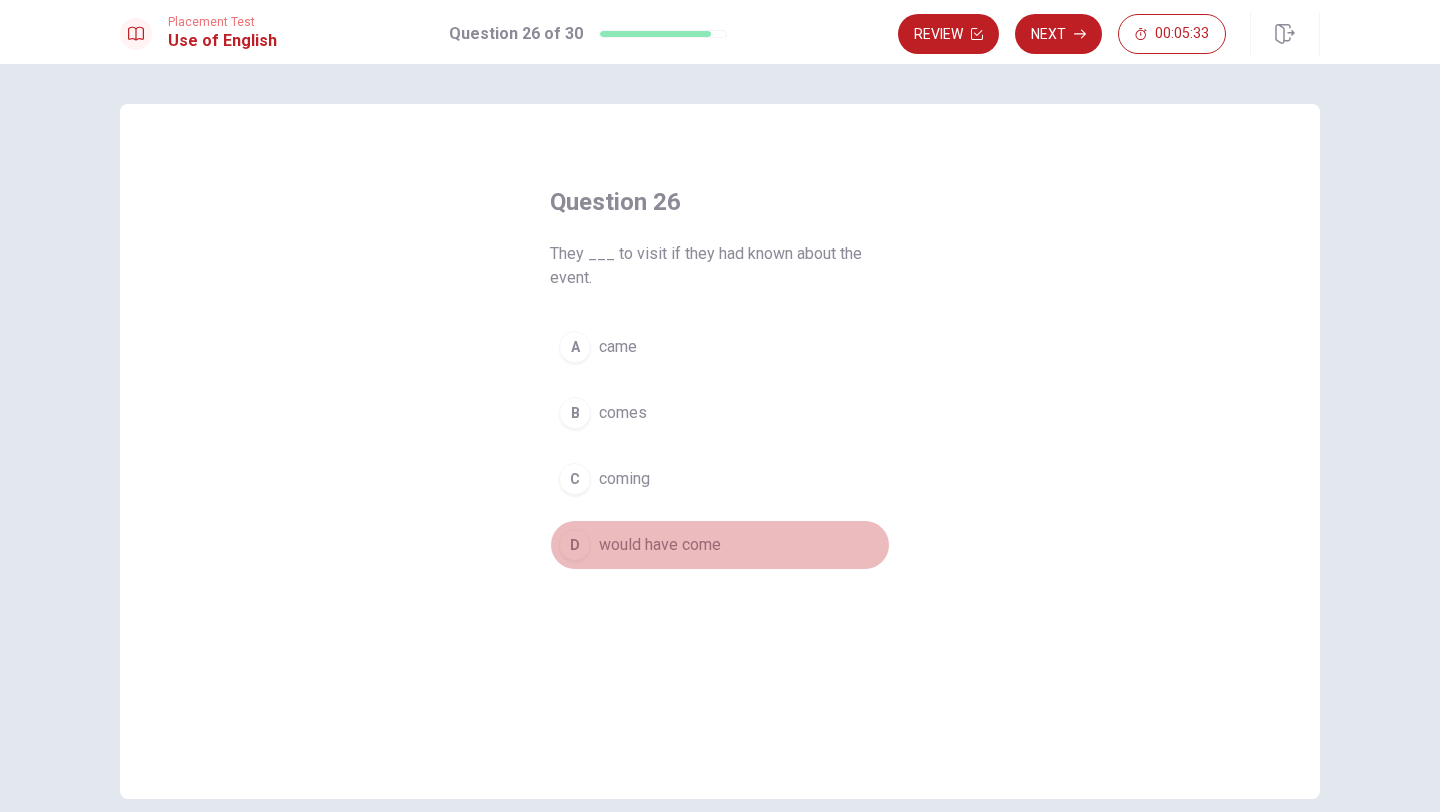 click on "would have come" at bounding box center (660, 545) 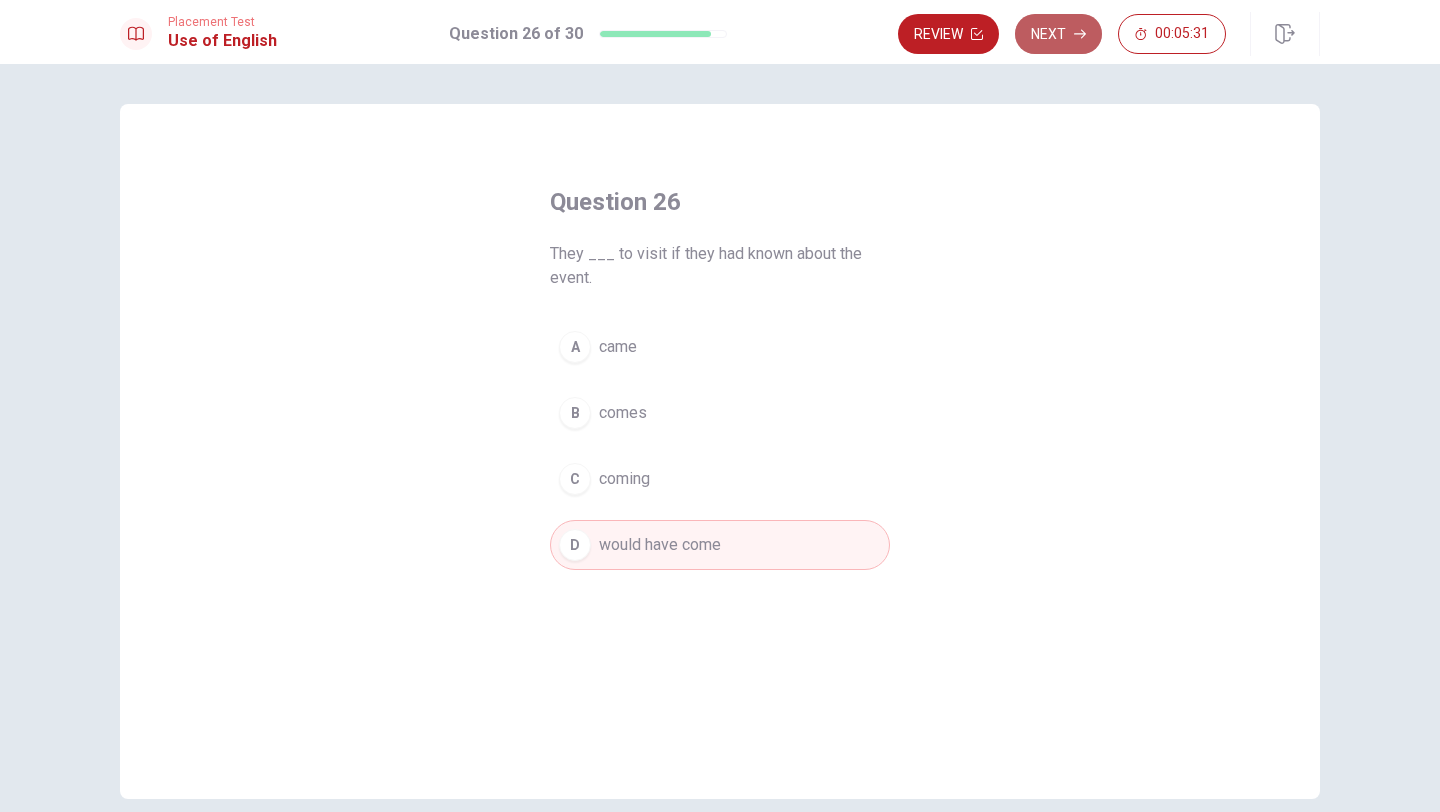 click on "Next" at bounding box center [1058, 34] 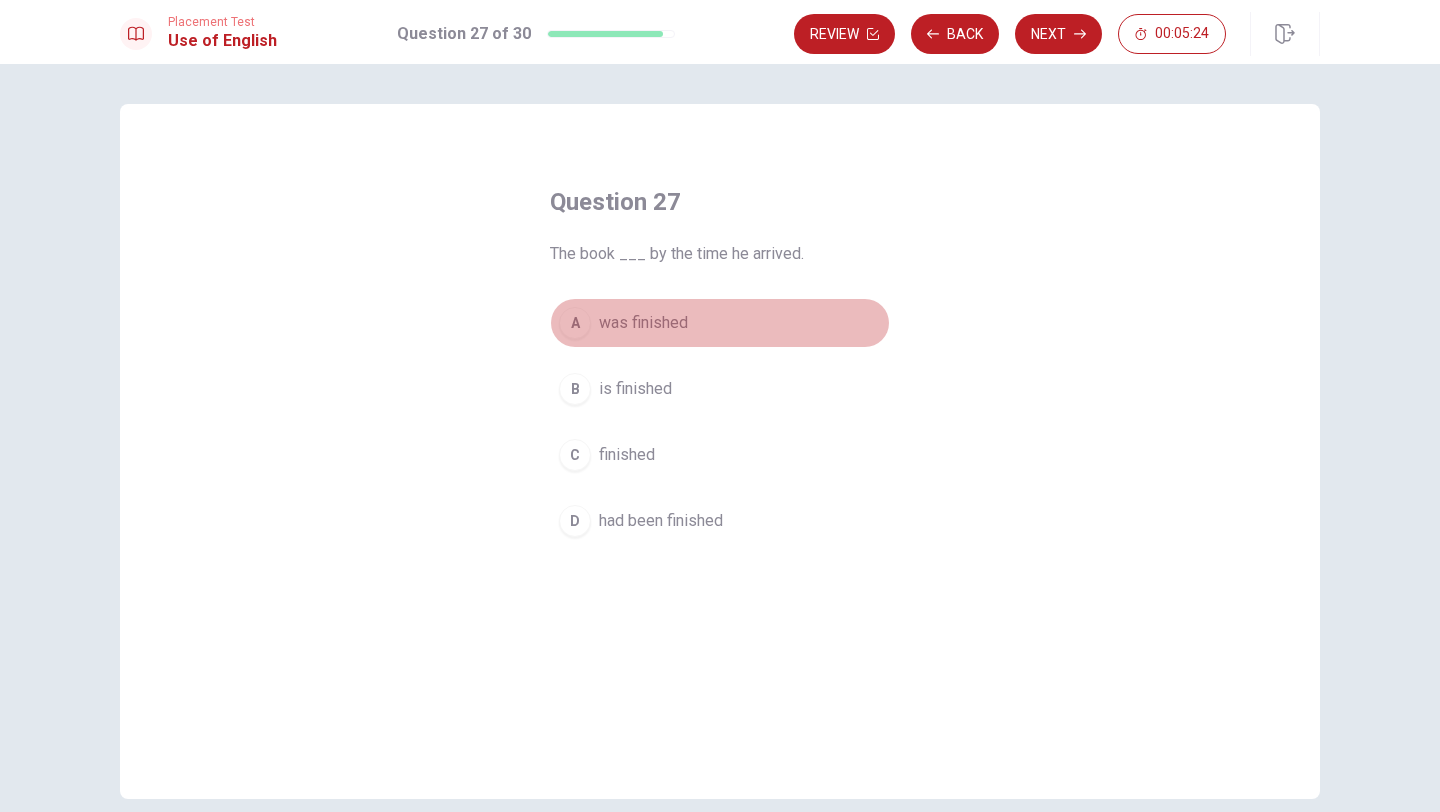 click on "was finished" at bounding box center (643, 323) 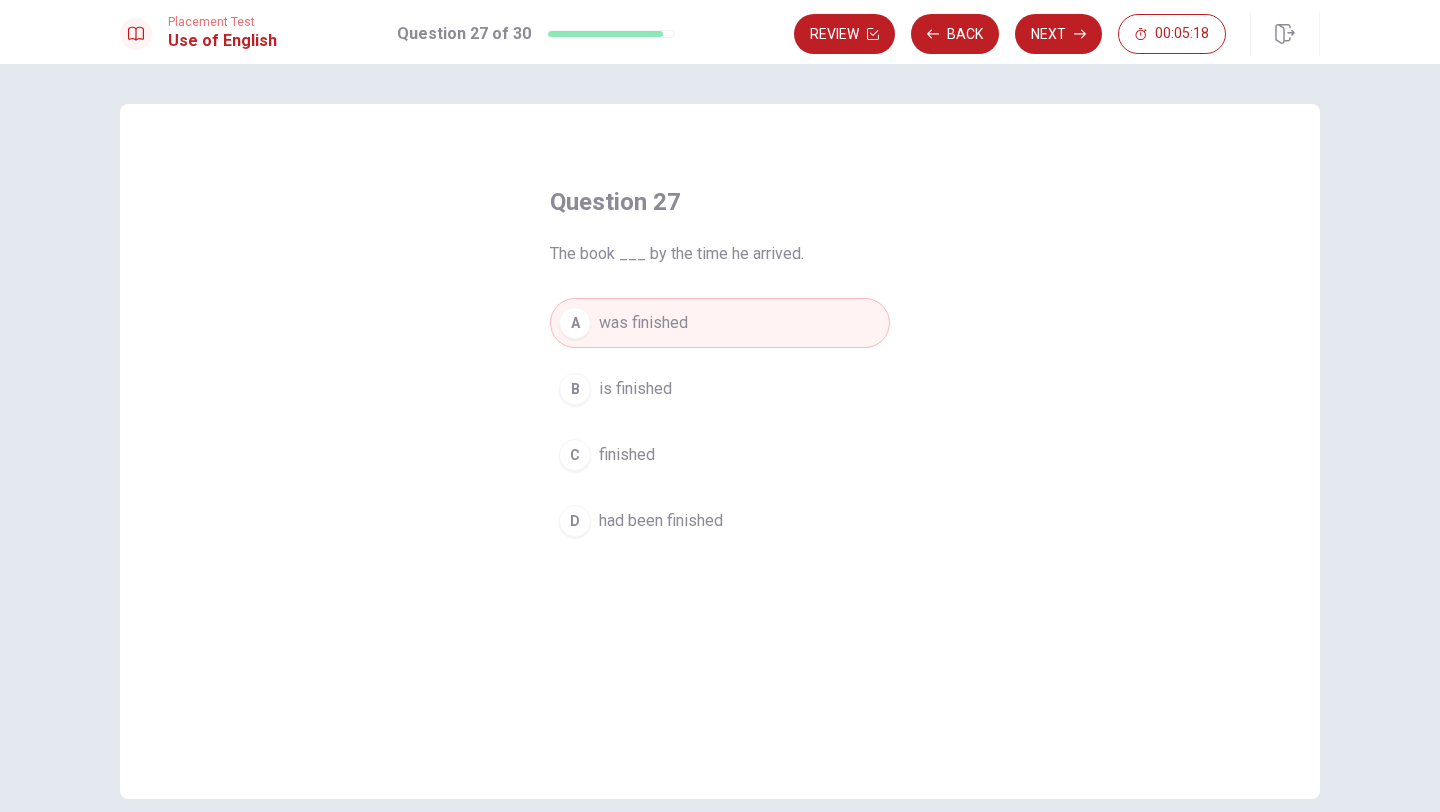 click on "had been finished" at bounding box center (661, 521) 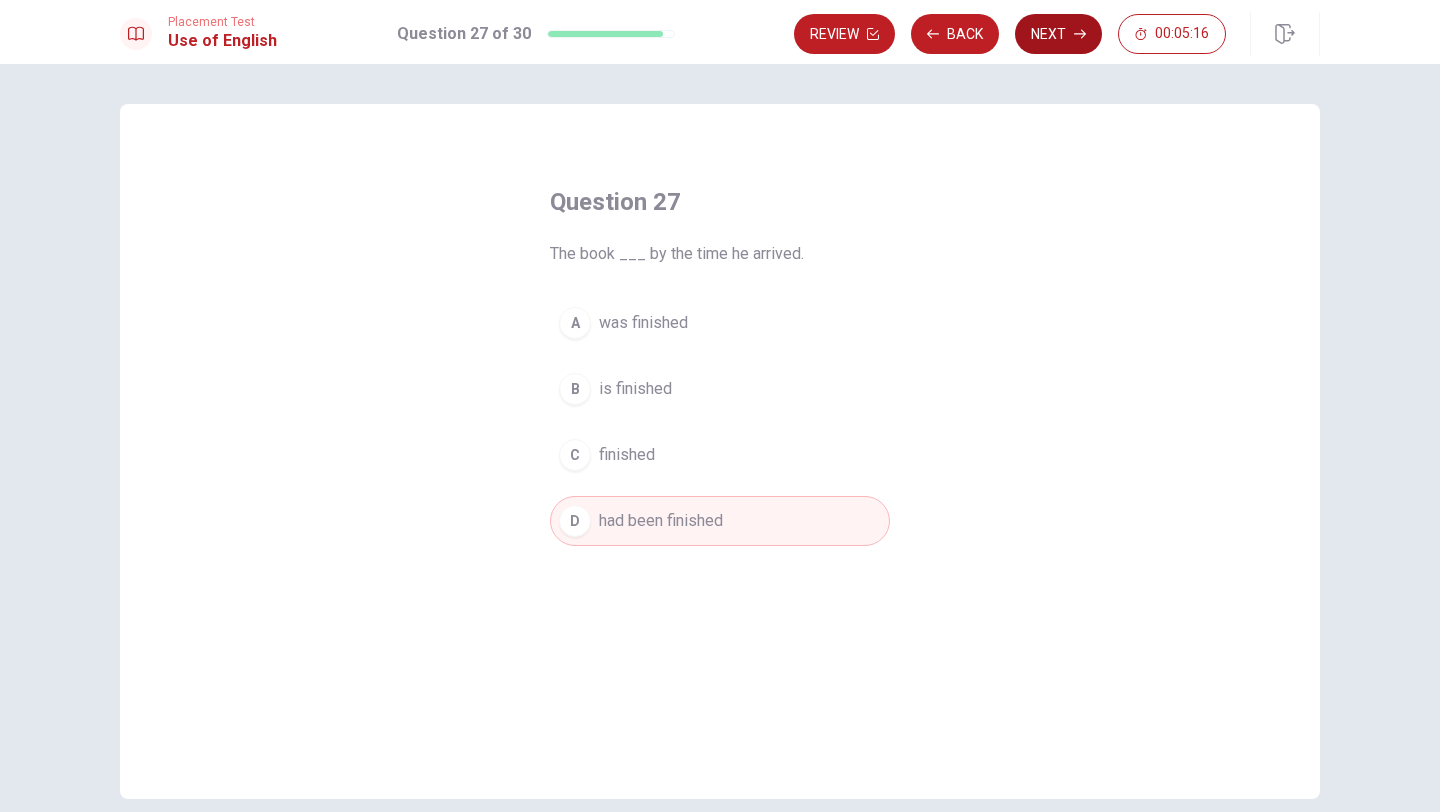 click on "Next" at bounding box center (1058, 34) 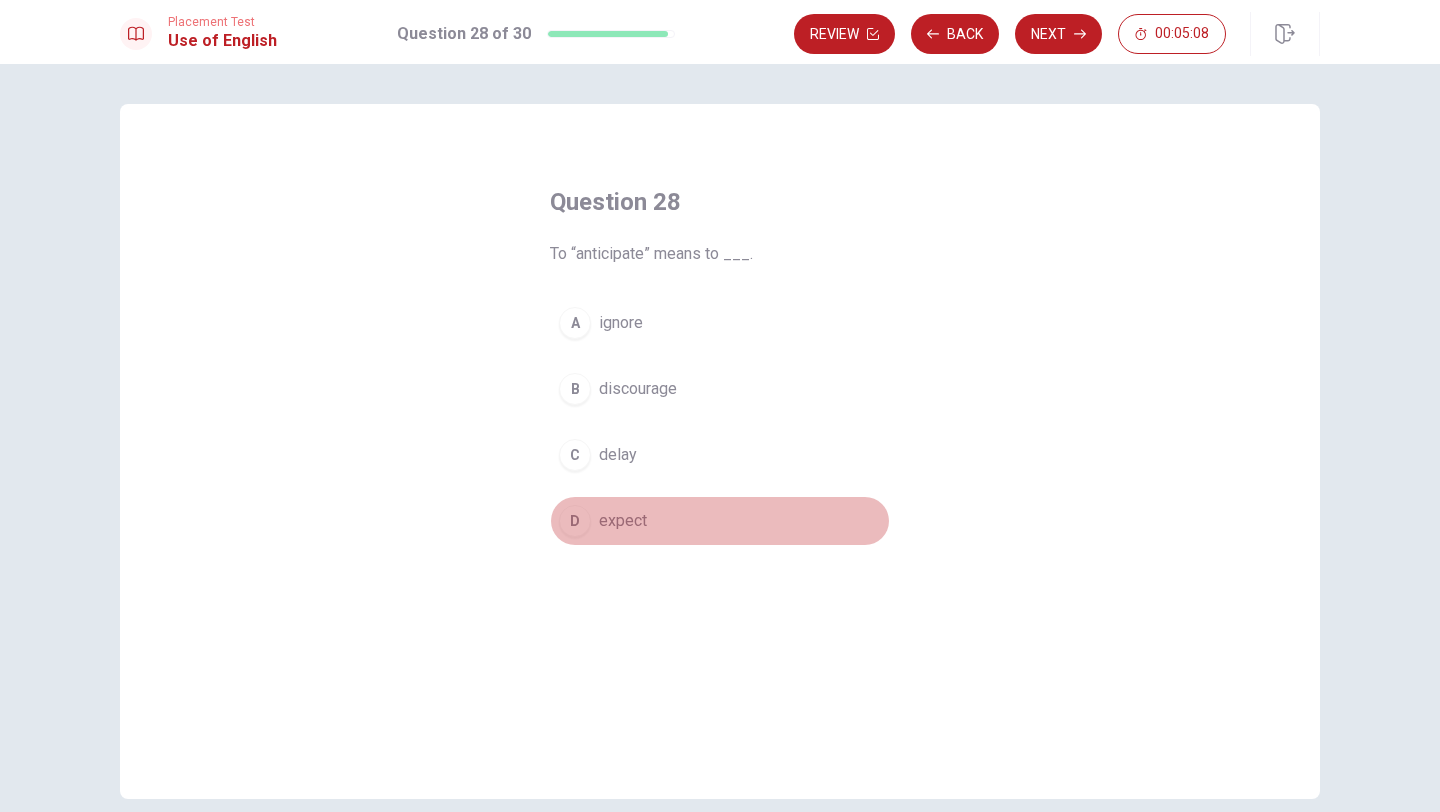 click on "expect" at bounding box center (623, 521) 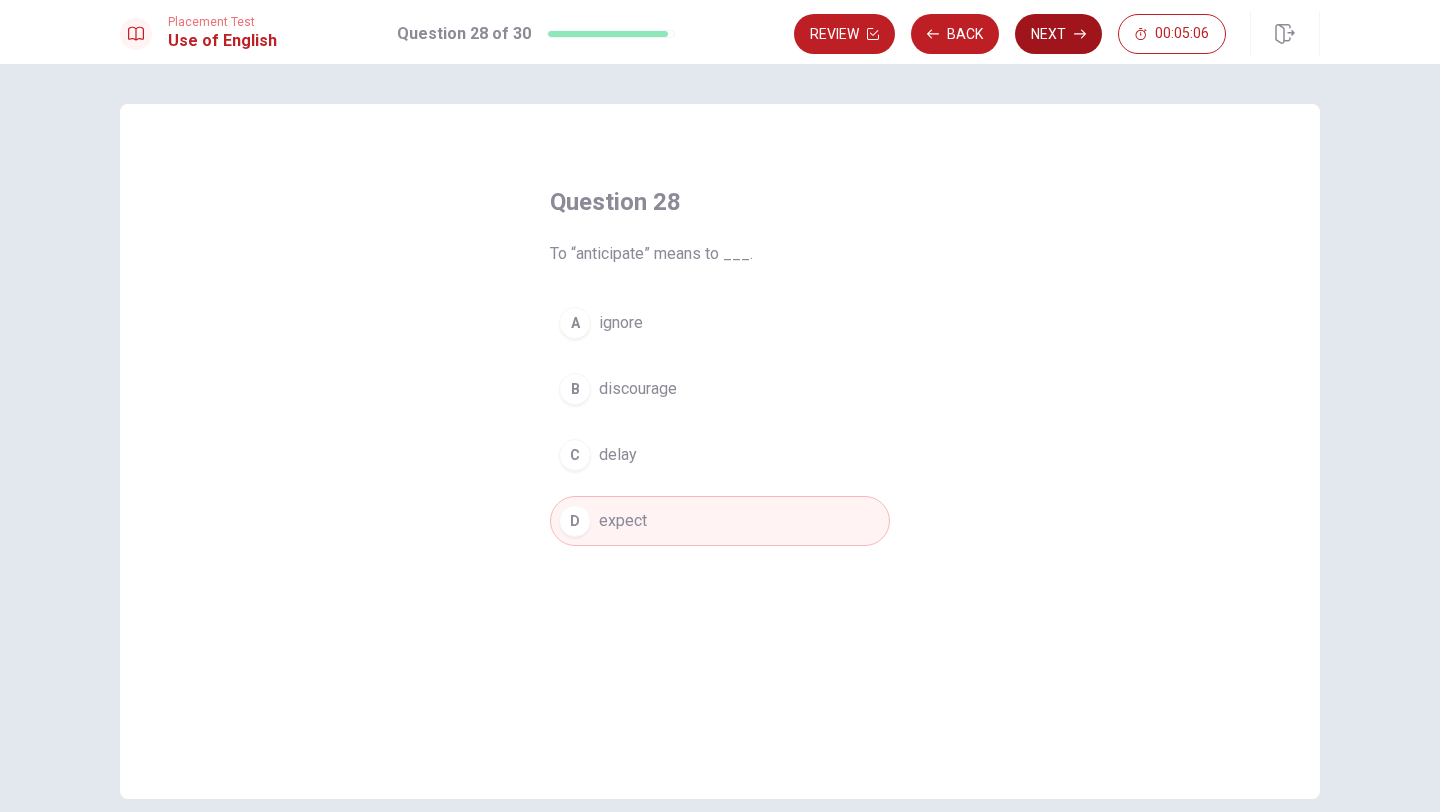 click on "Next" at bounding box center (1058, 34) 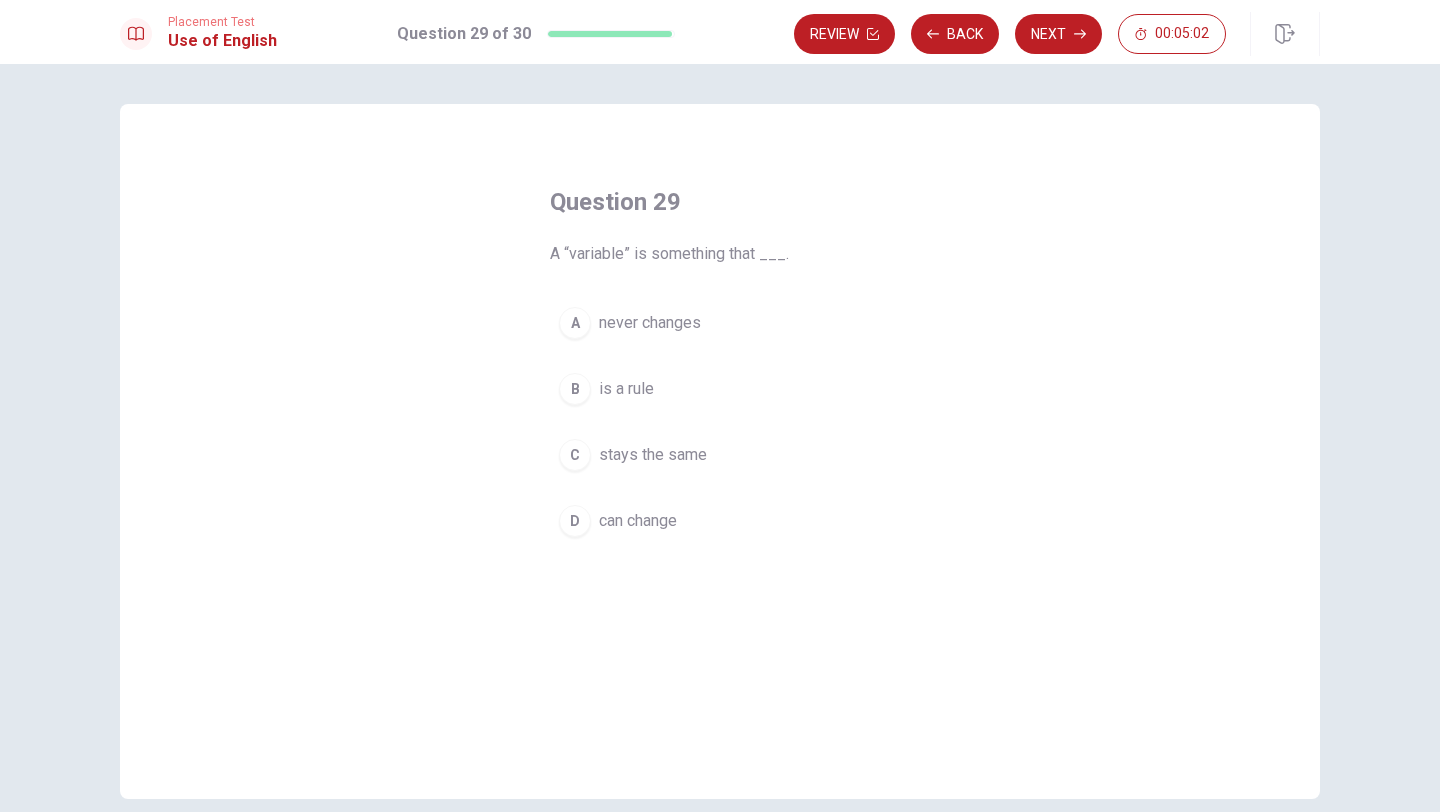 click on "A “variable” is something that ___." at bounding box center [720, 254] 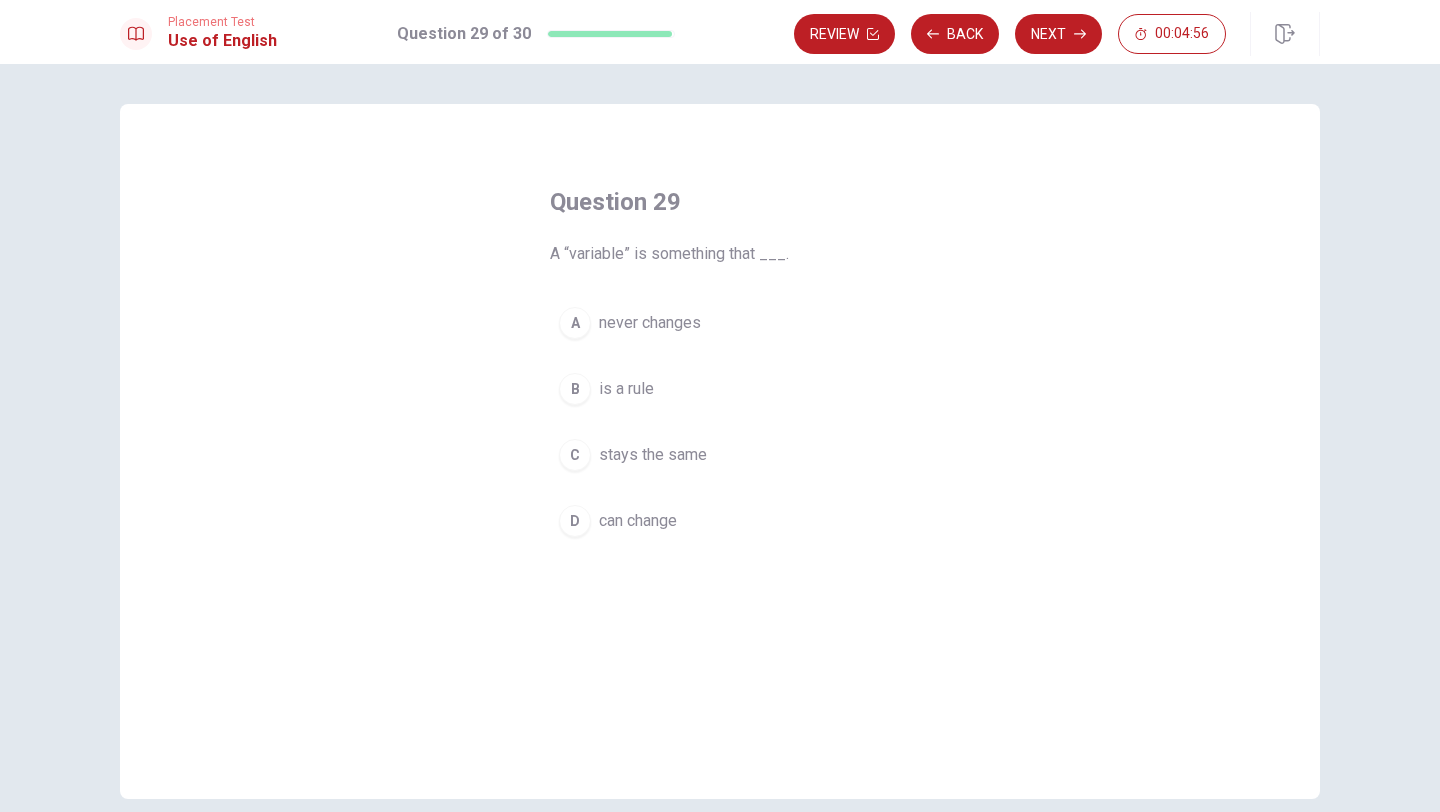 click on "D can change" at bounding box center (720, 521) 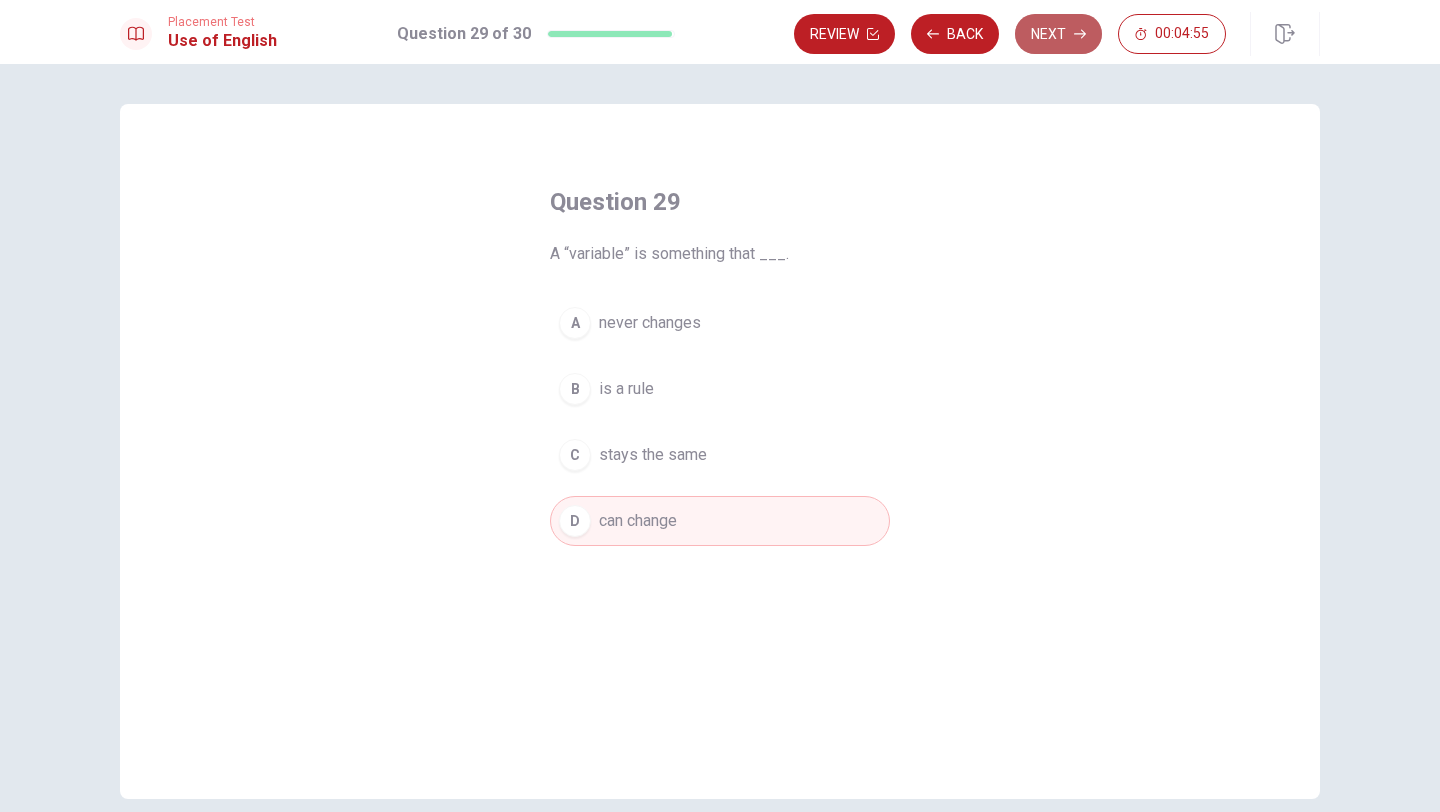 click on "Next" at bounding box center [1058, 34] 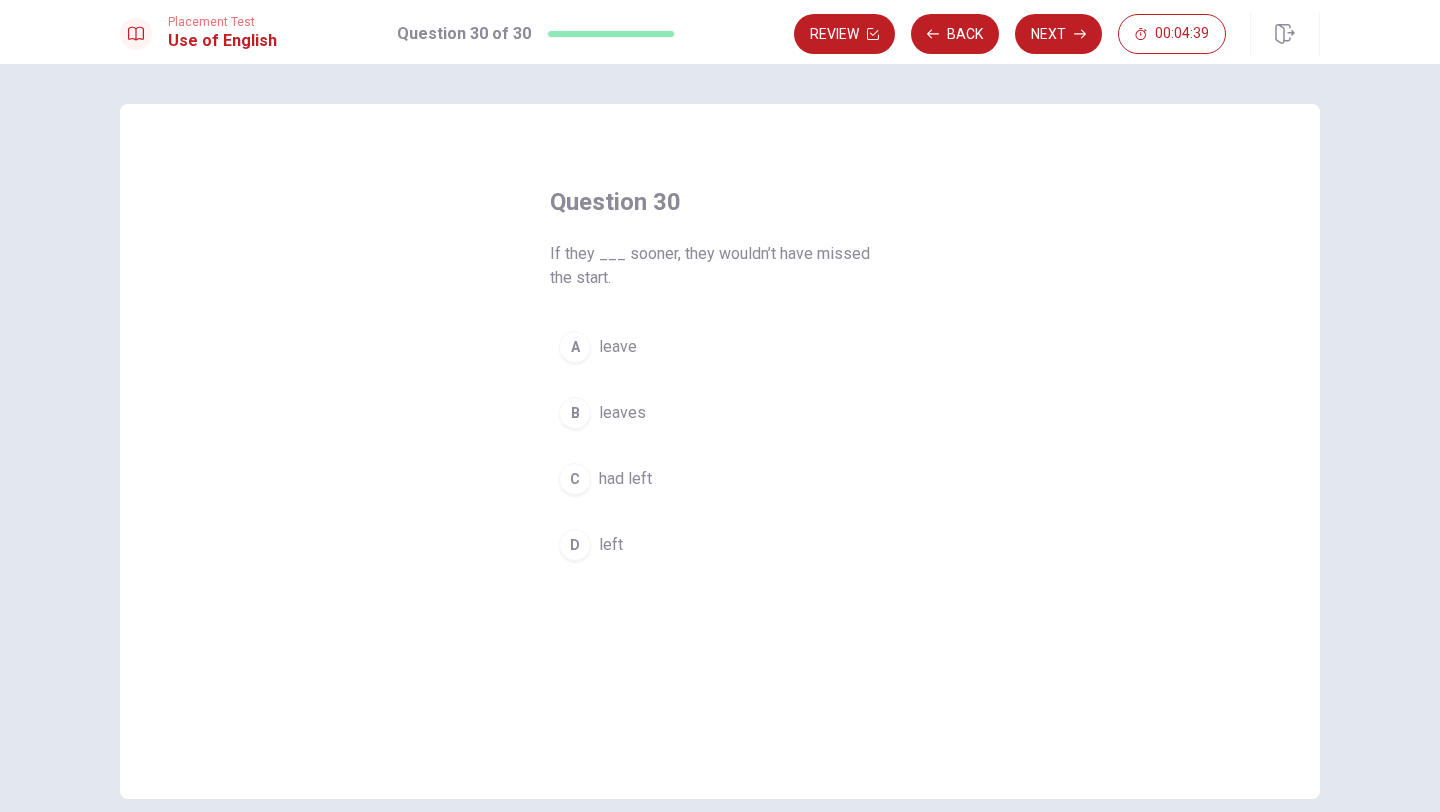 click on "had left" at bounding box center (625, 479) 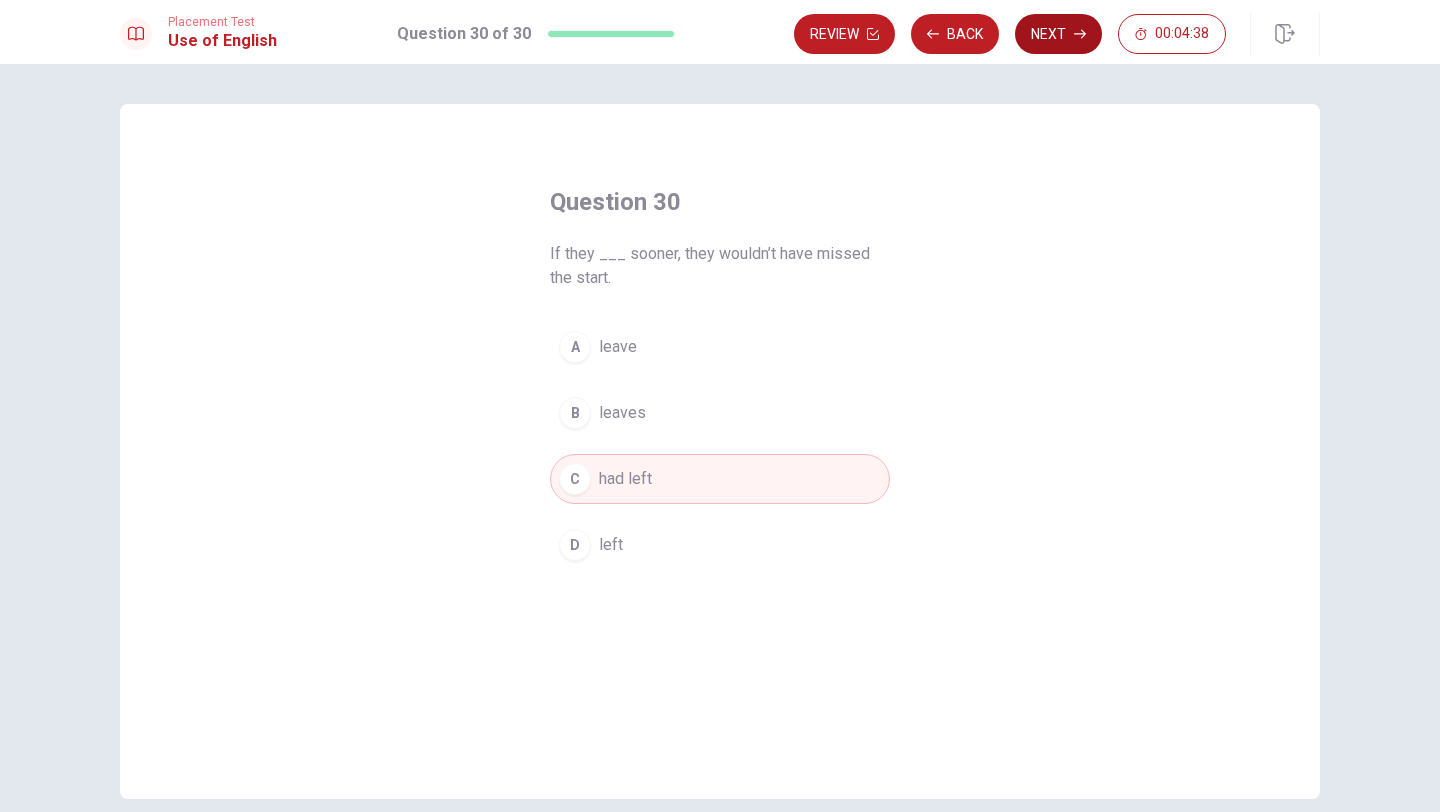 click on "Next" at bounding box center (1058, 34) 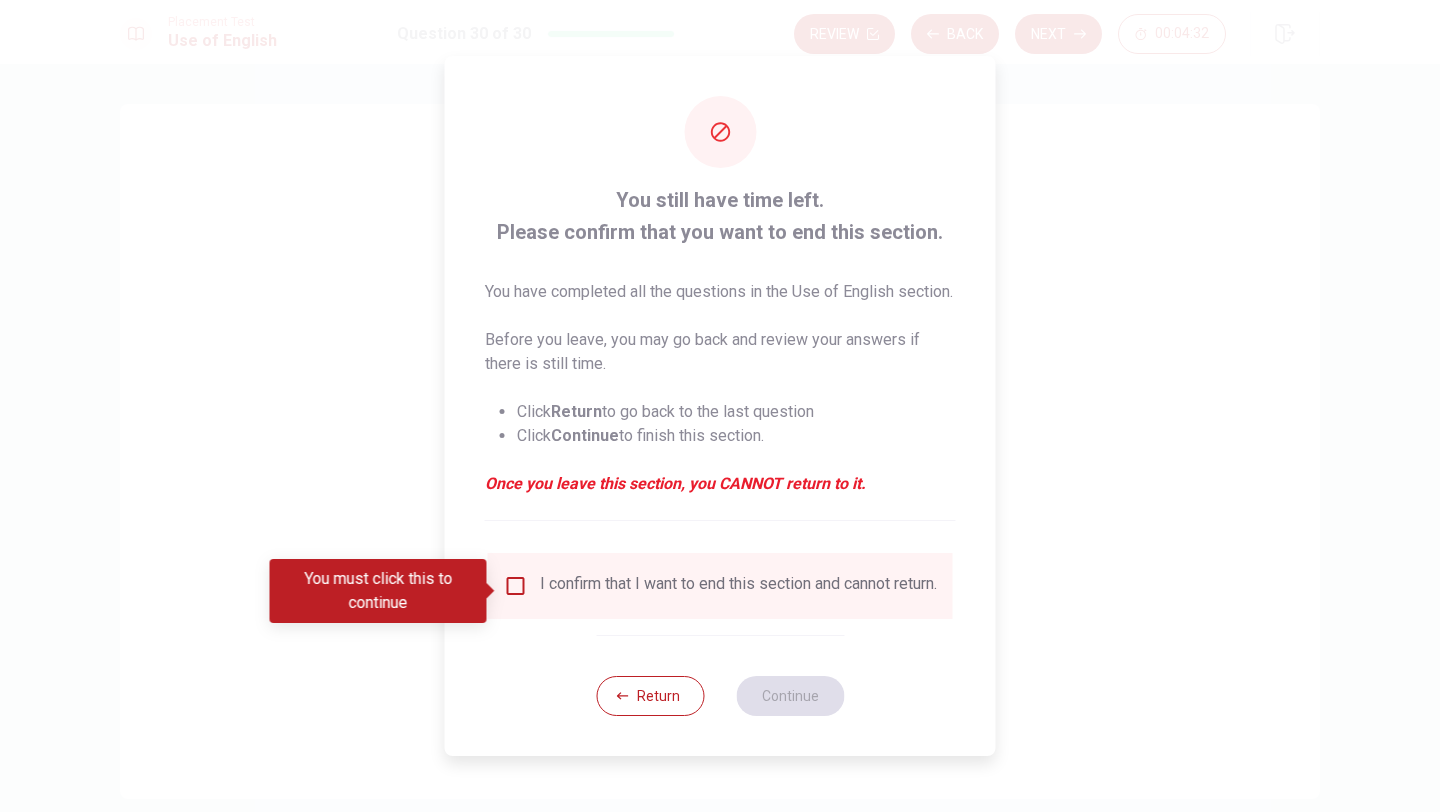 click at bounding box center [516, 586] 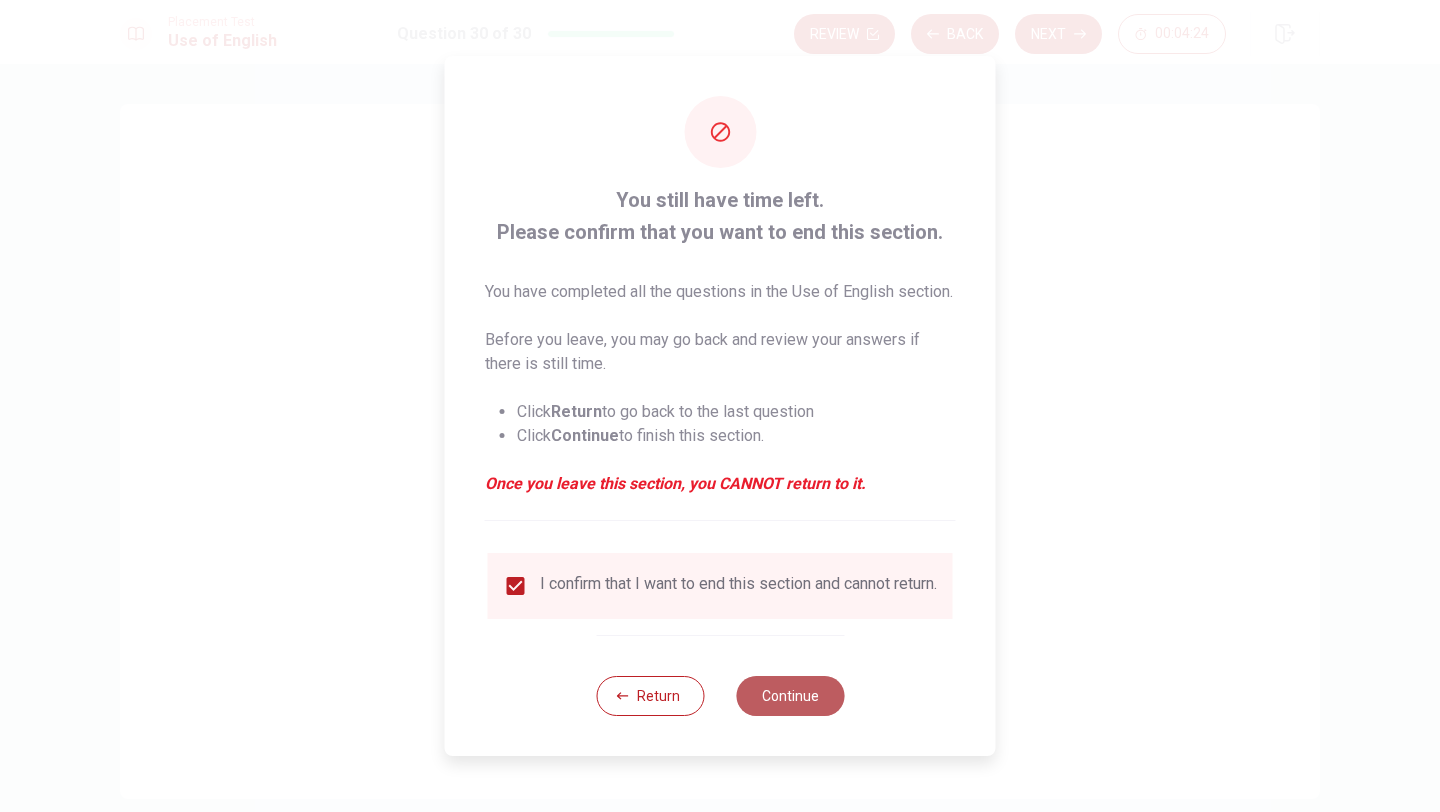 click on "Continue" at bounding box center [790, 696] 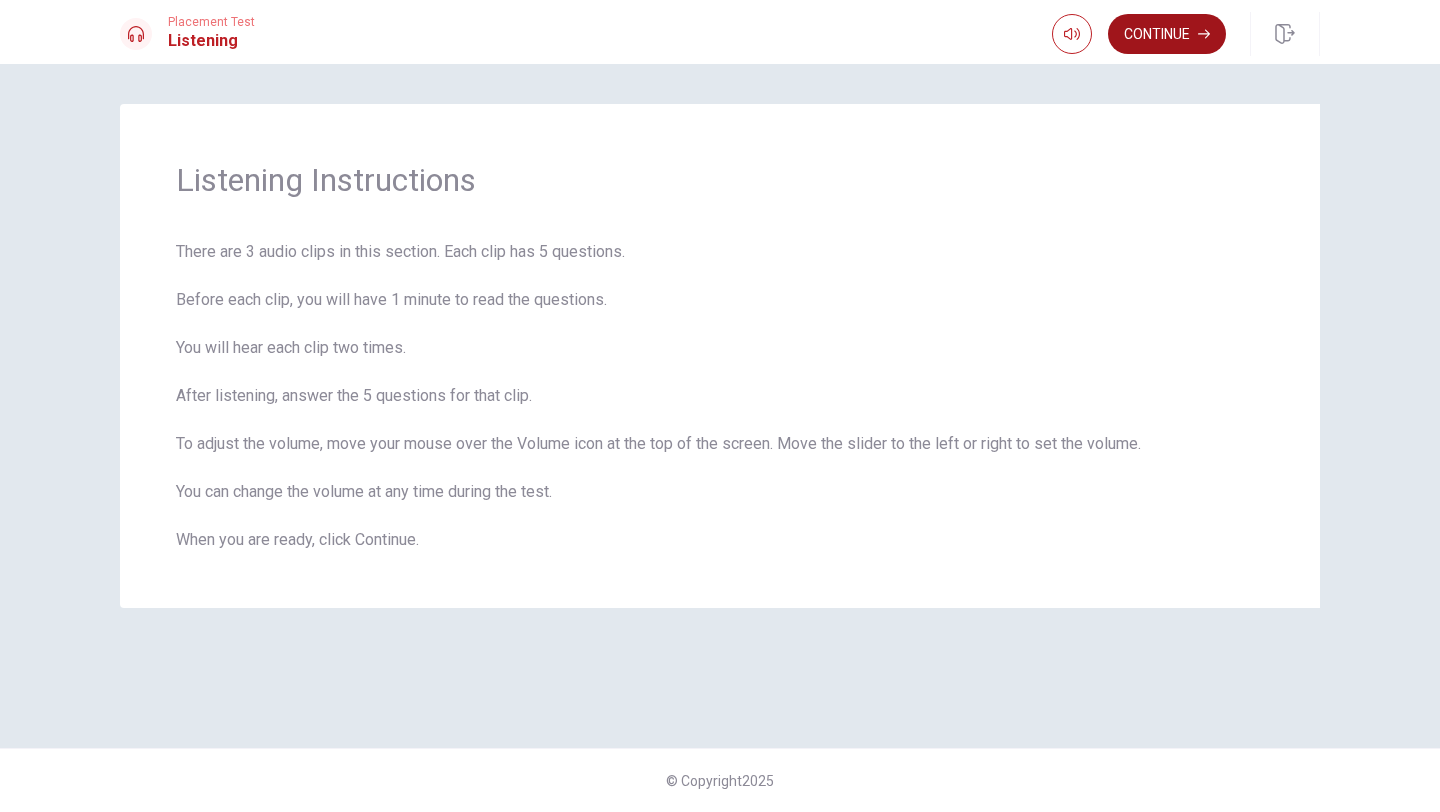 click on "Continue" at bounding box center (1167, 34) 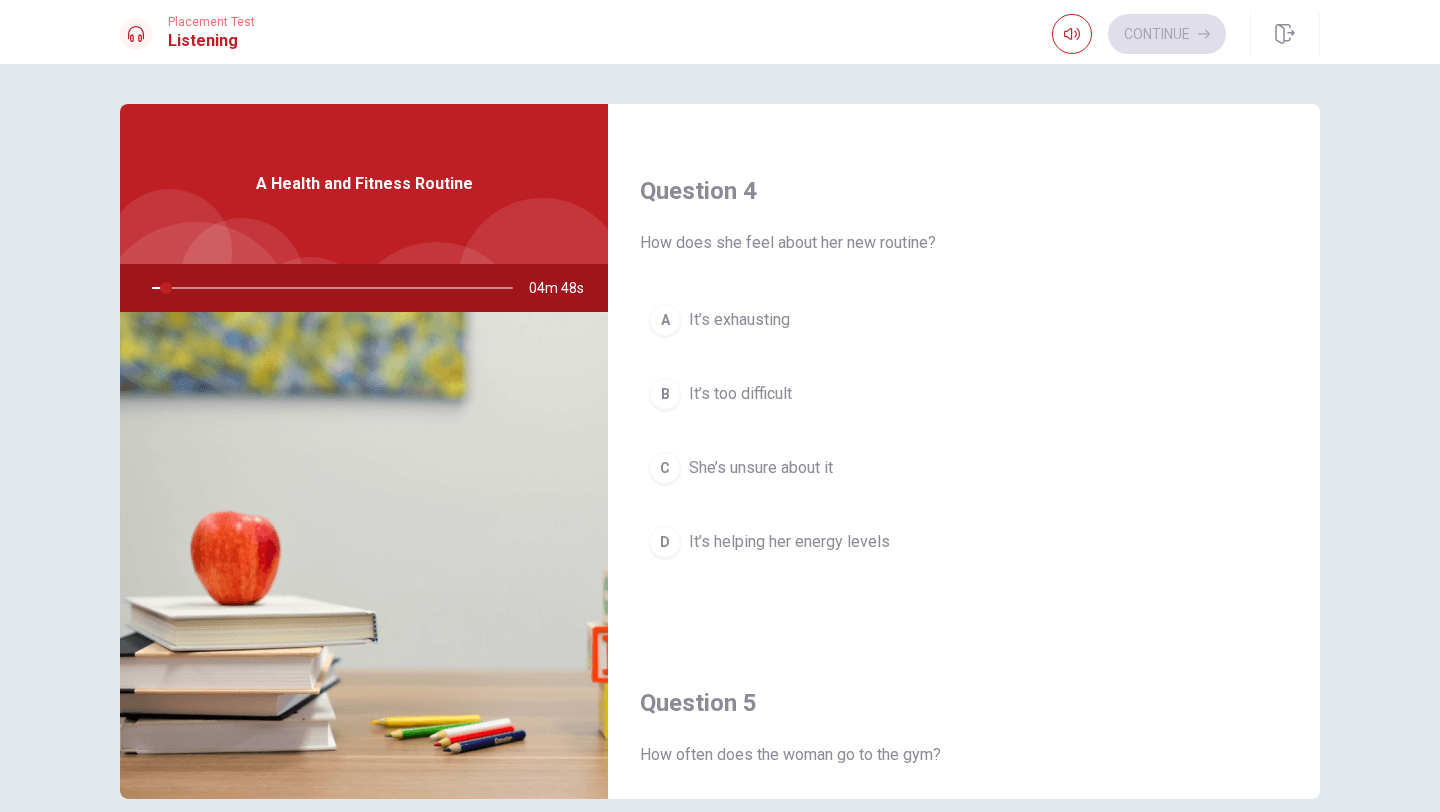 scroll, scrollTop: 1865, scrollLeft: 0, axis: vertical 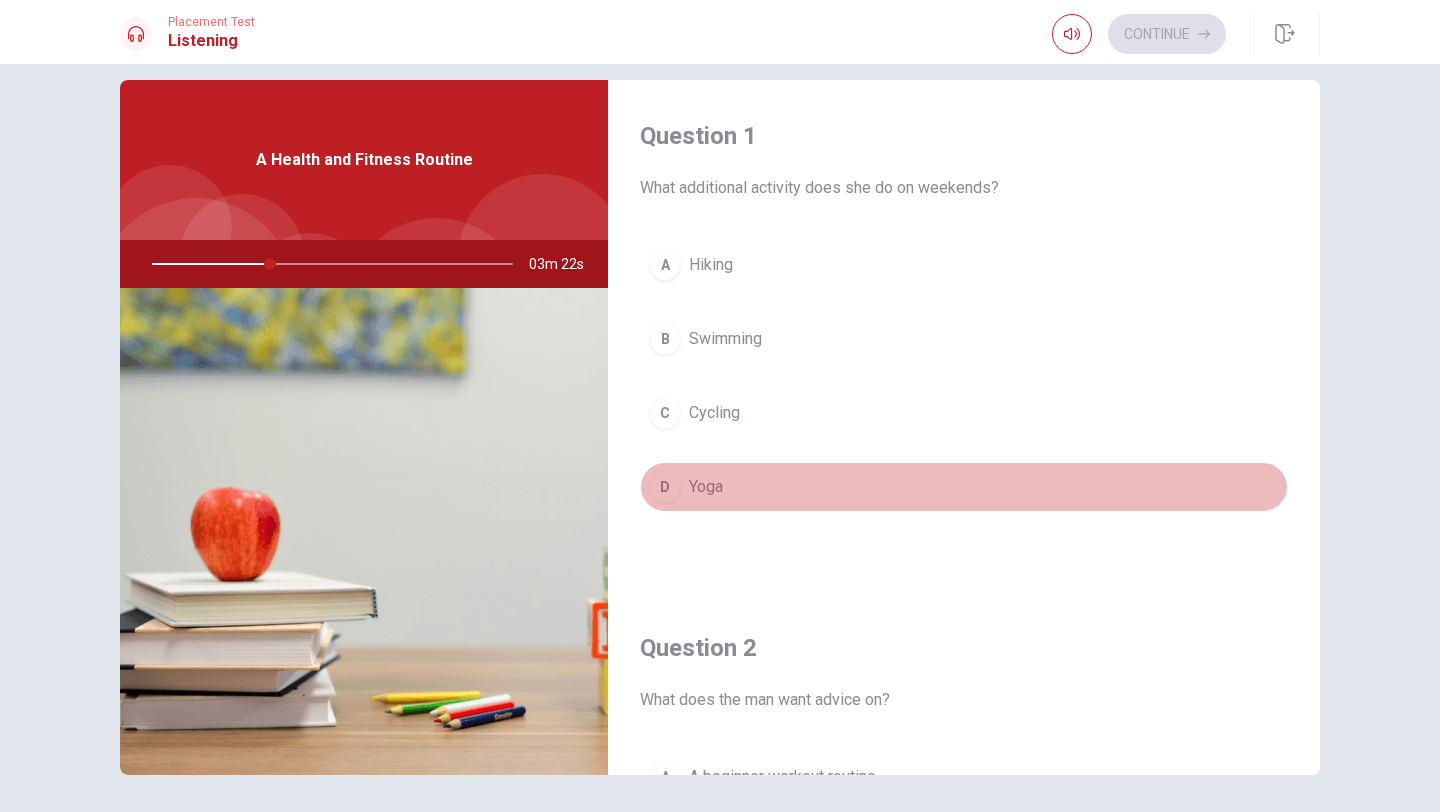 click on "D" at bounding box center (665, 487) 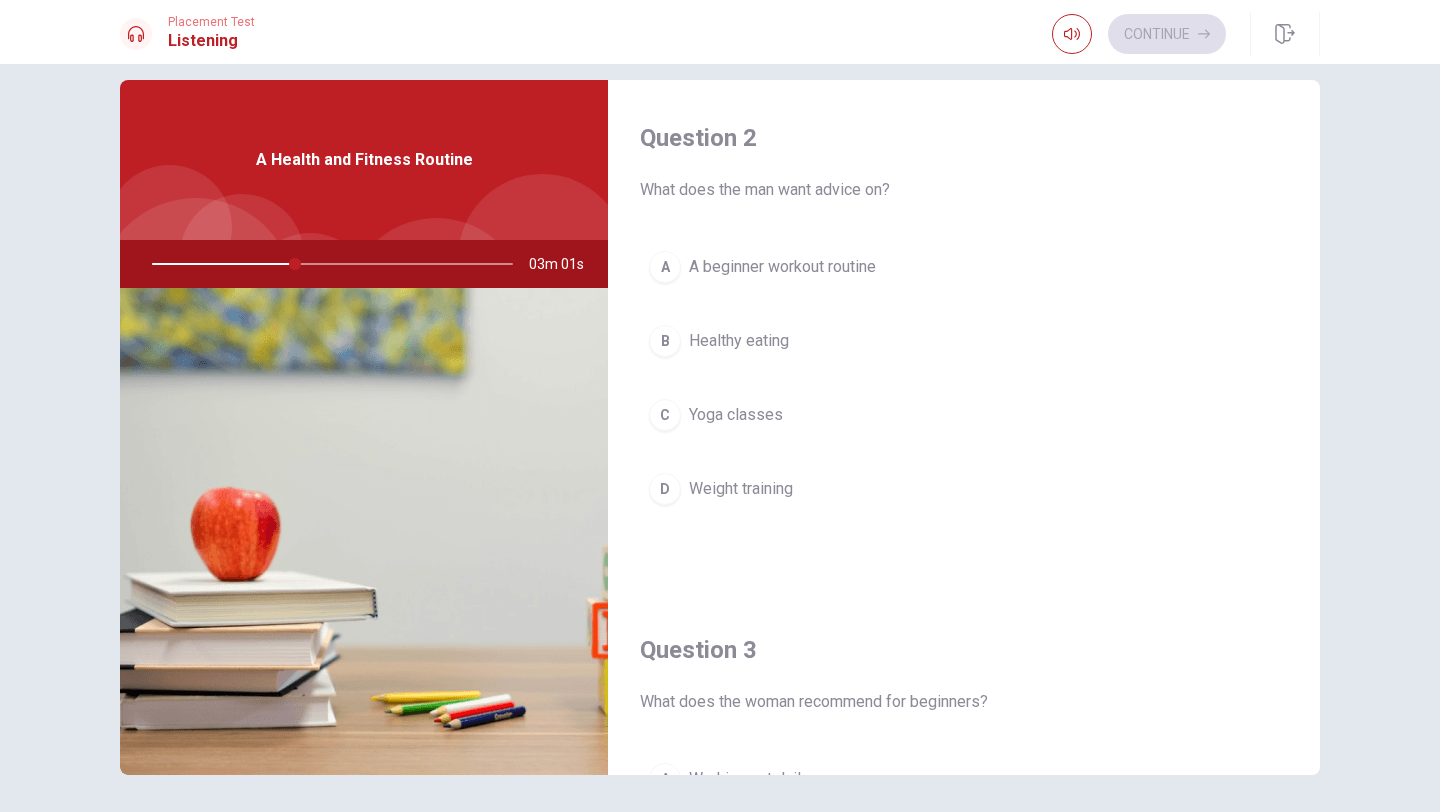 scroll, scrollTop: 518, scrollLeft: 0, axis: vertical 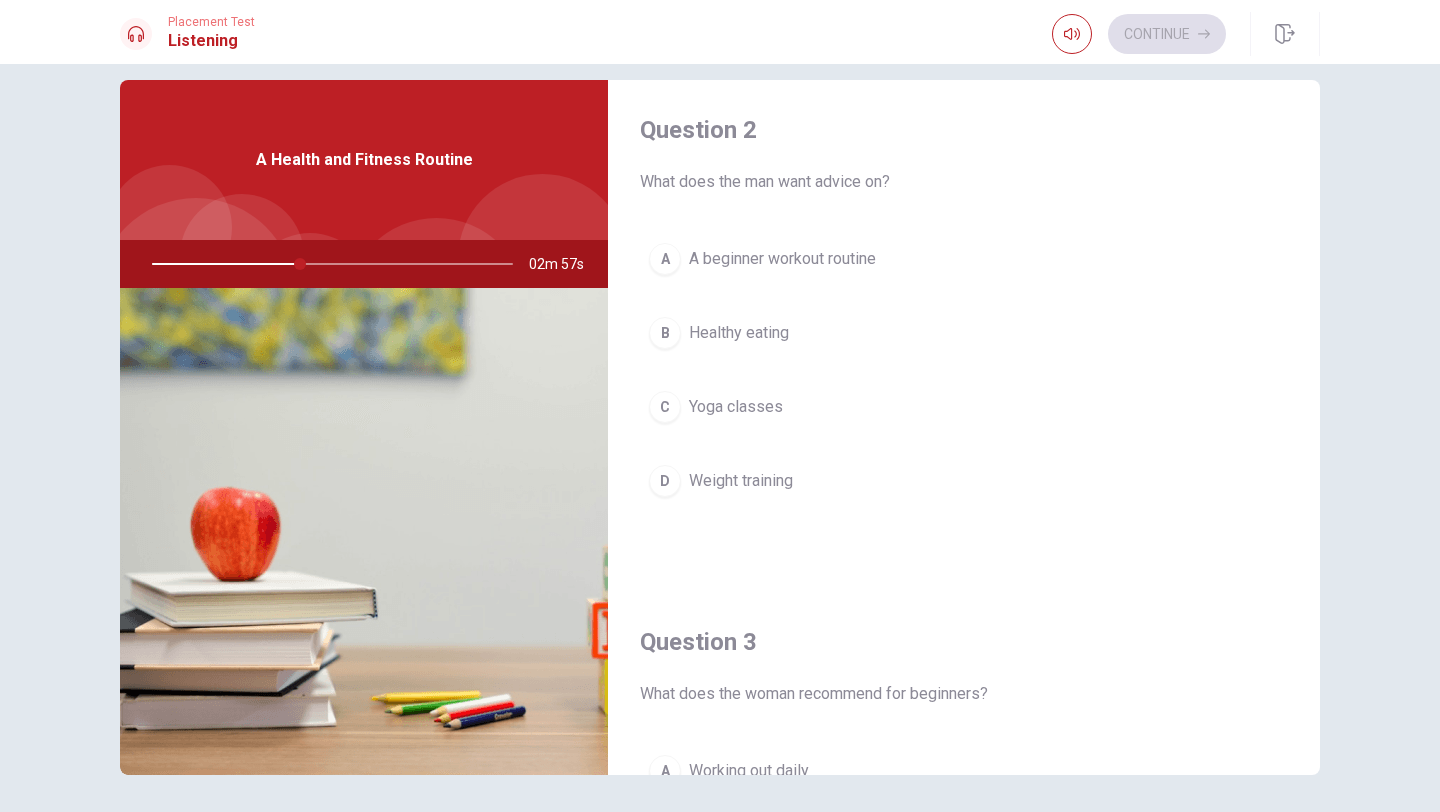 click on "A" at bounding box center [665, 259] 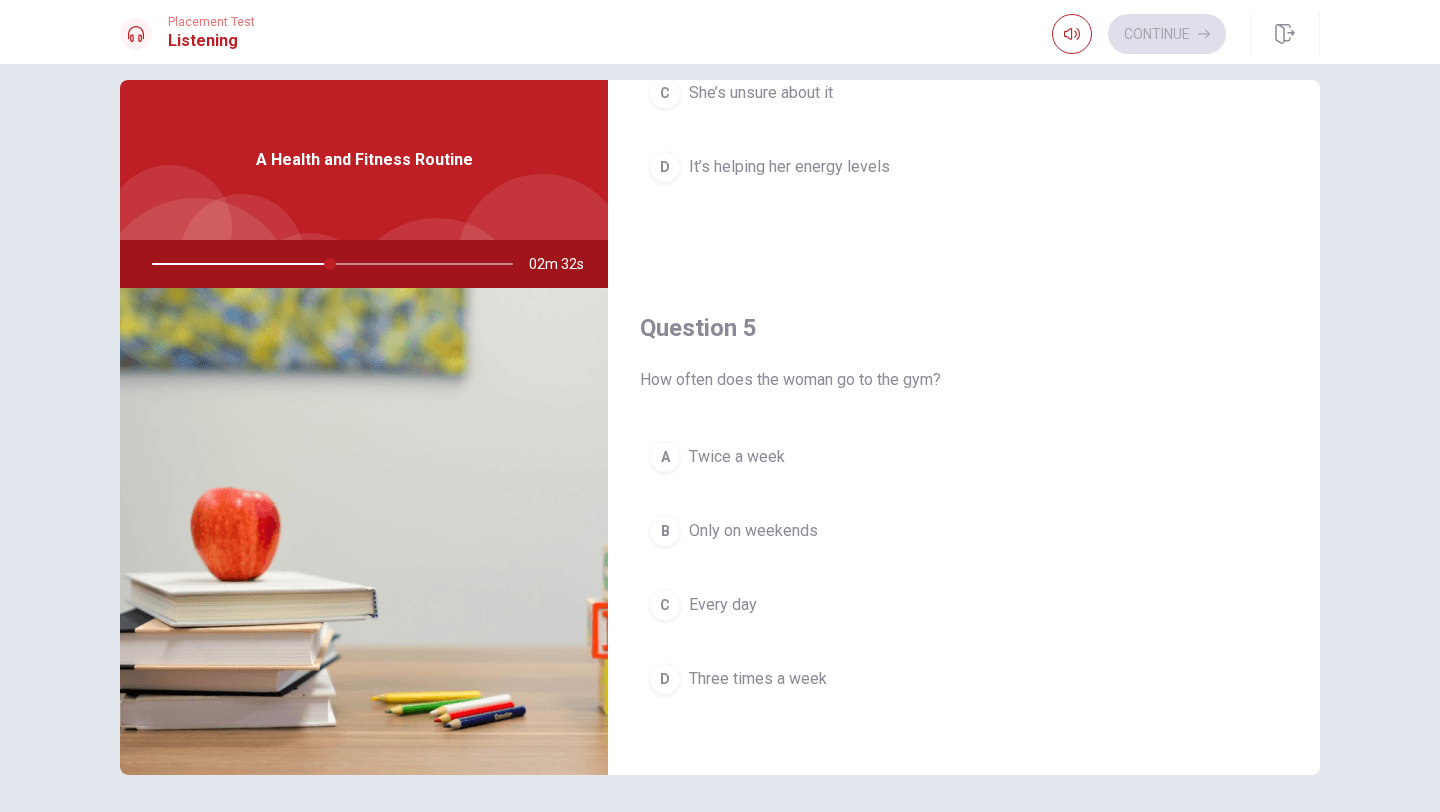 scroll, scrollTop: 1857, scrollLeft: 0, axis: vertical 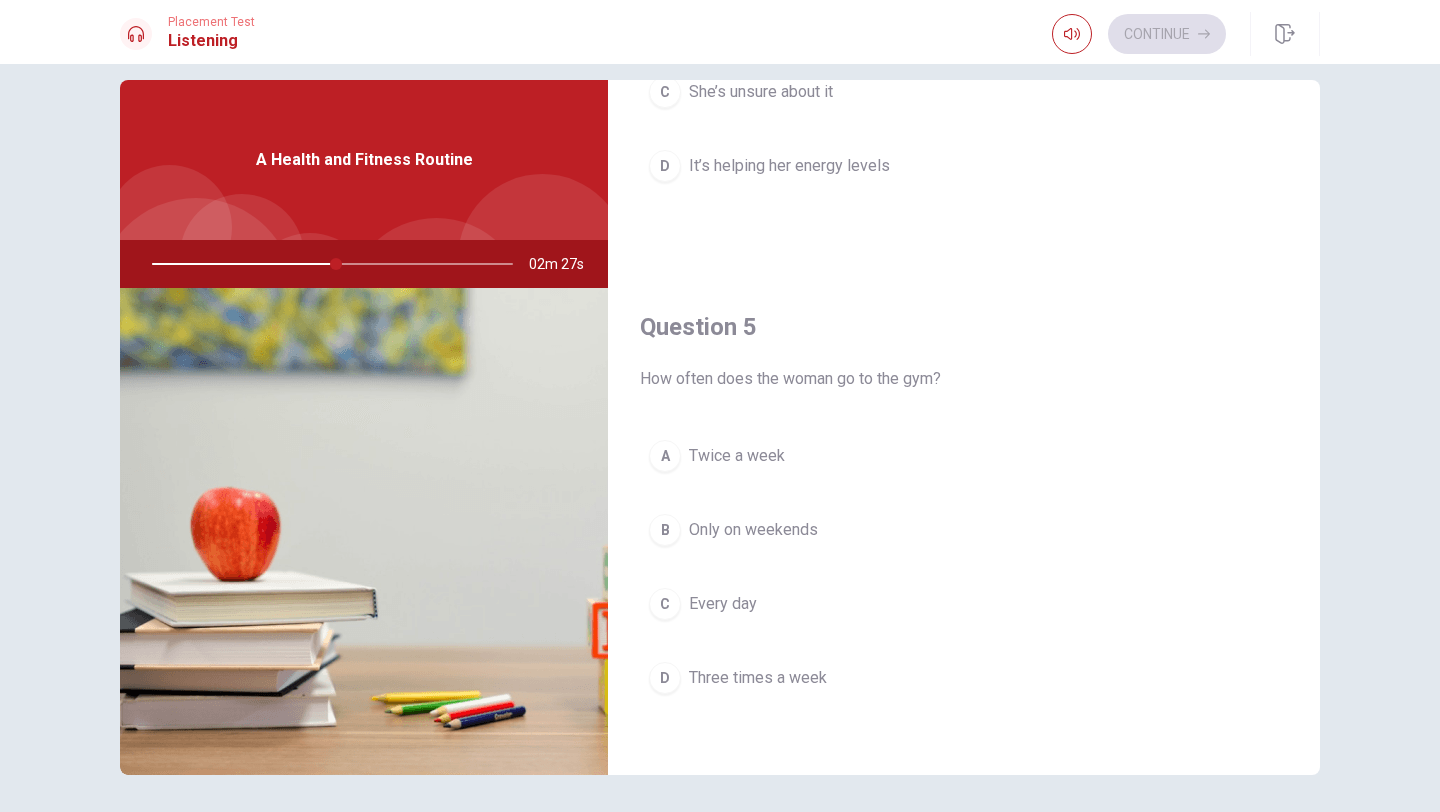 click on "D" at bounding box center (665, 678) 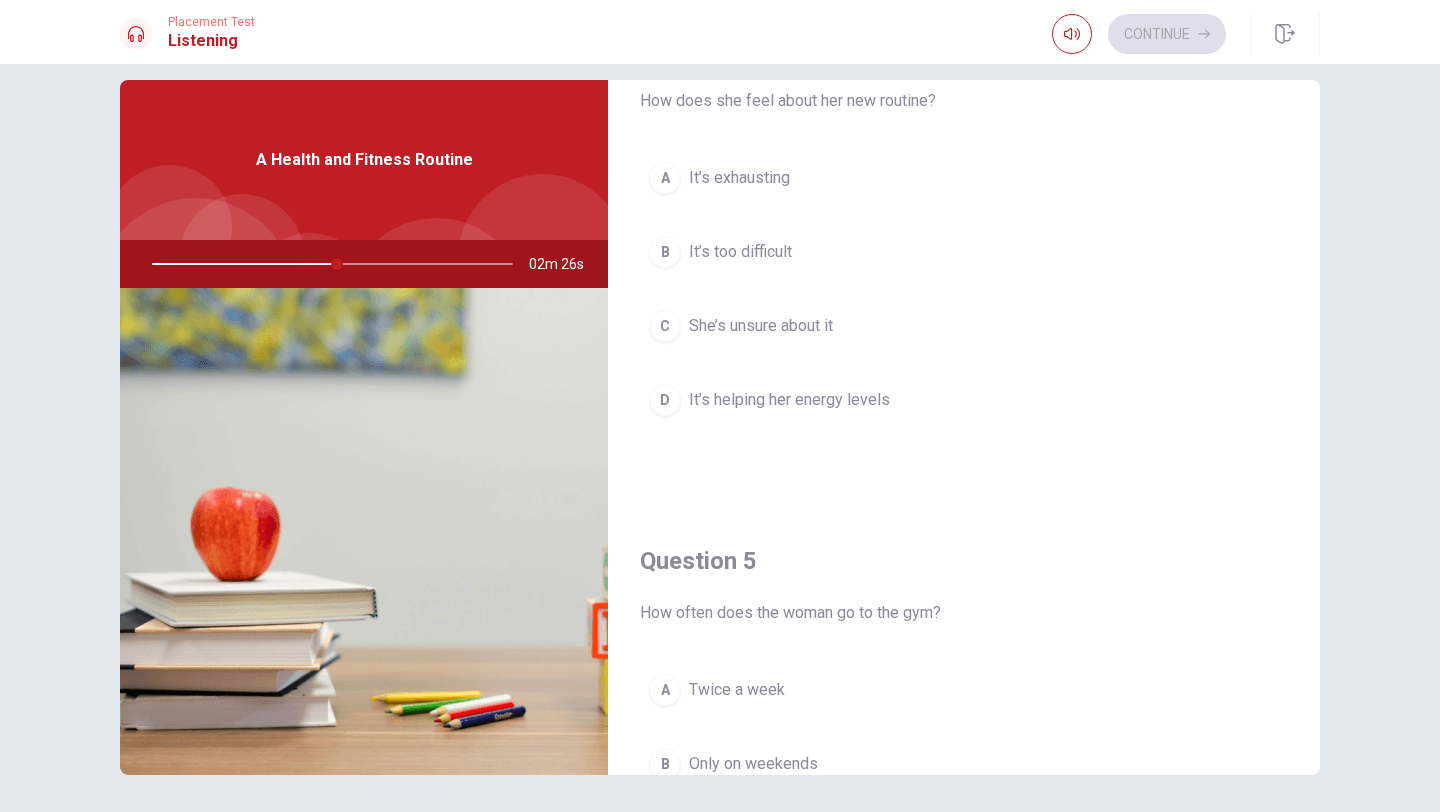 scroll, scrollTop: 1529, scrollLeft: 0, axis: vertical 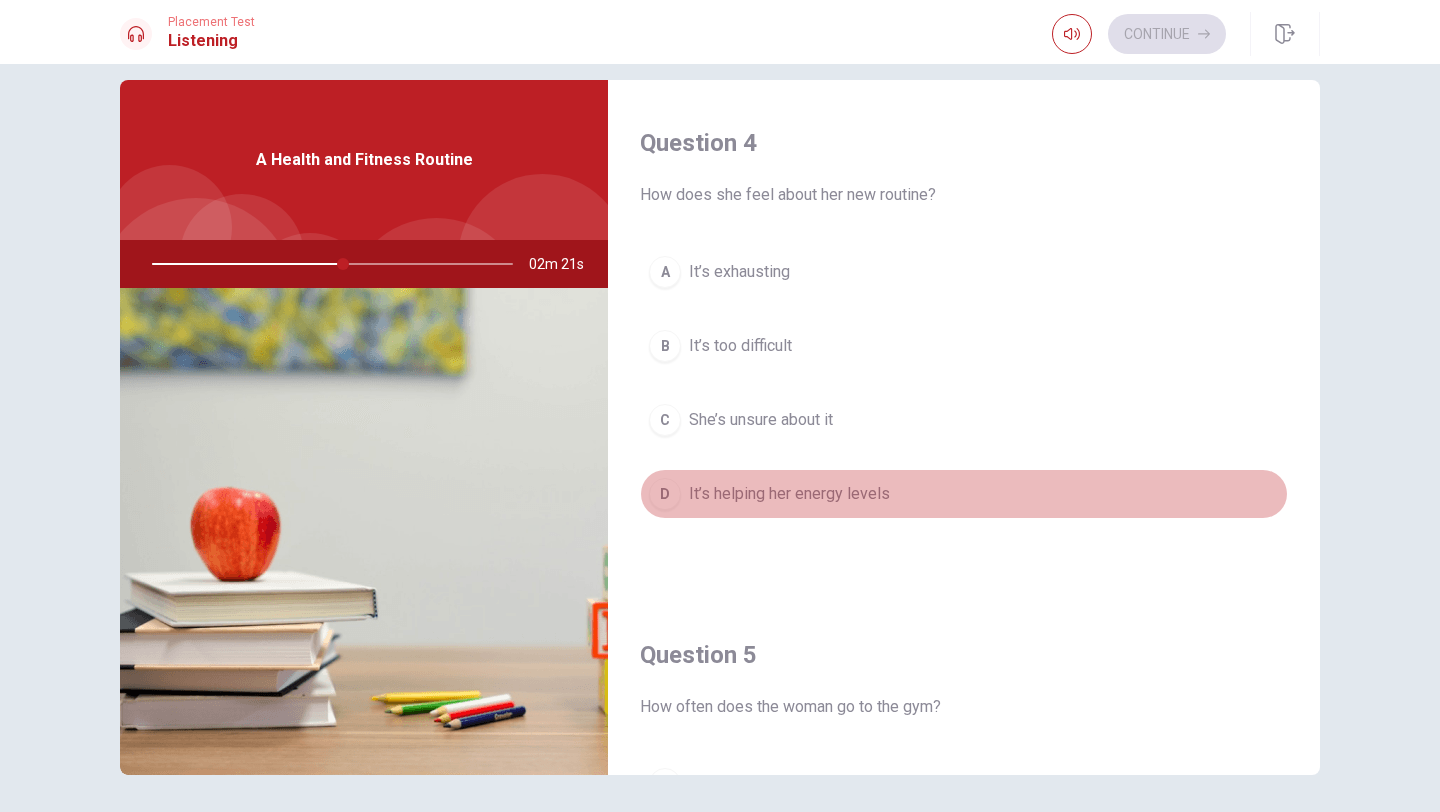 click on "D" at bounding box center [665, 494] 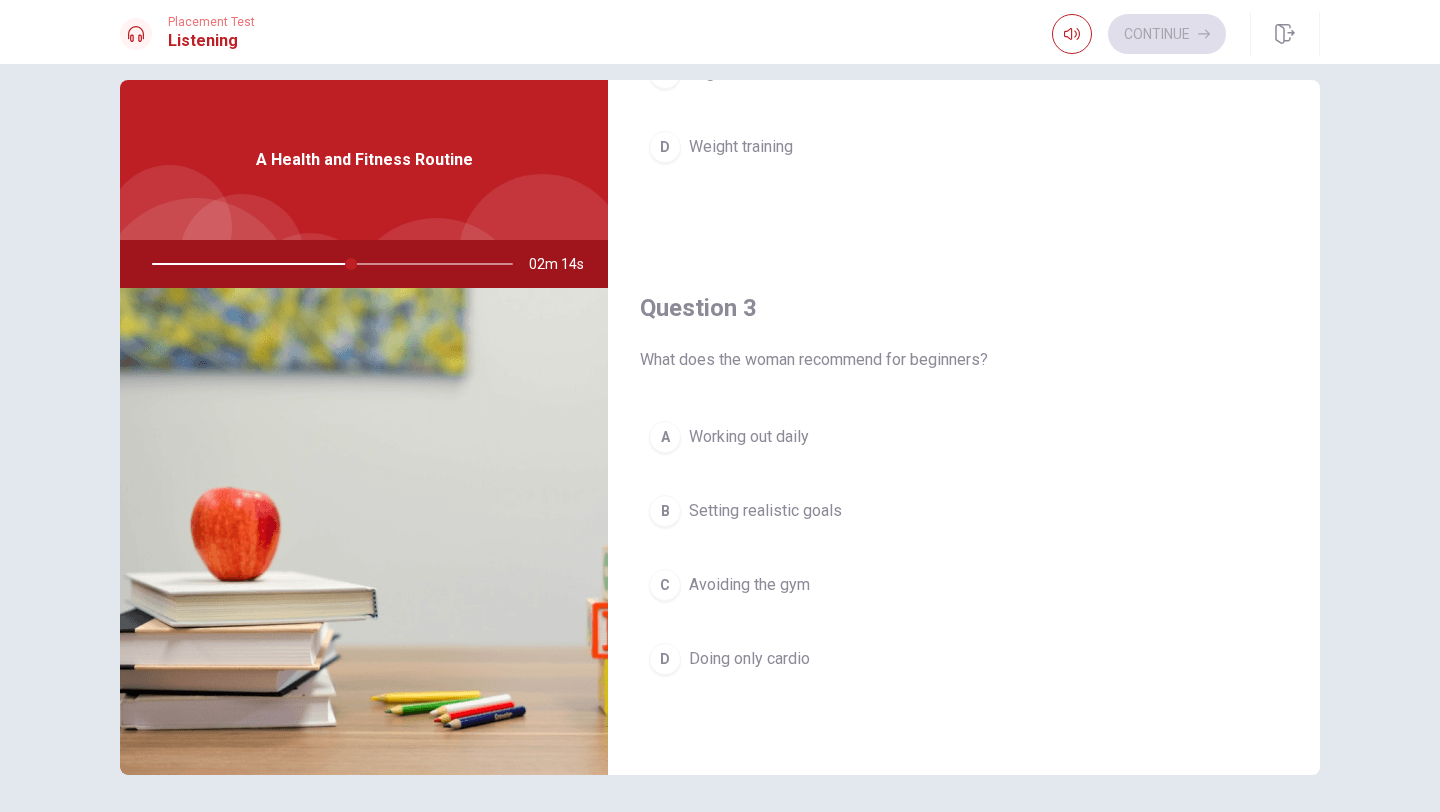 scroll, scrollTop: 858, scrollLeft: 0, axis: vertical 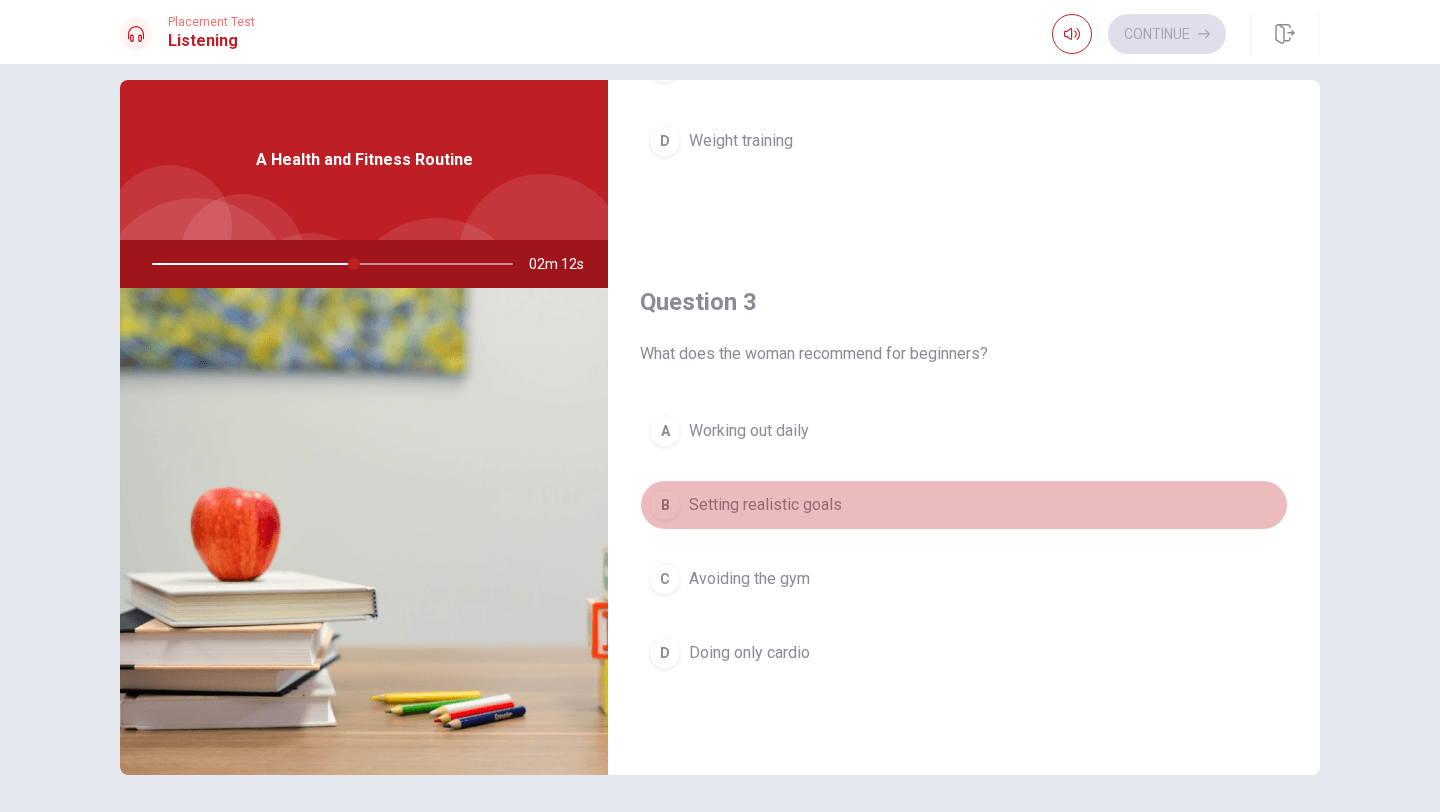 click on "B" at bounding box center (665, 505) 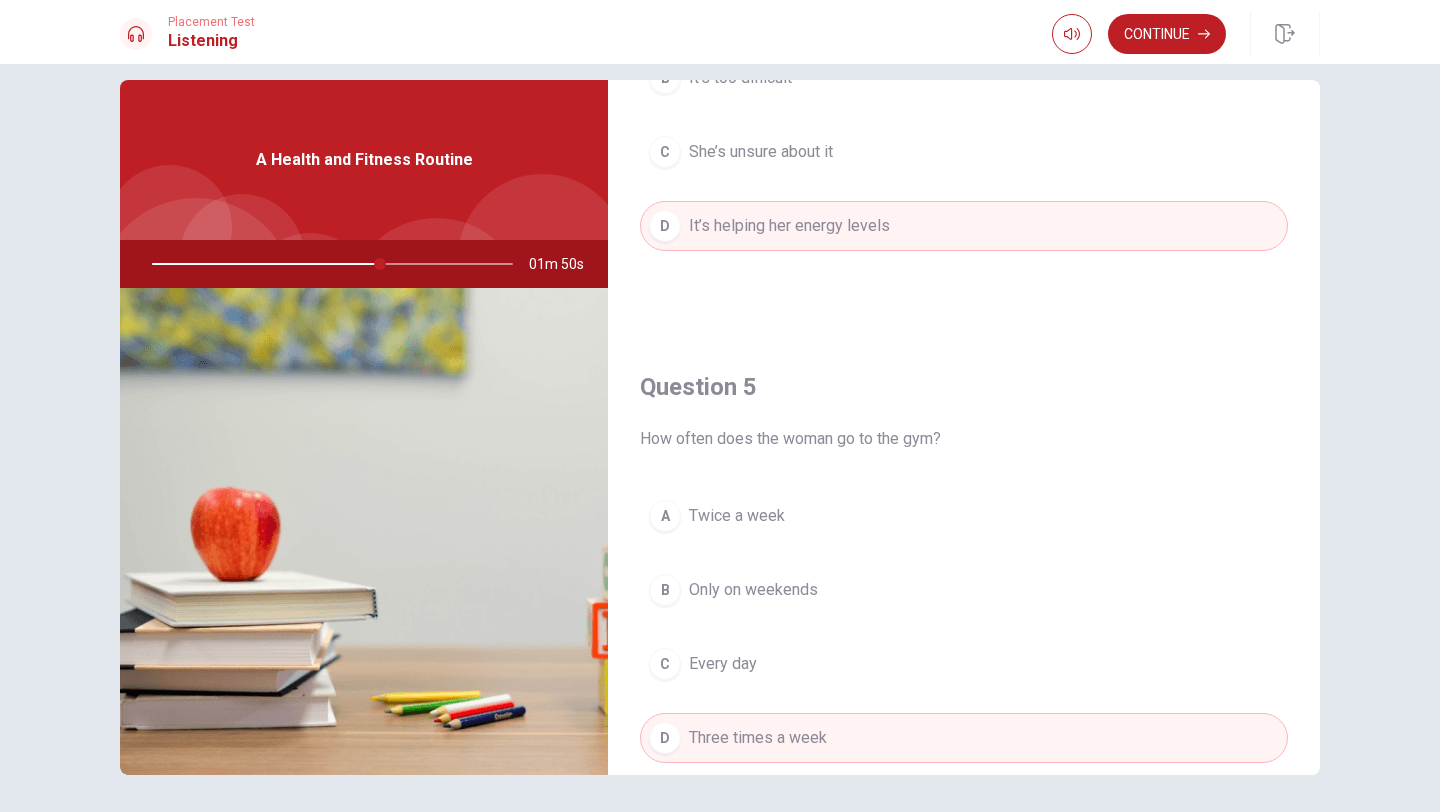 scroll, scrollTop: 1865, scrollLeft: 0, axis: vertical 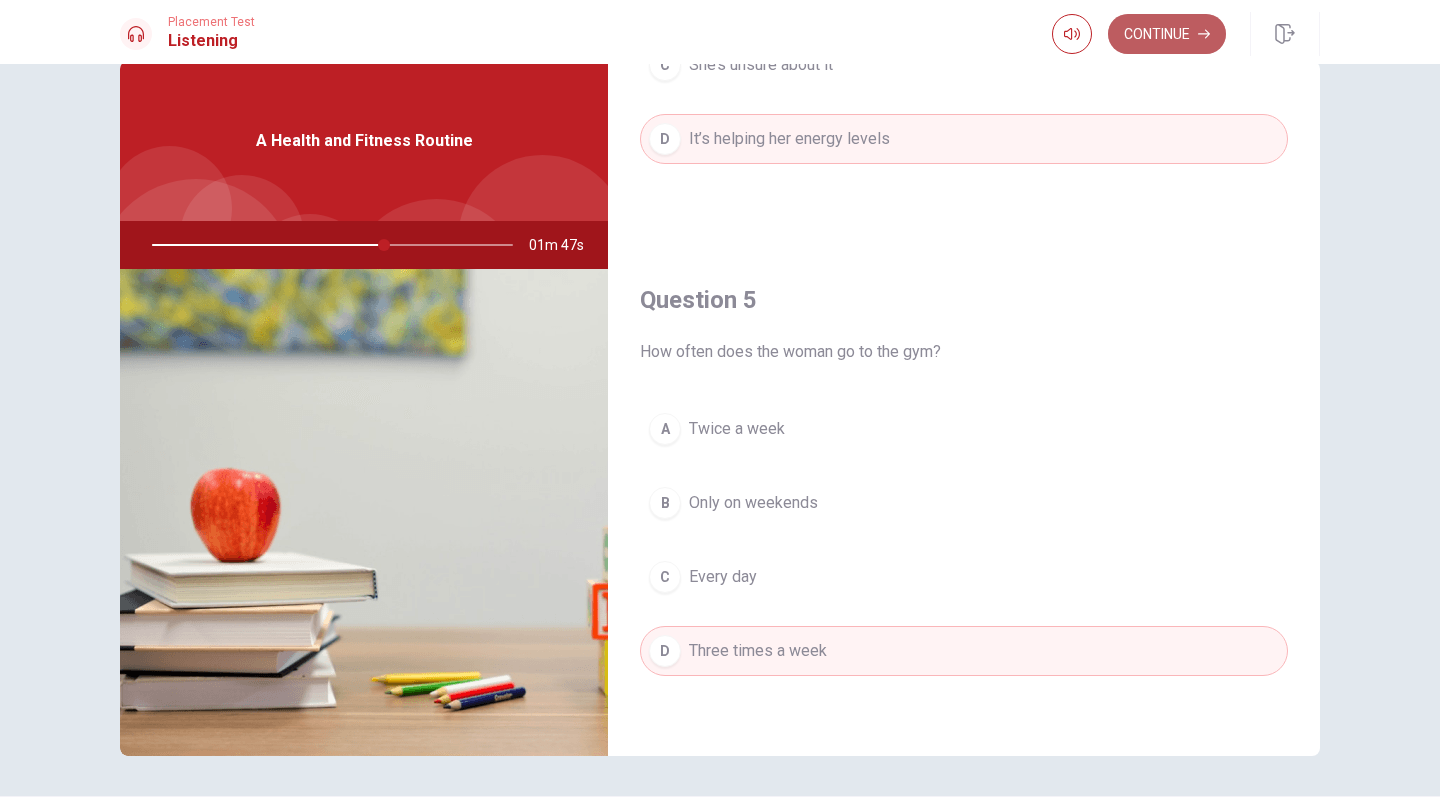 click on "Continue" at bounding box center [1167, 34] 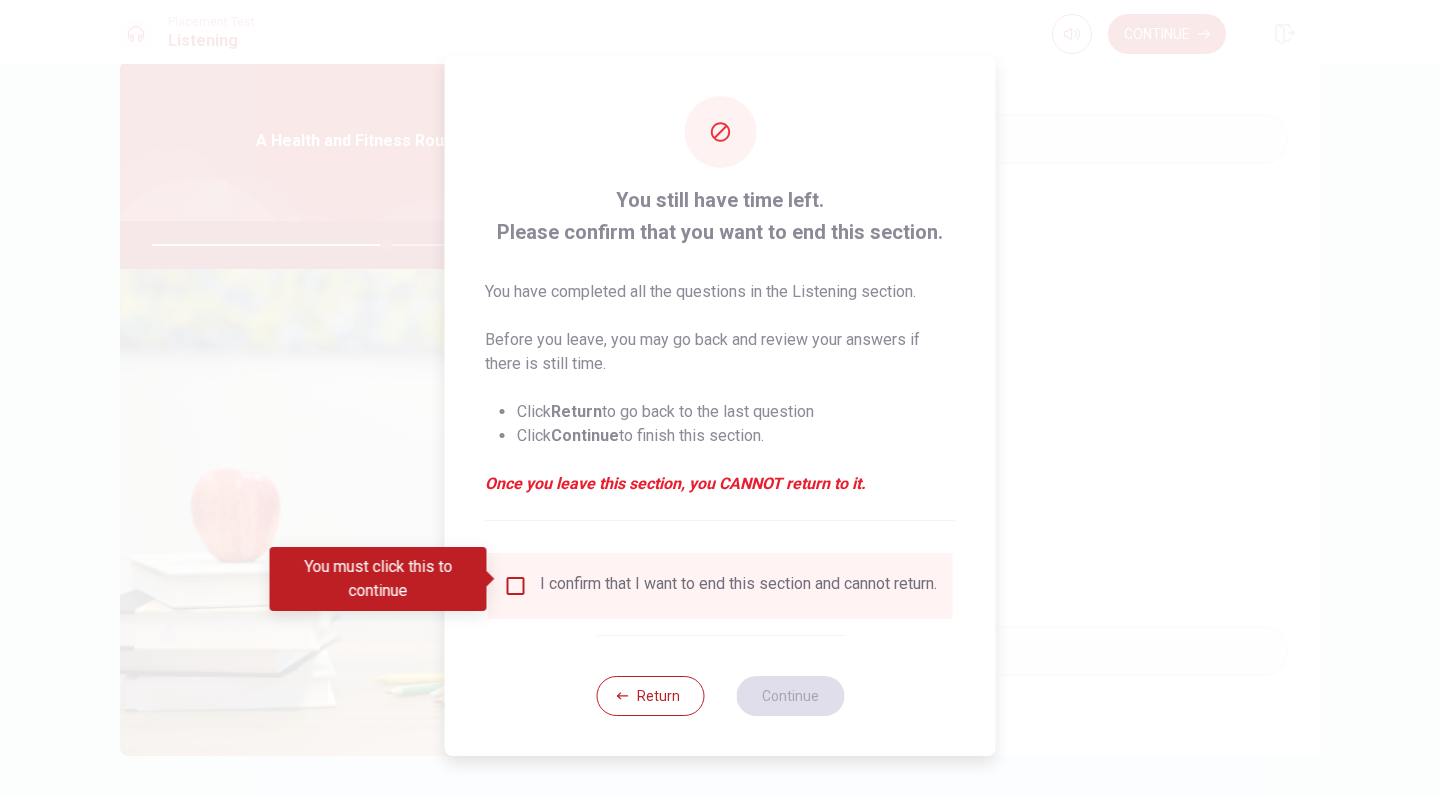 click at bounding box center (516, 586) 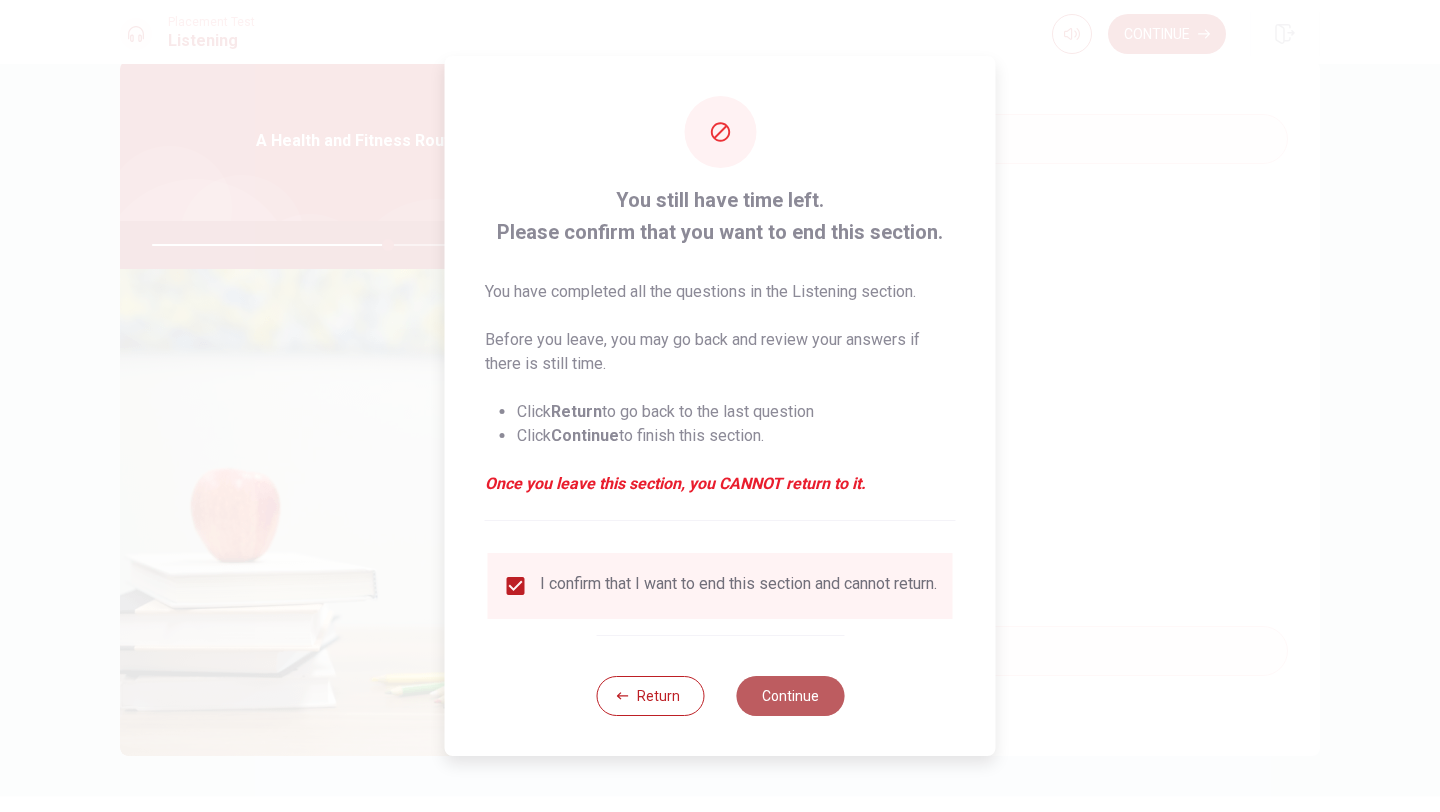 click on "Continue" at bounding box center [790, 696] 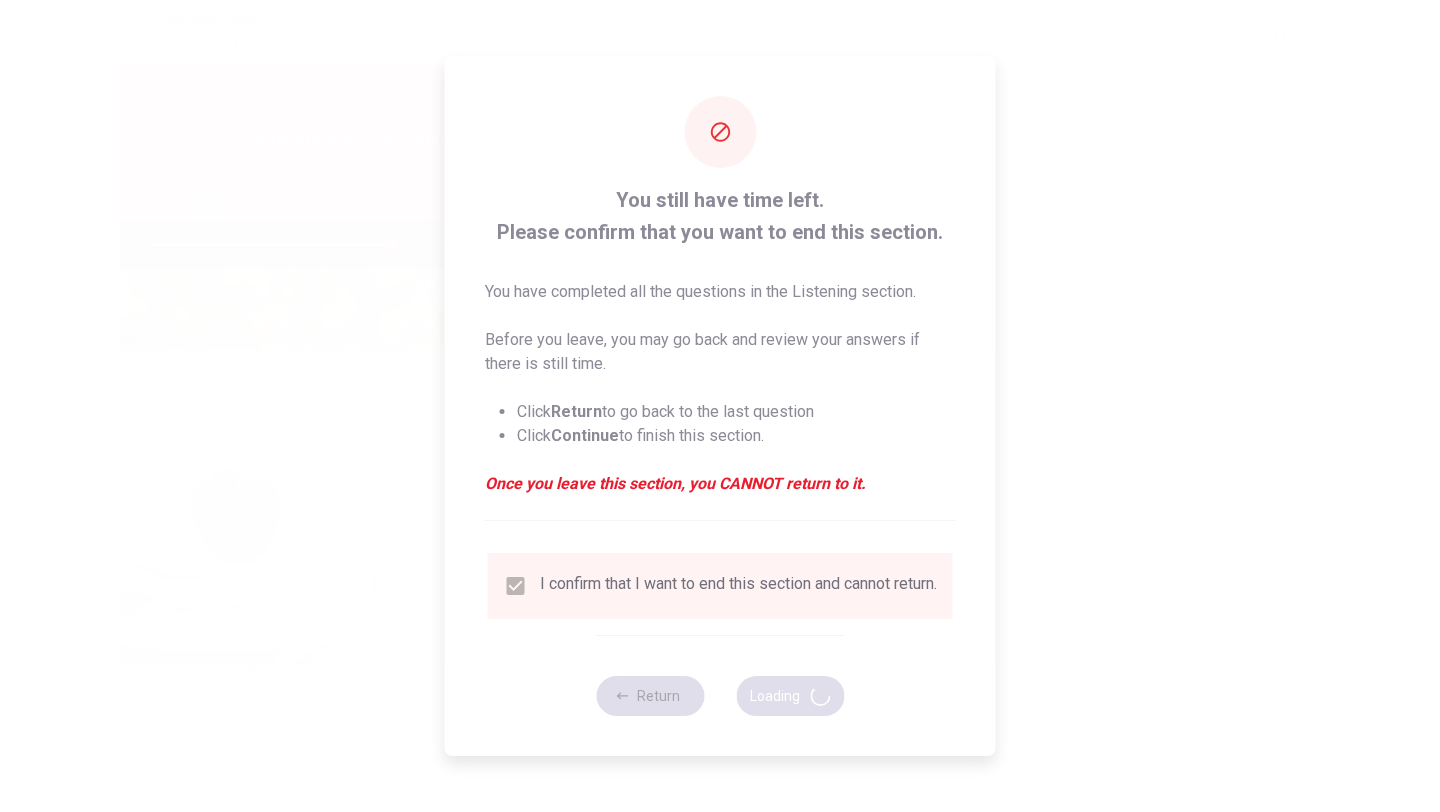 type on "67" 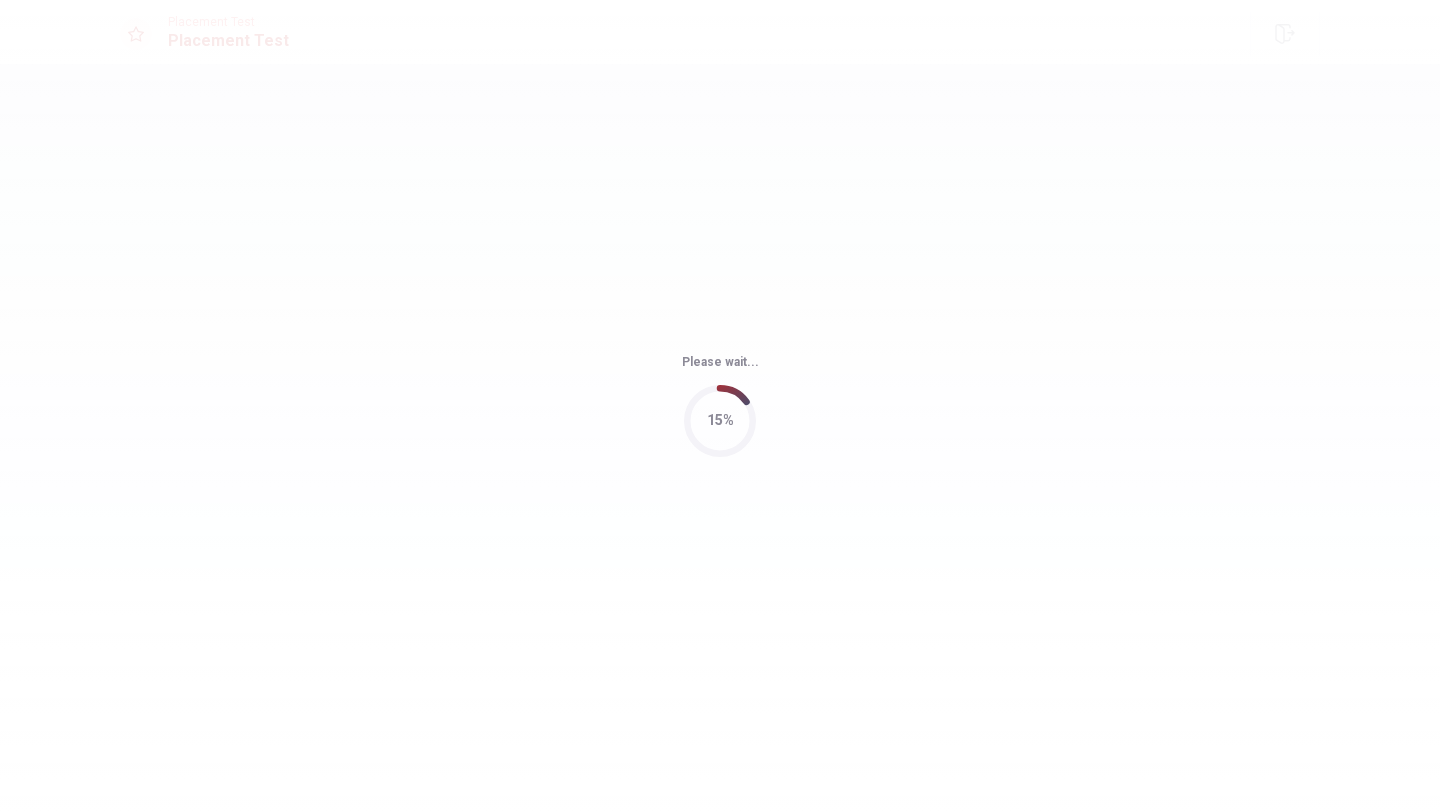 scroll, scrollTop: 0, scrollLeft: 0, axis: both 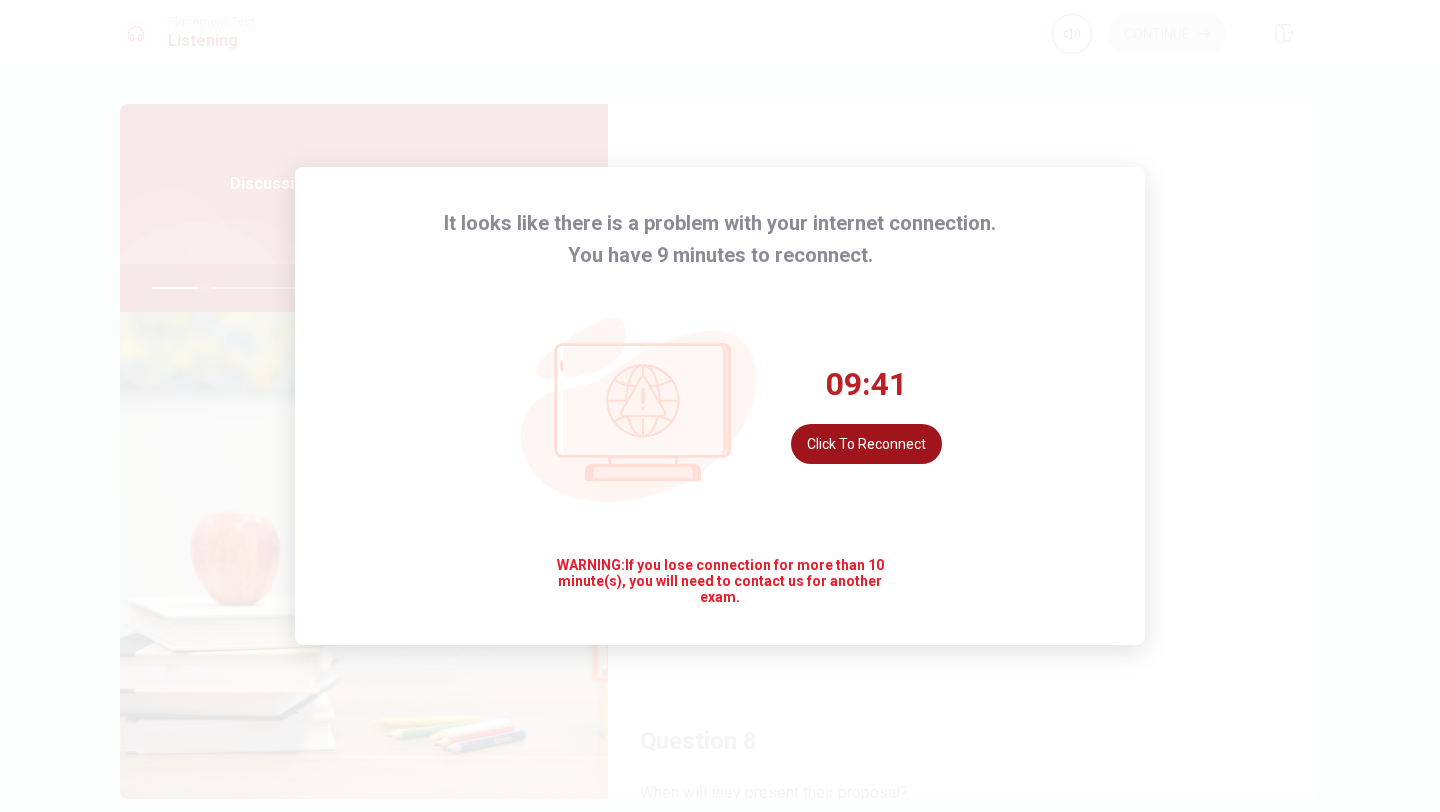 click on "Click to reconnect" at bounding box center (866, 444) 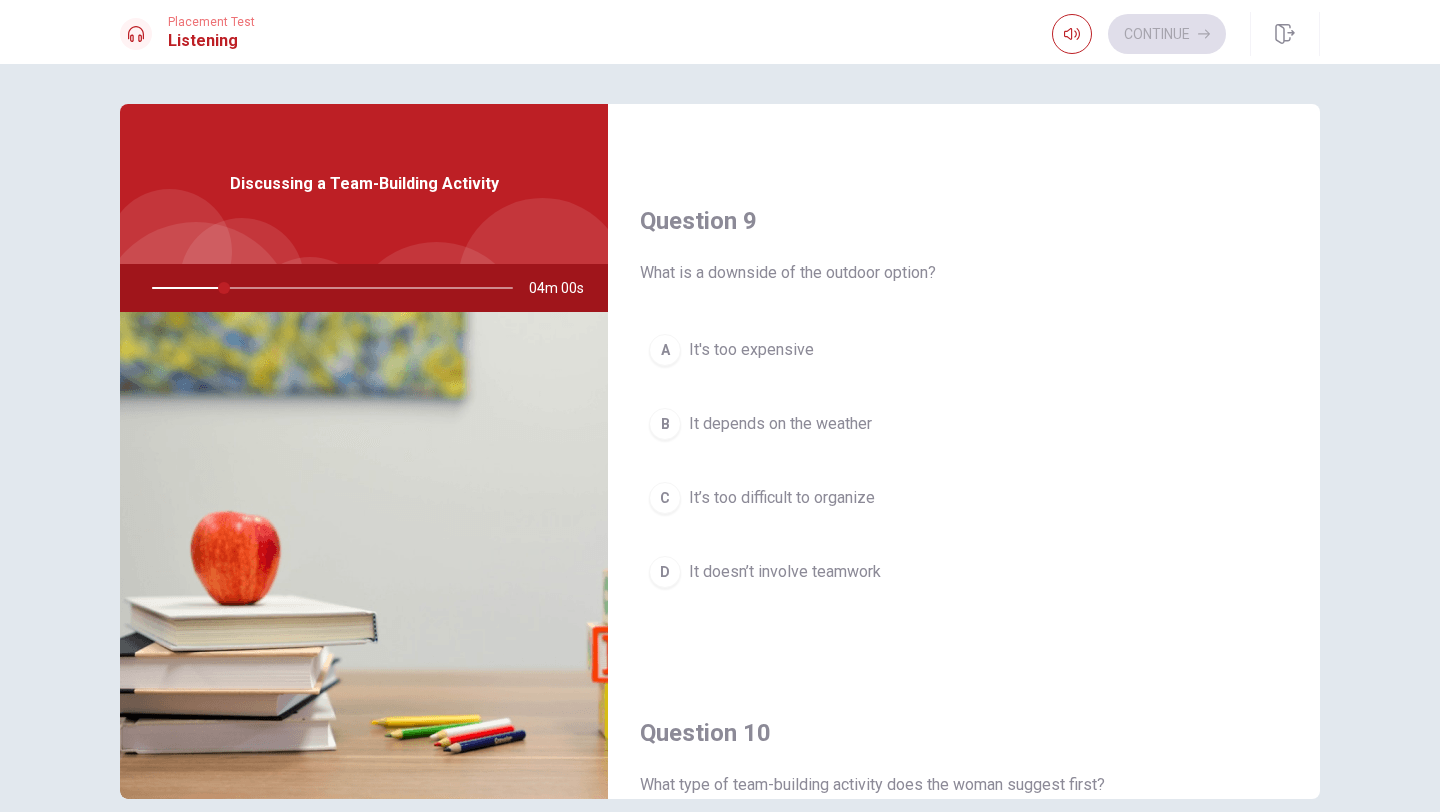 scroll, scrollTop: 1865, scrollLeft: 0, axis: vertical 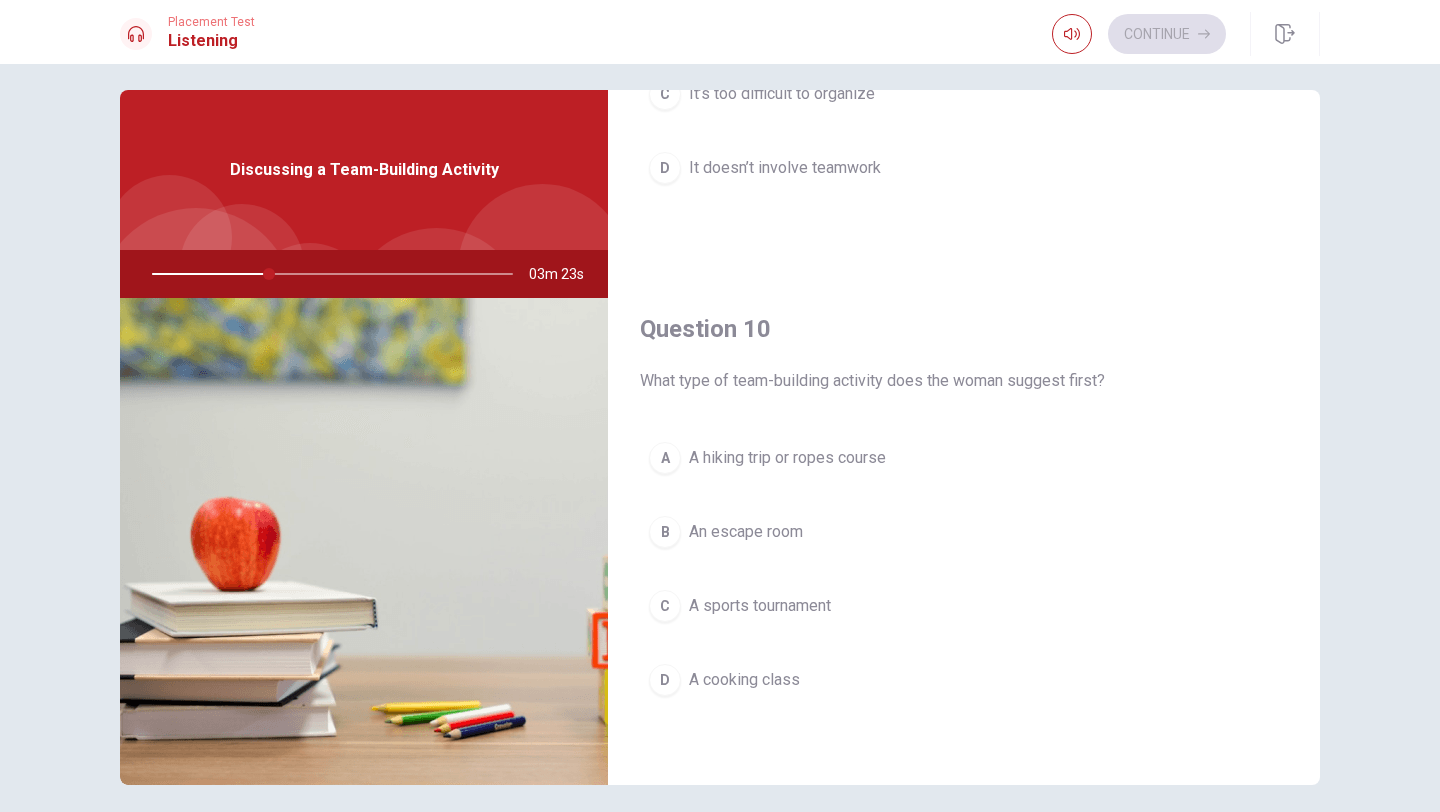 click on "A hiking trip or ropes course" at bounding box center (787, 458) 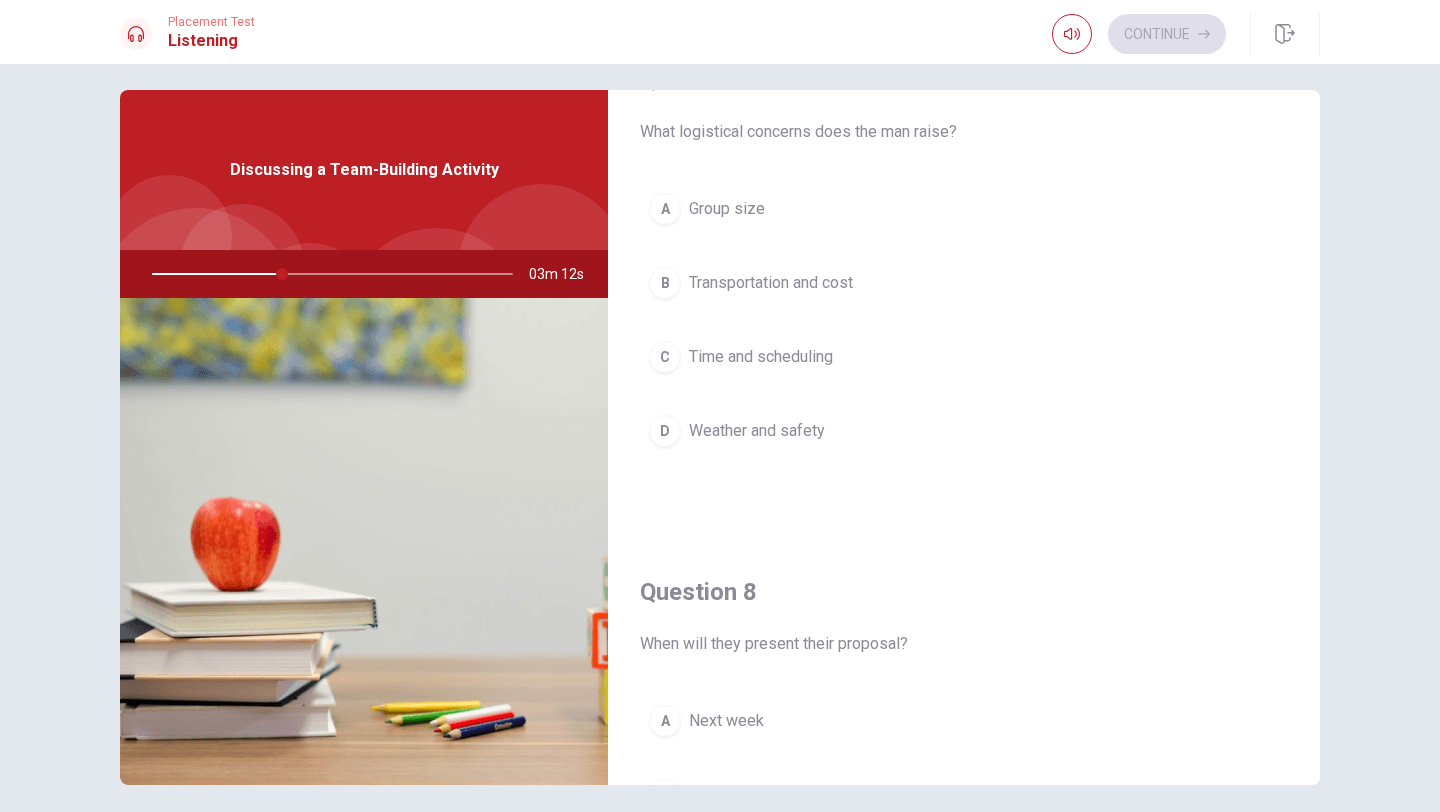 scroll, scrollTop: 587, scrollLeft: 0, axis: vertical 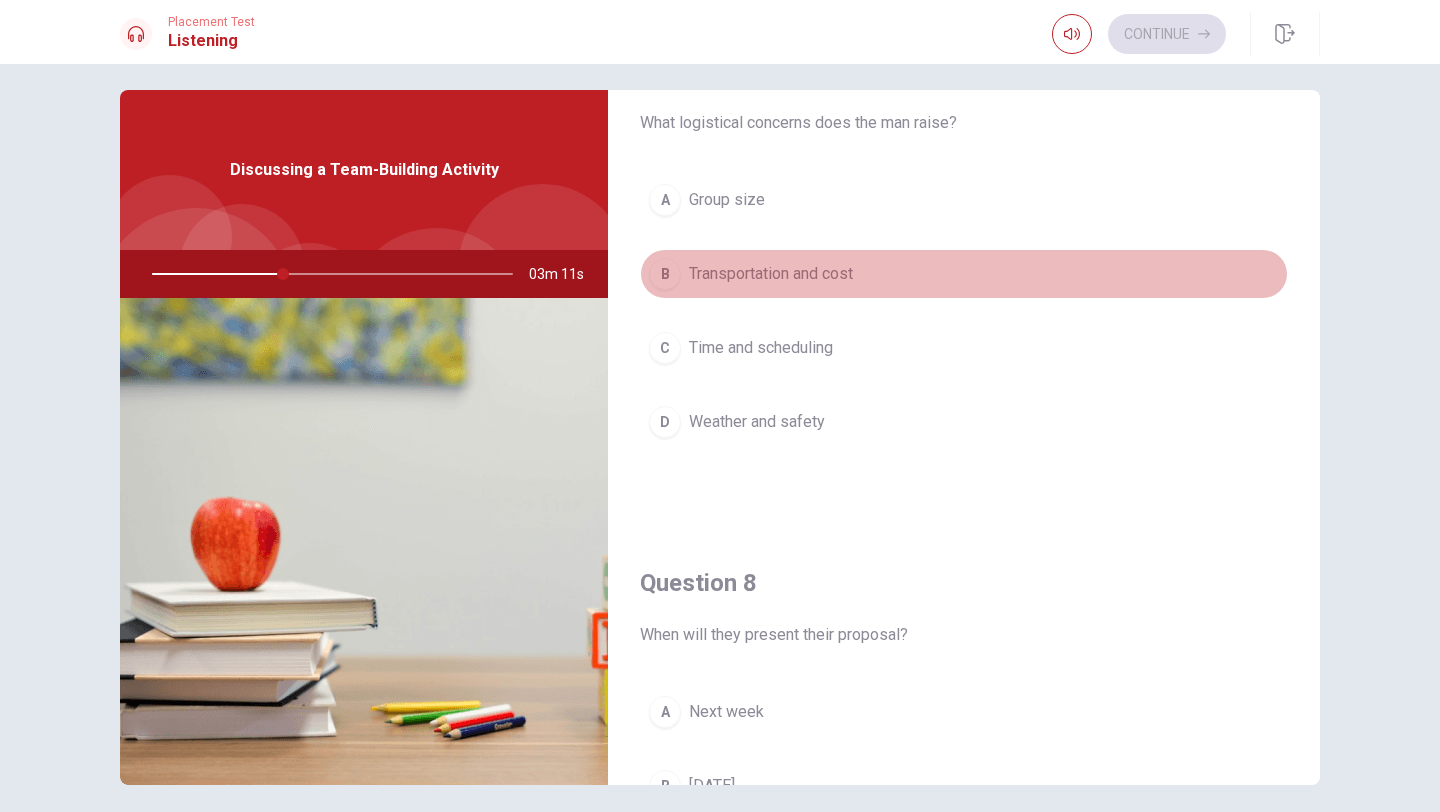click on "B Transportation and cost" at bounding box center [964, 274] 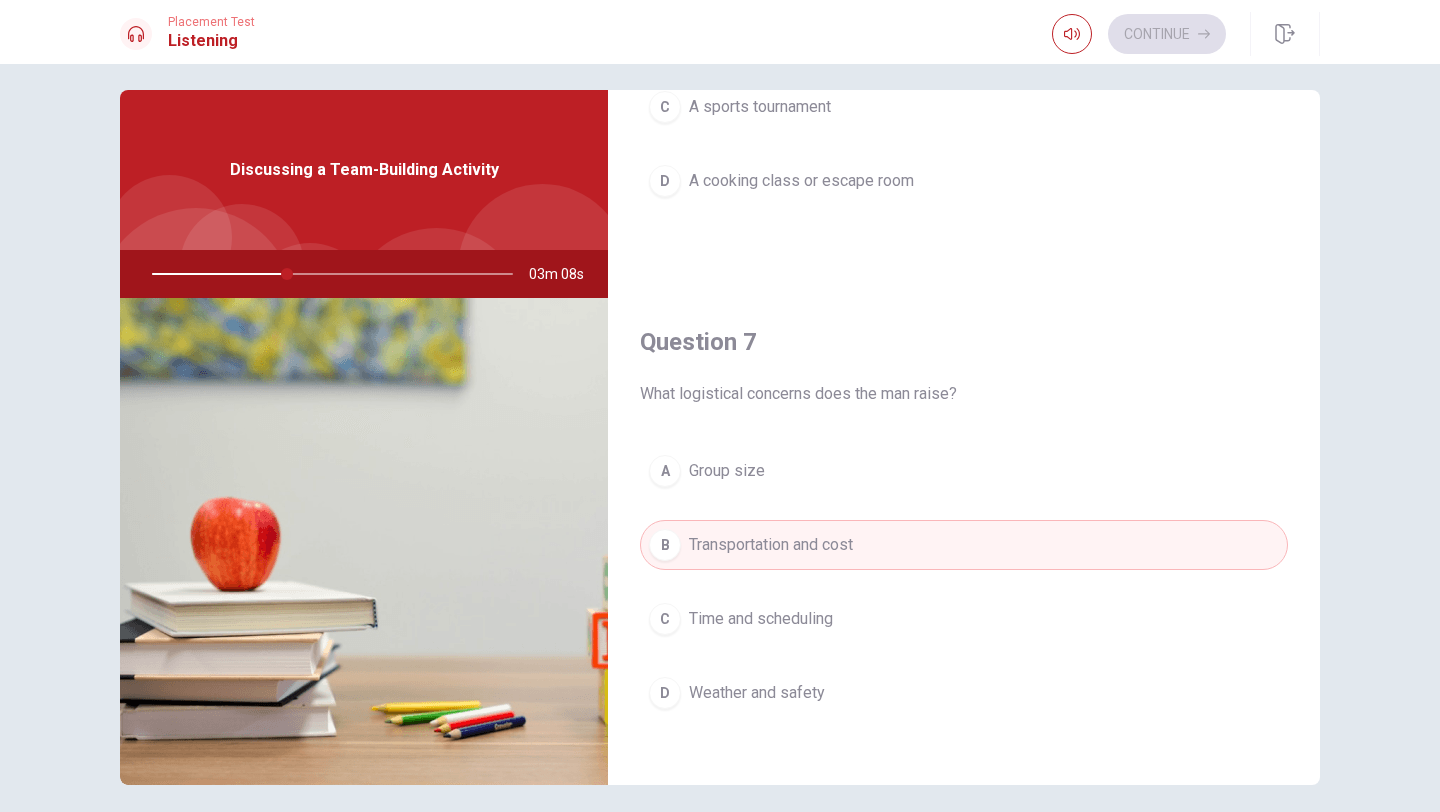scroll, scrollTop: 0, scrollLeft: 0, axis: both 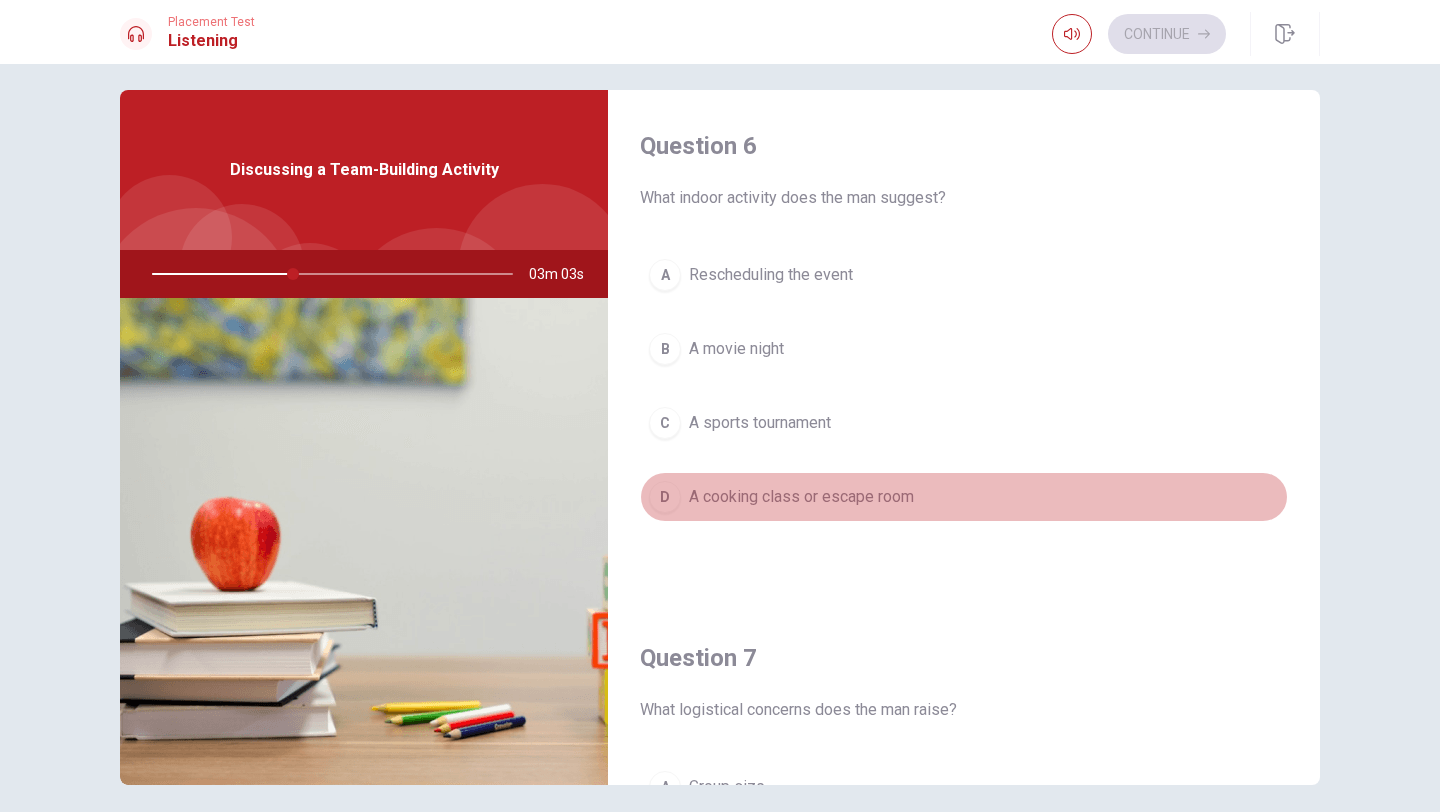 click on "A cooking class or escape room" at bounding box center [801, 497] 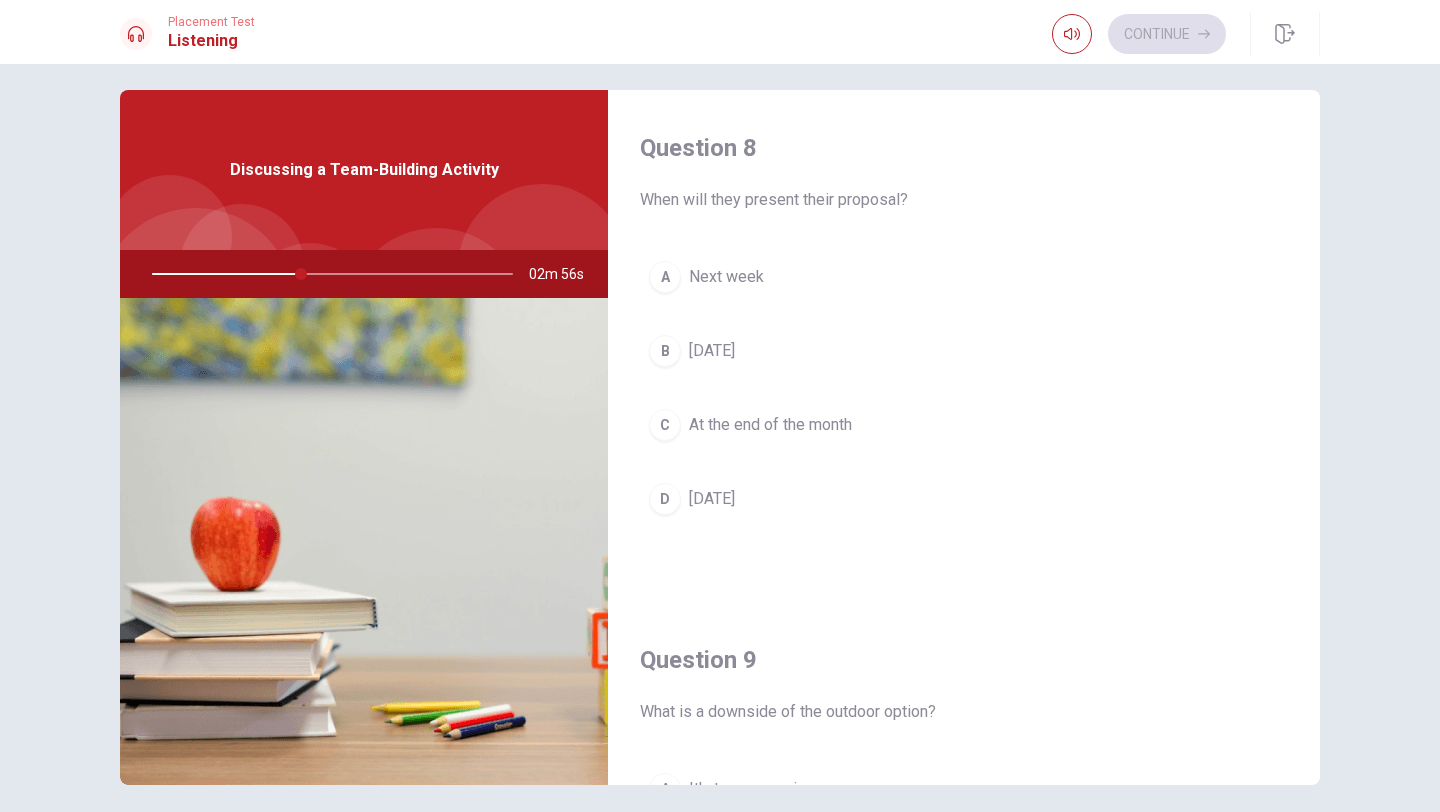 scroll, scrollTop: 1025, scrollLeft: 0, axis: vertical 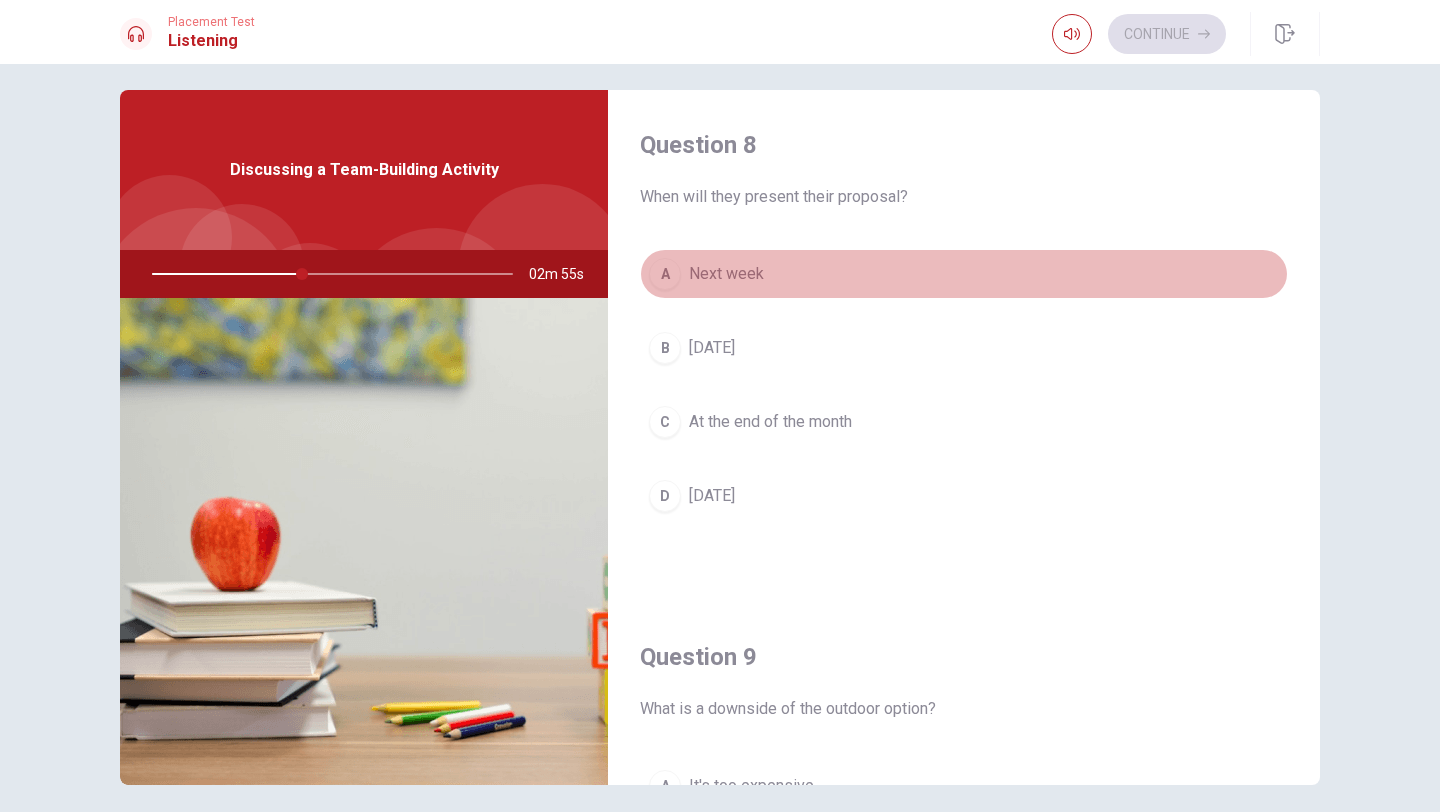 click on "A Next week" at bounding box center (964, 274) 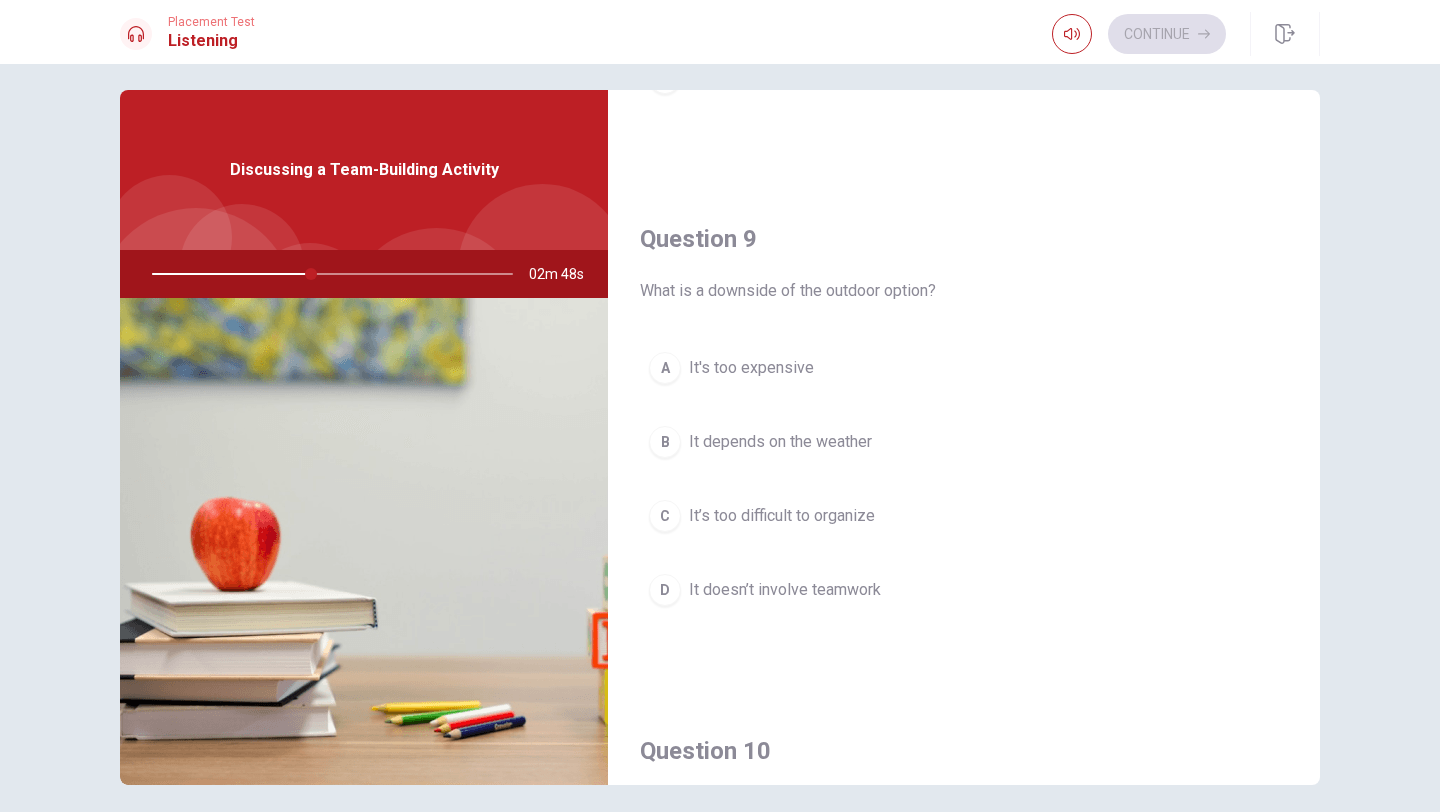 scroll, scrollTop: 1865, scrollLeft: 0, axis: vertical 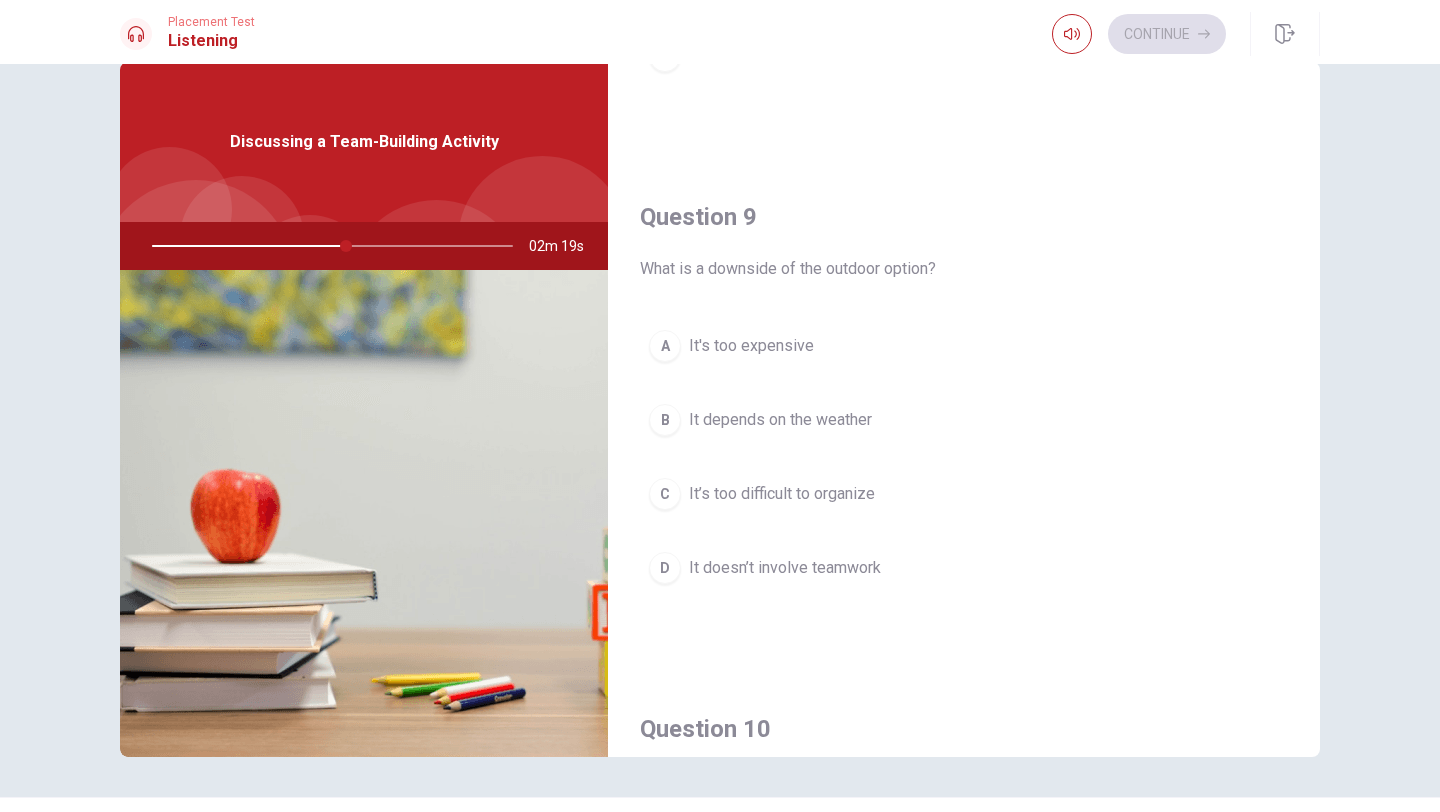 click on "It depends on the weather" at bounding box center (780, 420) 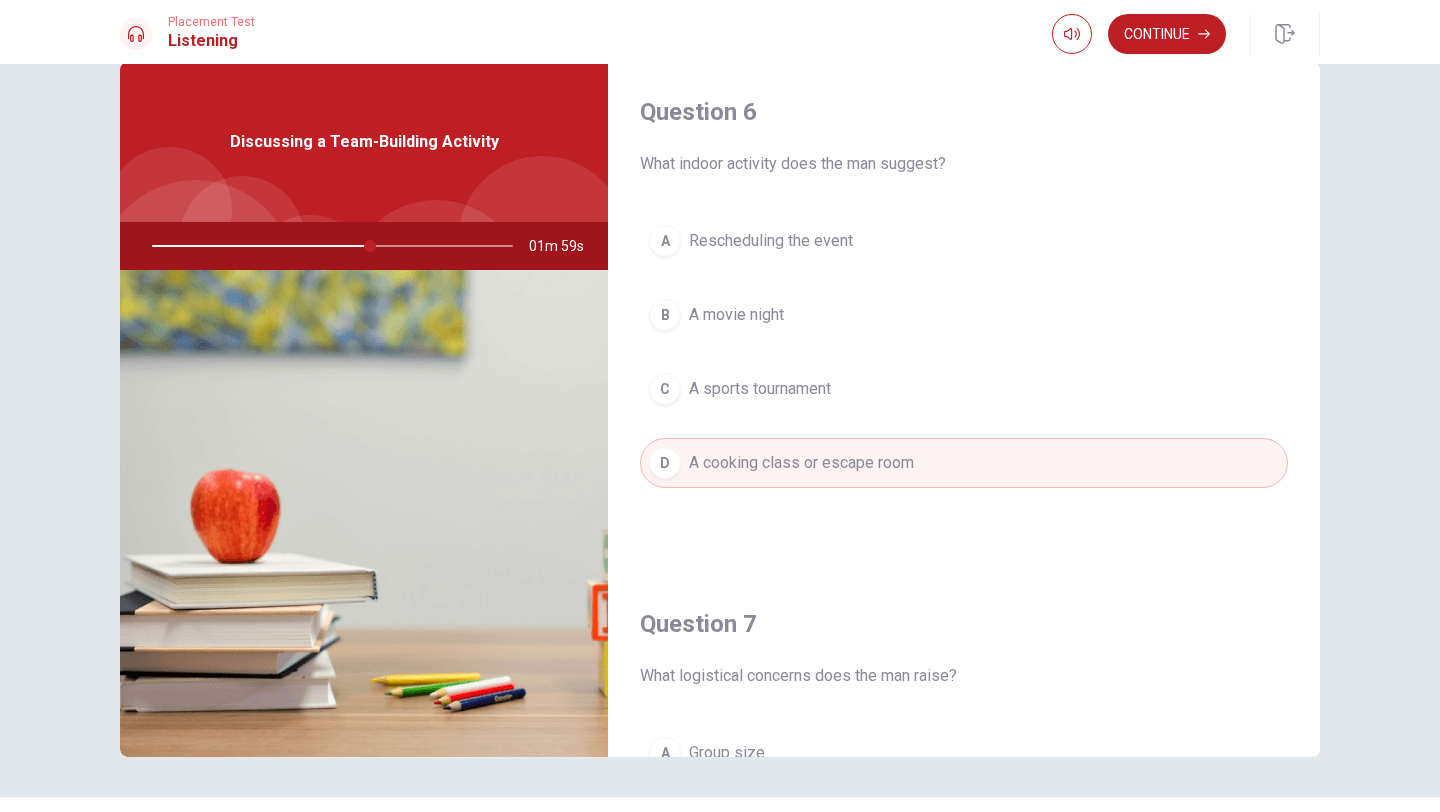 scroll, scrollTop: 0, scrollLeft: 0, axis: both 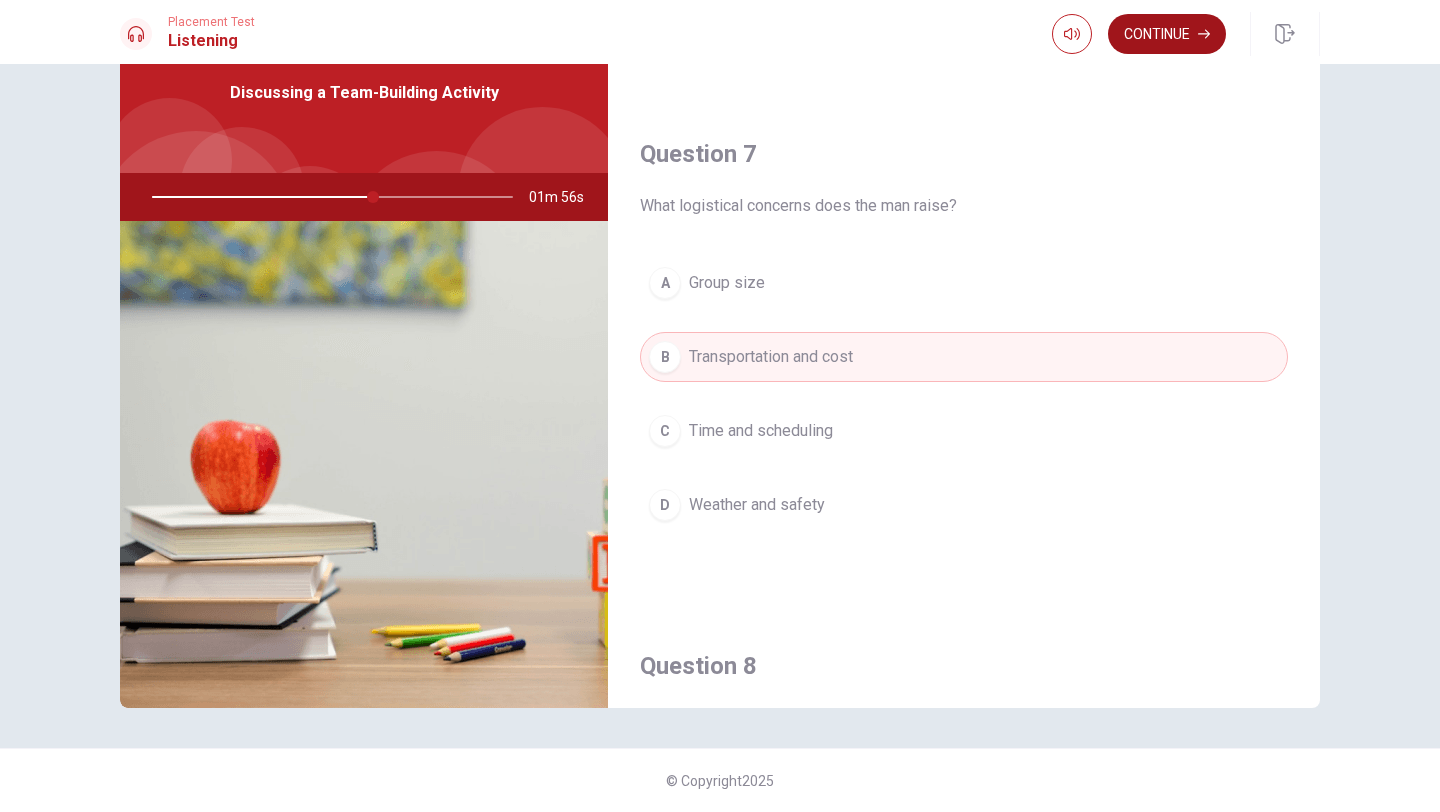 click on "Continue" at bounding box center (1167, 34) 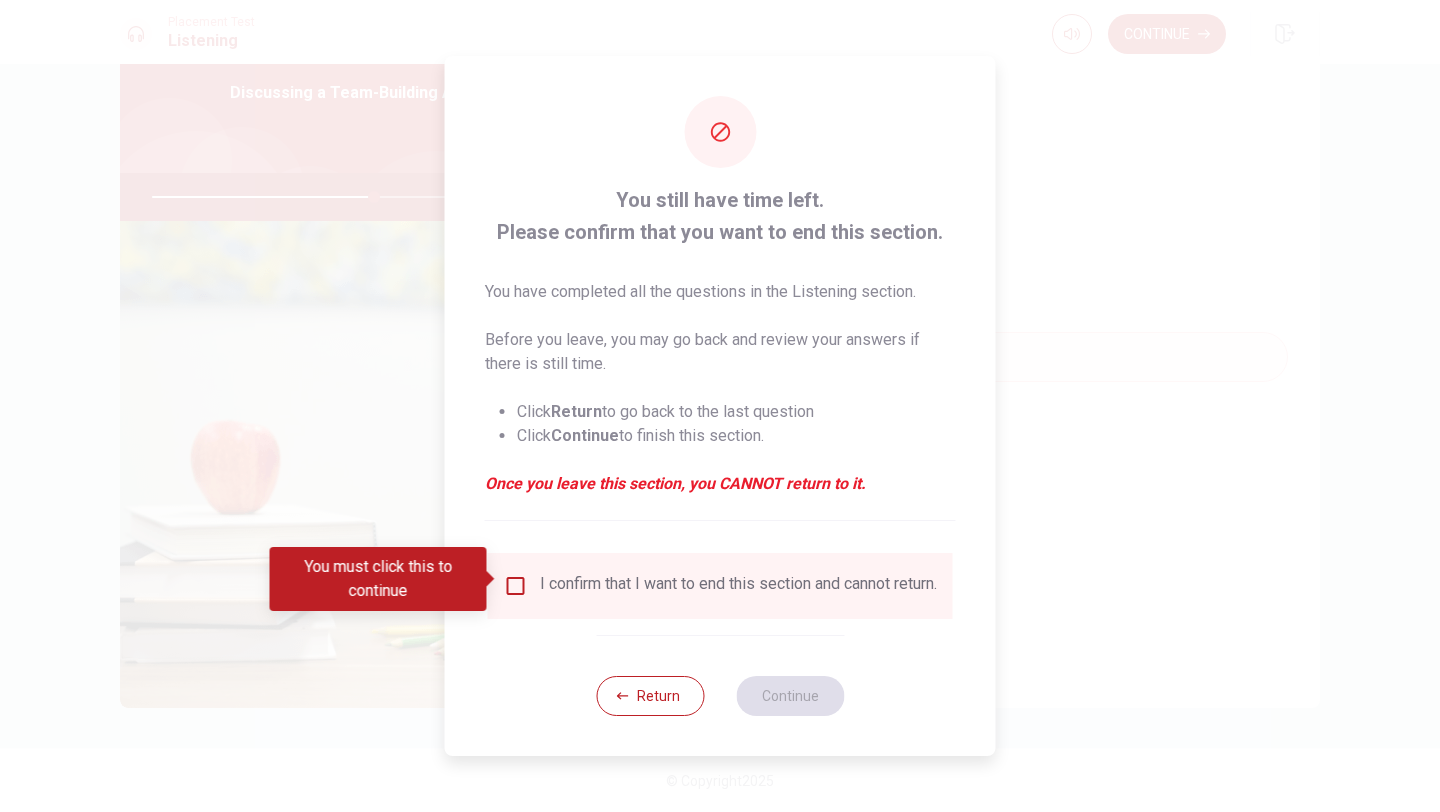 click at bounding box center [516, 586] 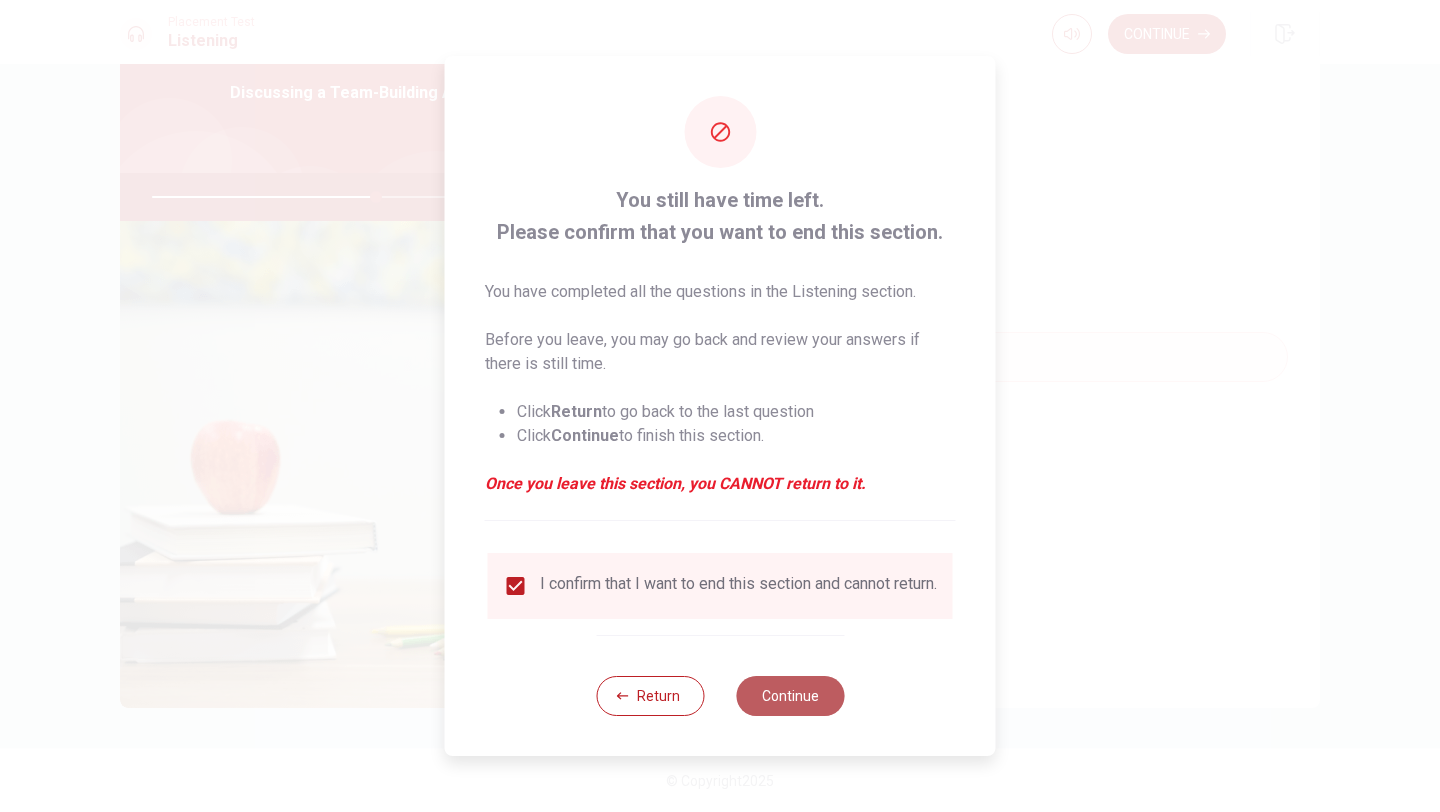 click on "Continue" at bounding box center (790, 696) 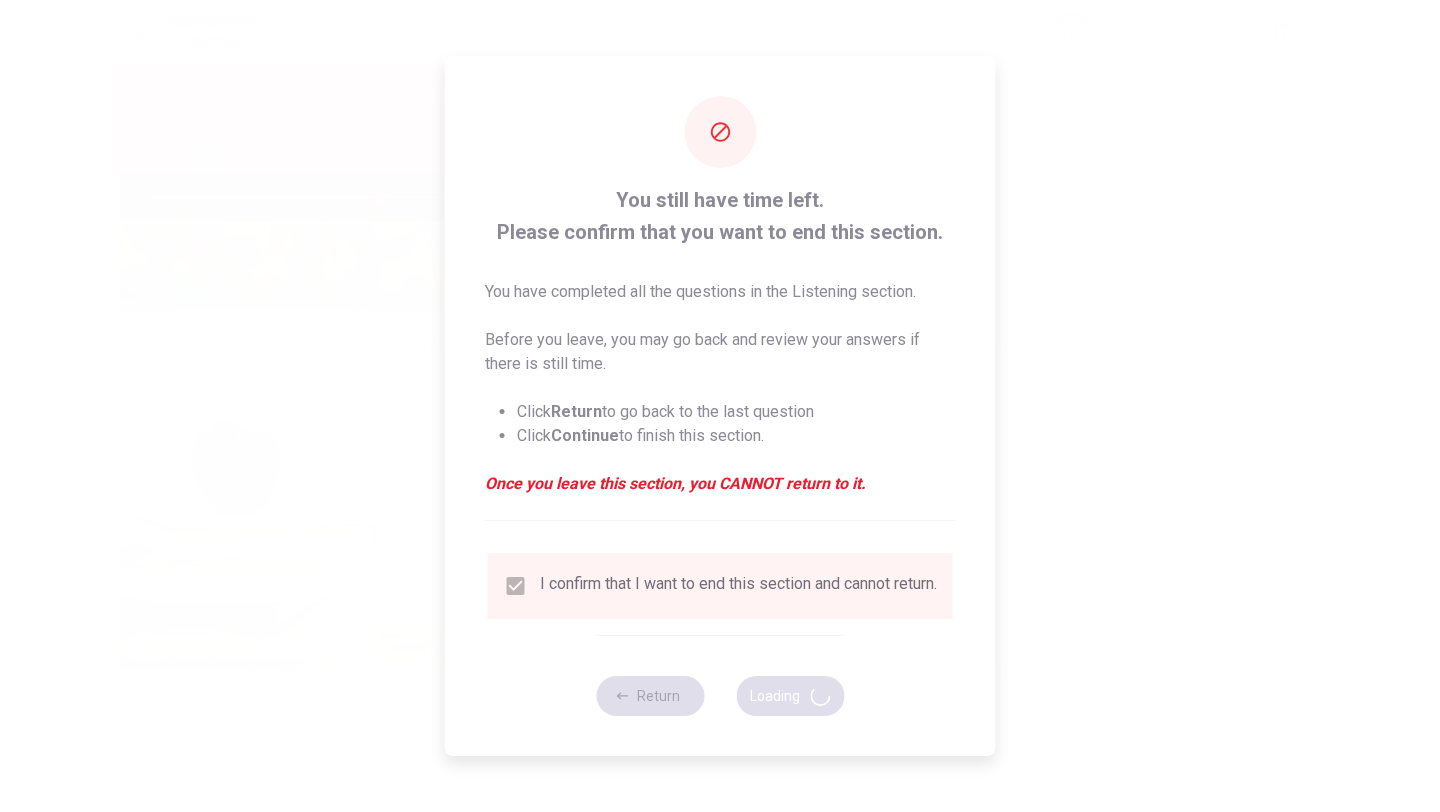 type on "63" 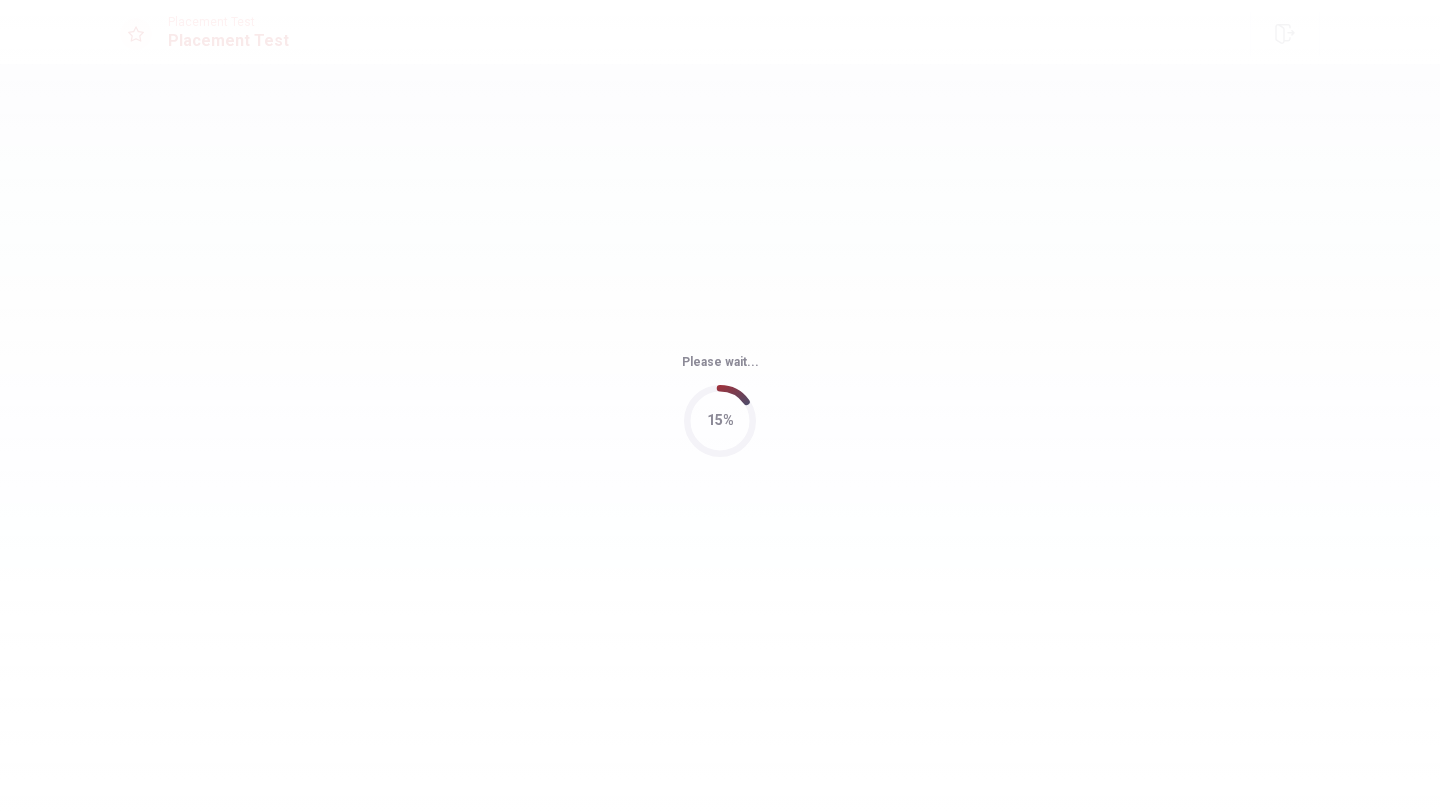 scroll, scrollTop: 0, scrollLeft: 0, axis: both 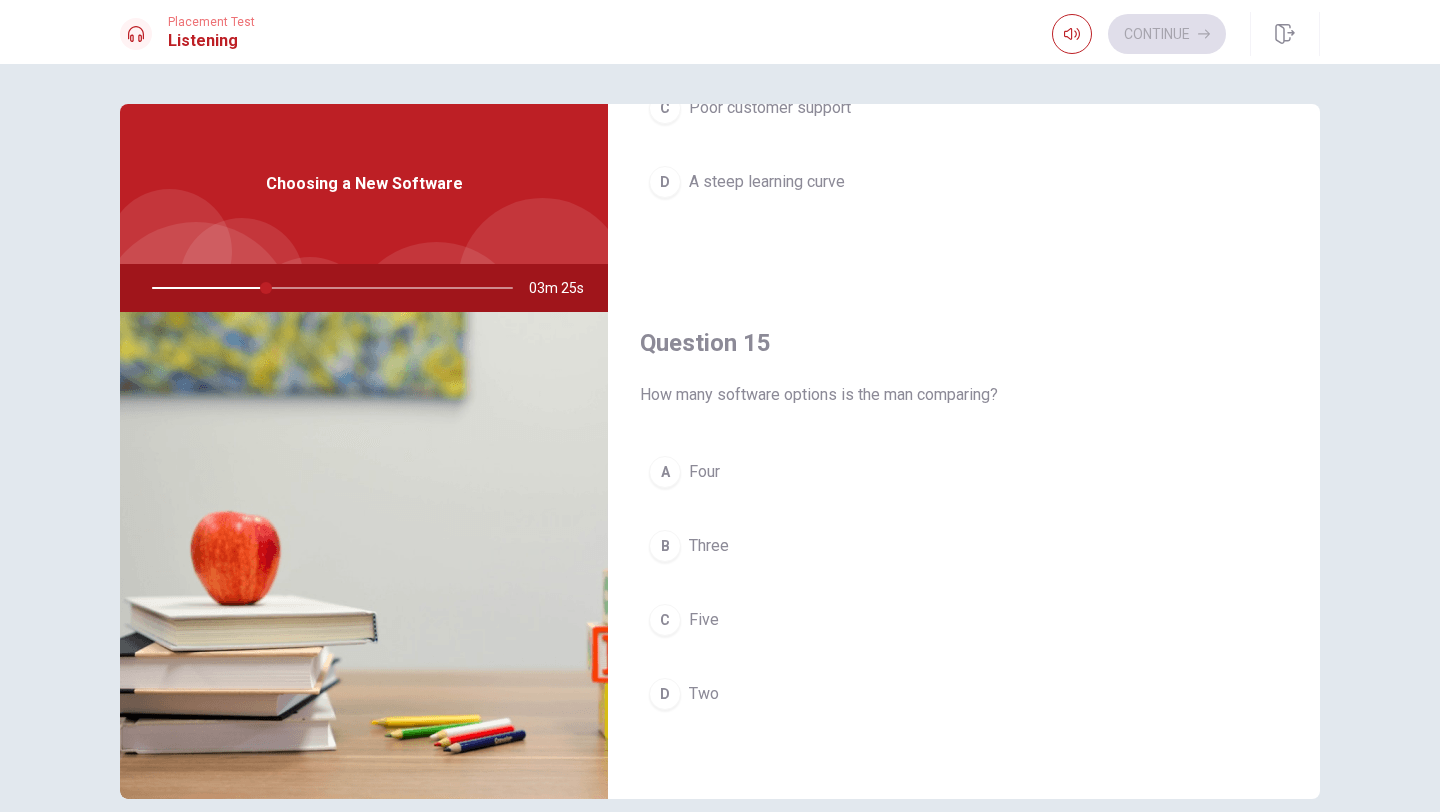 click on "B" at bounding box center [665, 546] 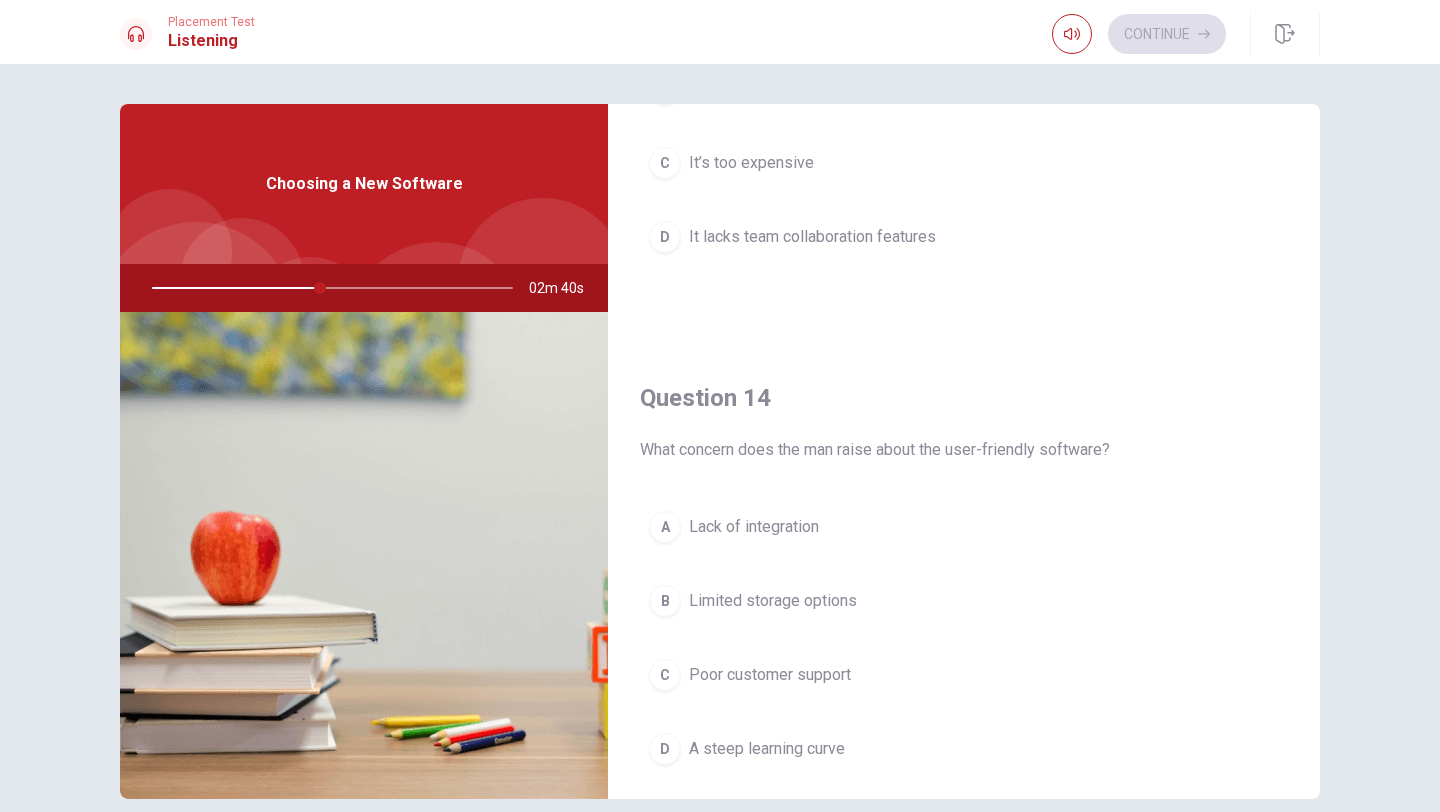 scroll, scrollTop: 1300, scrollLeft: 0, axis: vertical 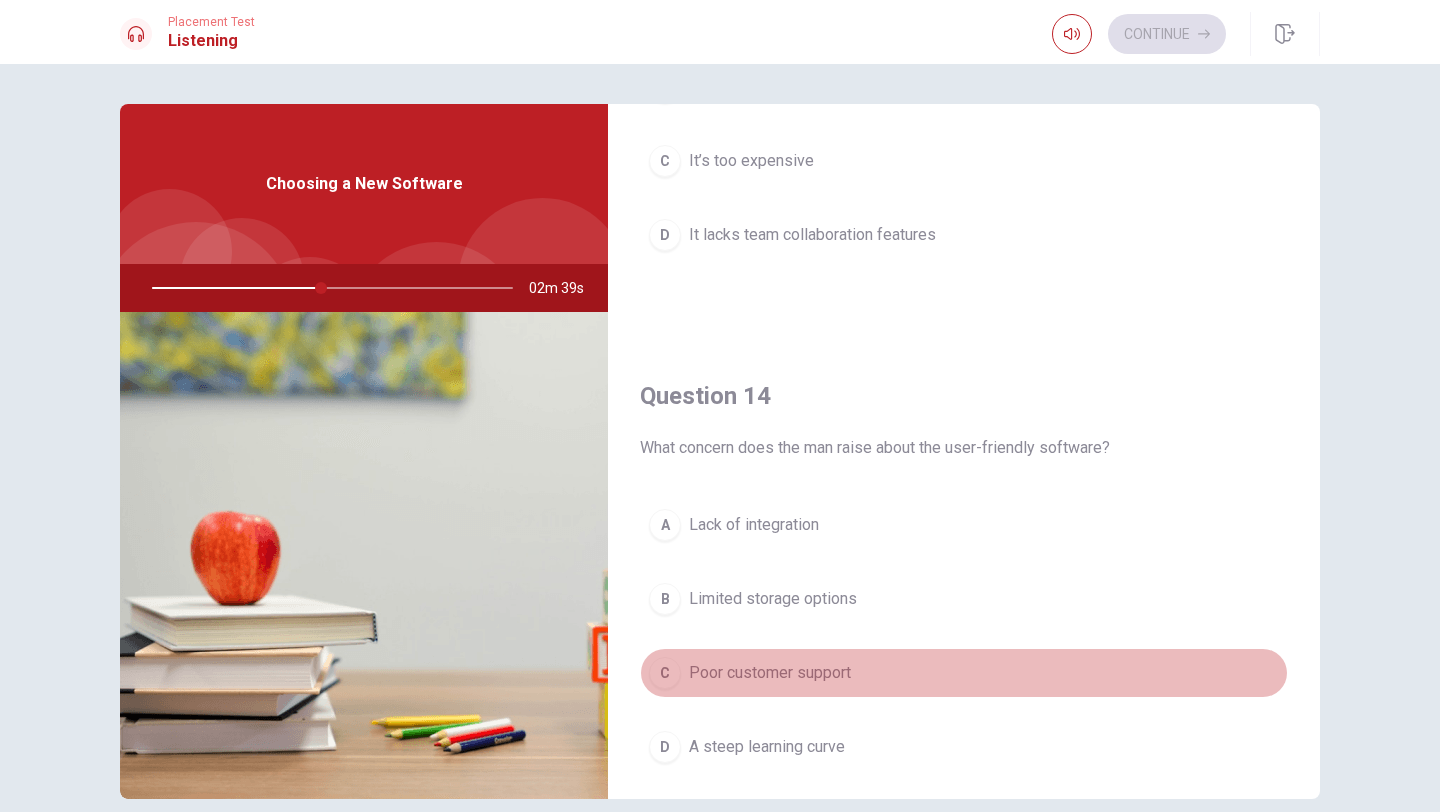 click on "Poor customer support" at bounding box center [770, 673] 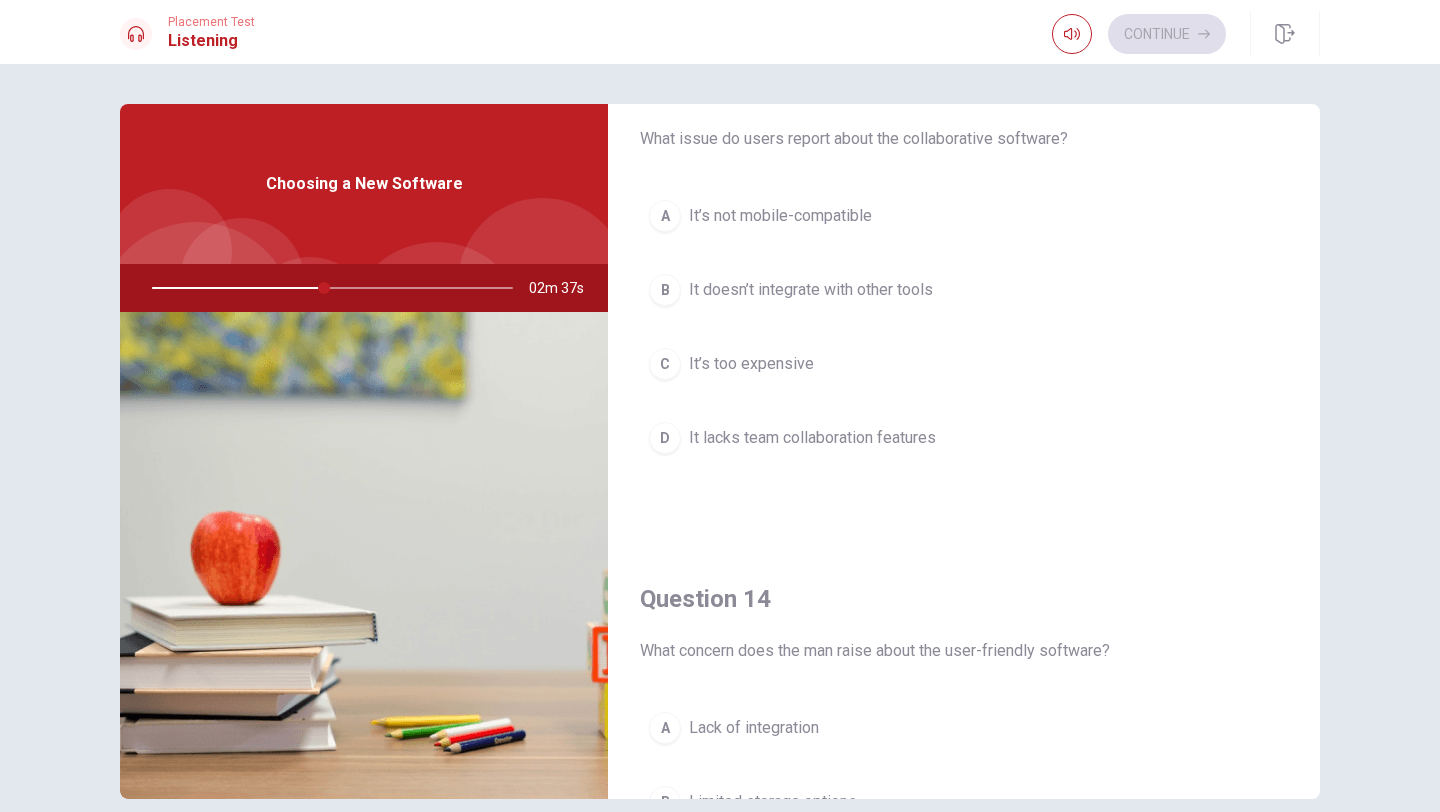 scroll, scrollTop: 1015, scrollLeft: 0, axis: vertical 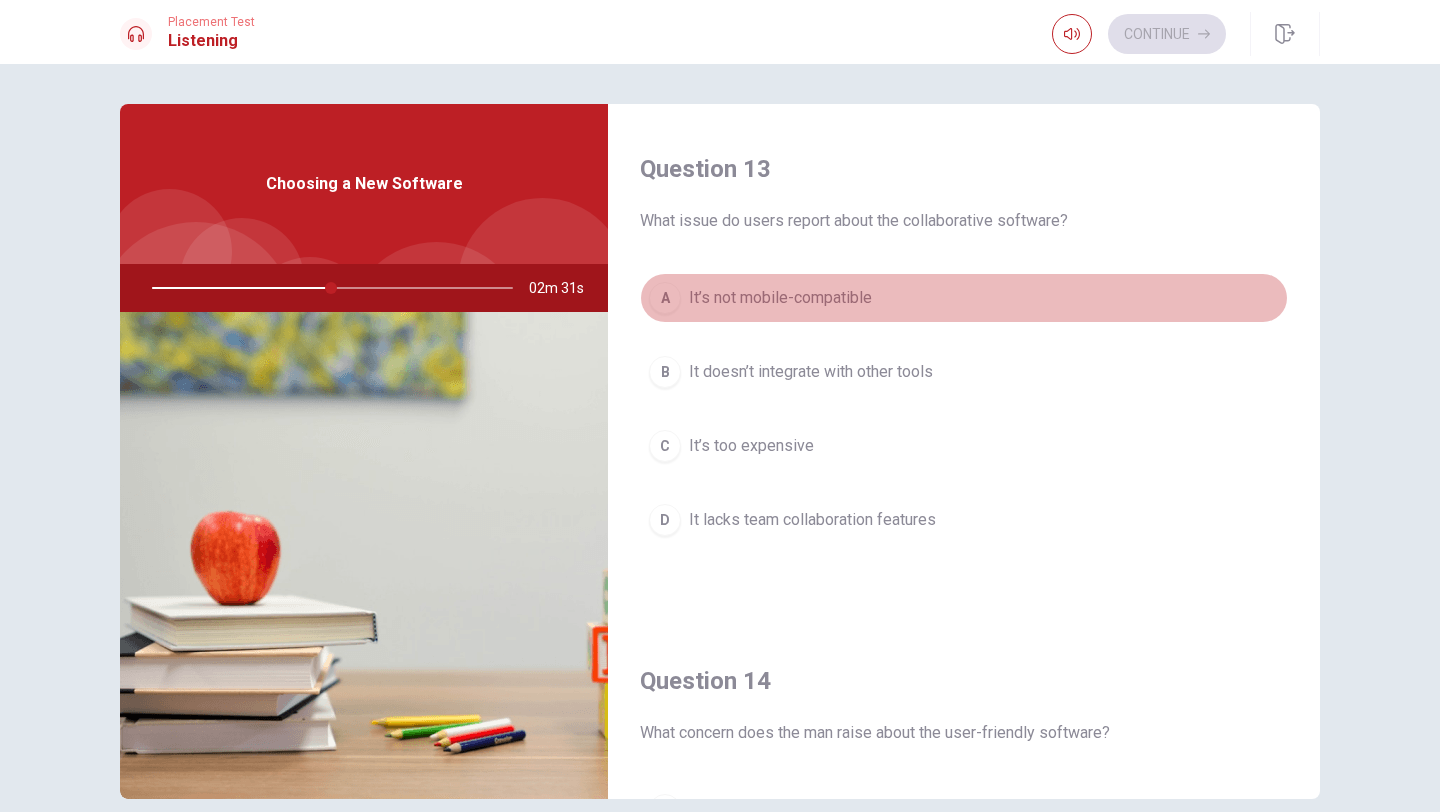 click on "It’s not mobile-compatible" at bounding box center [780, 298] 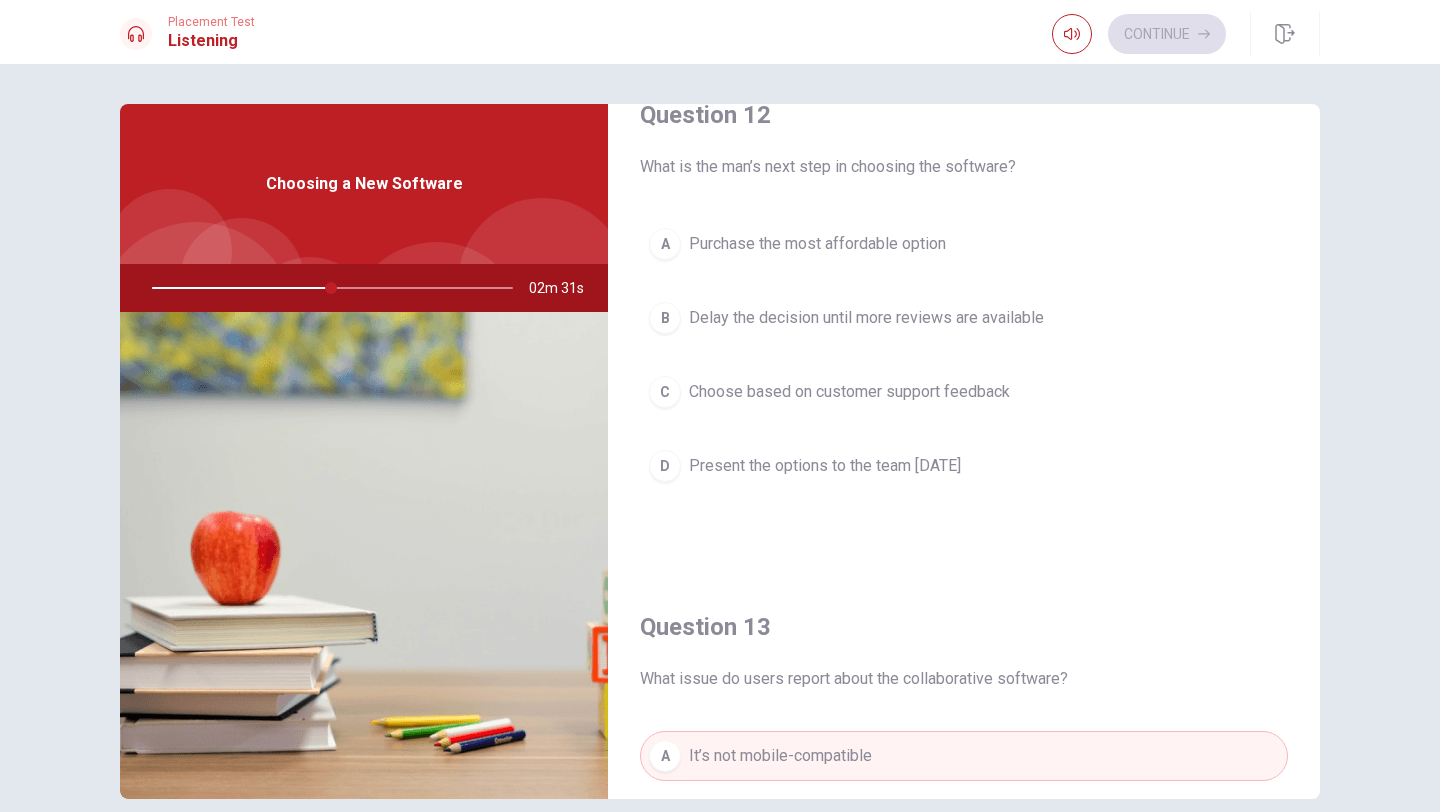 scroll, scrollTop: 325, scrollLeft: 0, axis: vertical 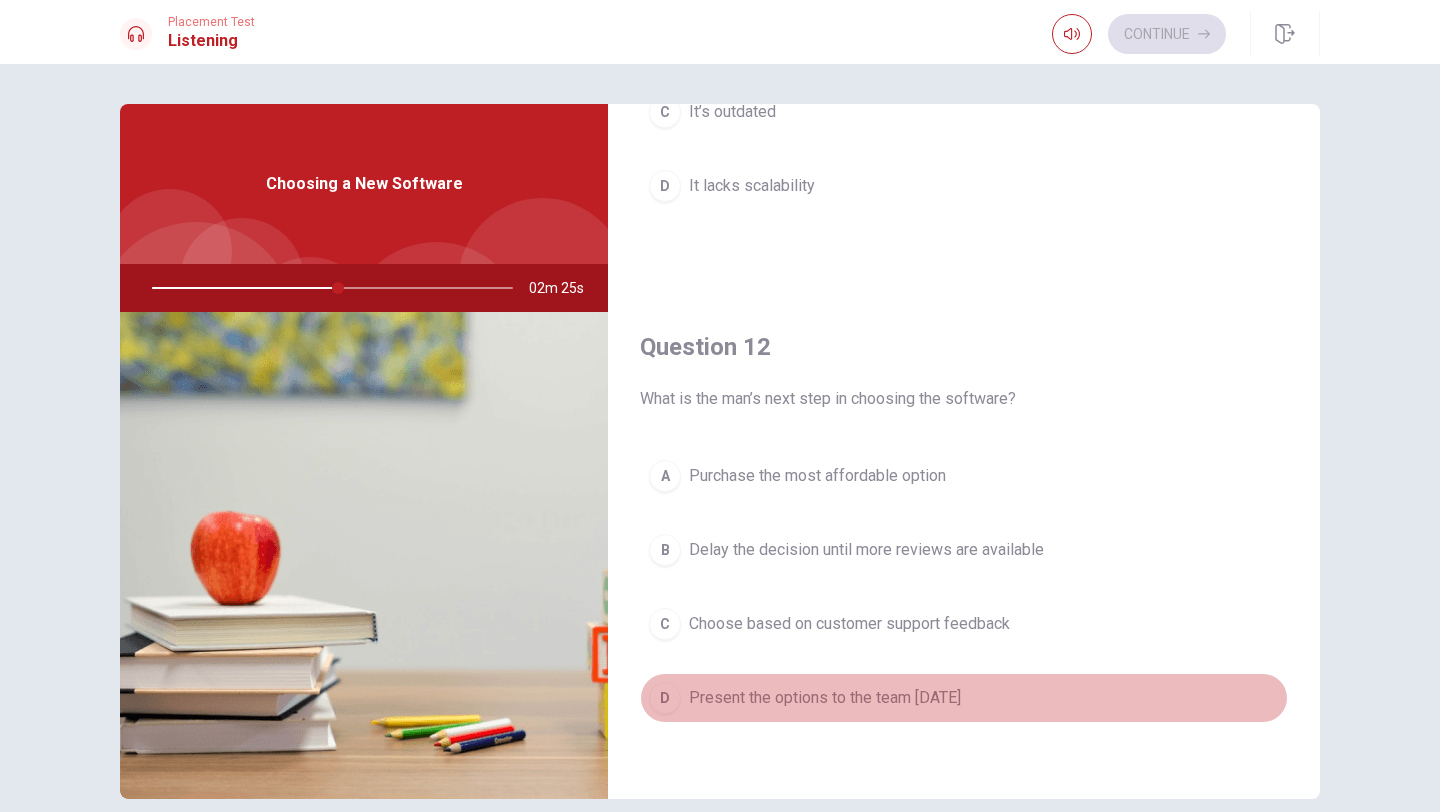 click on "Present the options to the team [DATE]" at bounding box center (825, 698) 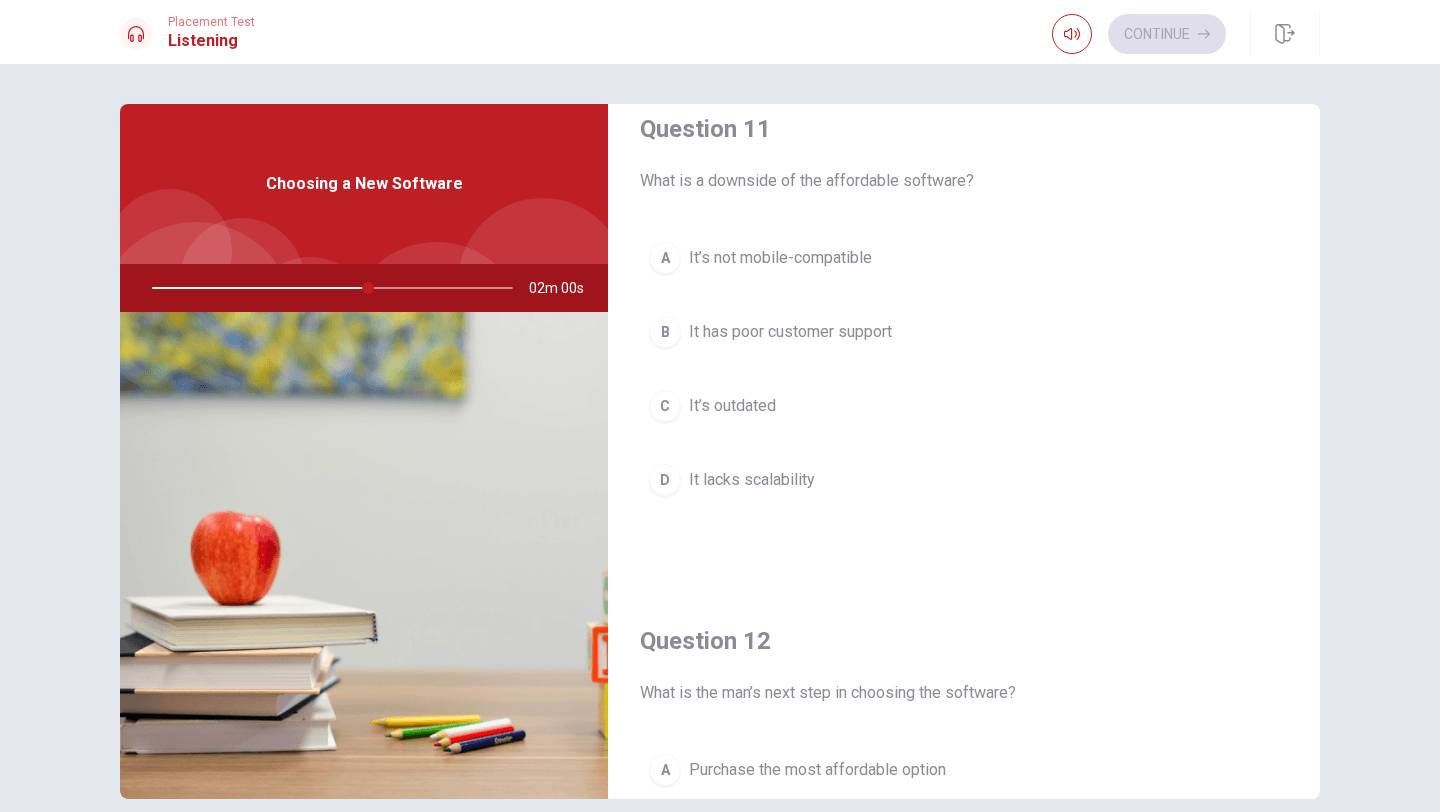 scroll, scrollTop: 0, scrollLeft: 0, axis: both 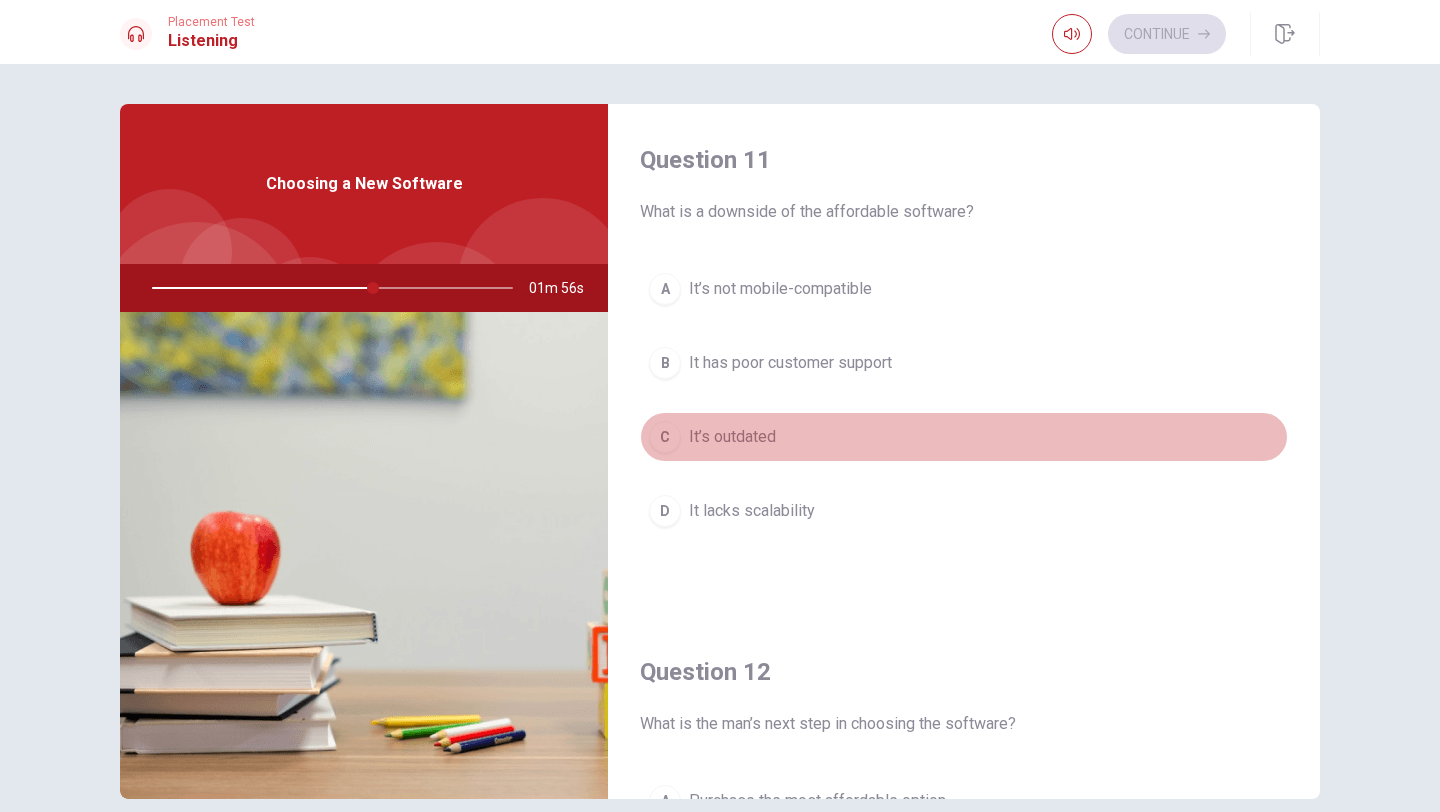 click on "It’s outdated" at bounding box center (732, 437) 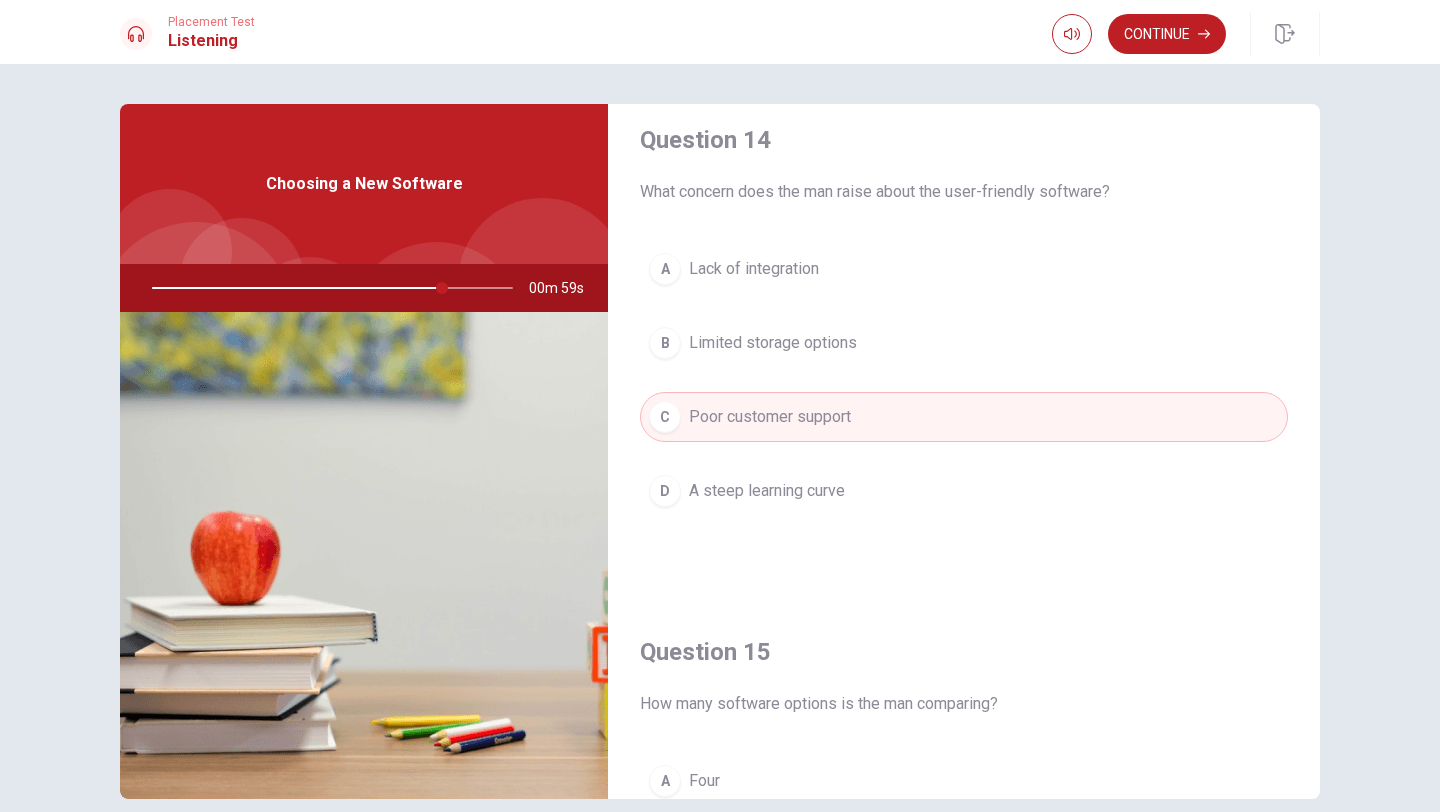 scroll, scrollTop: 1865, scrollLeft: 0, axis: vertical 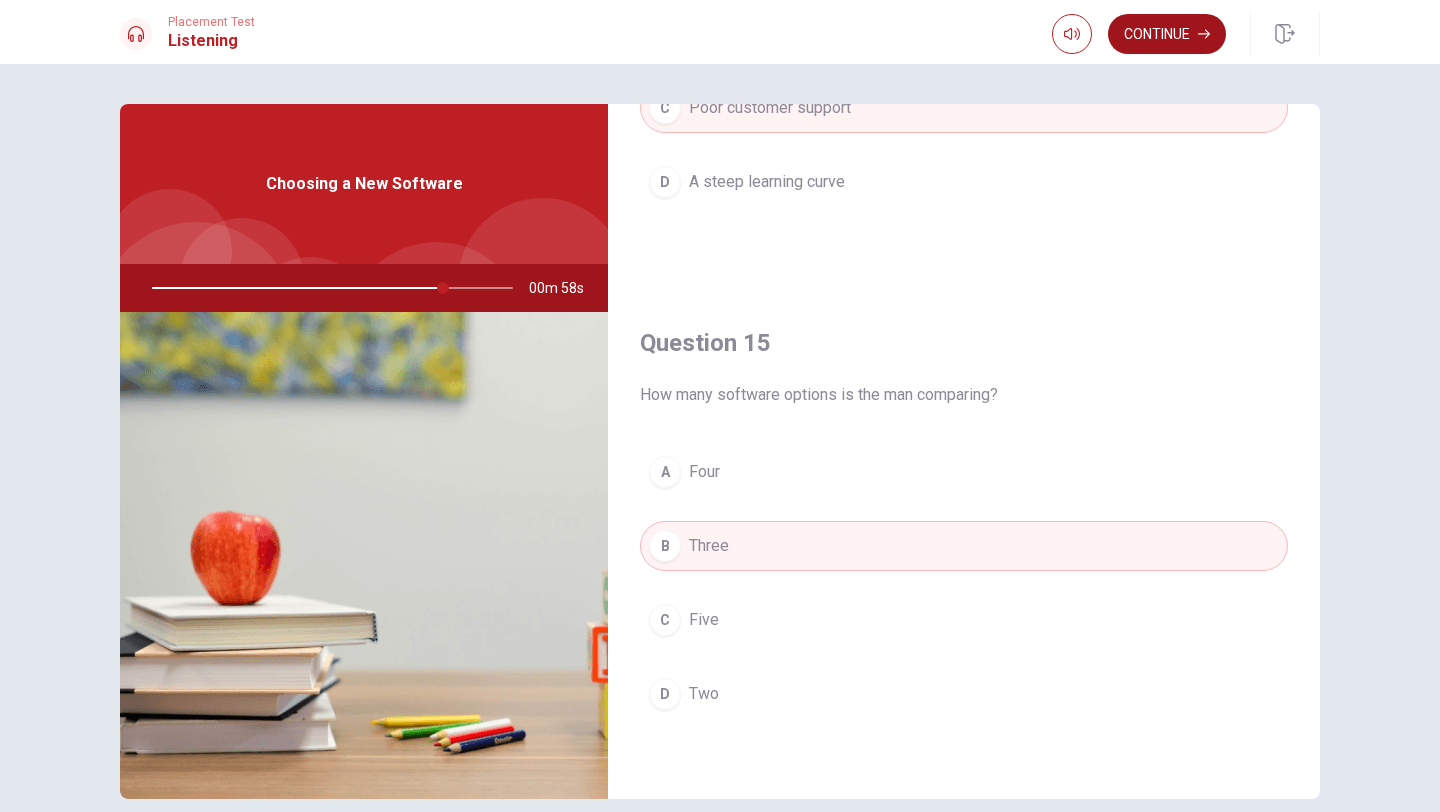 click 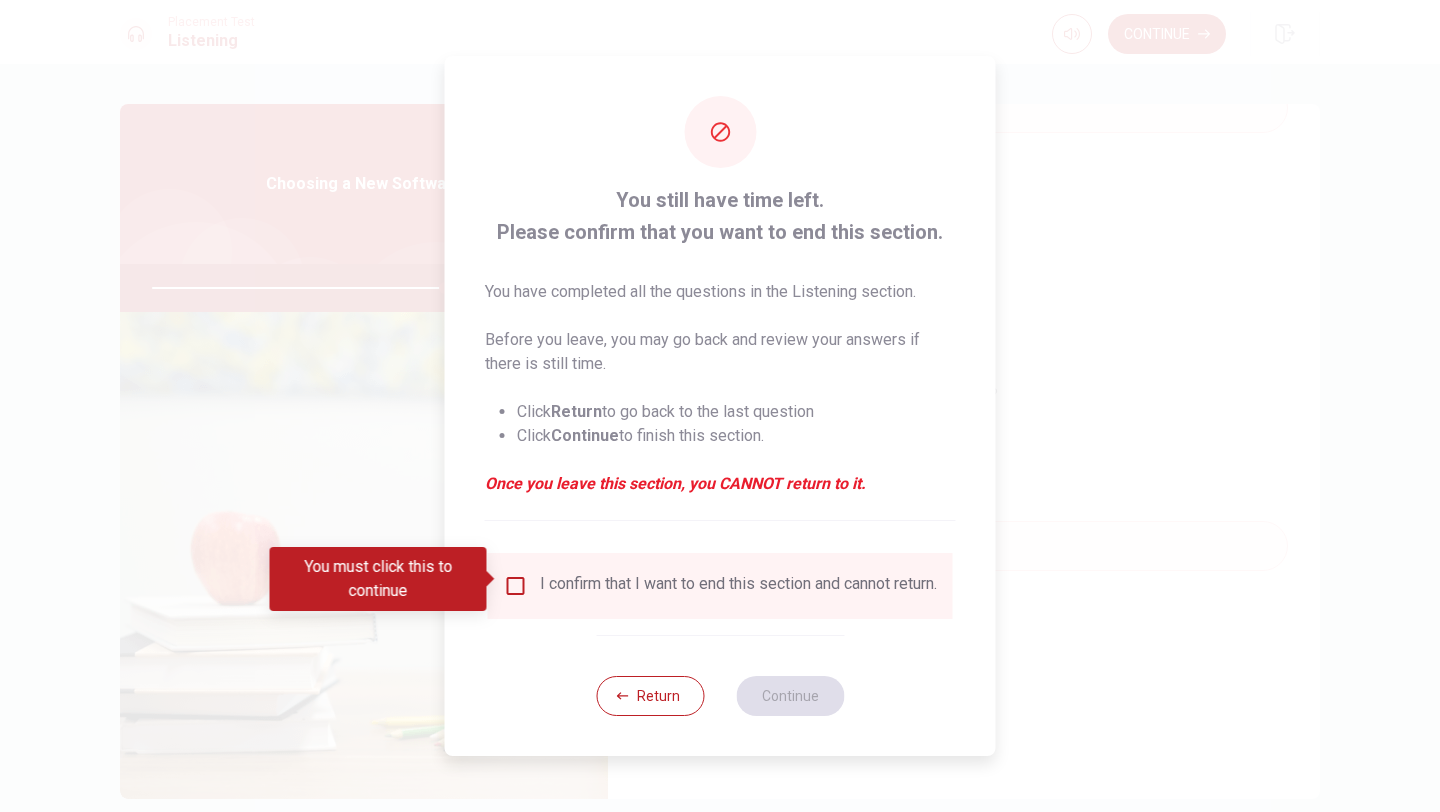click at bounding box center (516, 586) 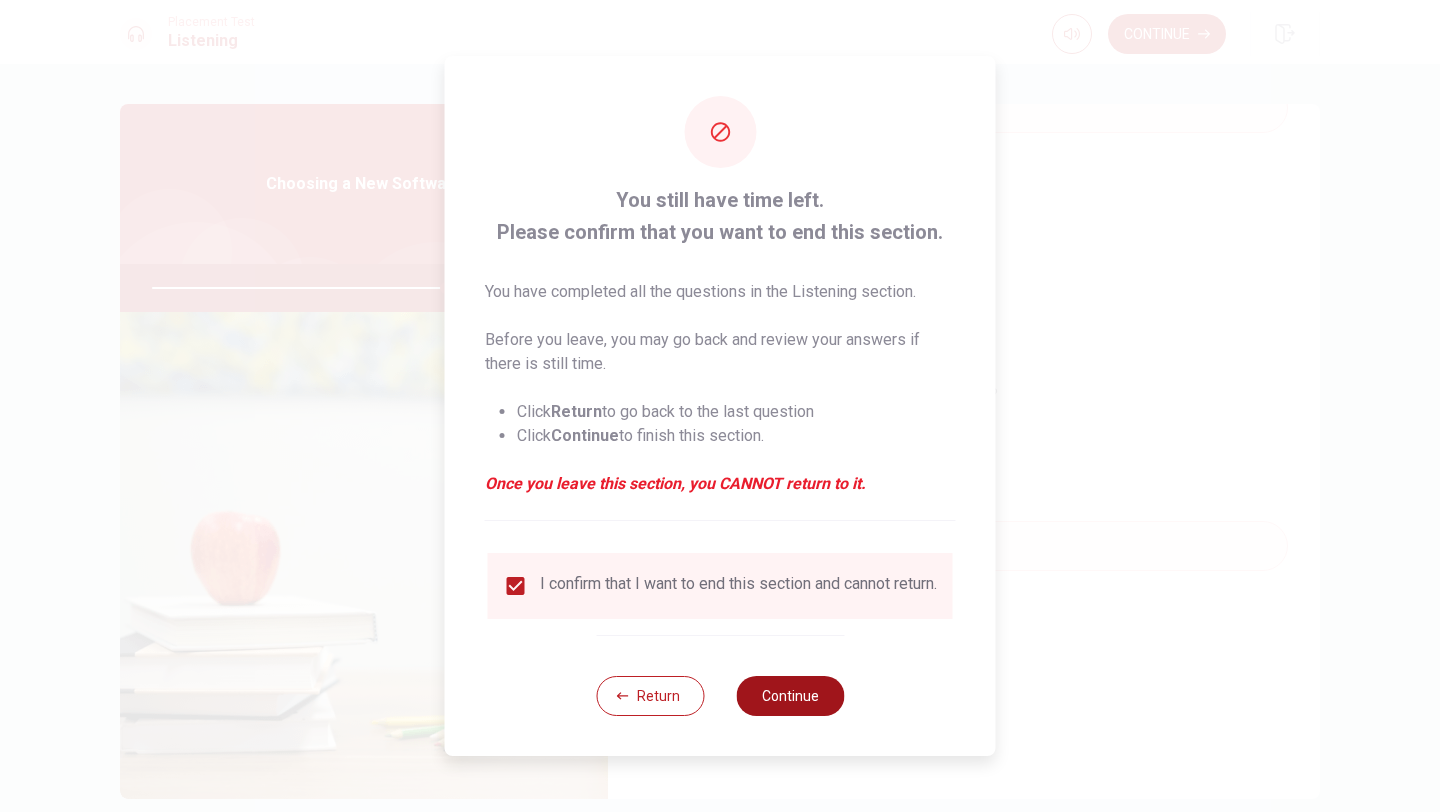 click on "Continue" at bounding box center [790, 696] 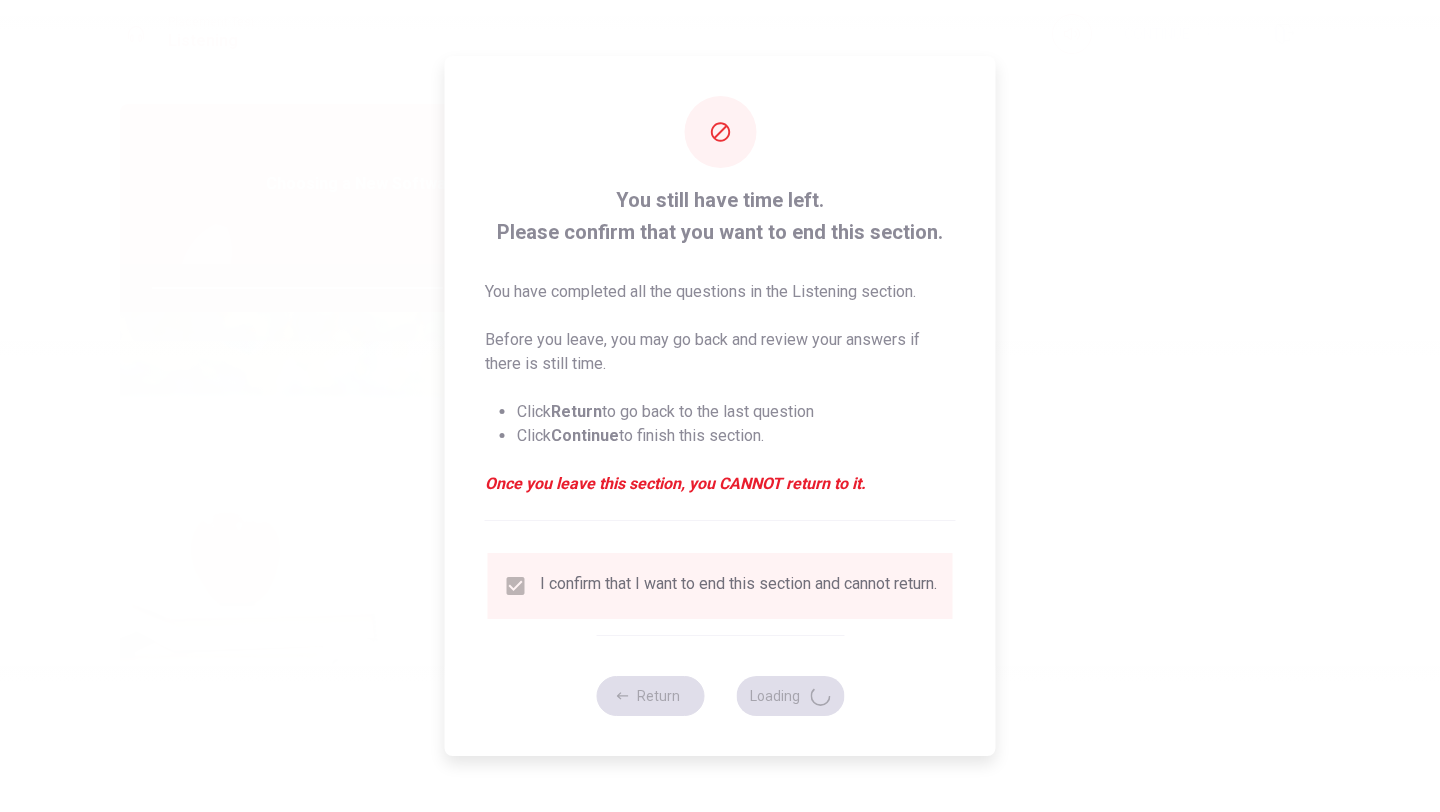 type on "83" 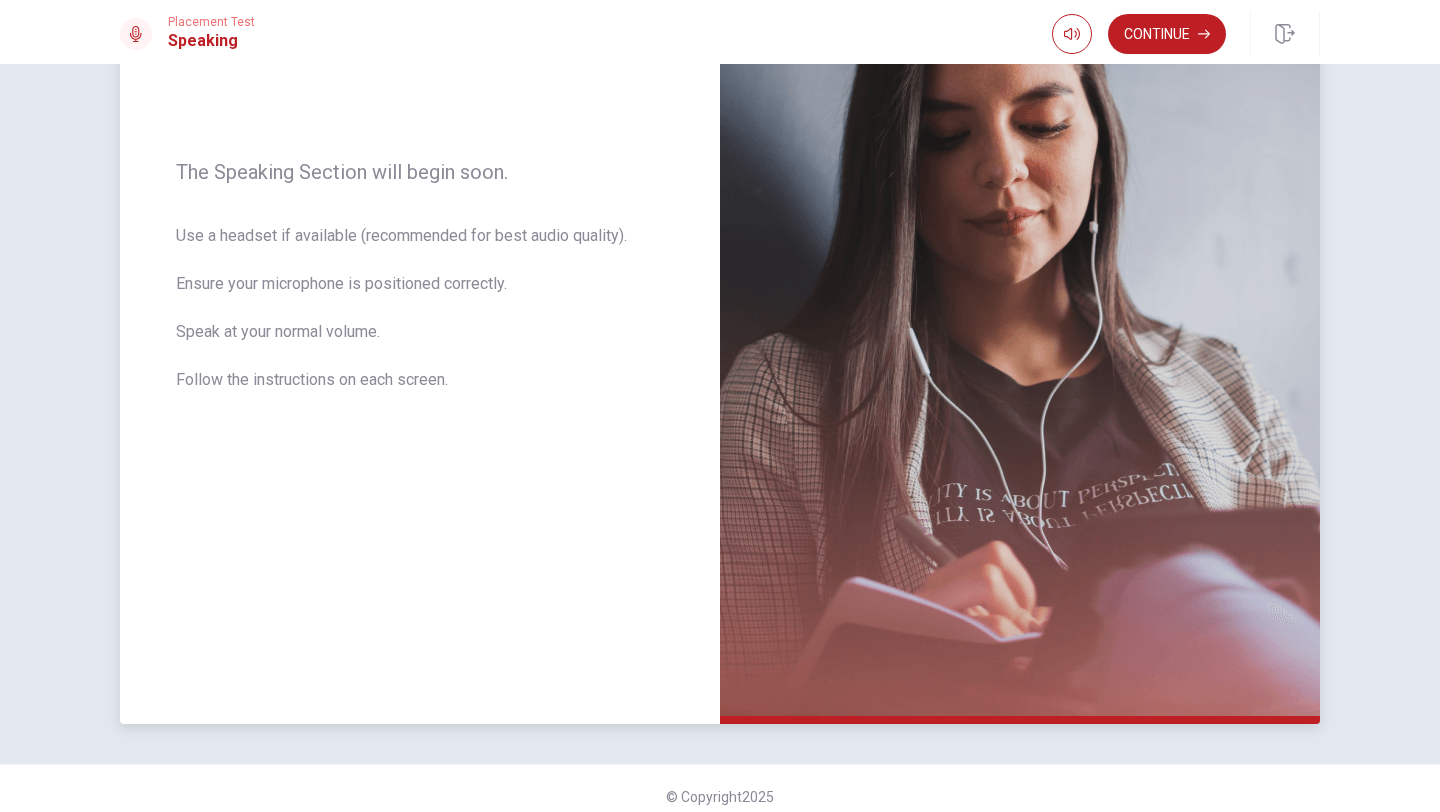 scroll, scrollTop: 250, scrollLeft: 0, axis: vertical 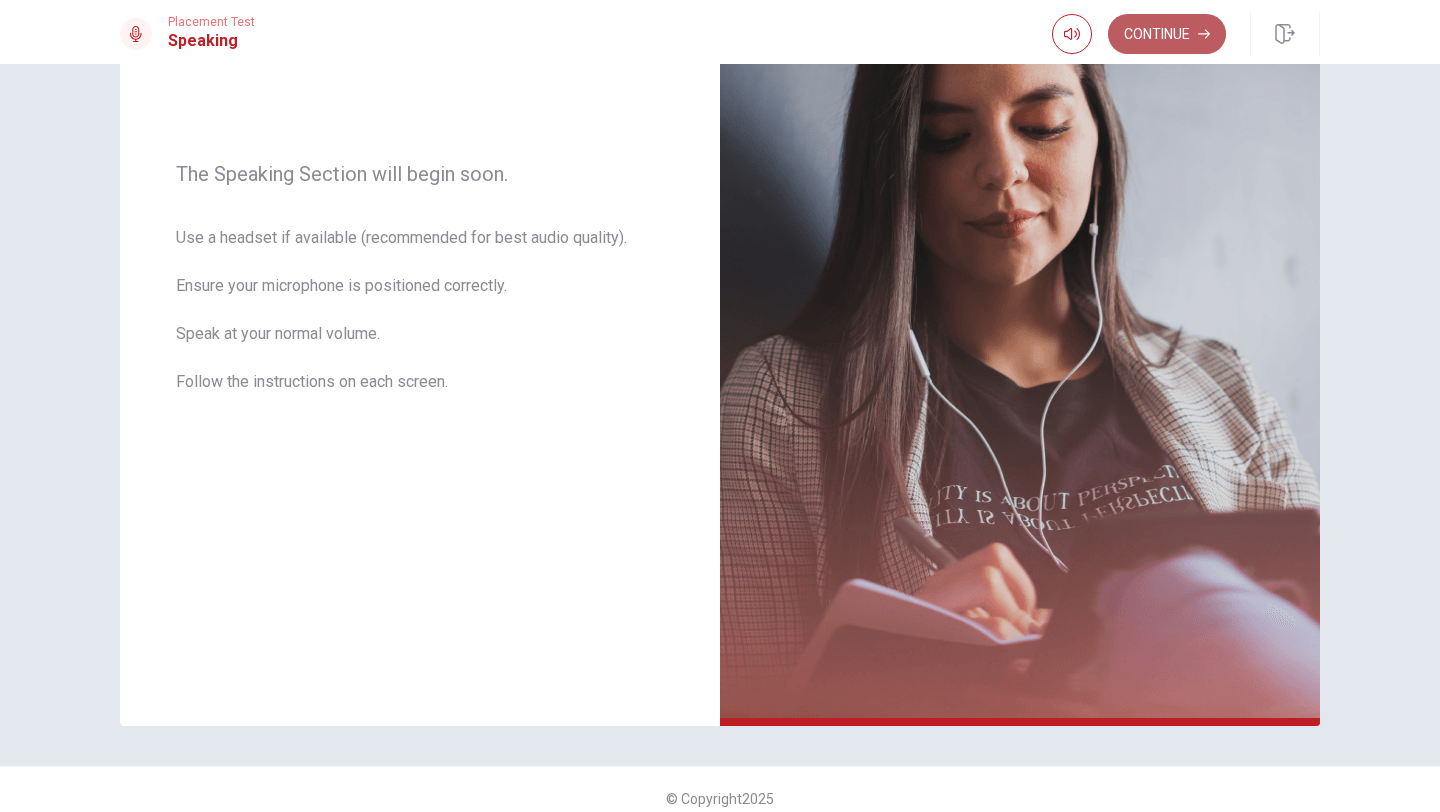 click on "Continue" at bounding box center [1167, 34] 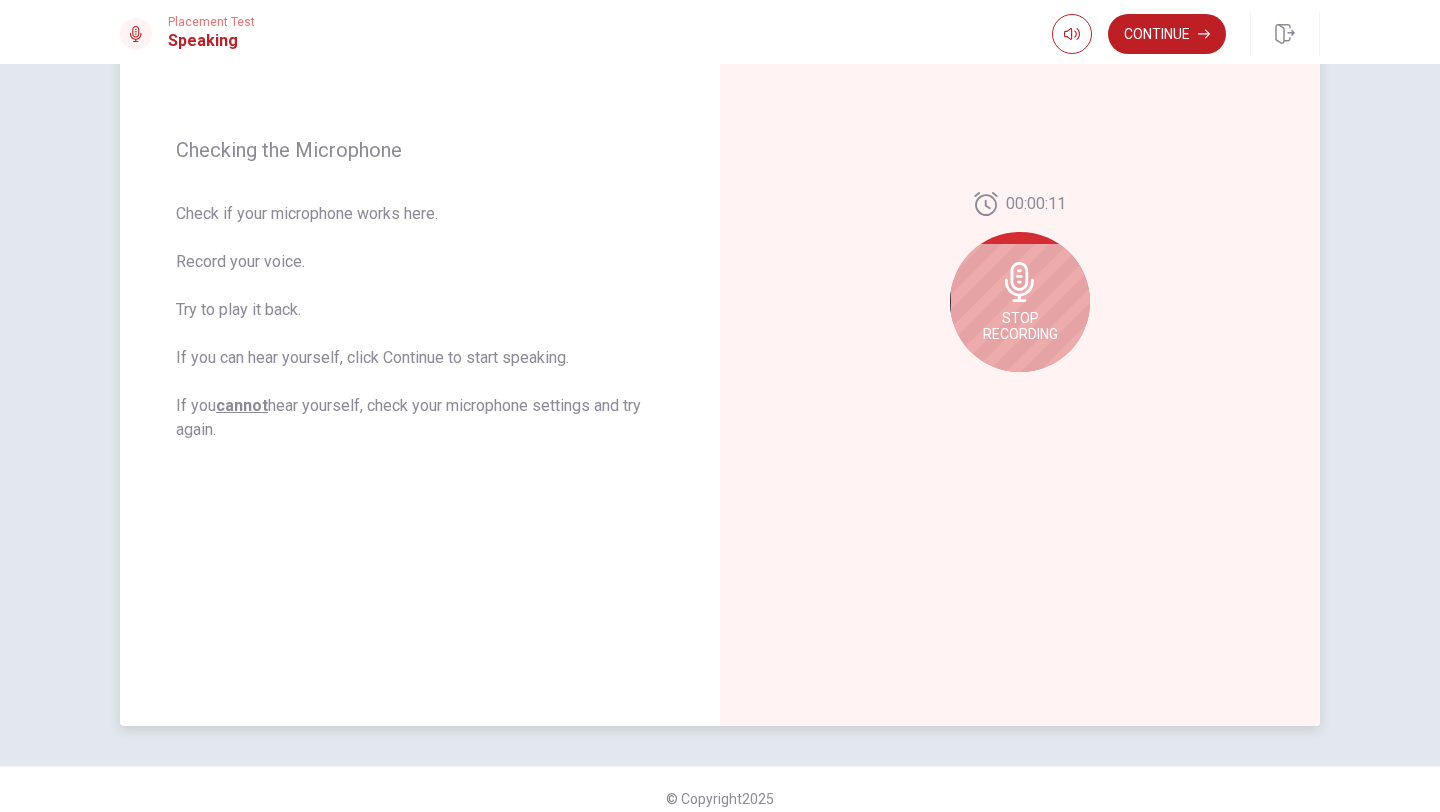 click 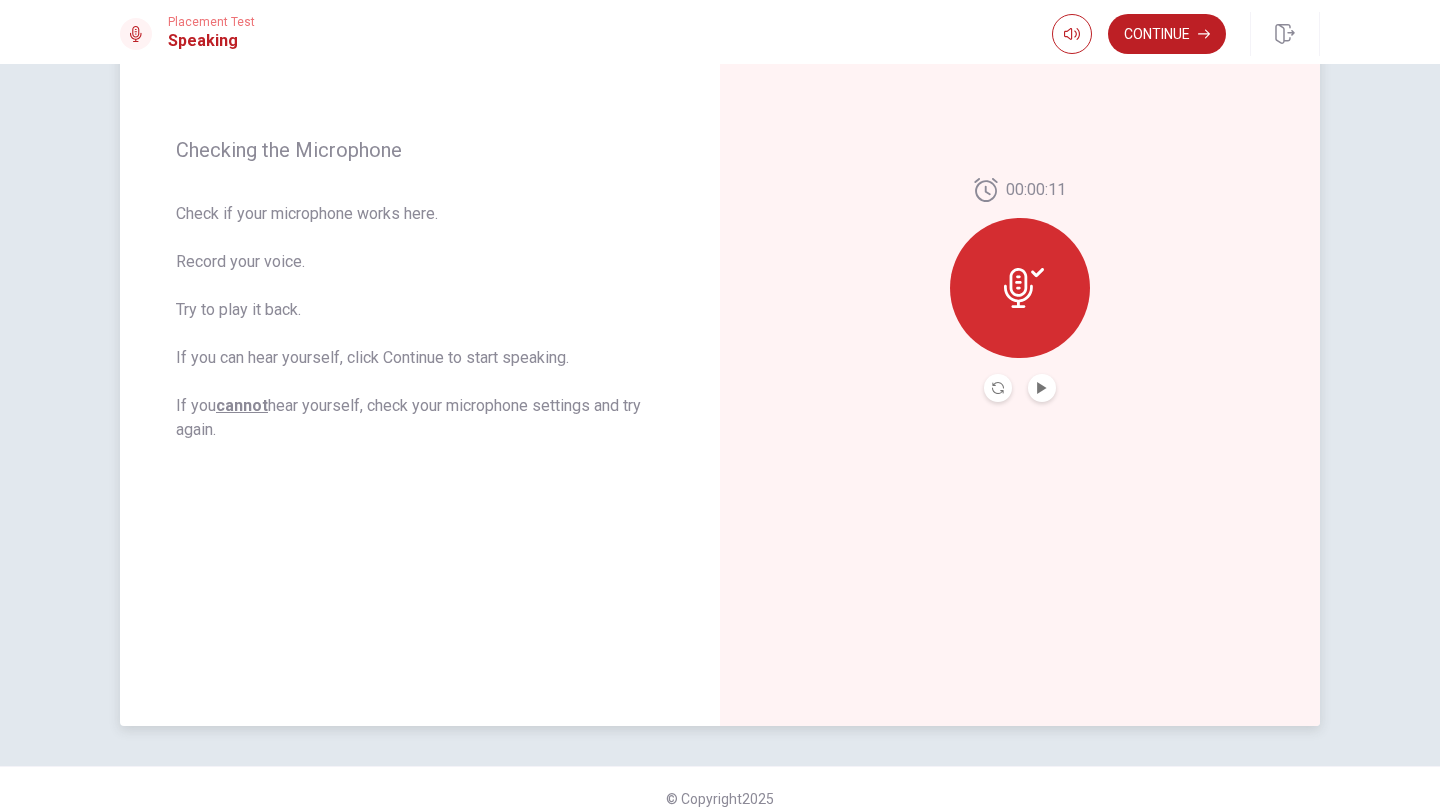 click at bounding box center (1020, 288) 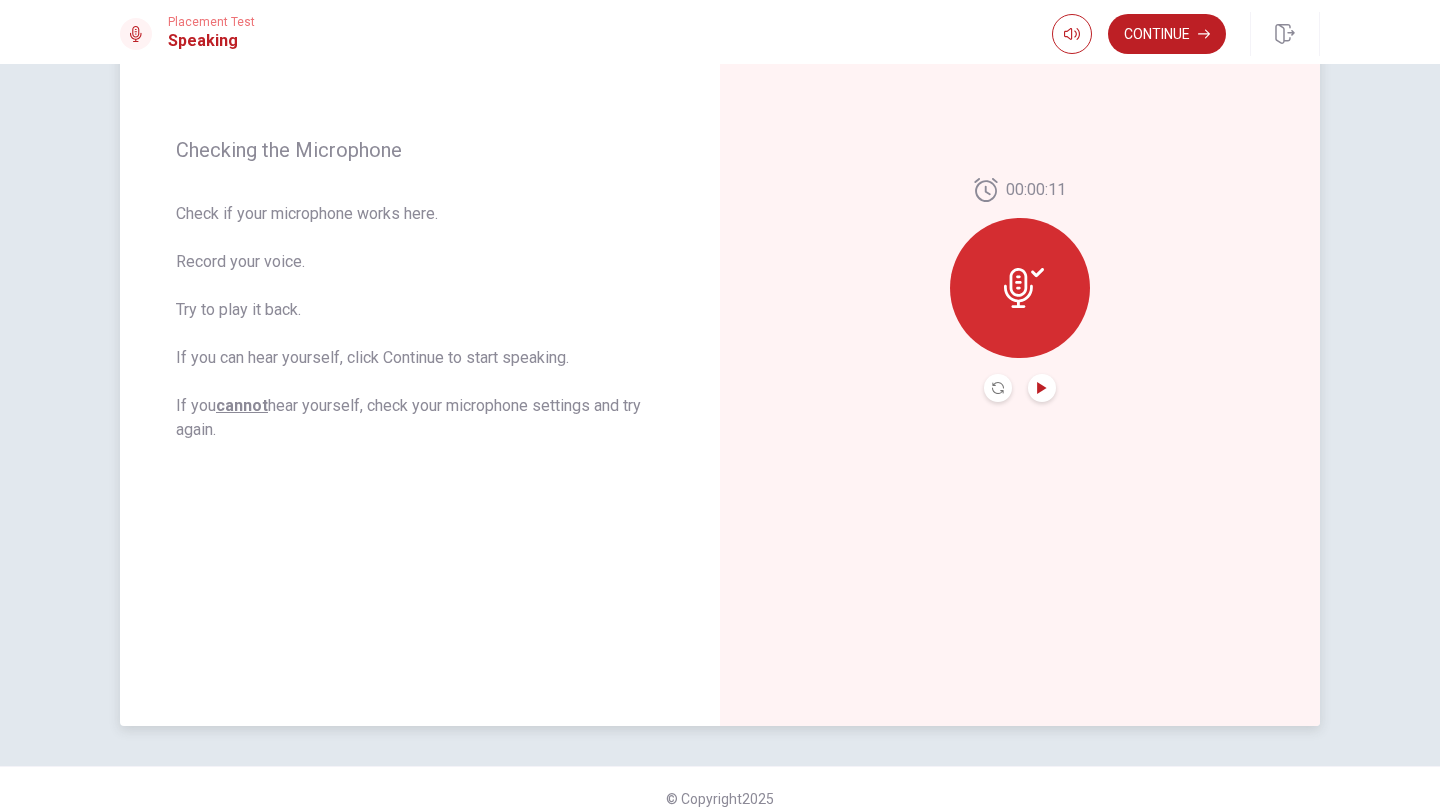 click 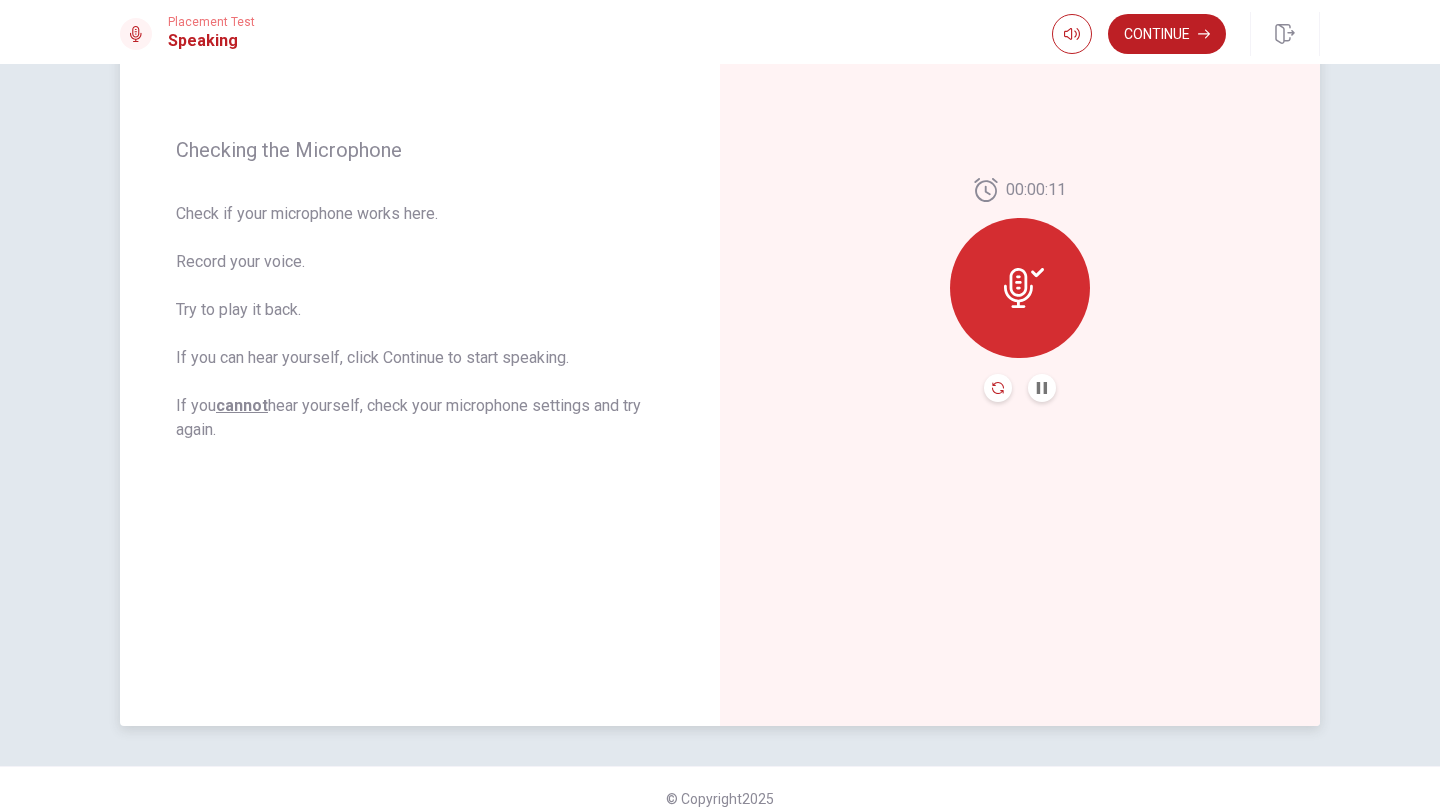 click 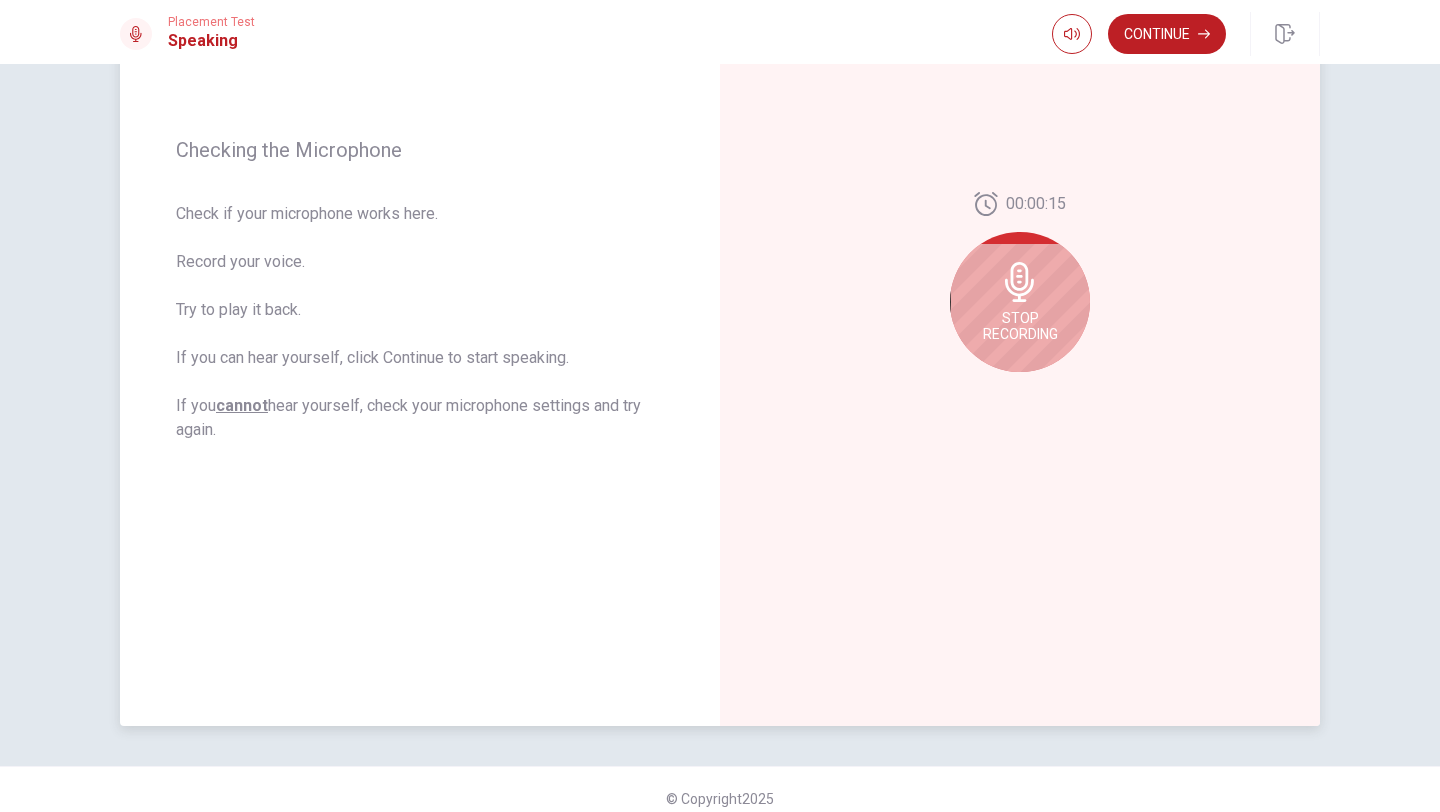 click on "Stop   Recording" at bounding box center [1020, 326] 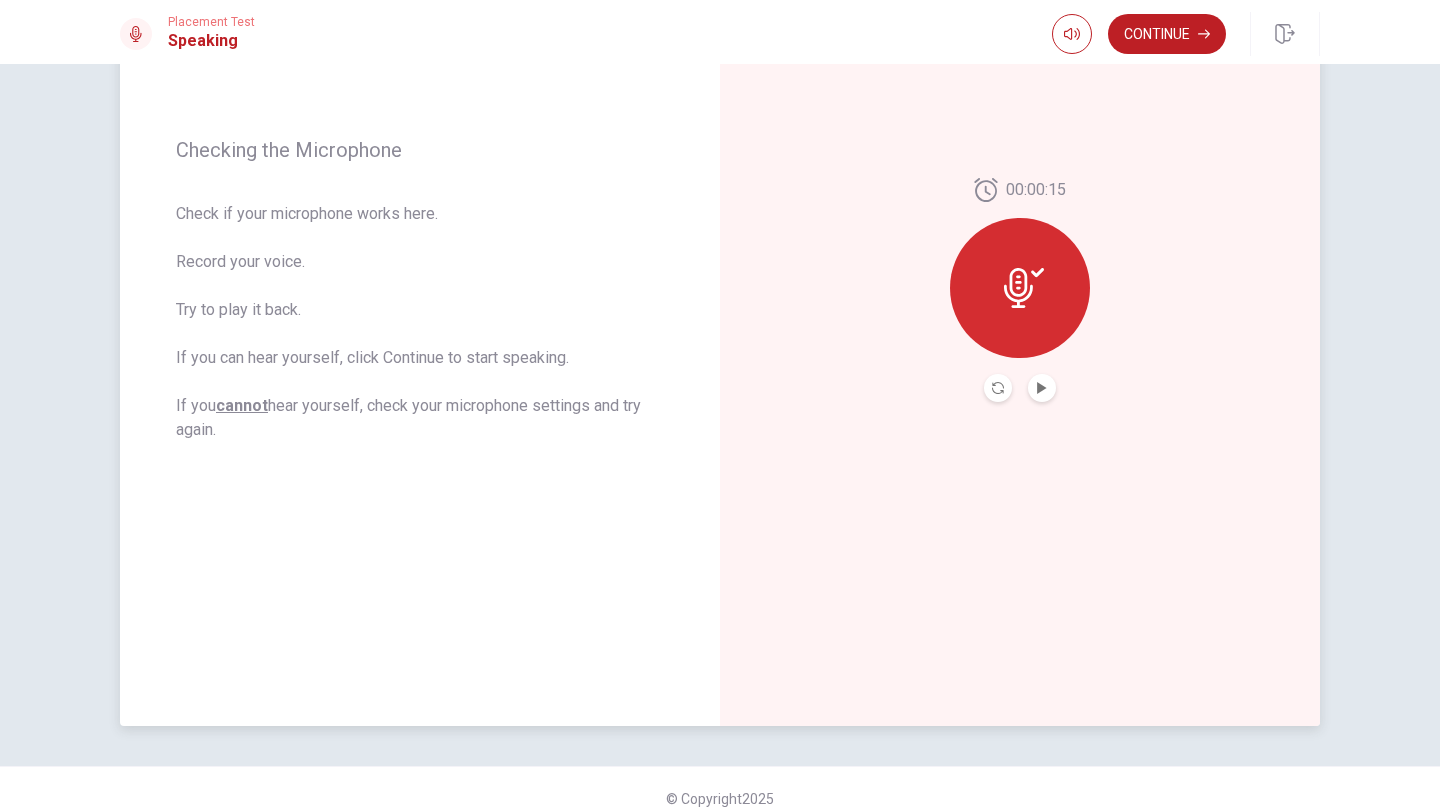 click at bounding box center (998, 388) 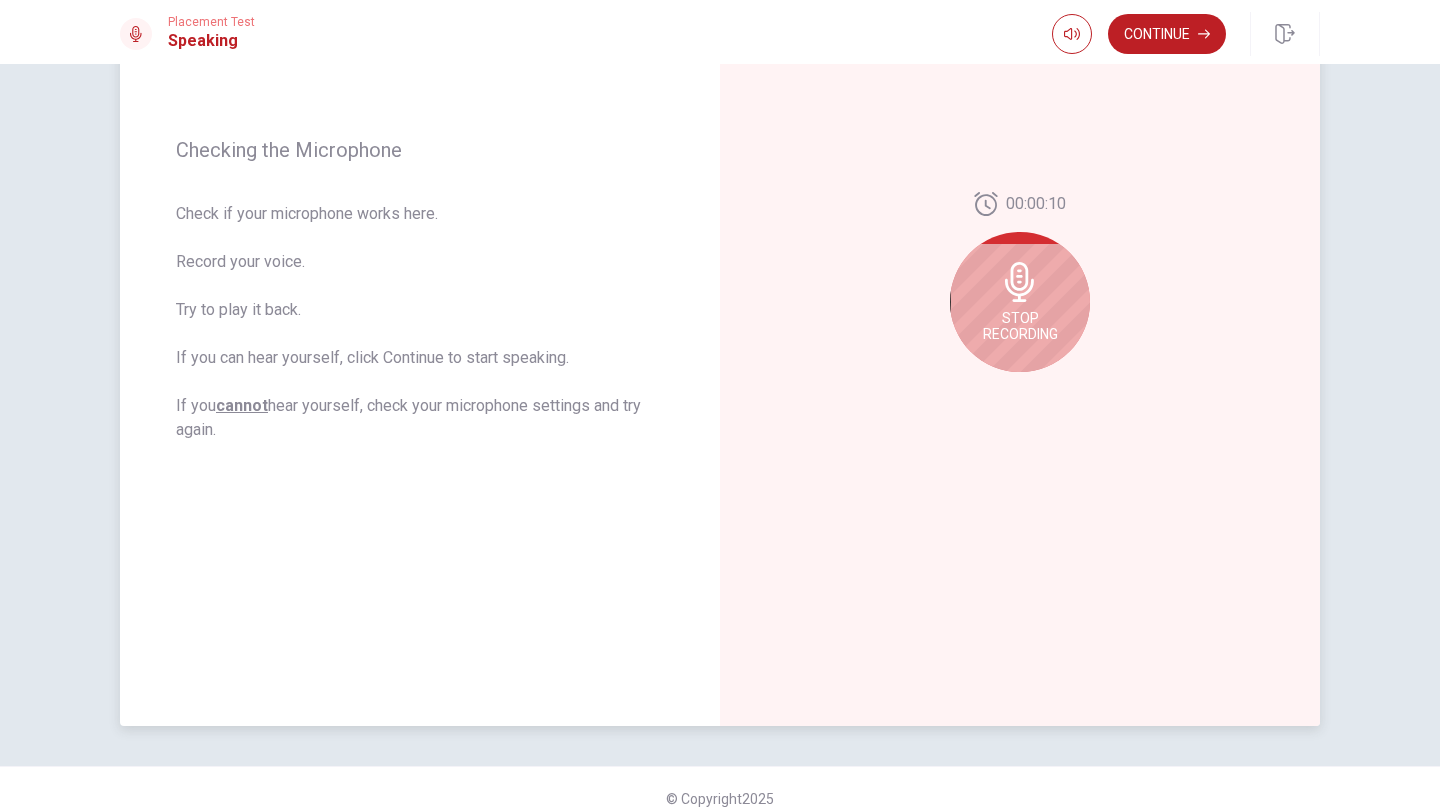 click 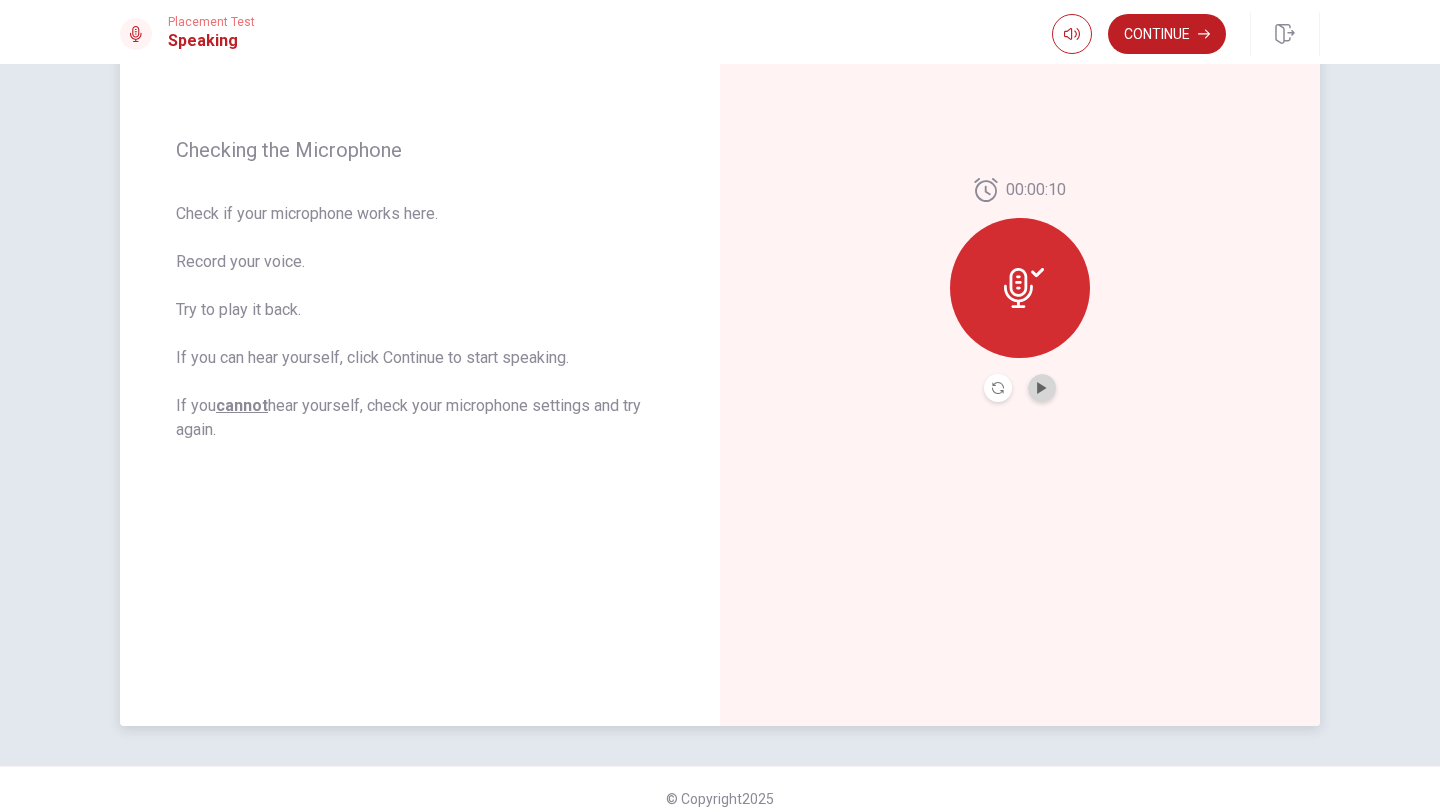 click at bounding box center (1042, 388) 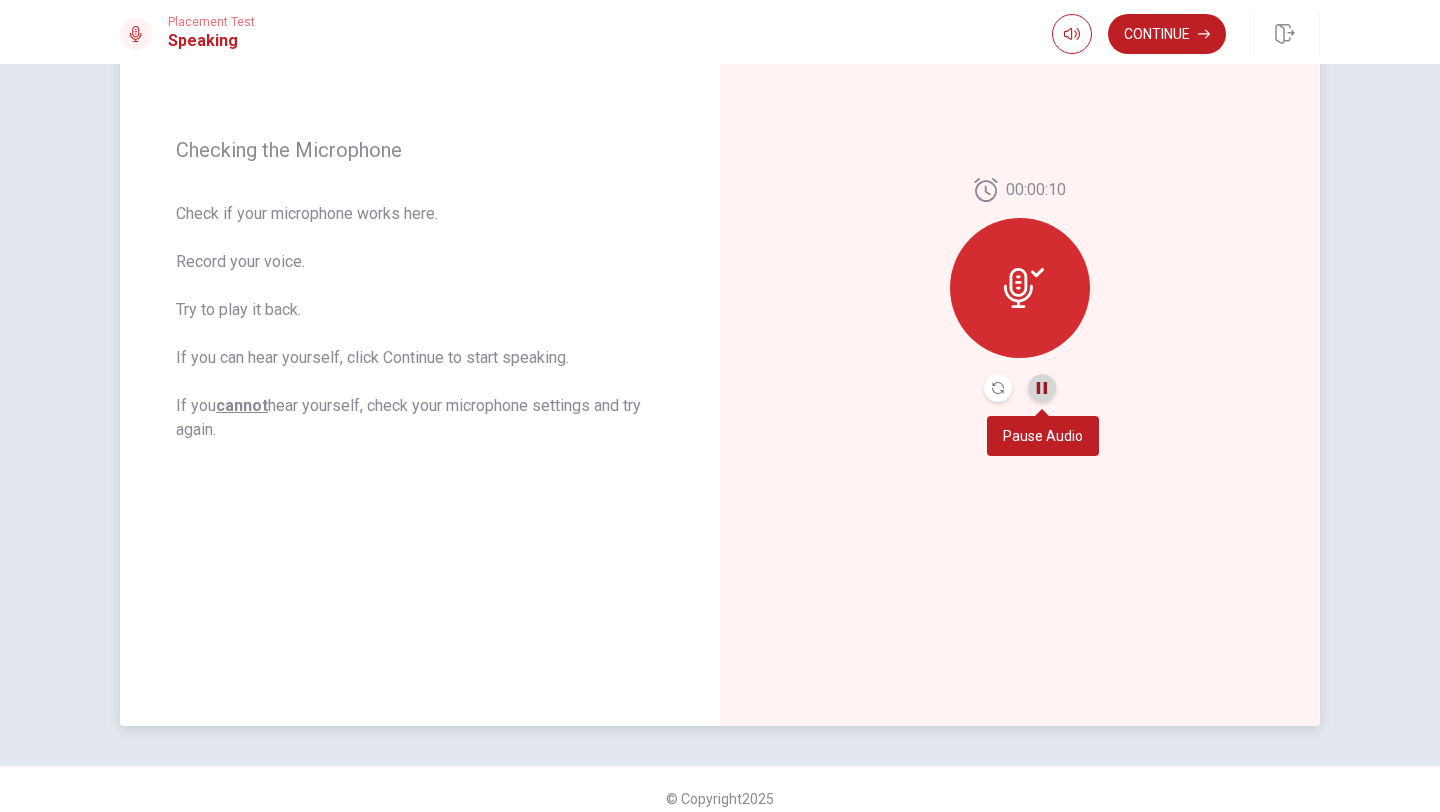 click 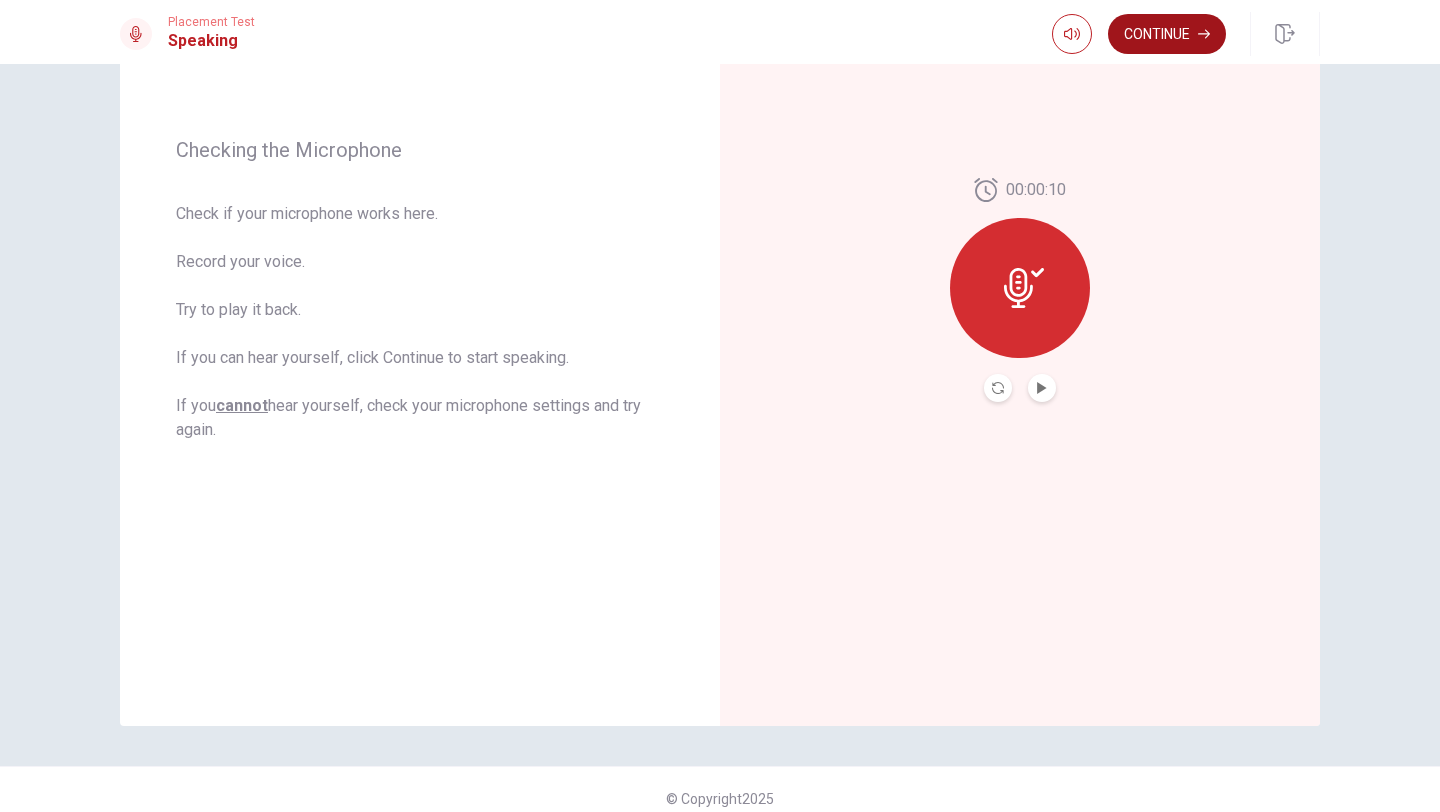 click on "Continue" at bounding box center (1167, 34) 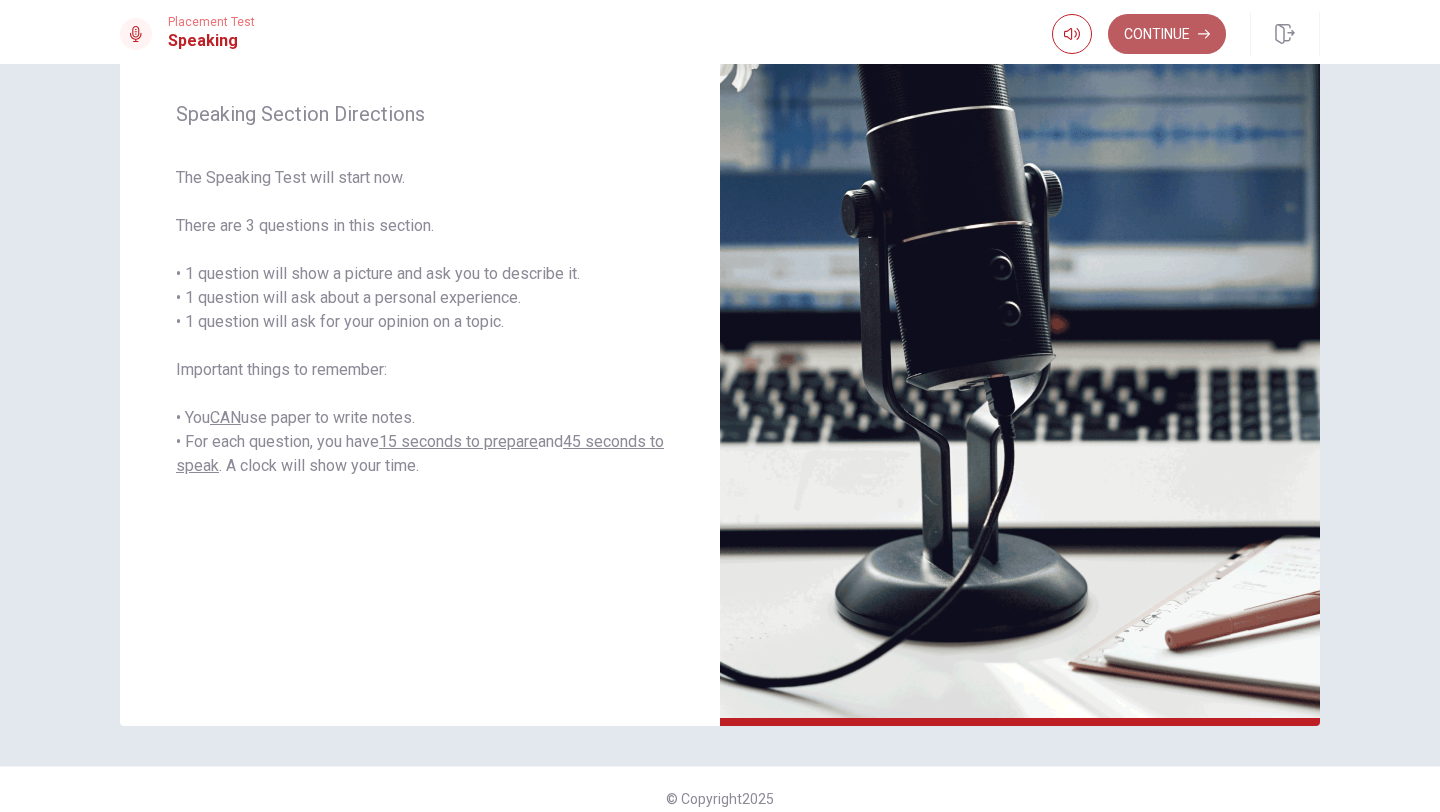 click on "Continue" at bounding box center [1167, 34] 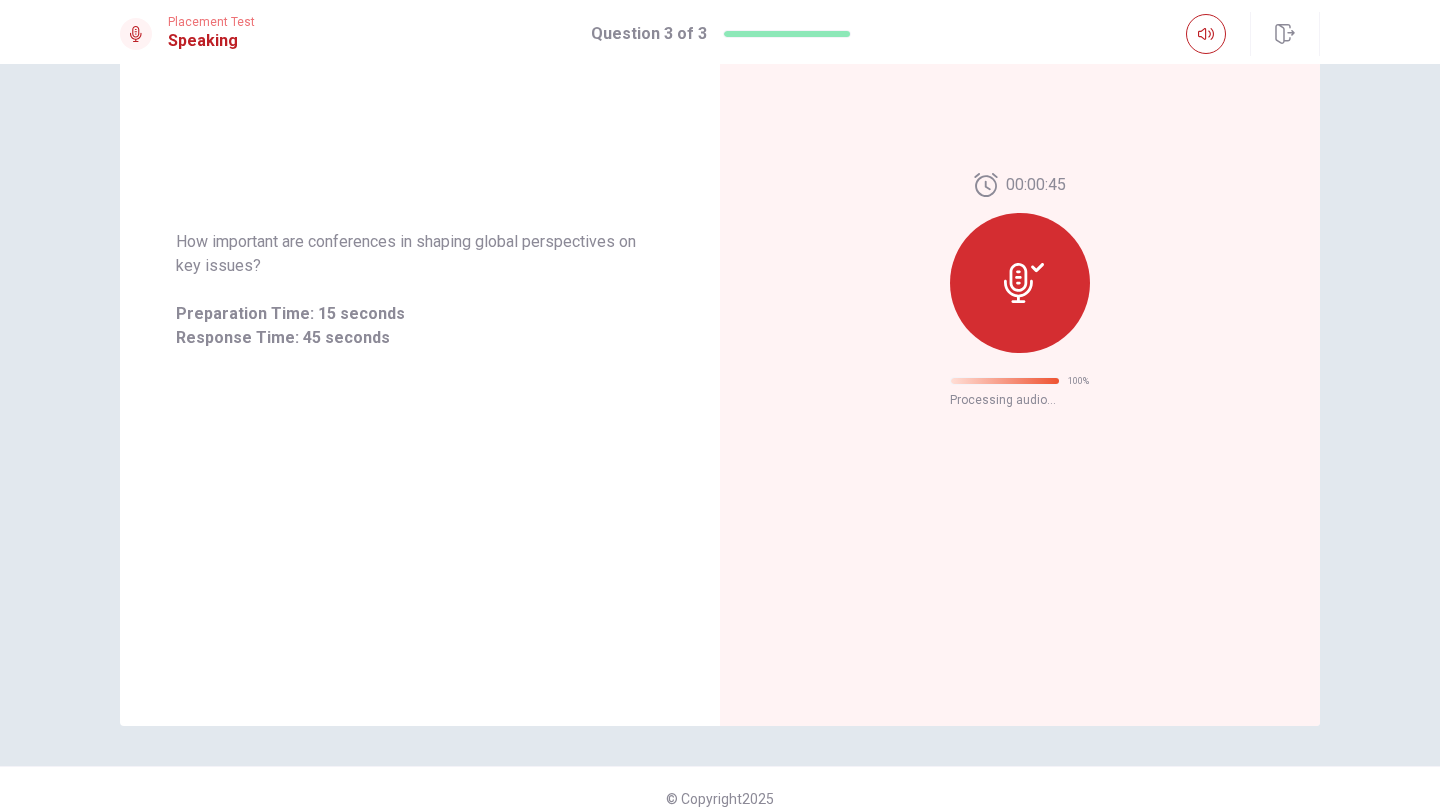 scroll, scrollTop: 0, scrollLeft: 0, axis: both 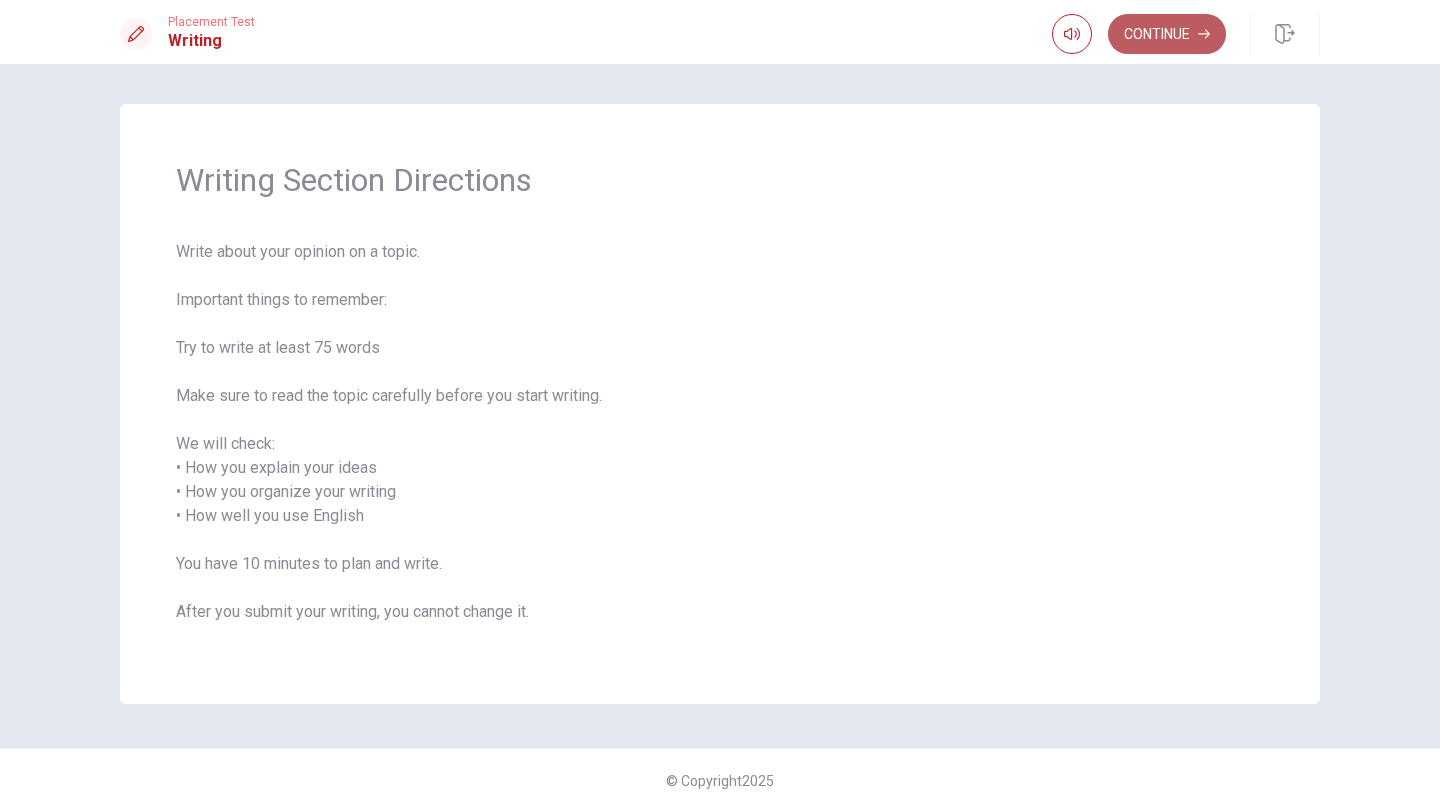 click on "Continue" at bounding box center [1167, 34] 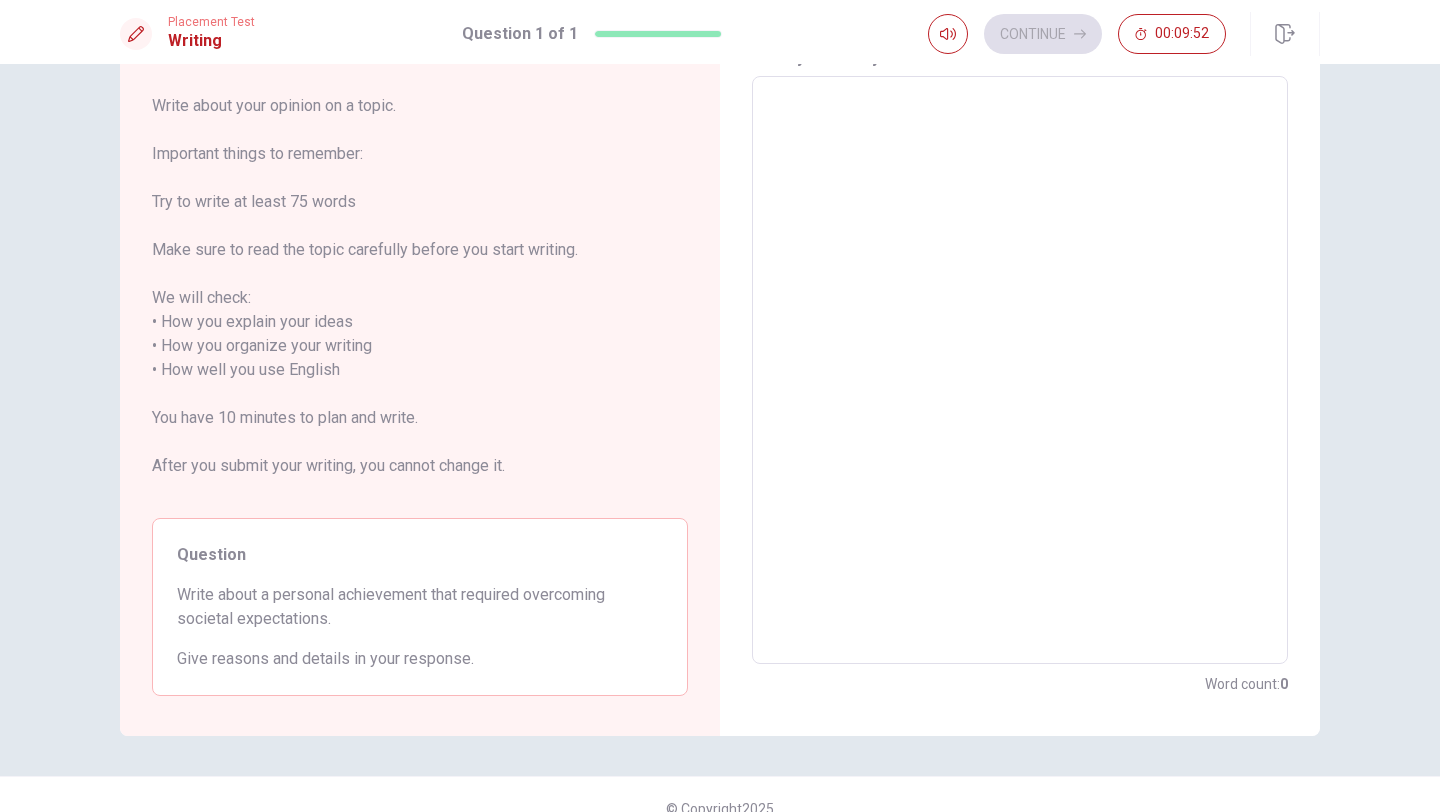scroll, scrollTop: 101, scrollLeft: 0, axis: vertical 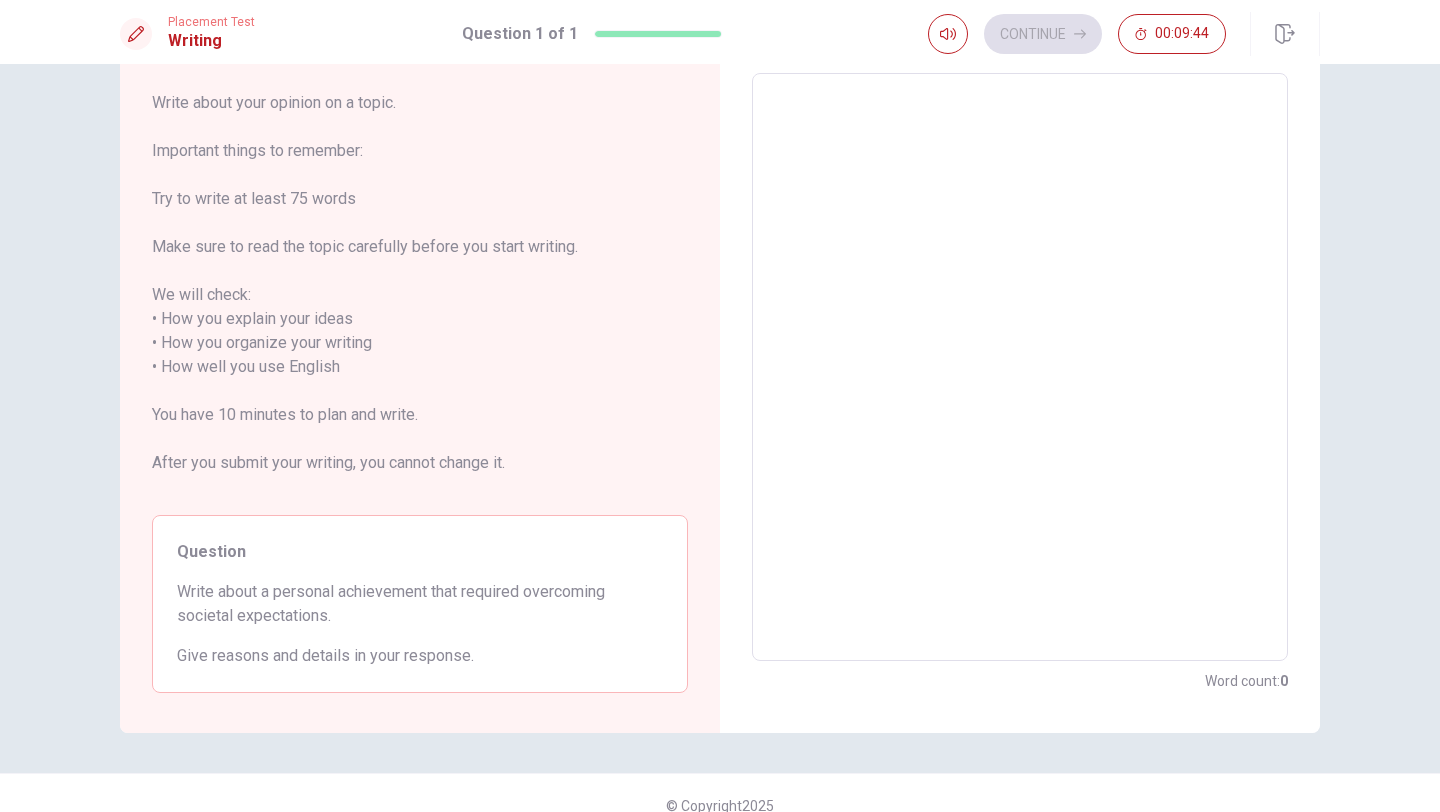 click at bounding box center (1020, 367) 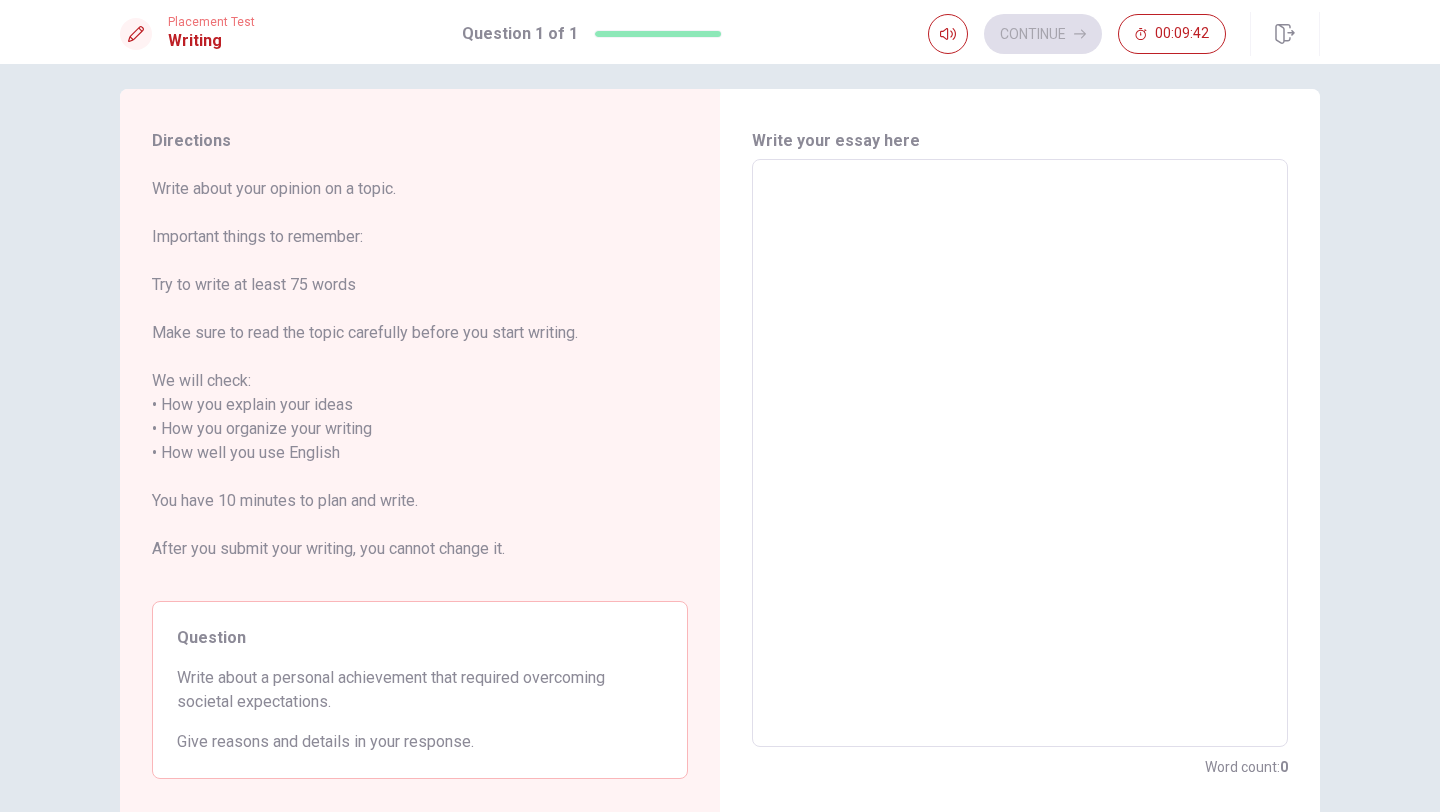 scroll, scrollTop: 8, scrollLeft: 0, axis: vertical 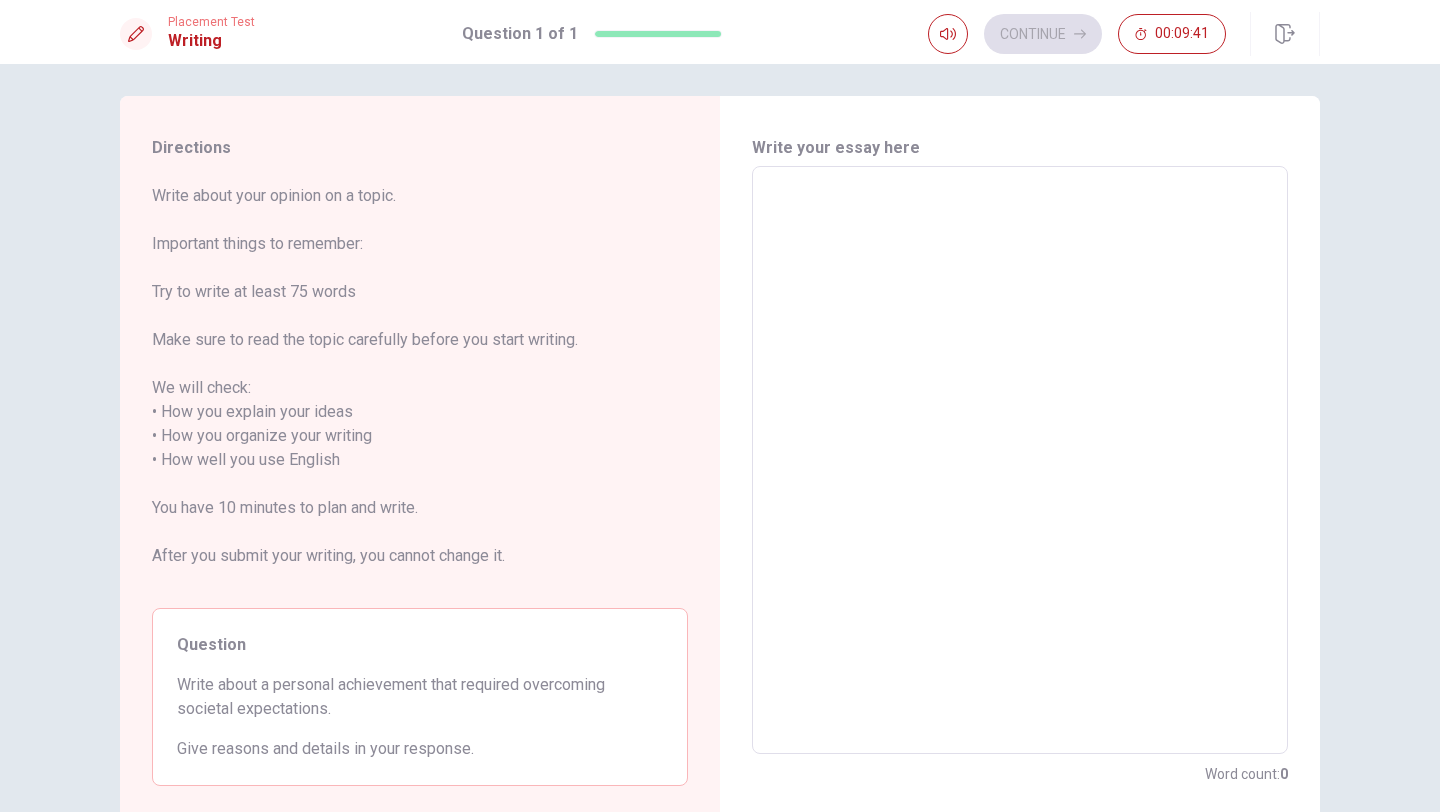 click at bounding box center [1020, 460] 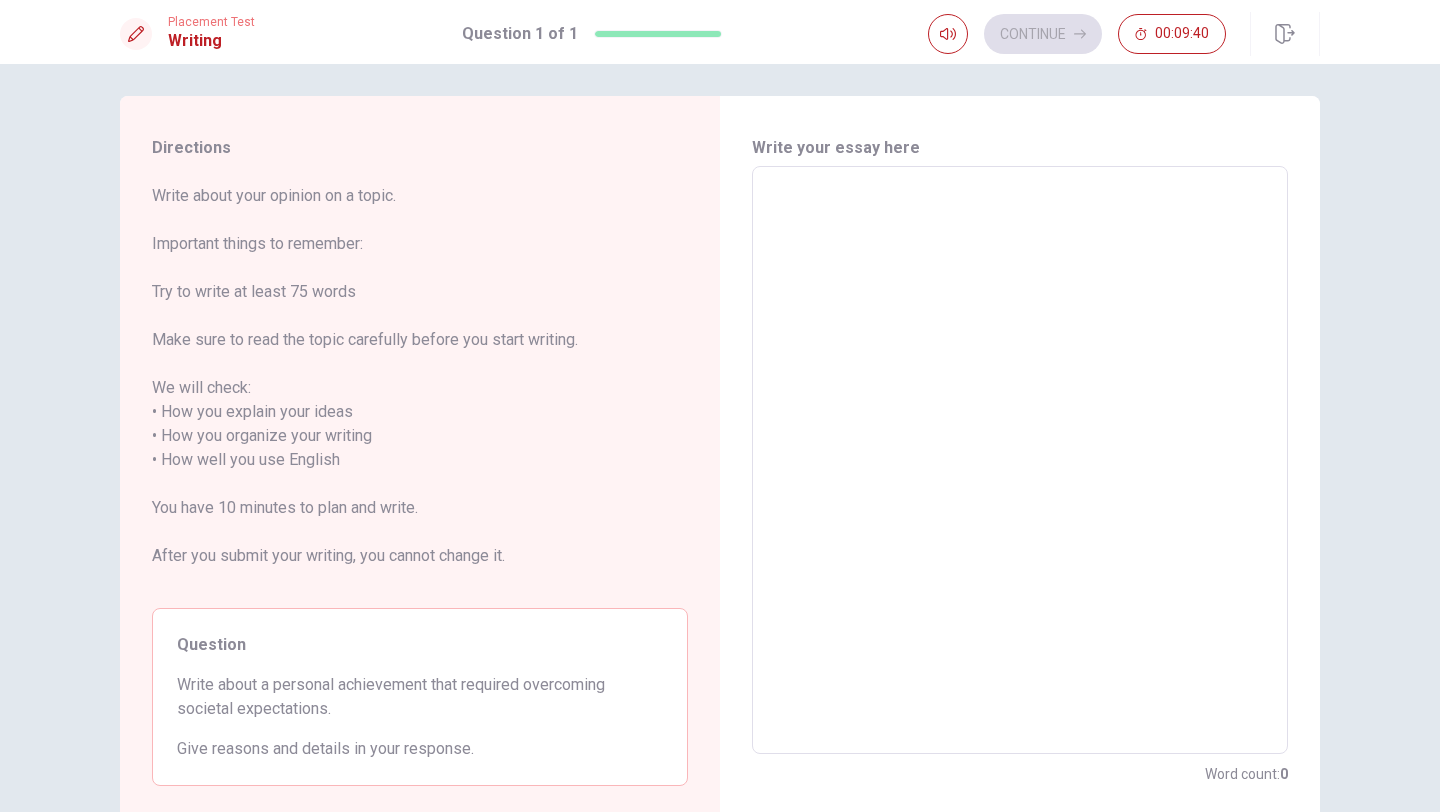 click at bounding box center (1020, 460) 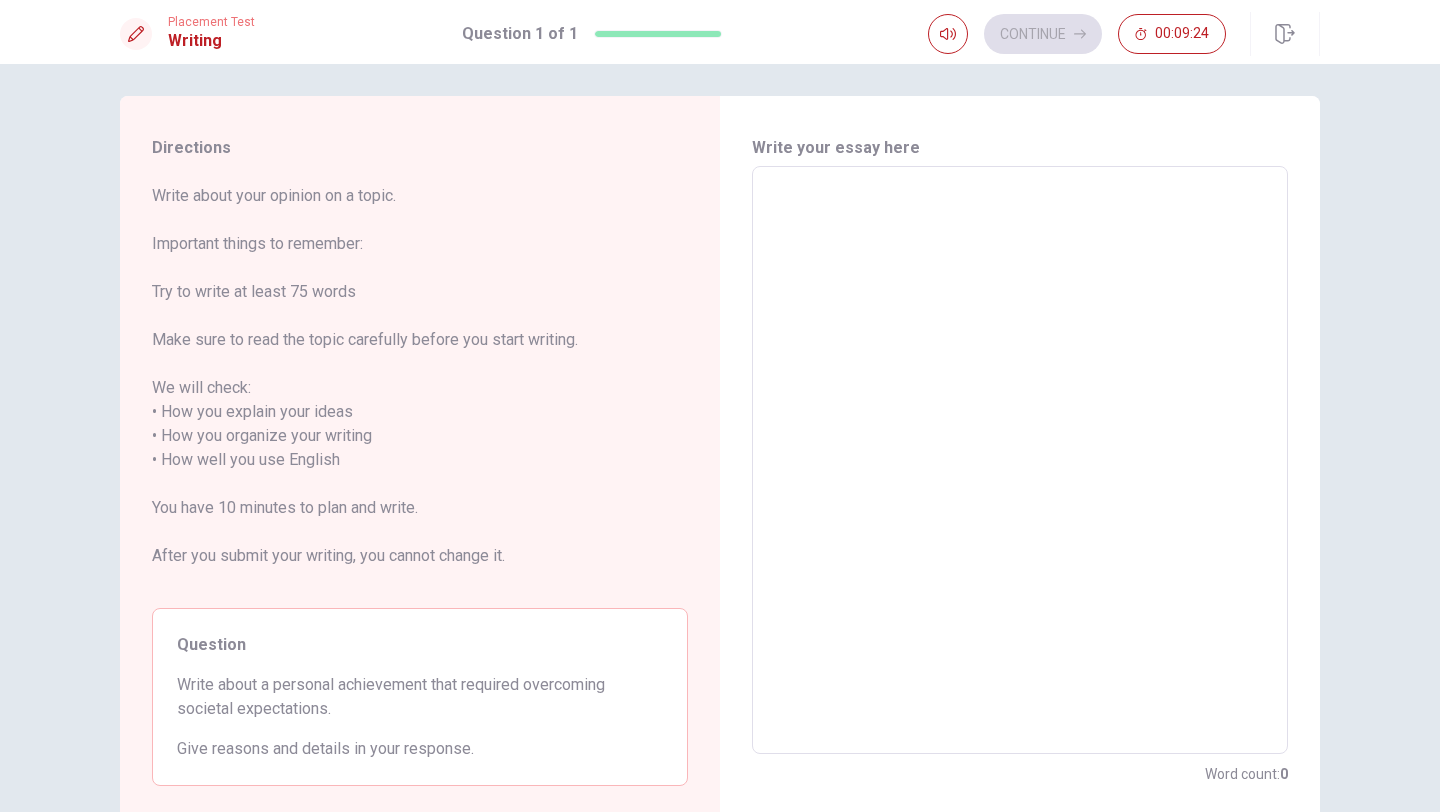 drag, startPoint x: 177, startPoint y: 687, endPoint x: 475, endPoint y: 750, distance: 304.5866 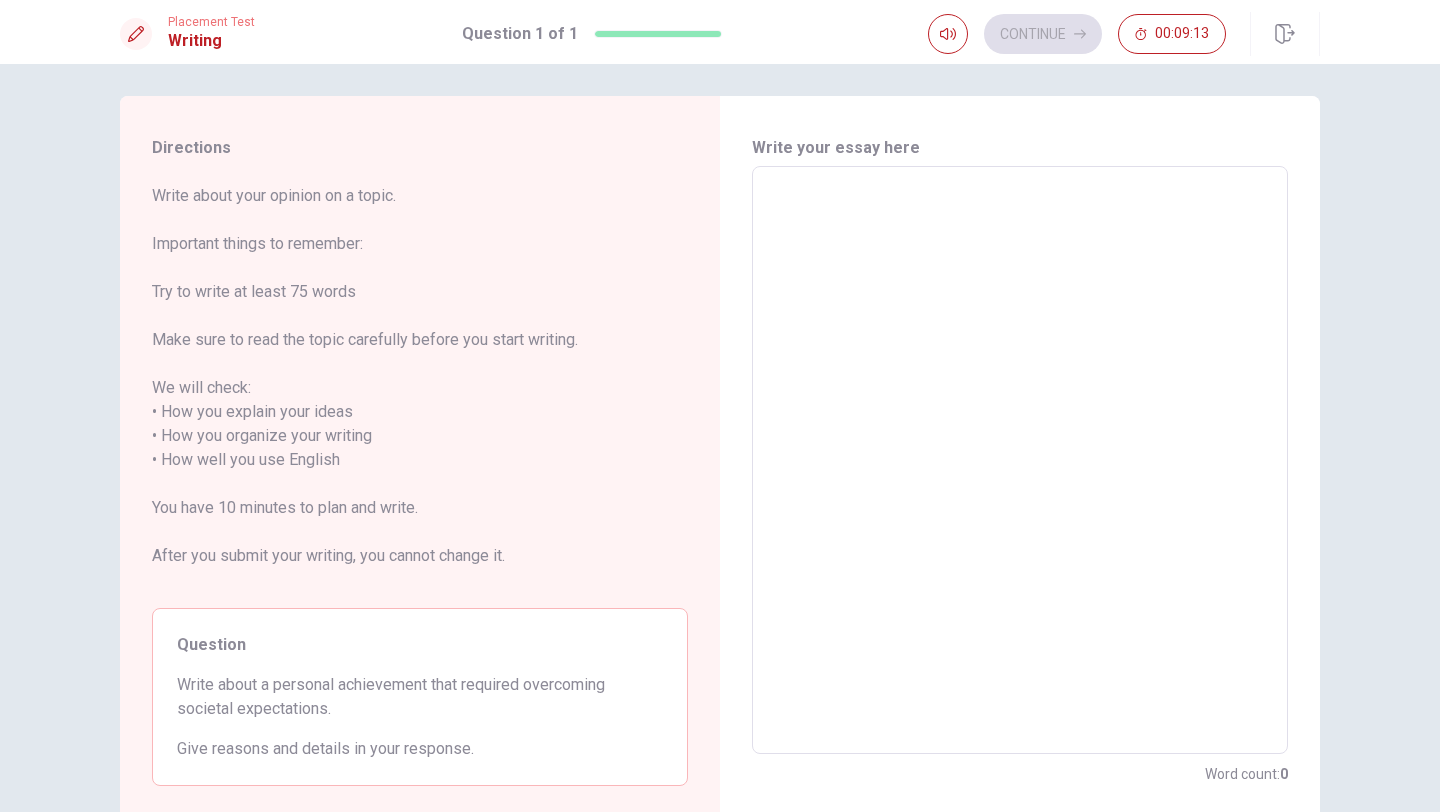 drag, startPoint x: 475, startPoint y: 750, endPoint x: 136, endPoint y: 662, distance: 350.23563 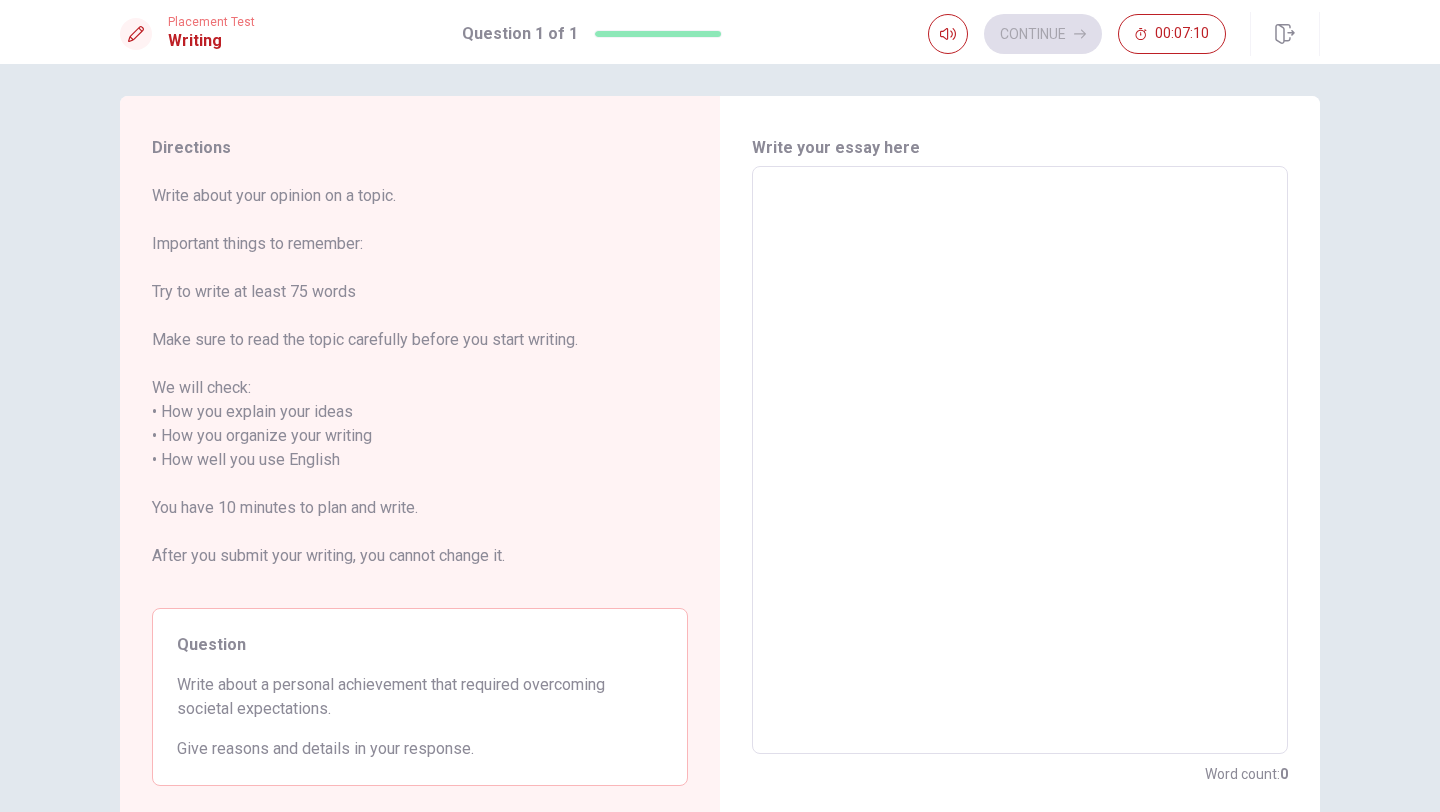 click at bounding box center (1020, 460) 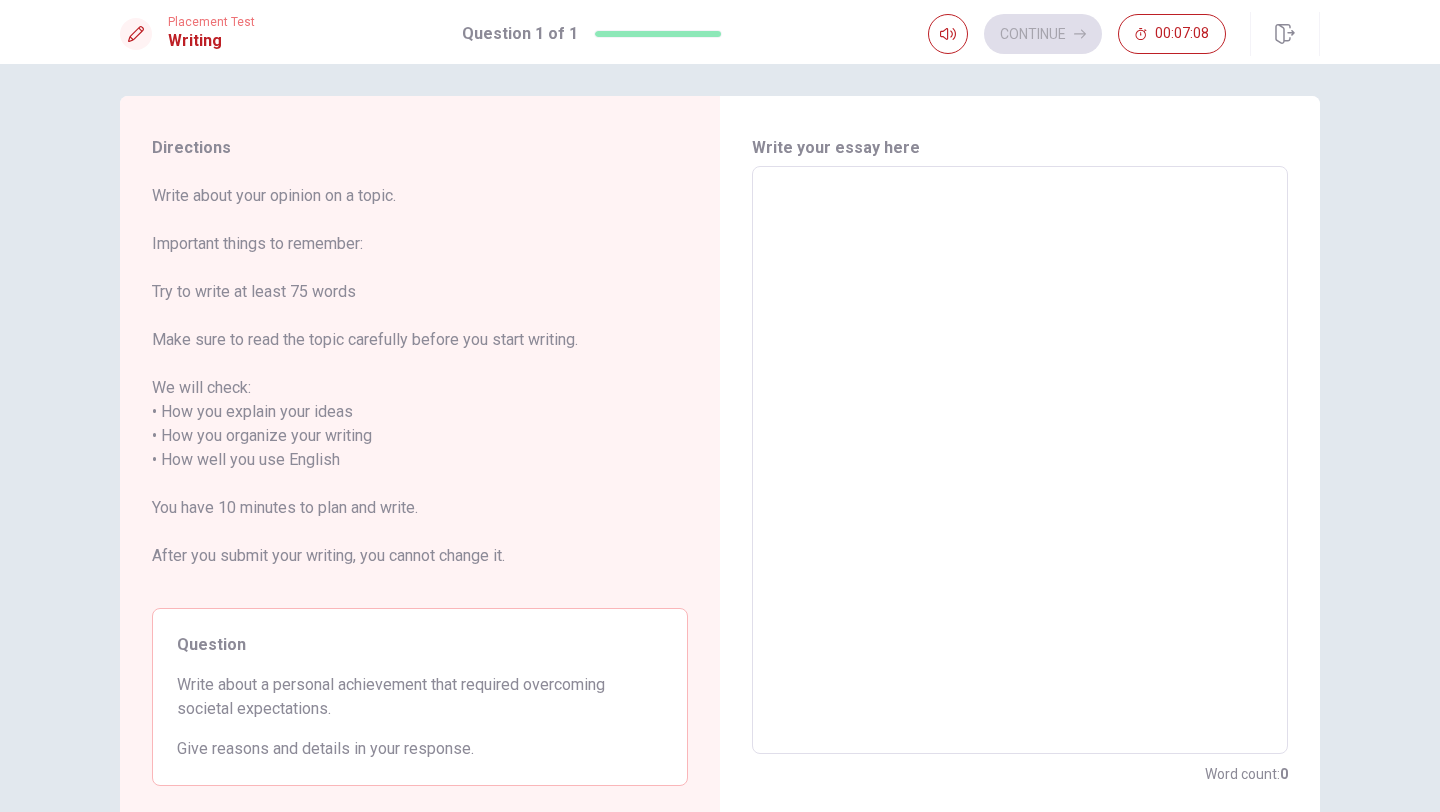 type on "G" 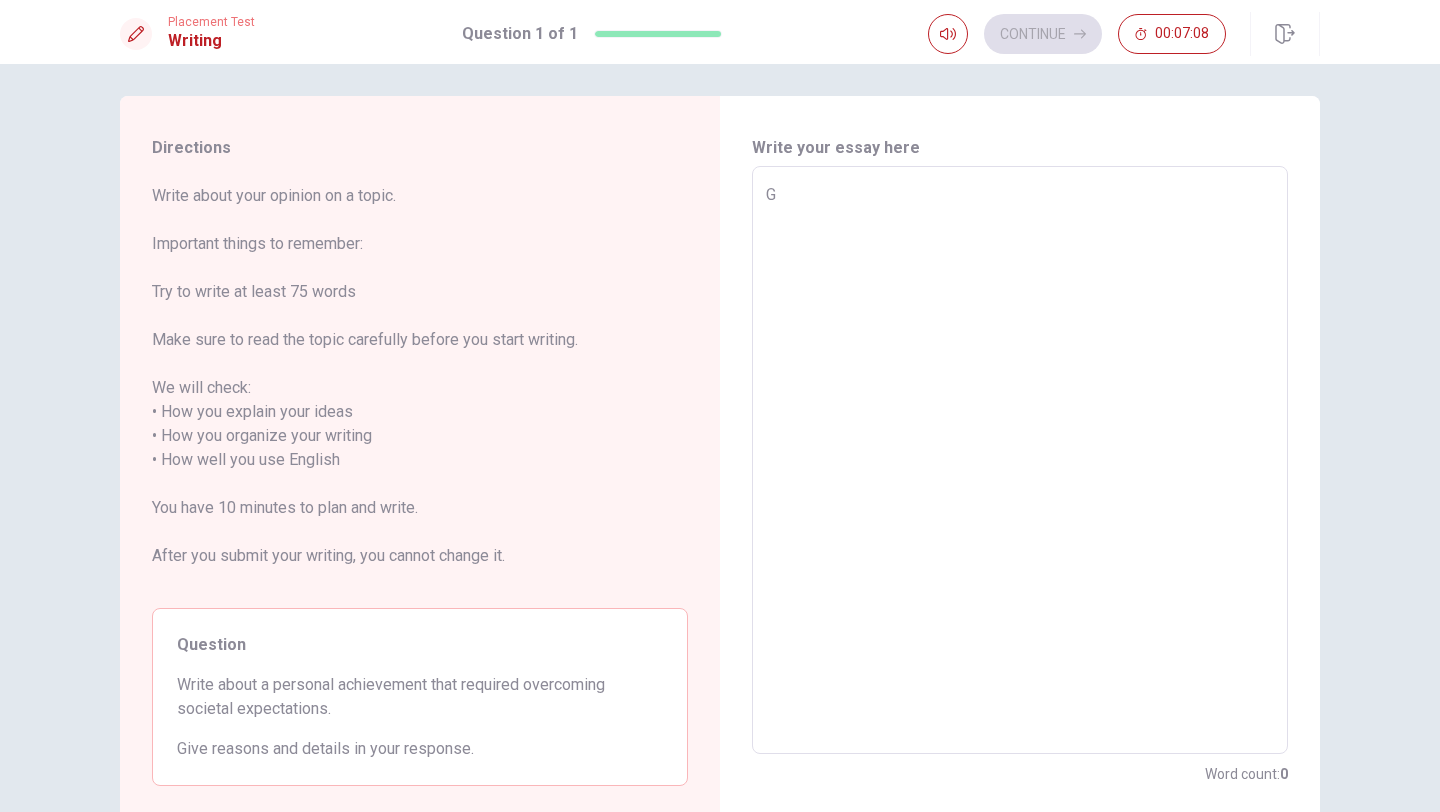 type on "x" 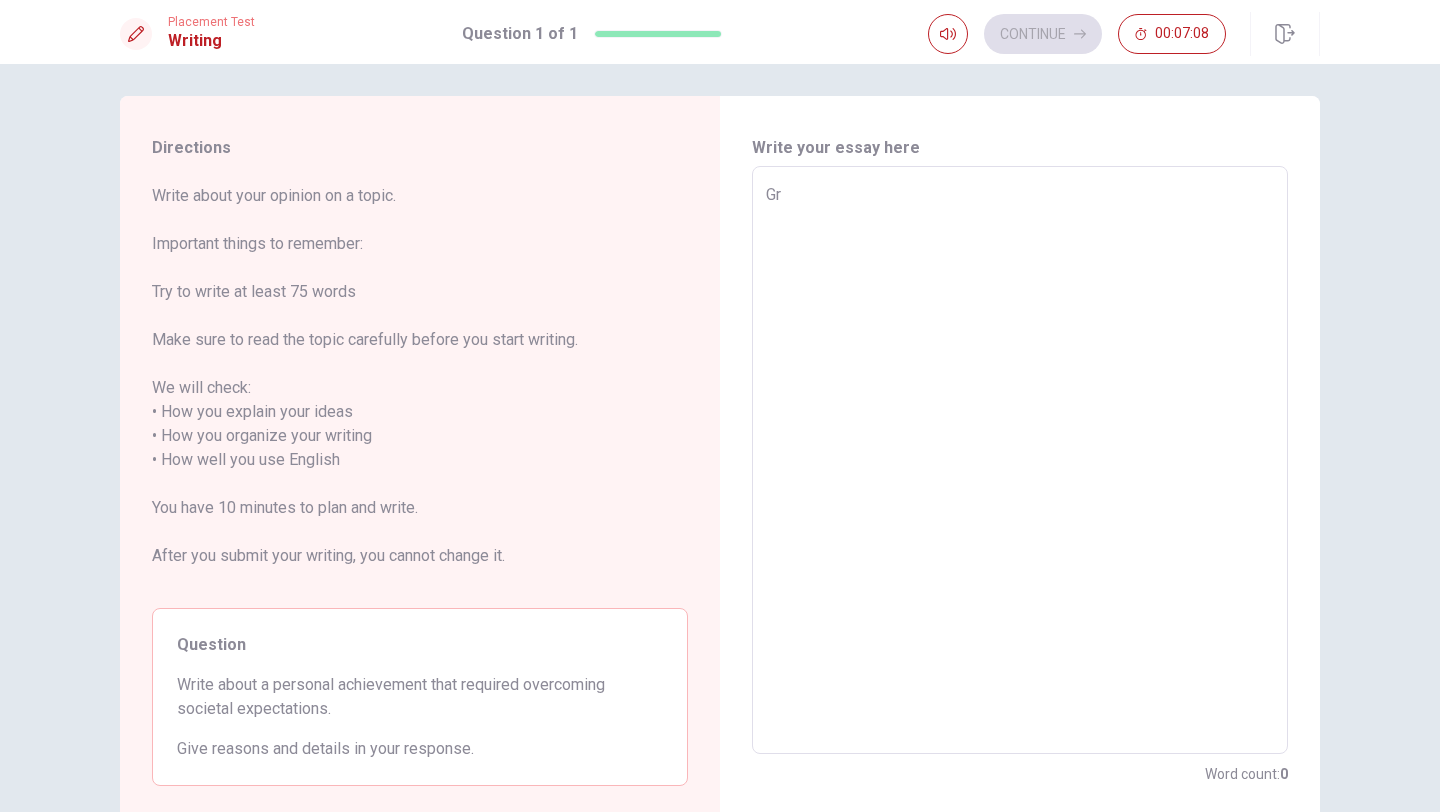 type on "x" 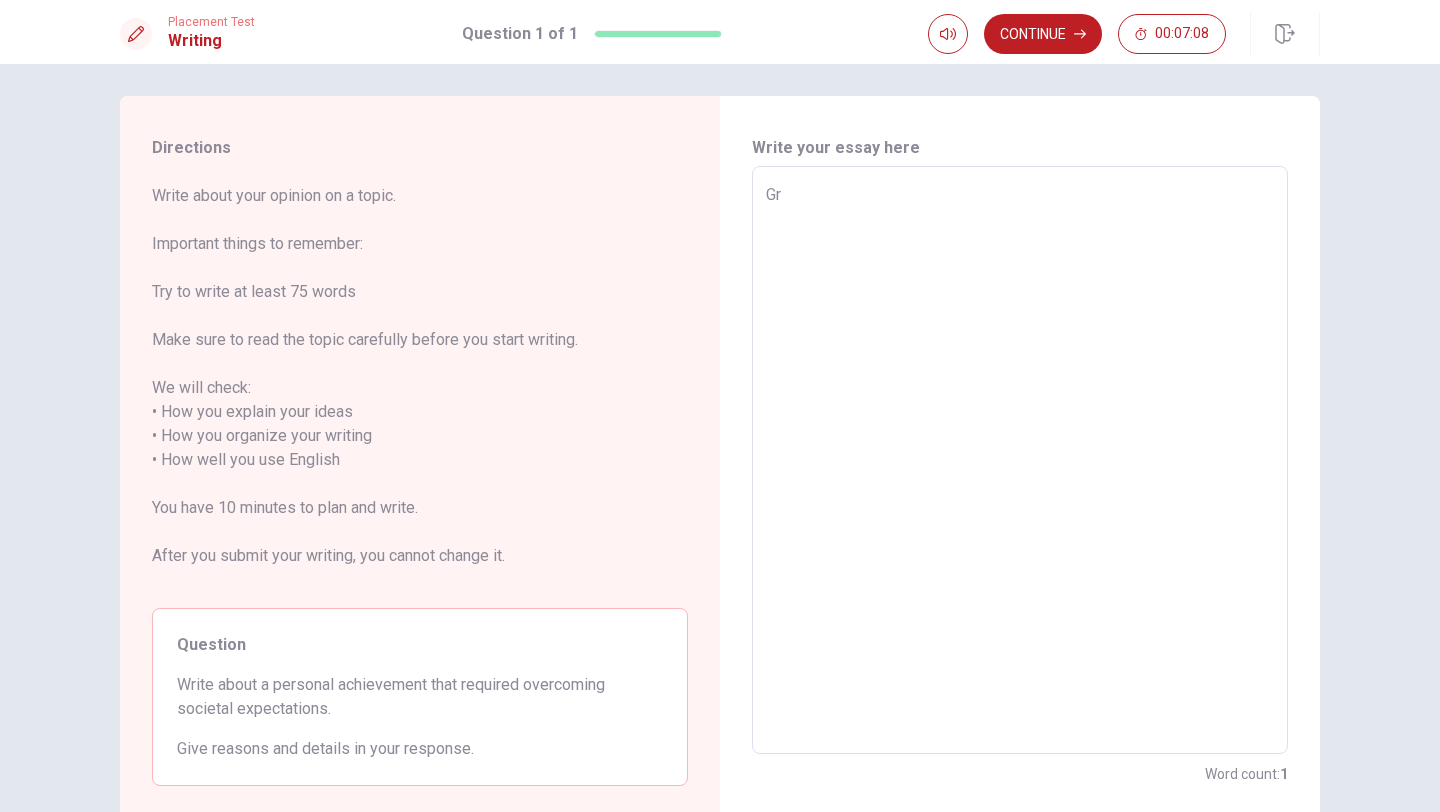 type on "Gro" 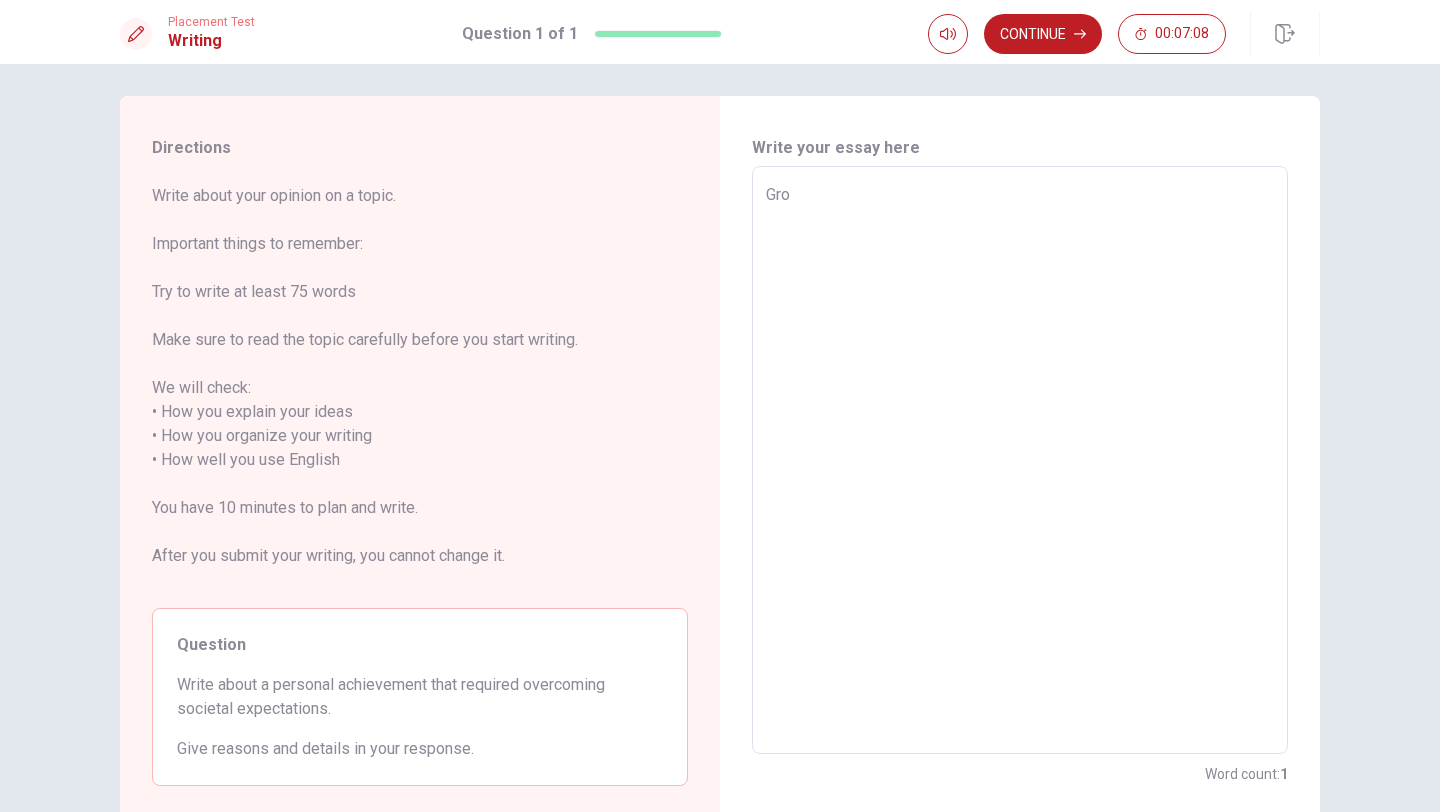 type on "x" 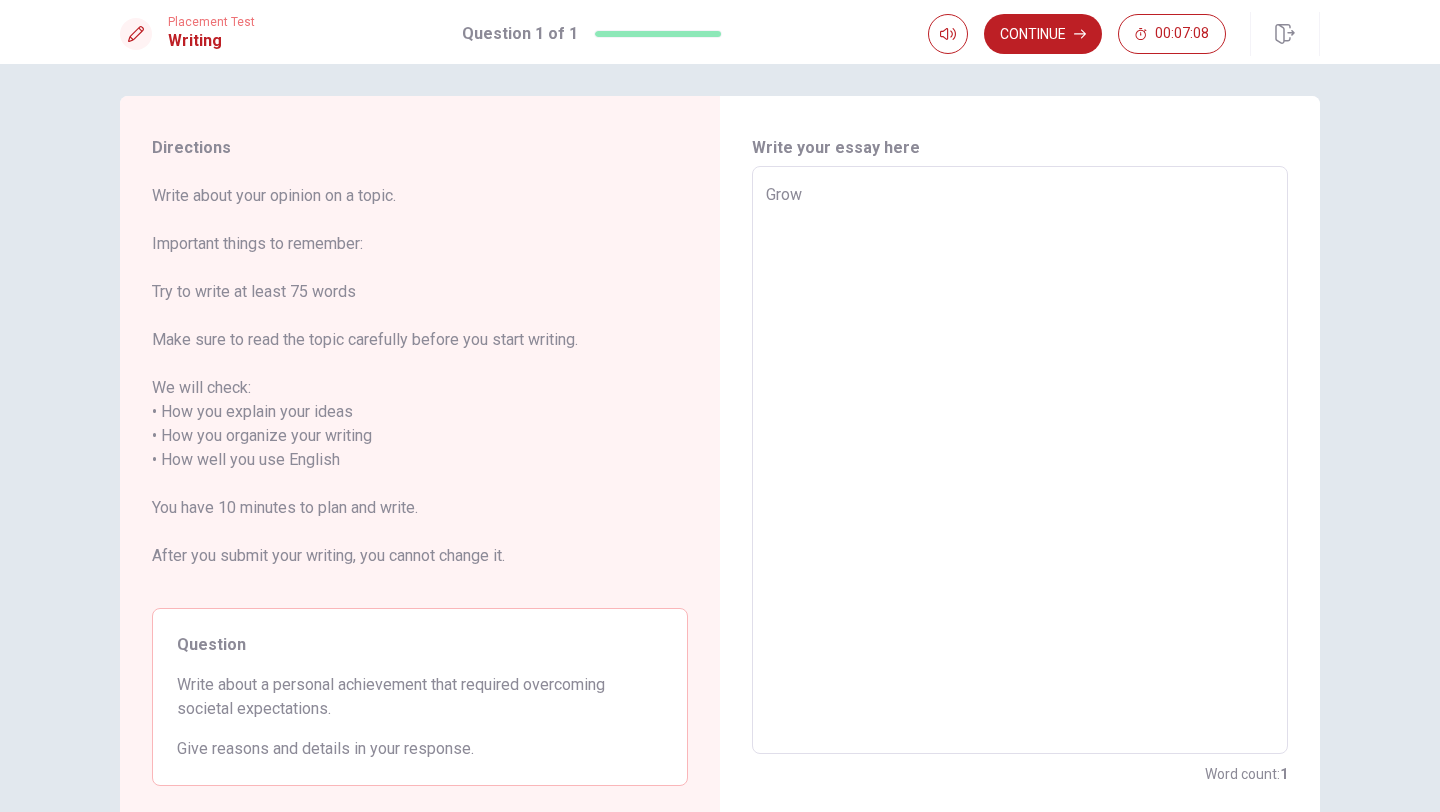 type on "x" 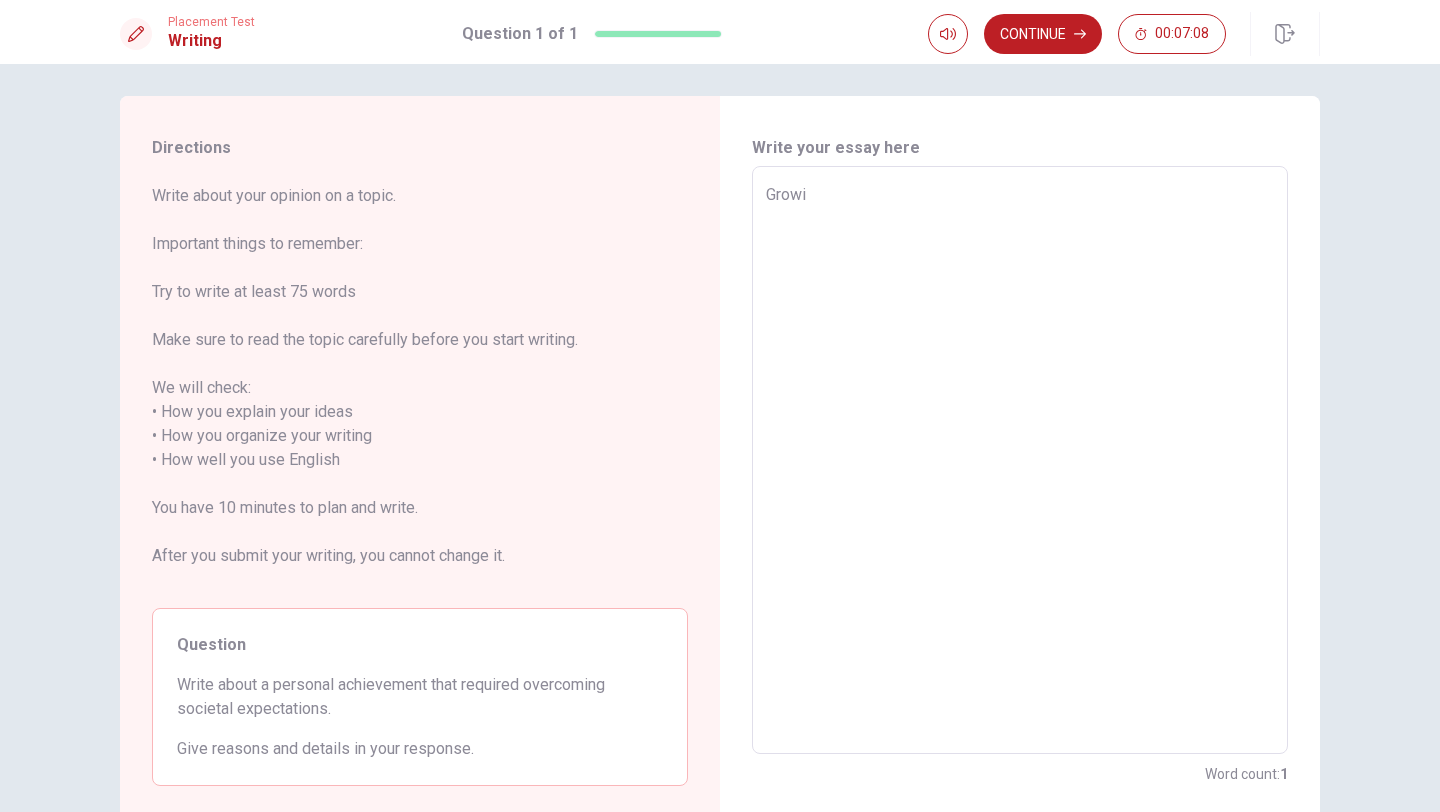 type on "x" 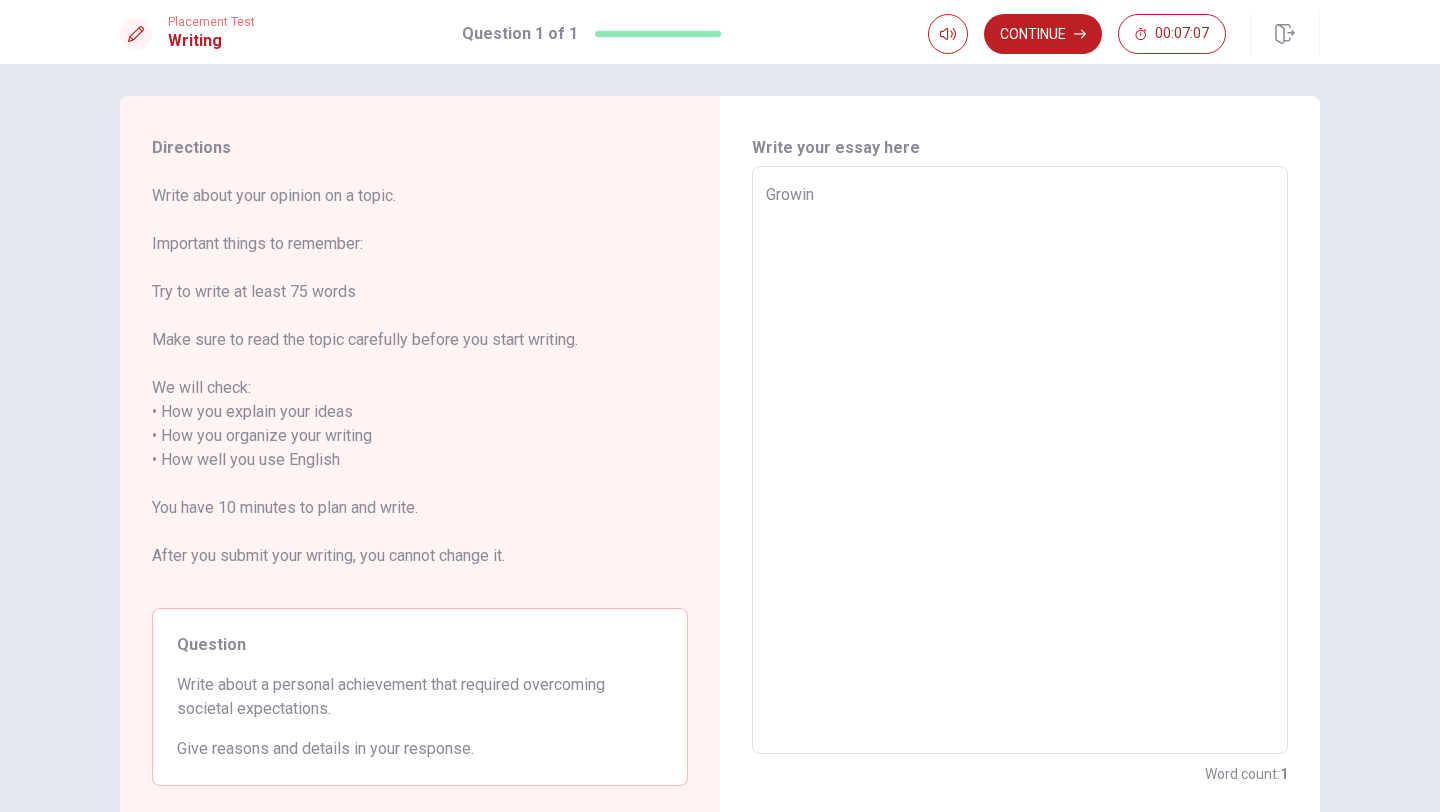 type on "x" 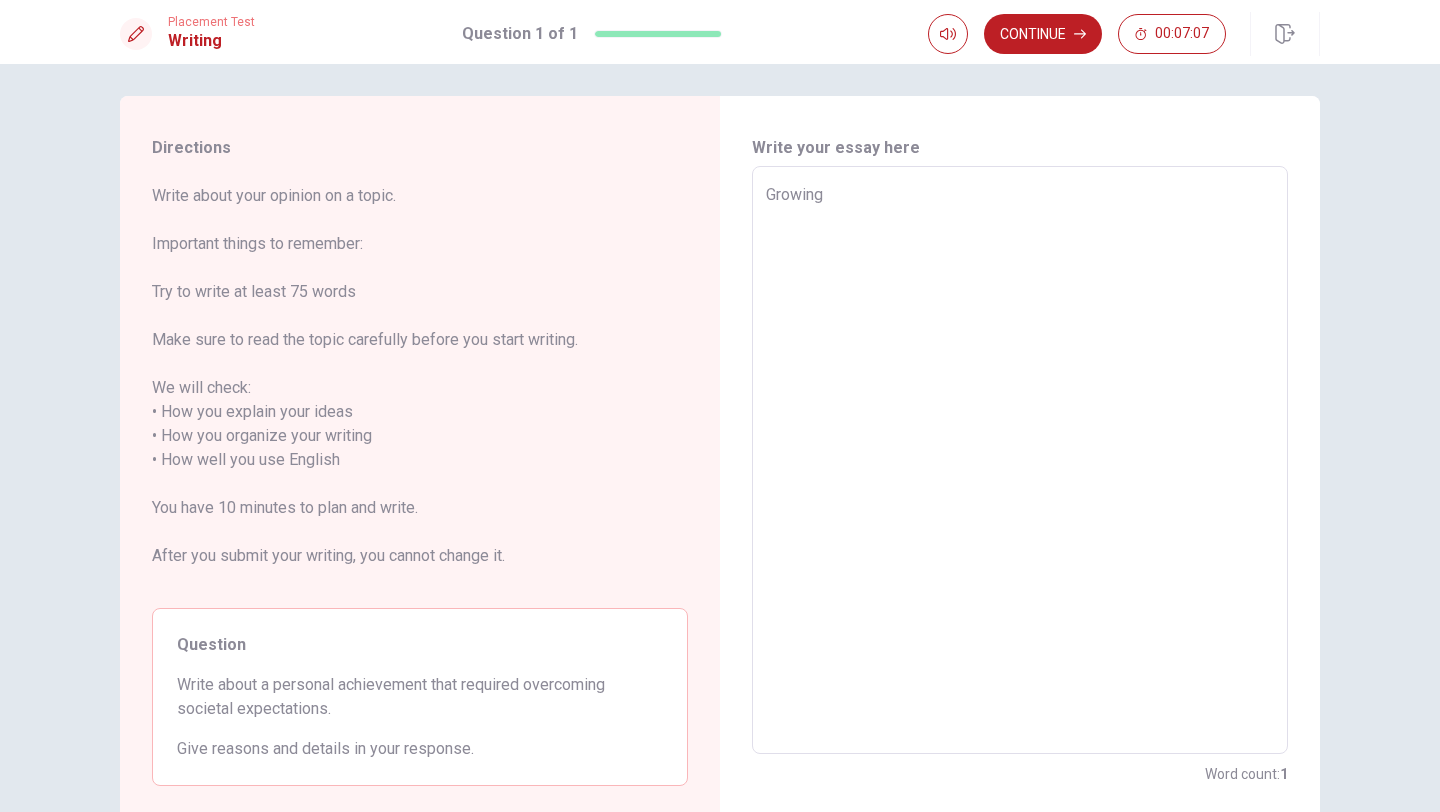 type on "x" 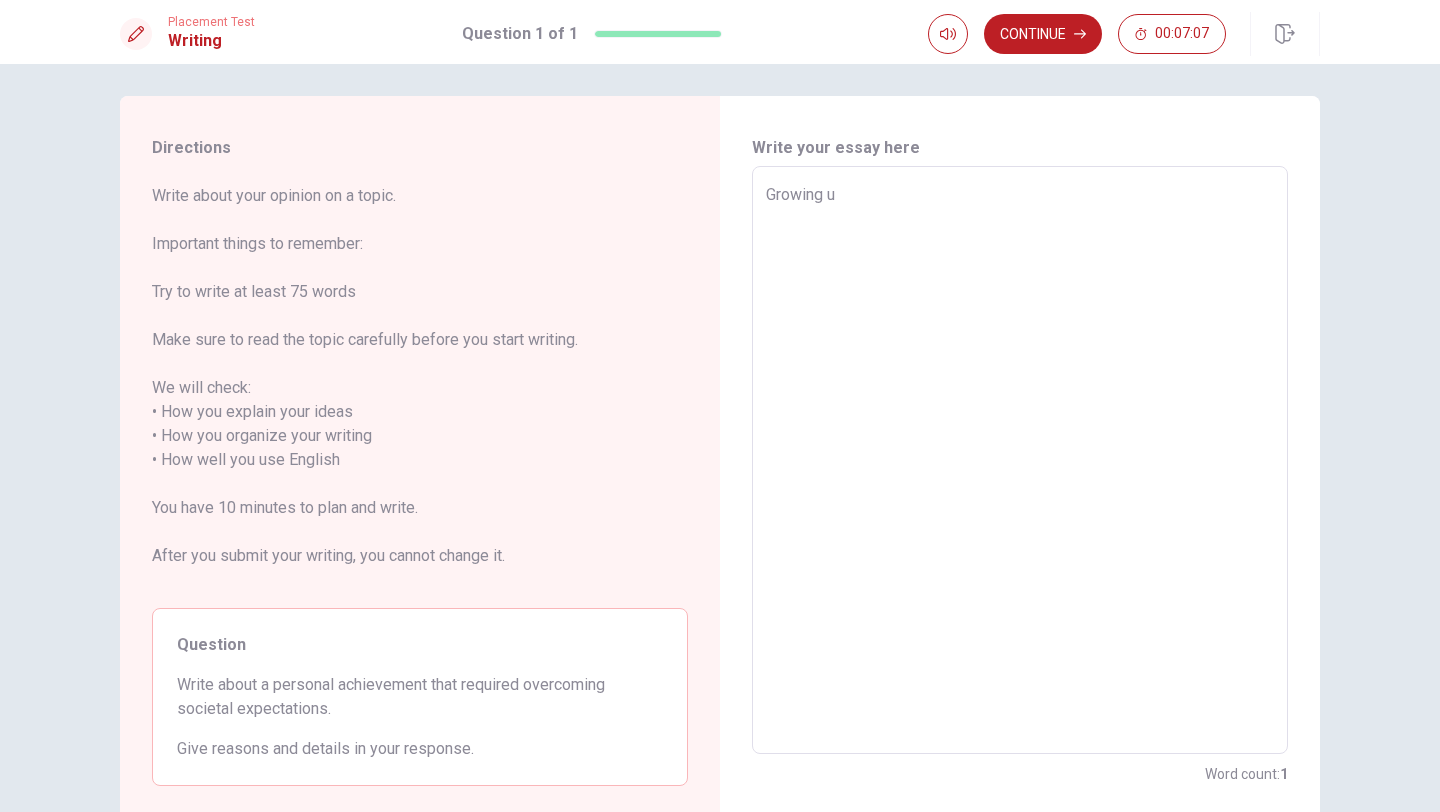 type on "x" 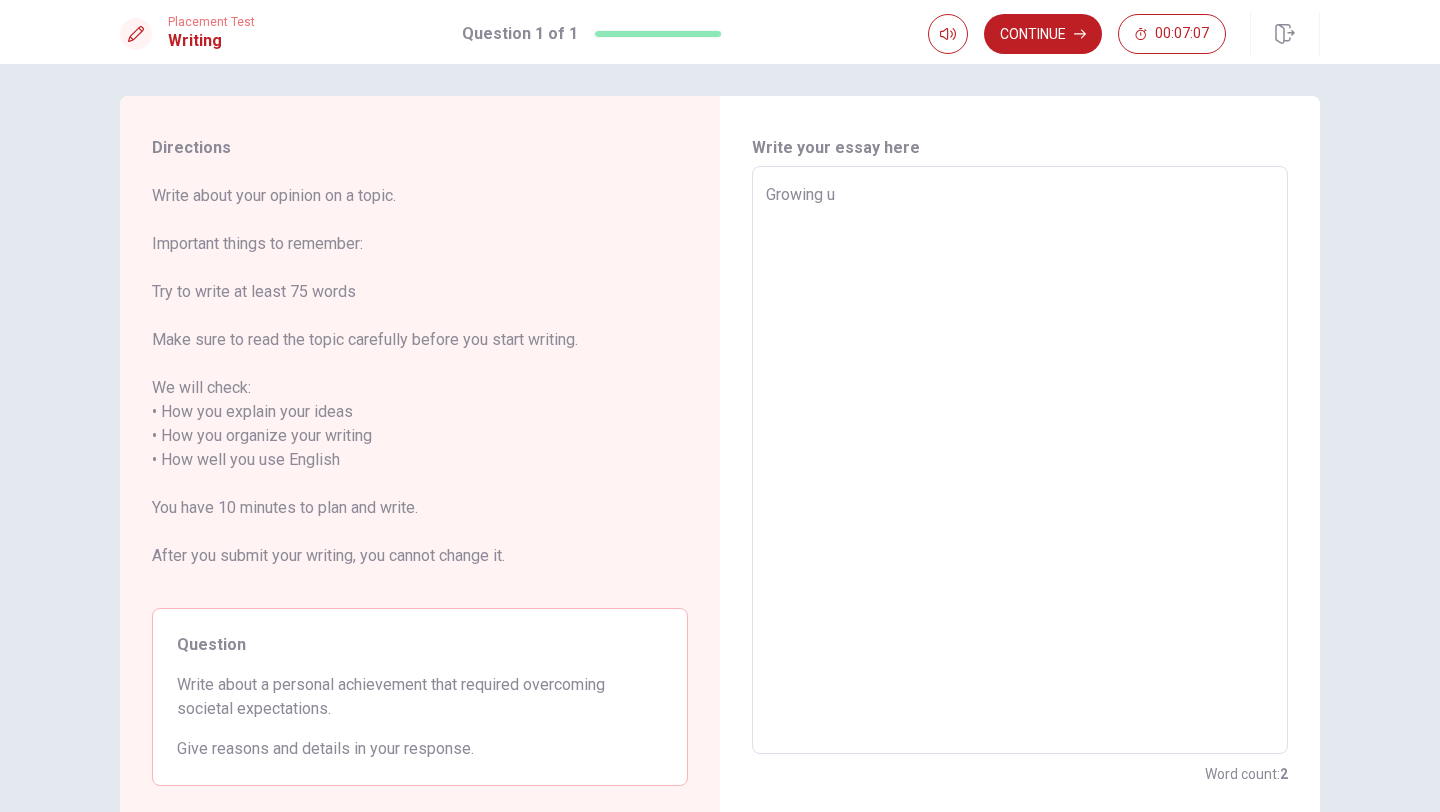 type on "Growing up" 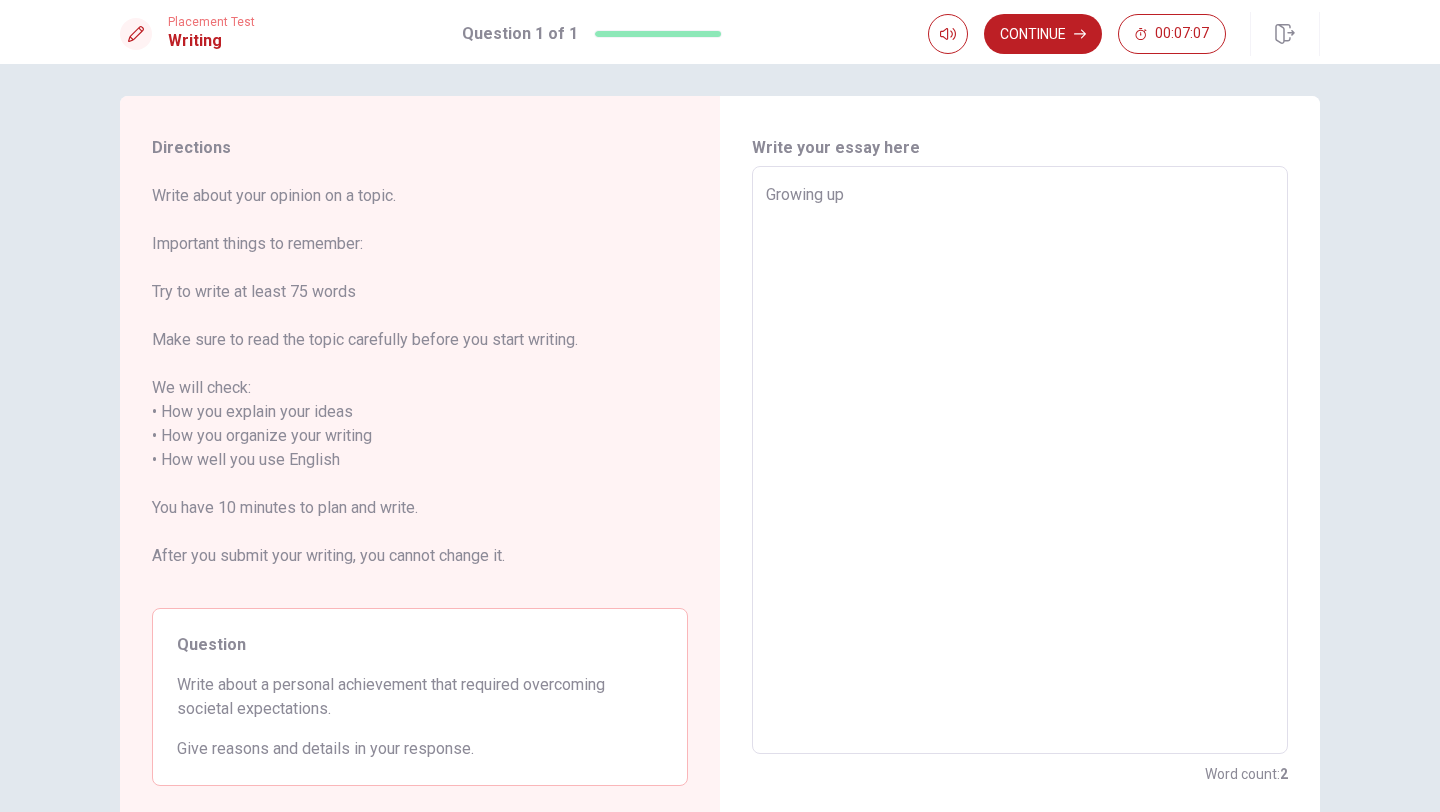 type on "x" 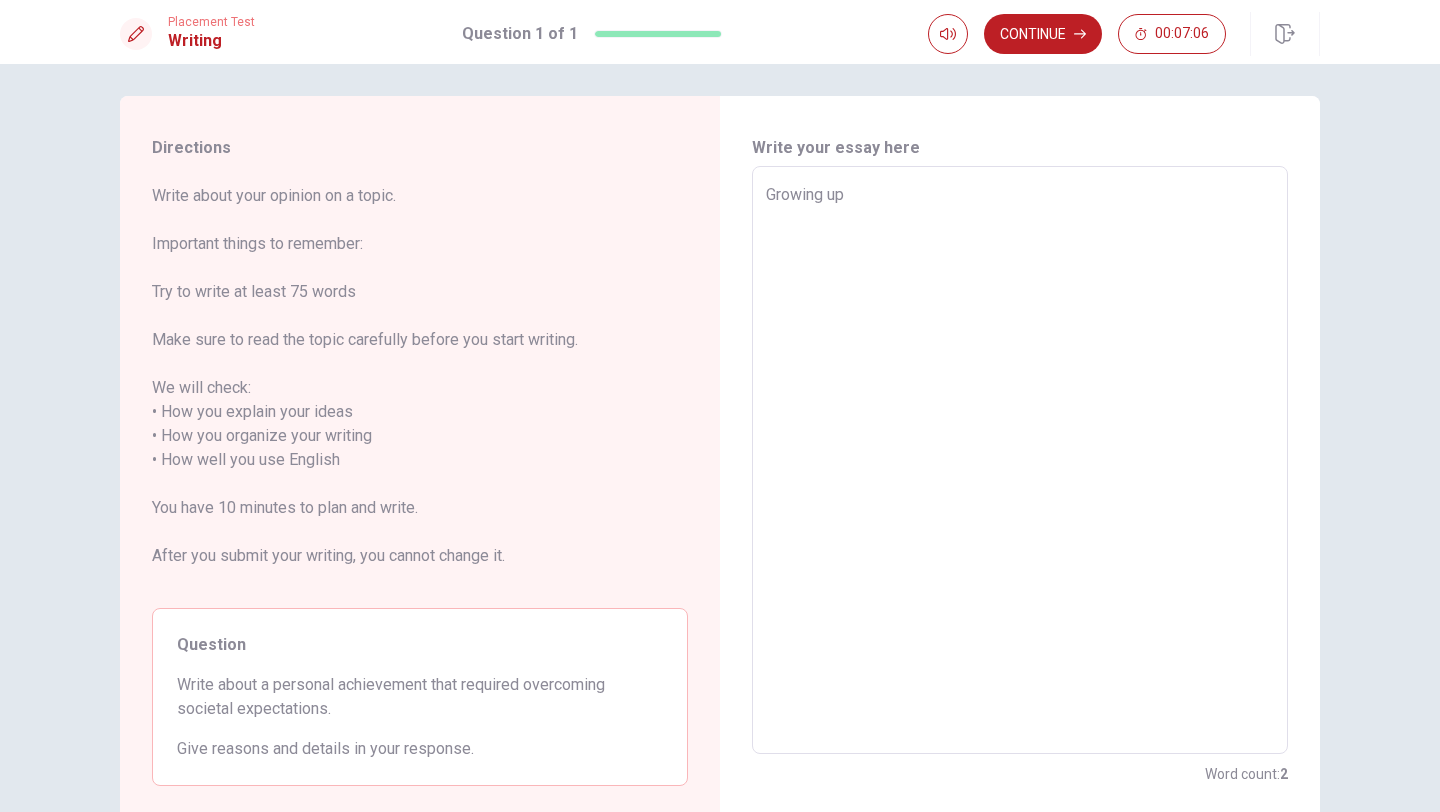 type on "Growing up i" 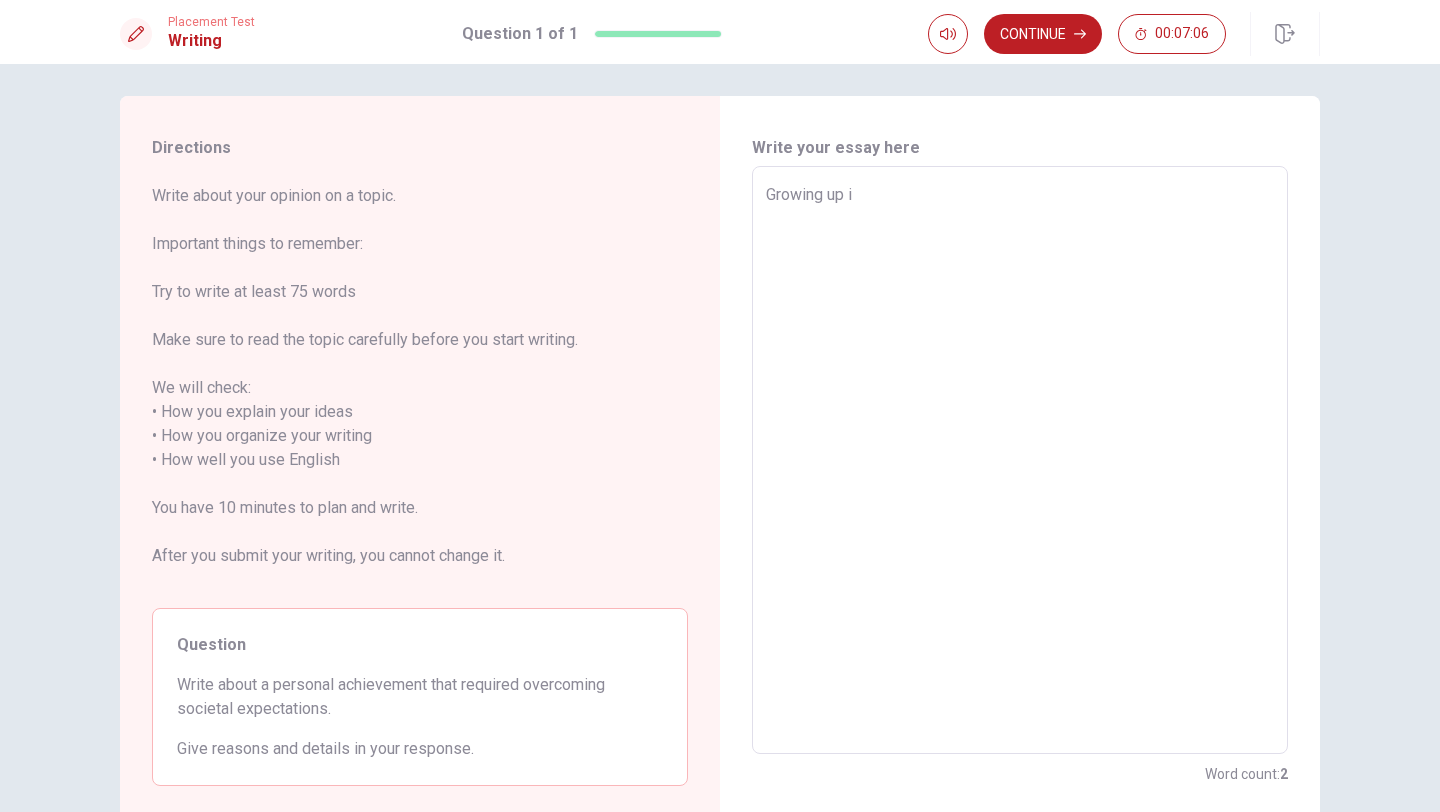 type on "x" 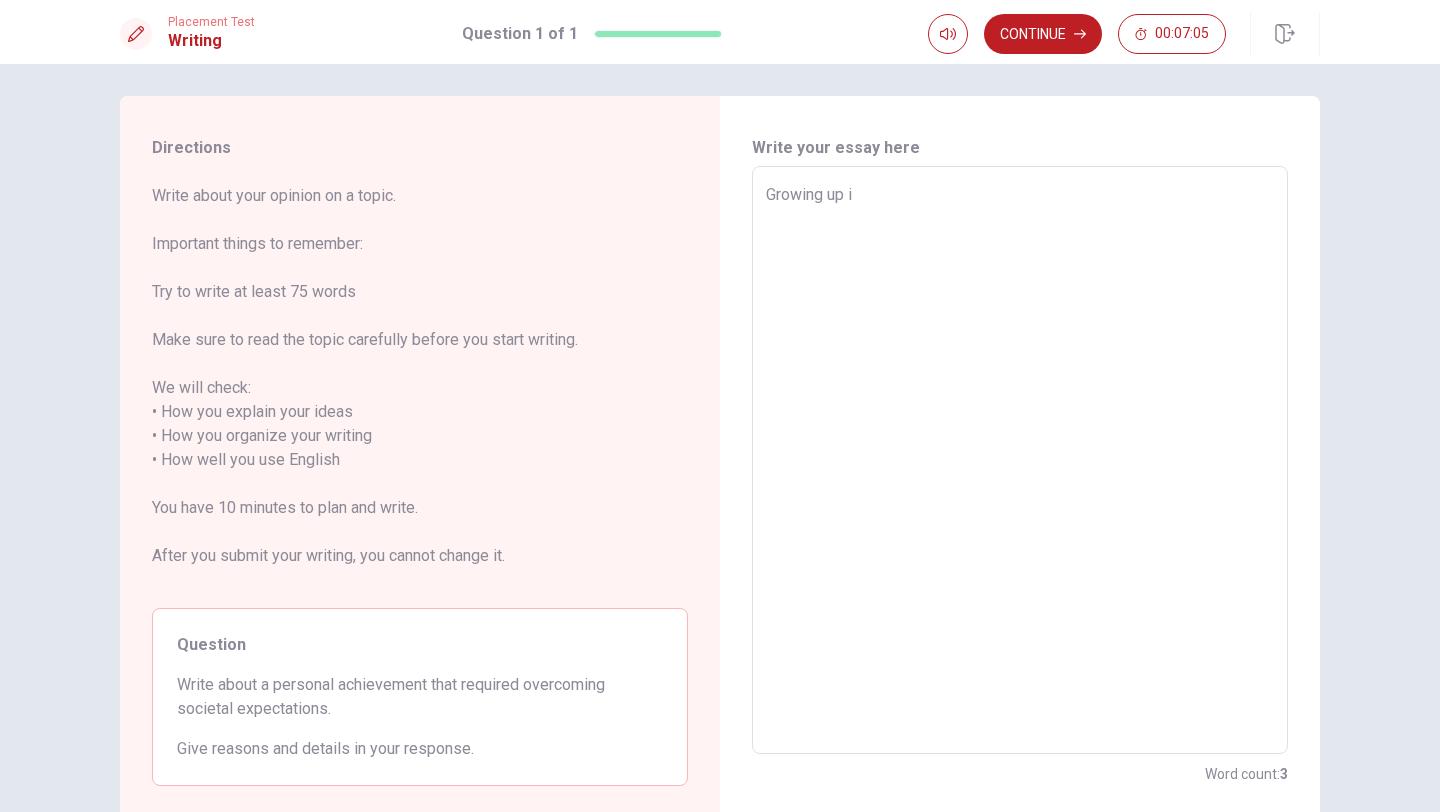 type on "Growing up in" 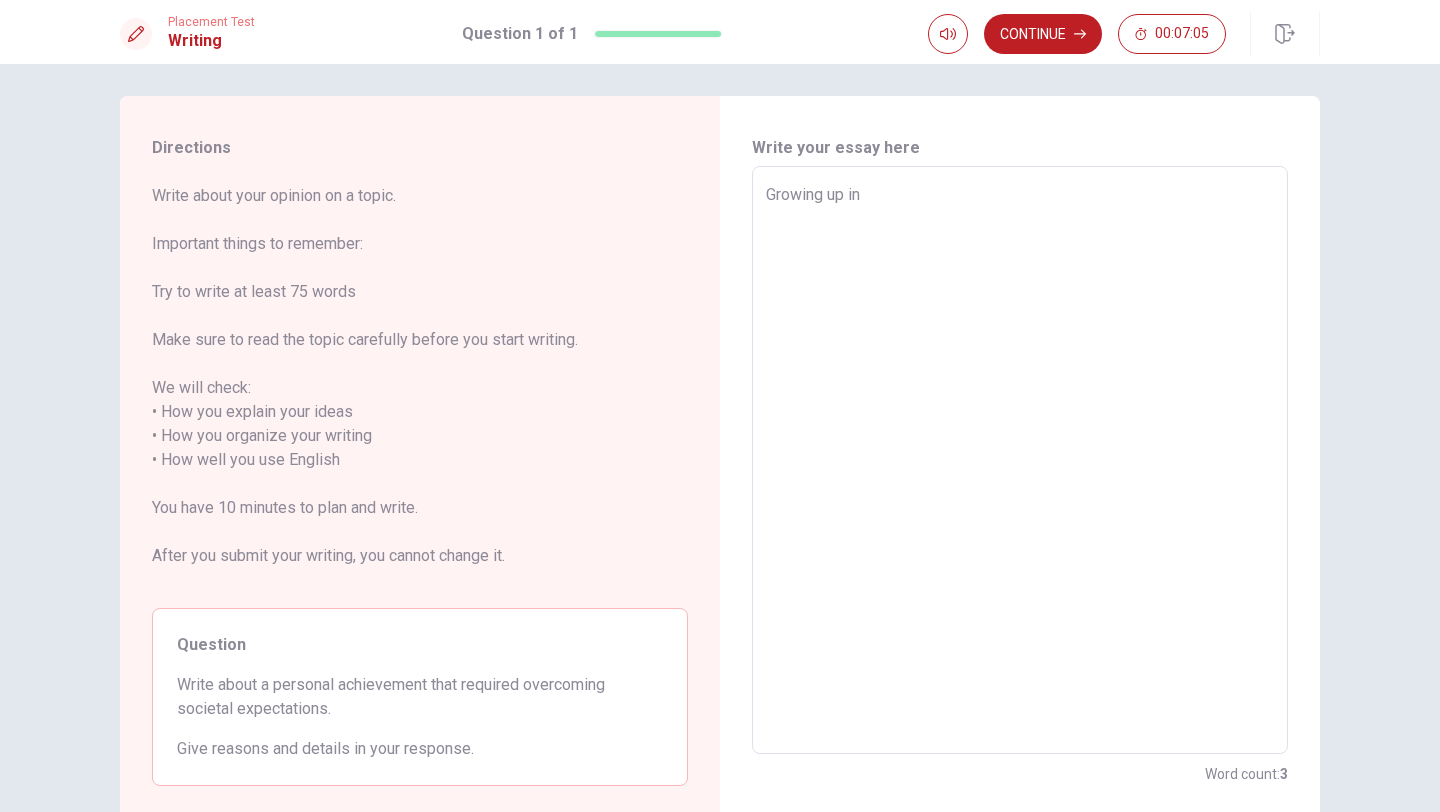 type on "x" 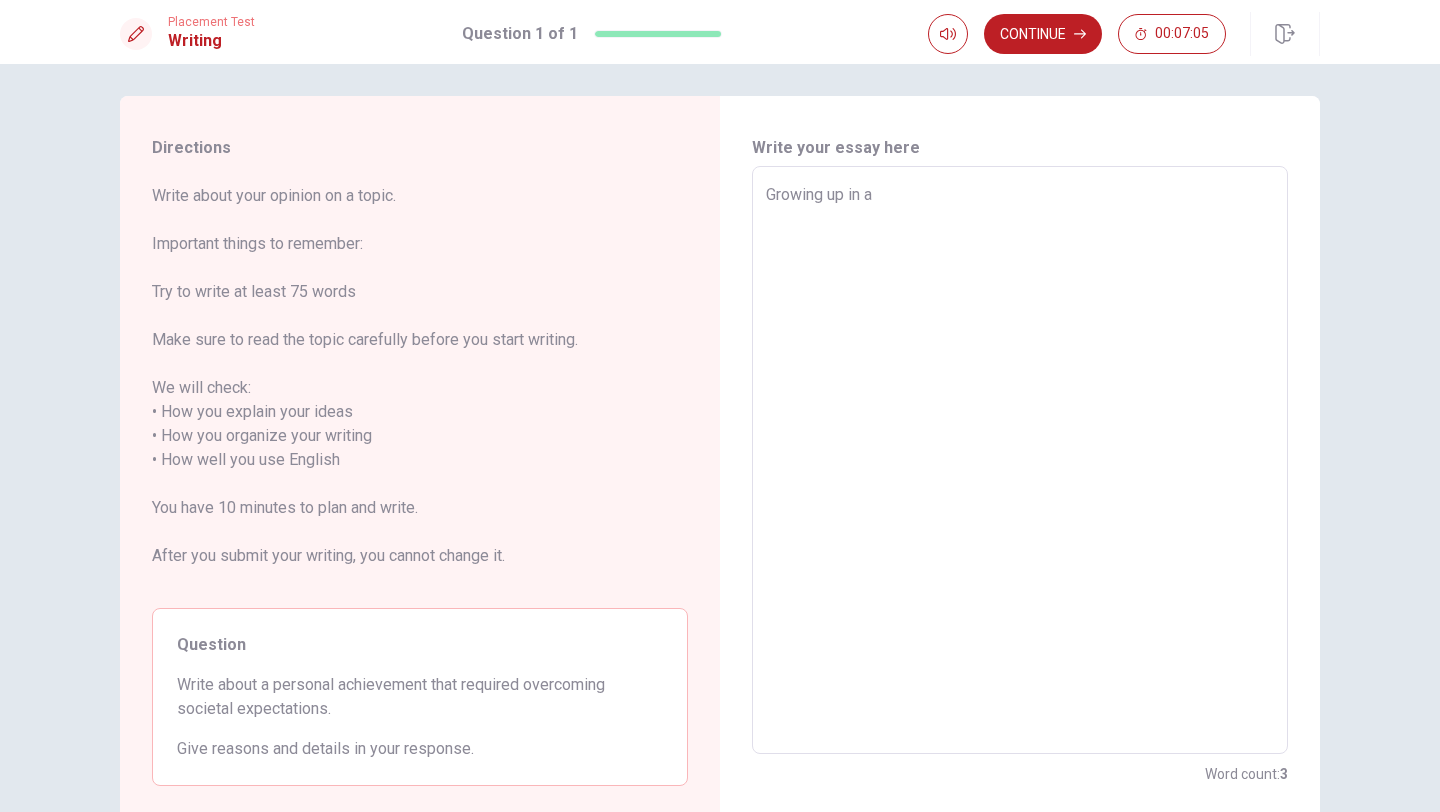 type on "x" 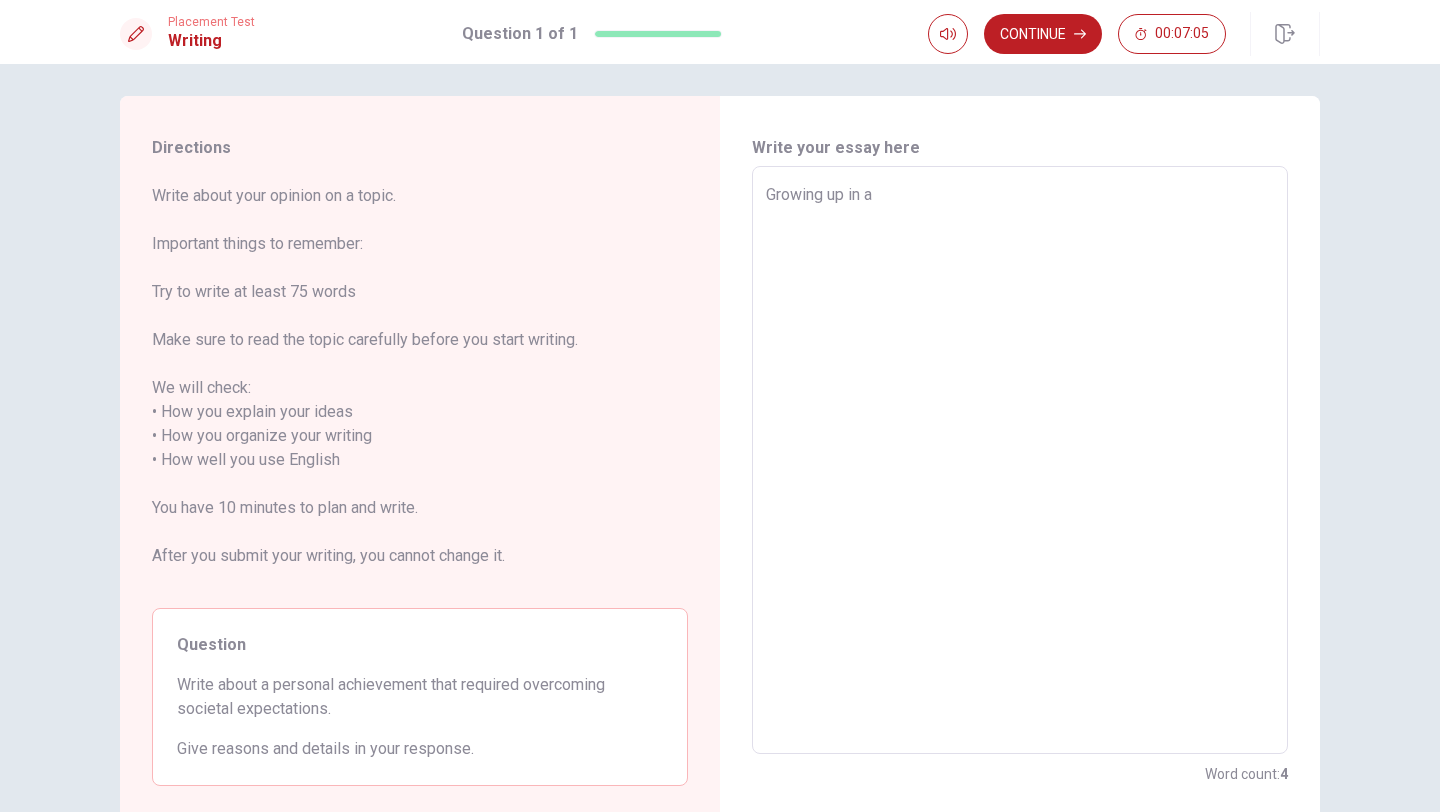 type on "Growing up in a" 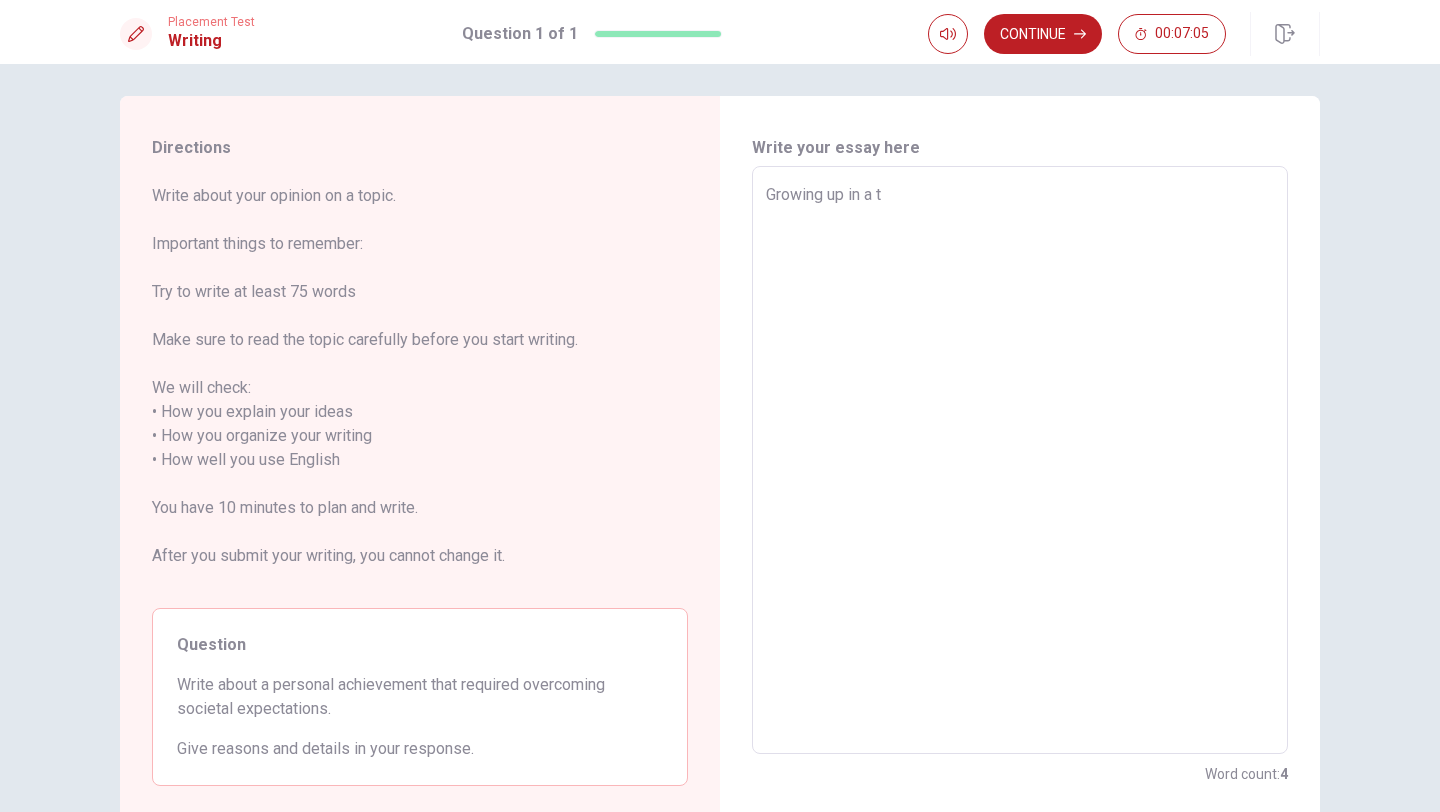 type on "x" 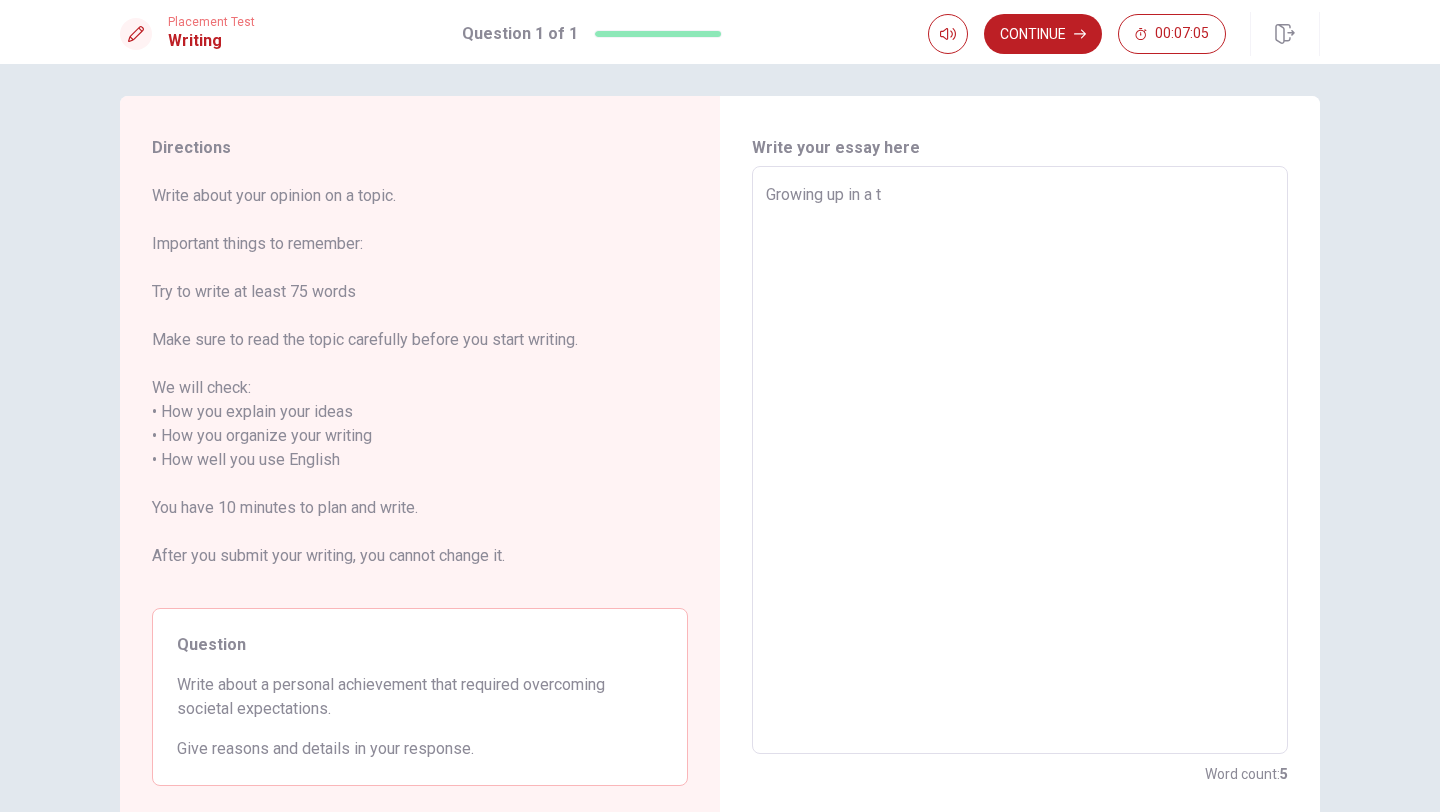 type on "Growing up in a to" 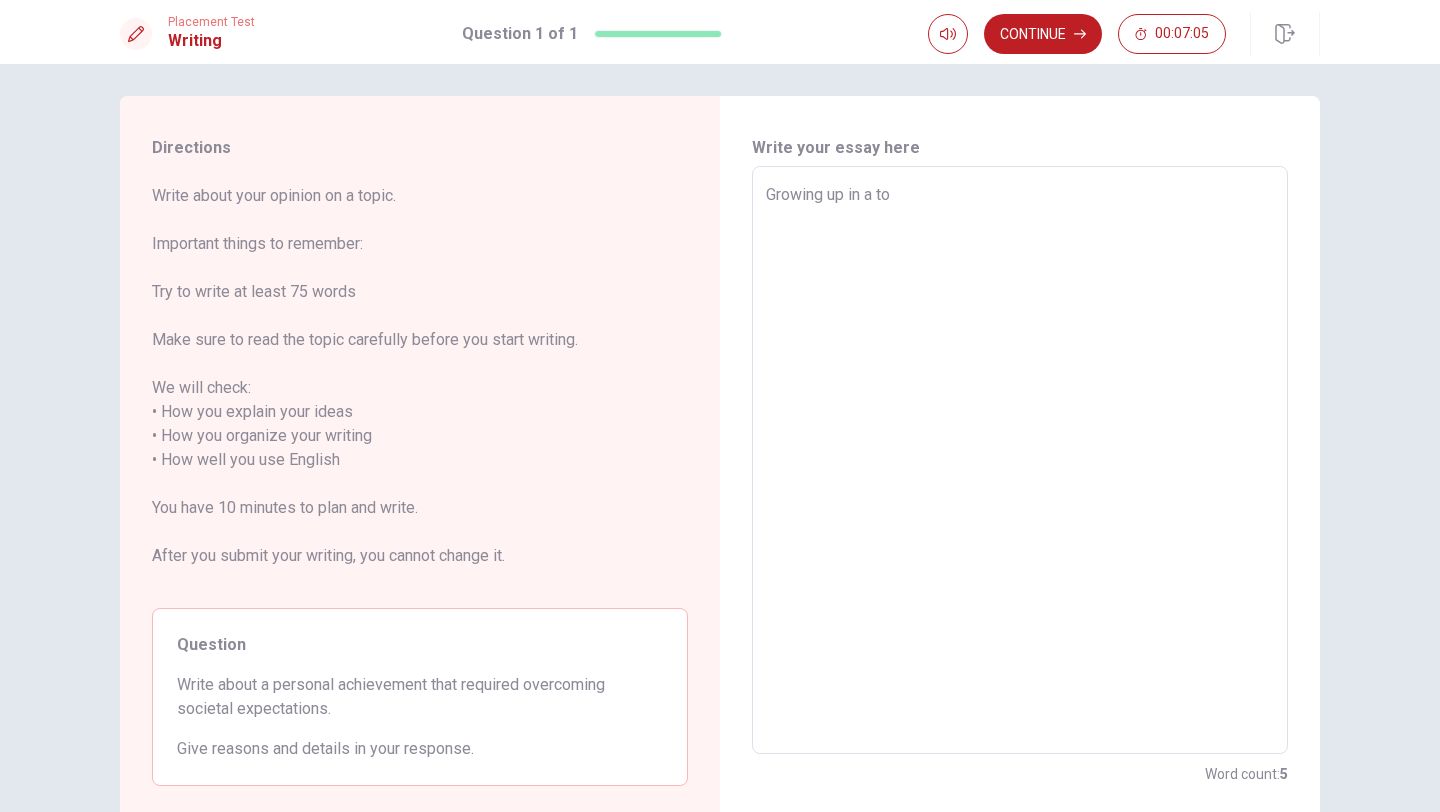 type on "x" 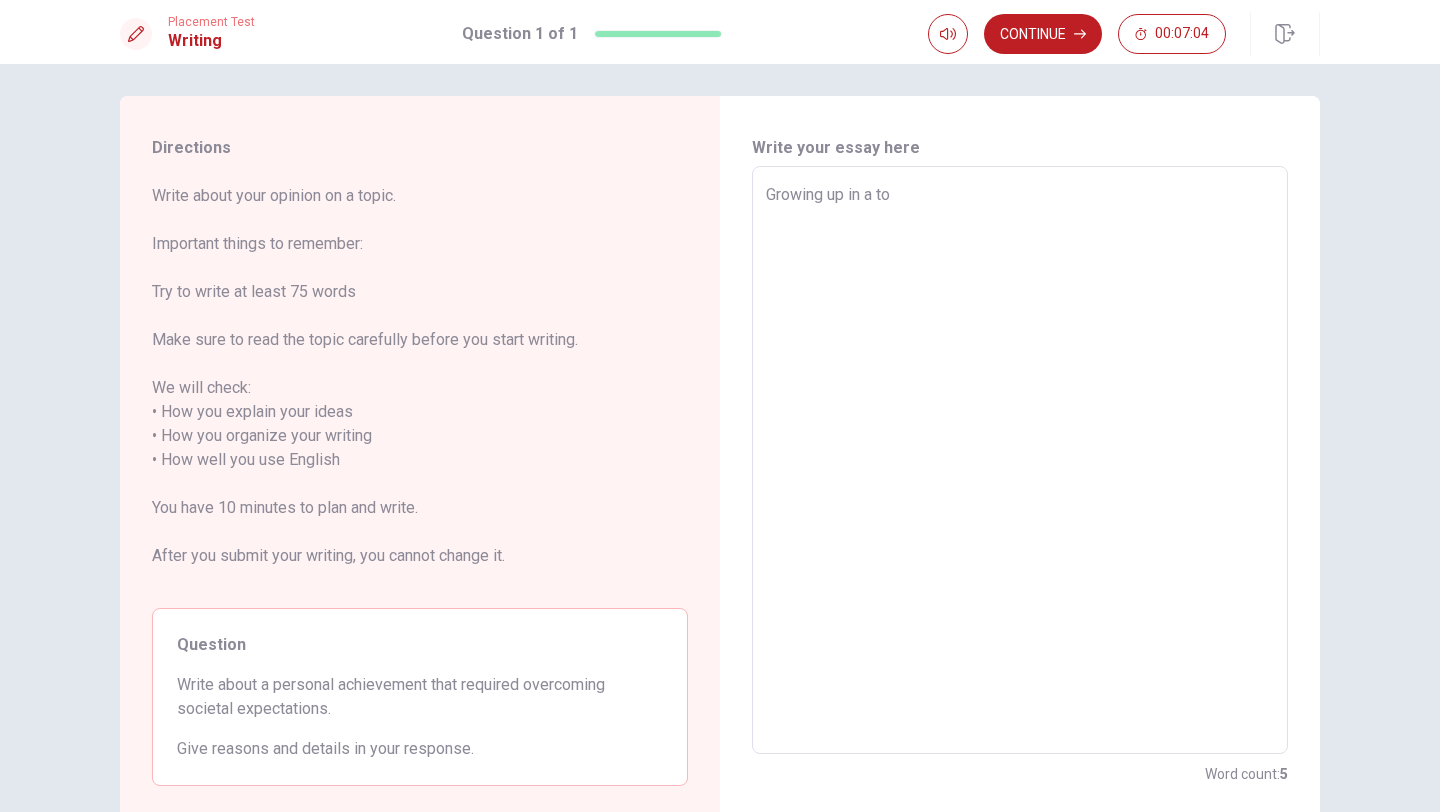 type on "Growing up in a tow" 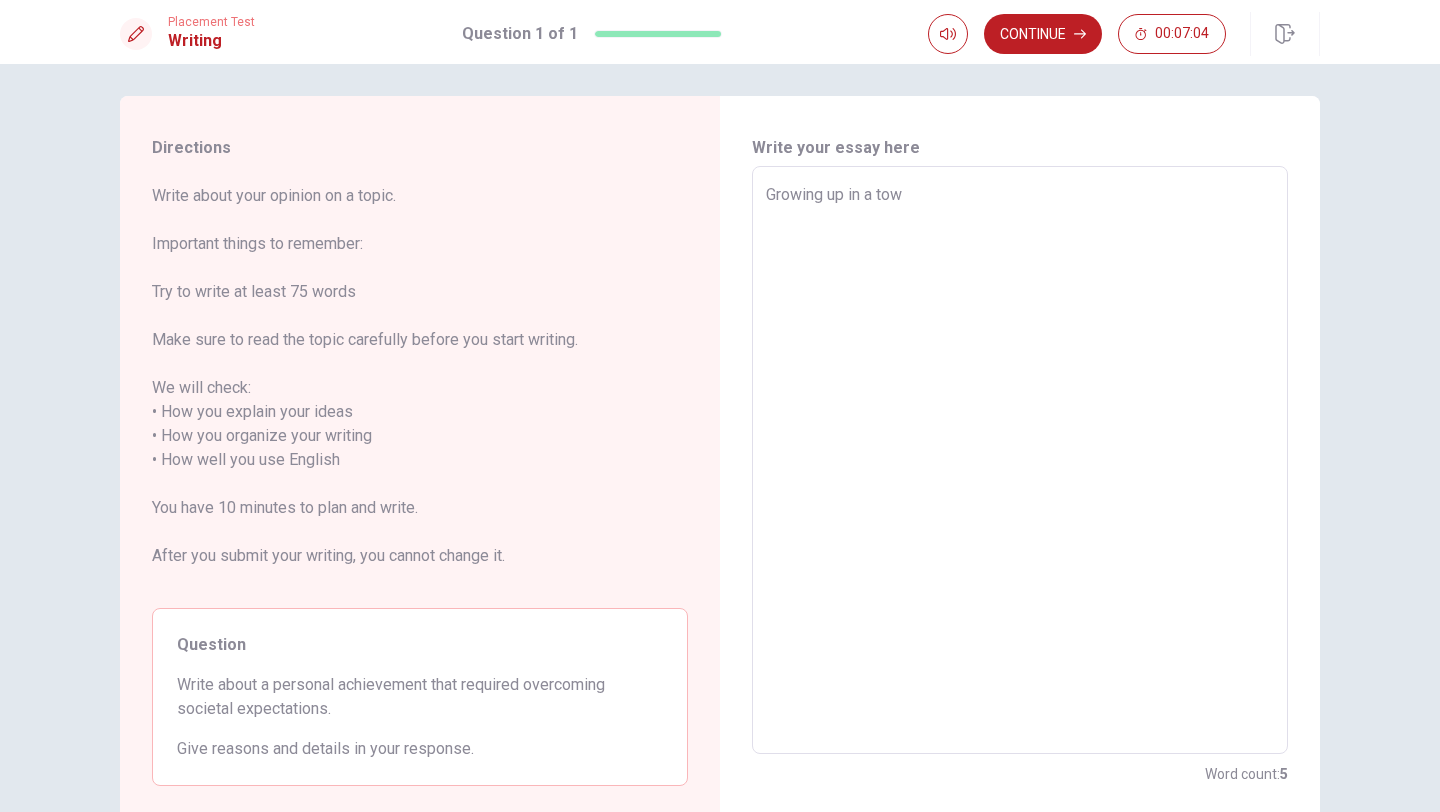 type on "x" 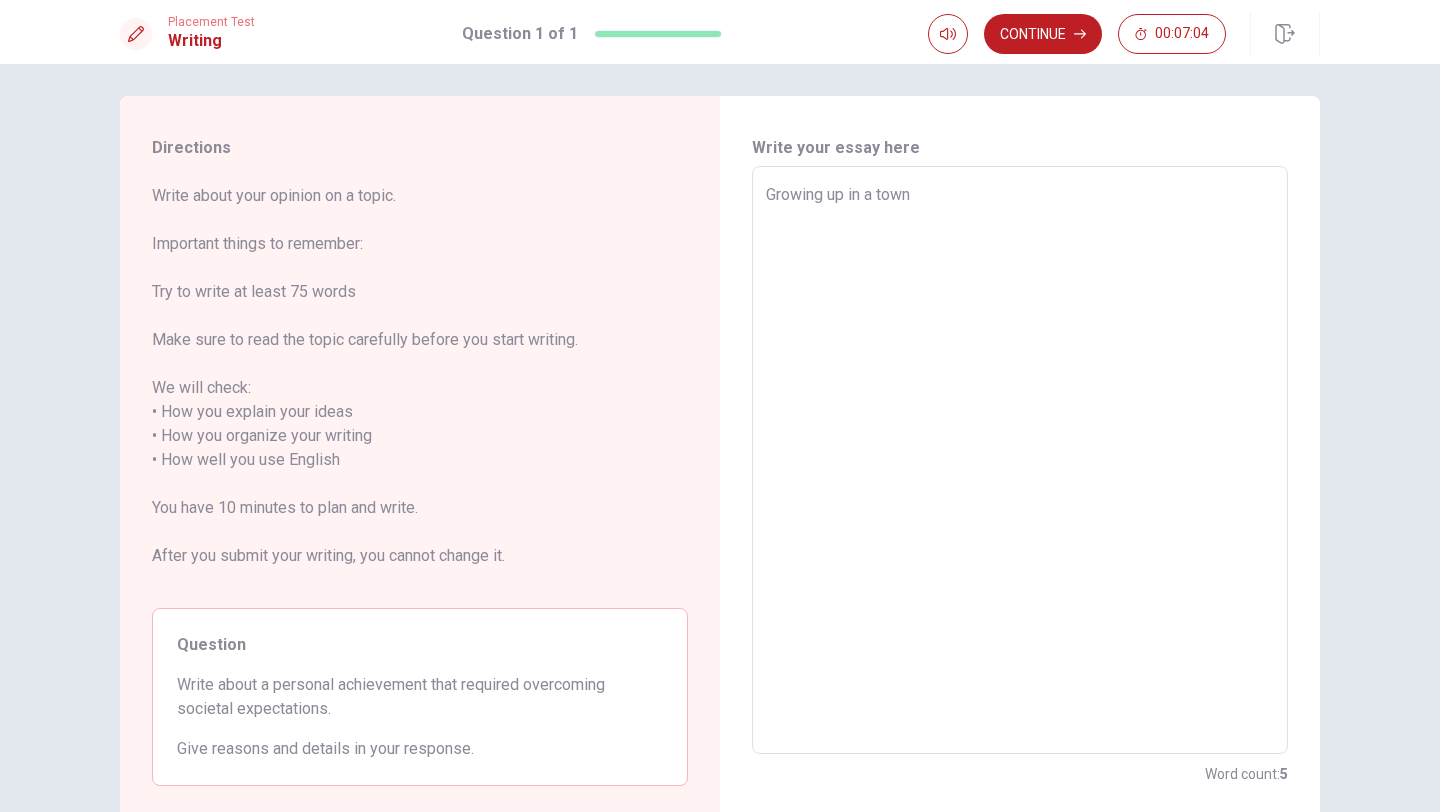 type on "x" 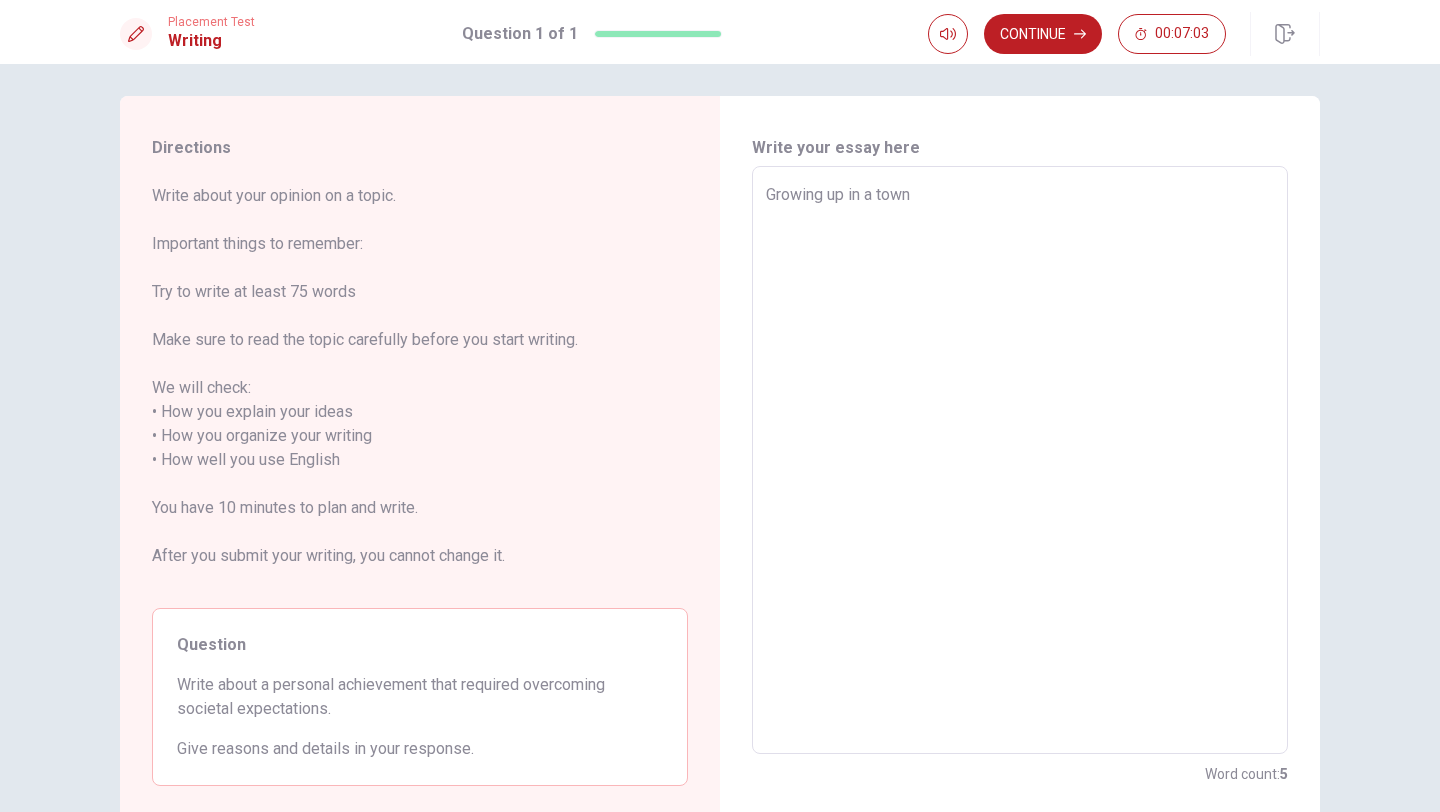 type on "x" 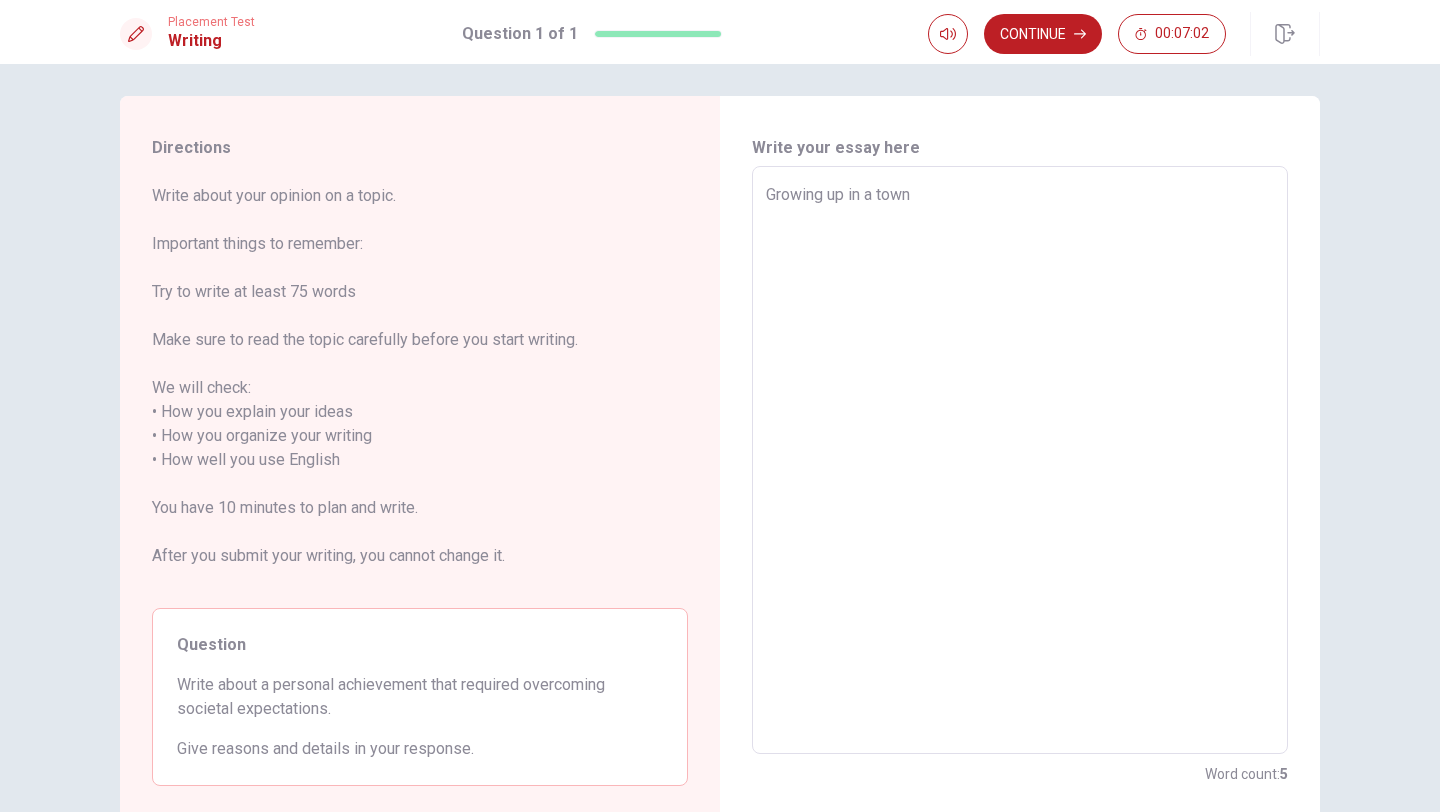 type on "Growing up in a town w" 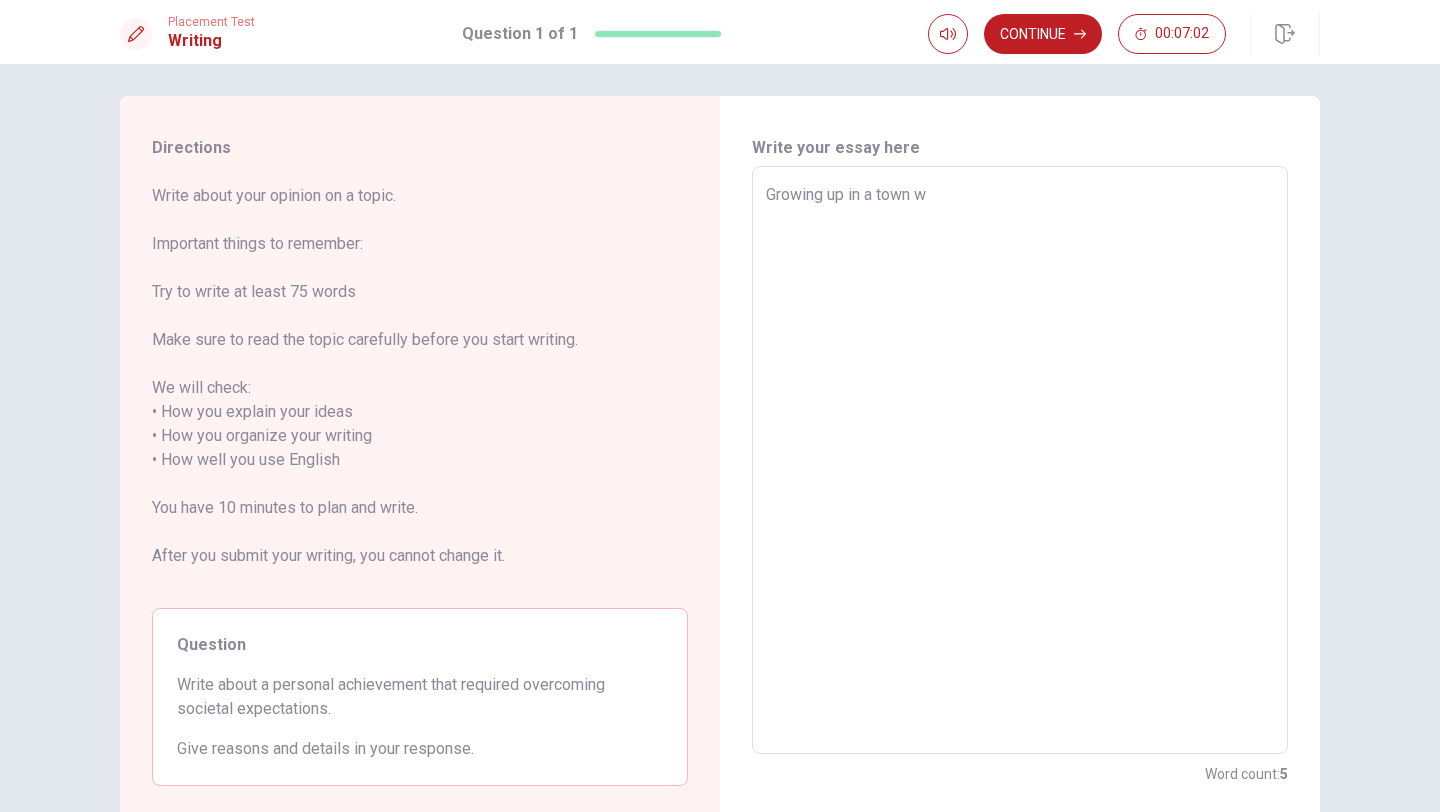 type on "x" 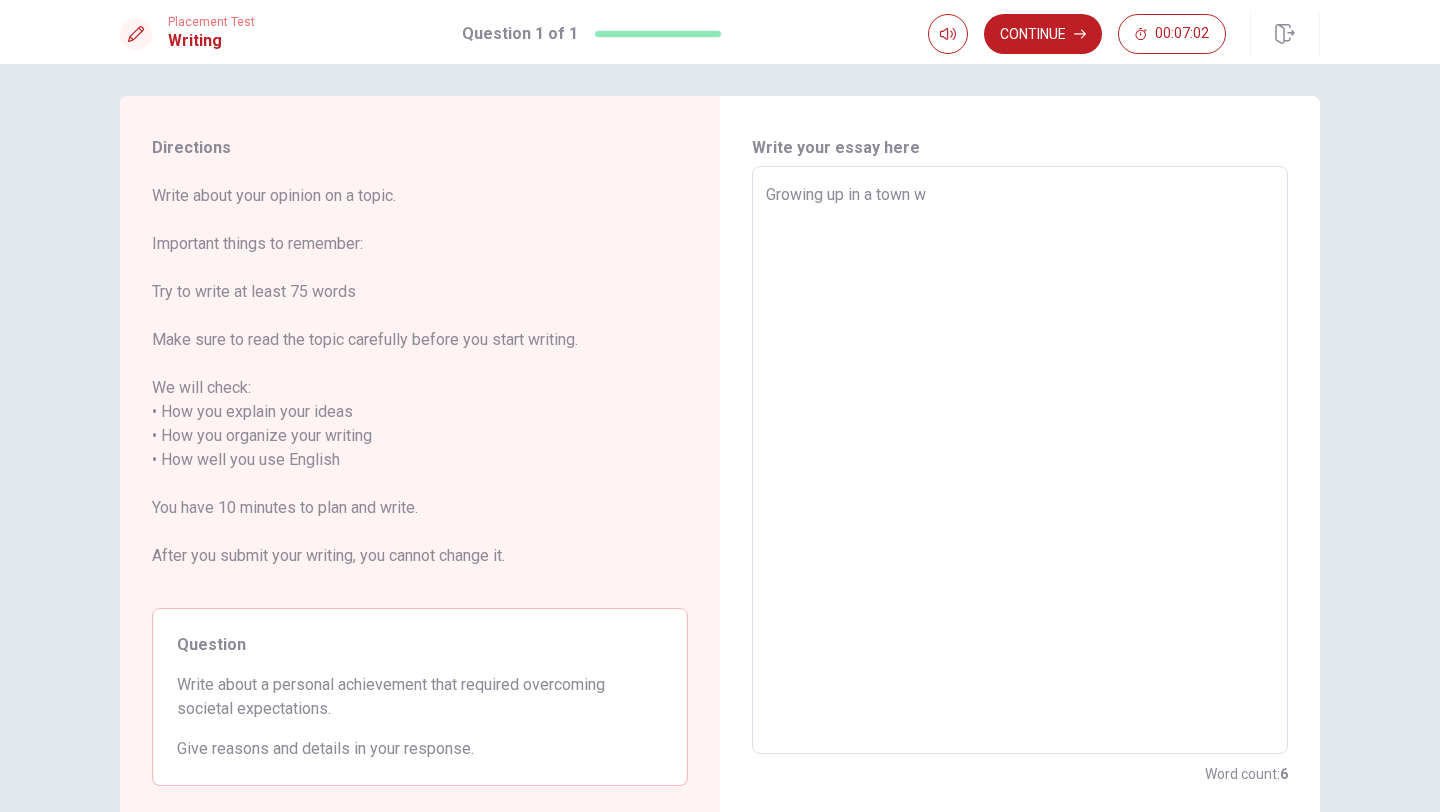 type on "Growing up in a town wh" 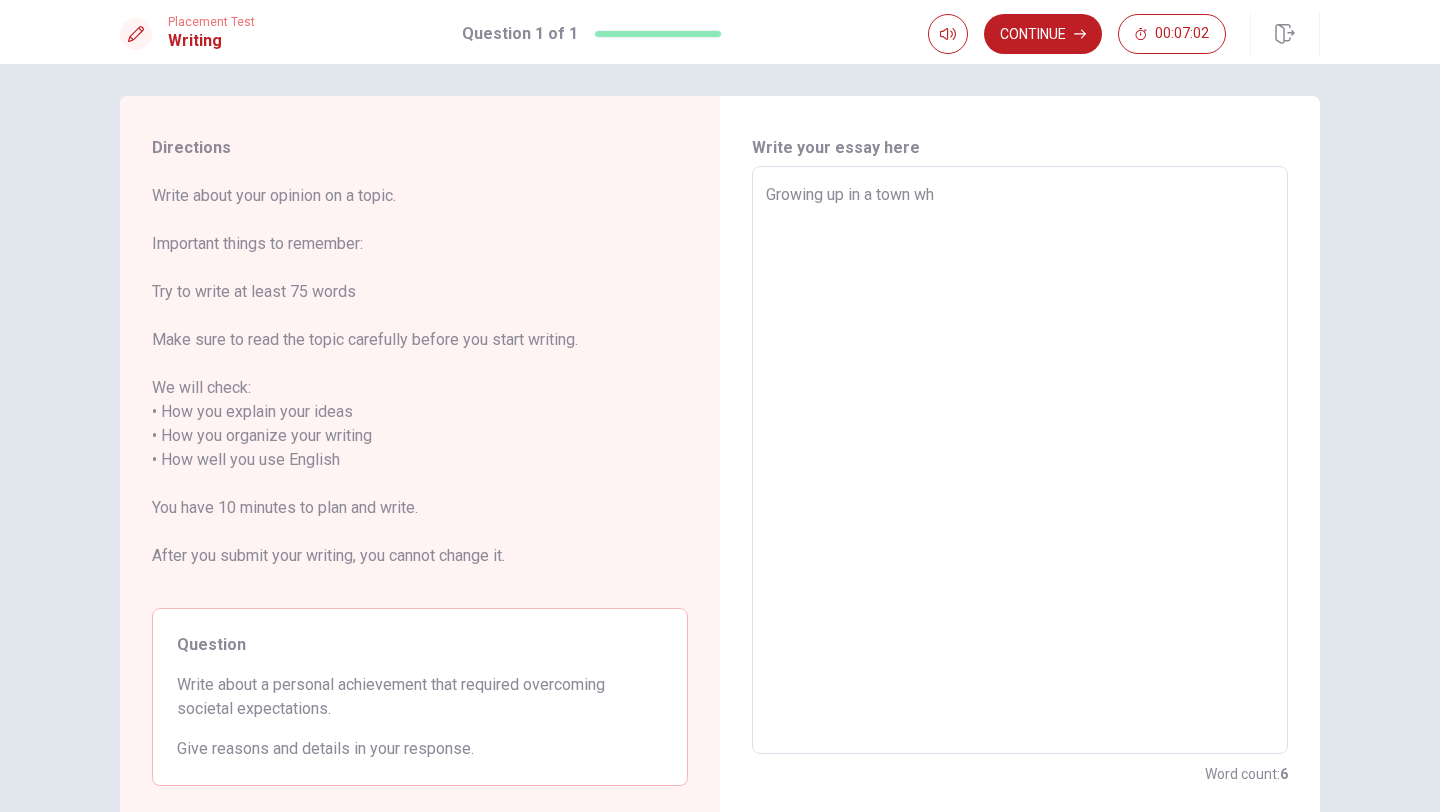 type on "x" 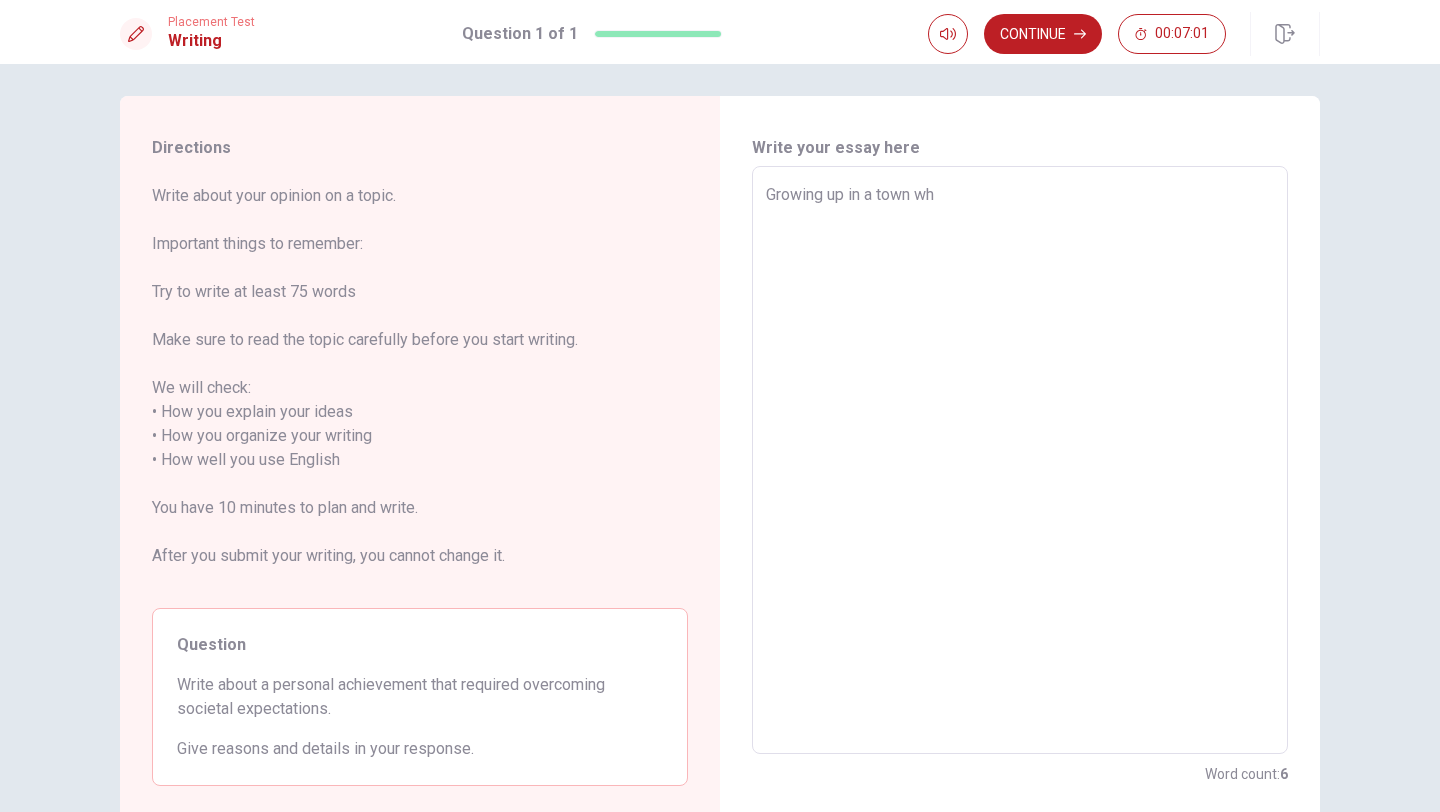 type on "Growing up in a town whe" 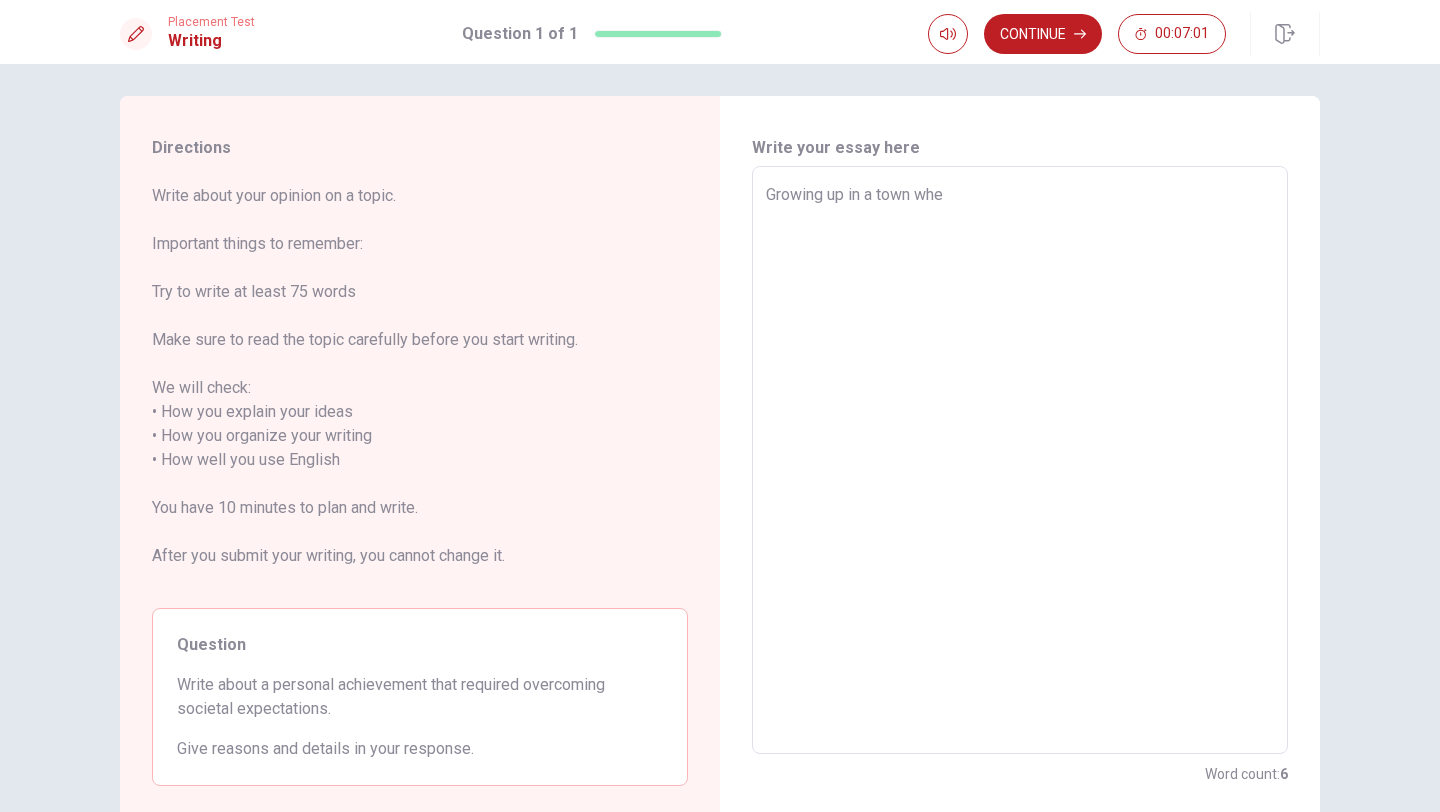 type on "x" 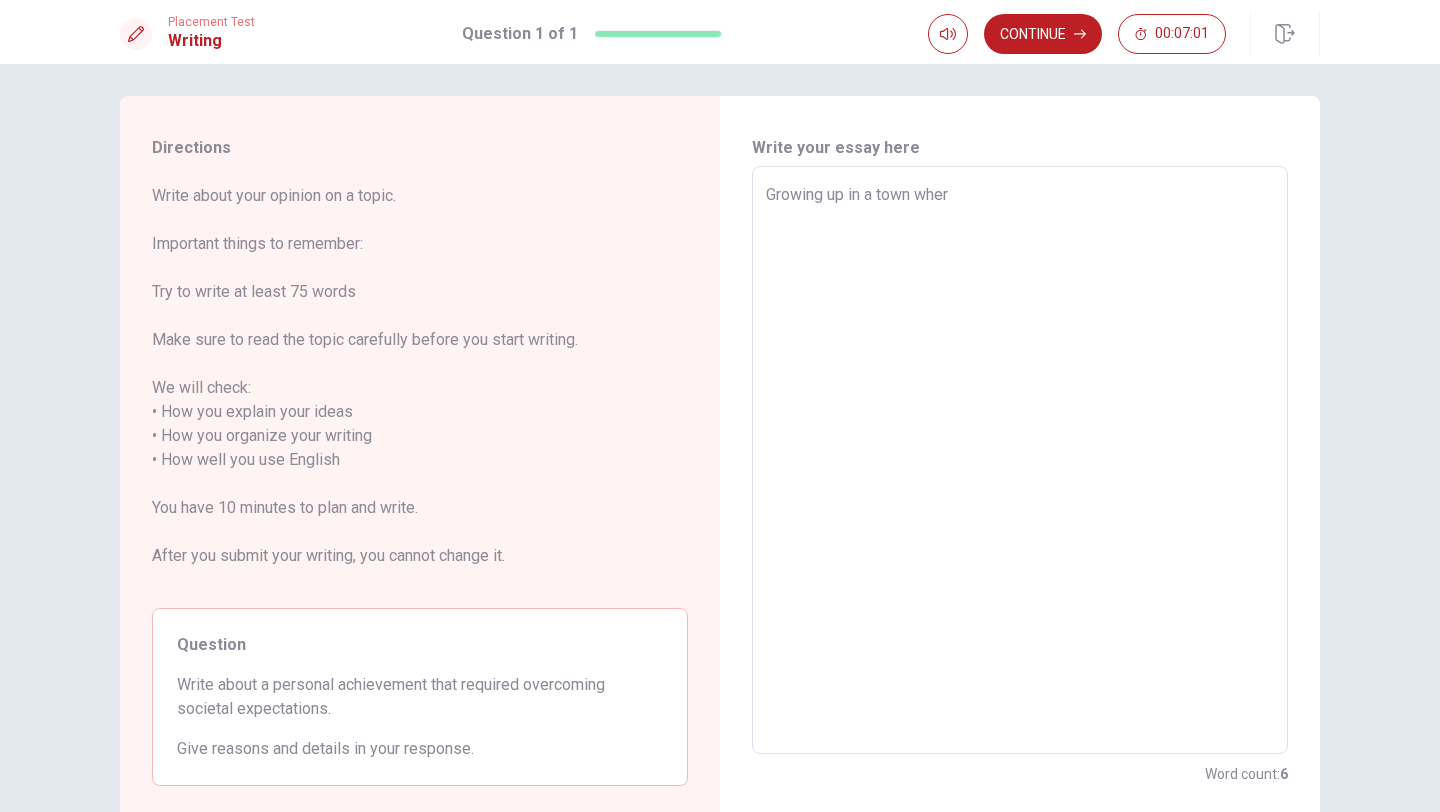 type on "x" 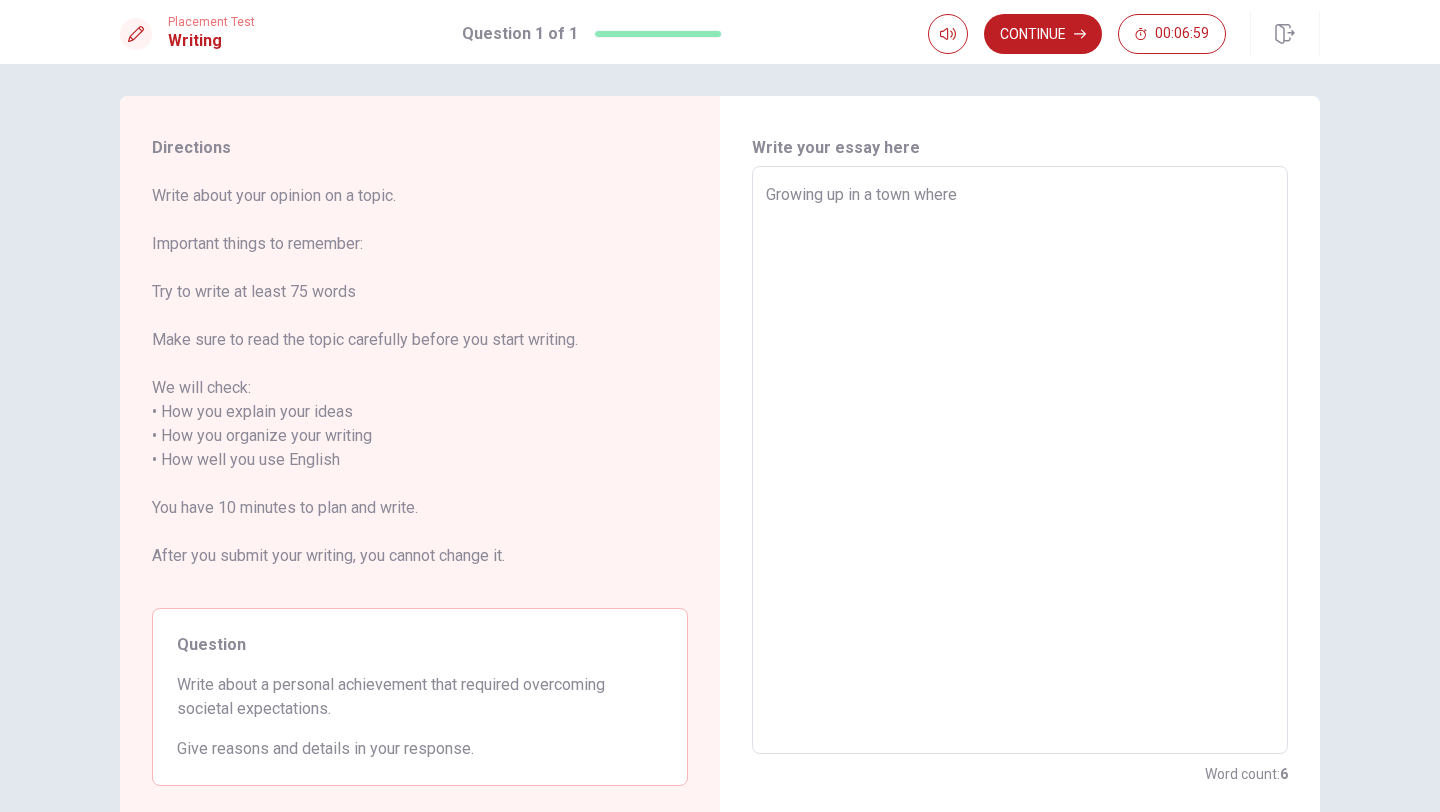 click on "Growing up in a town where" at bounding box center [1020, 460] 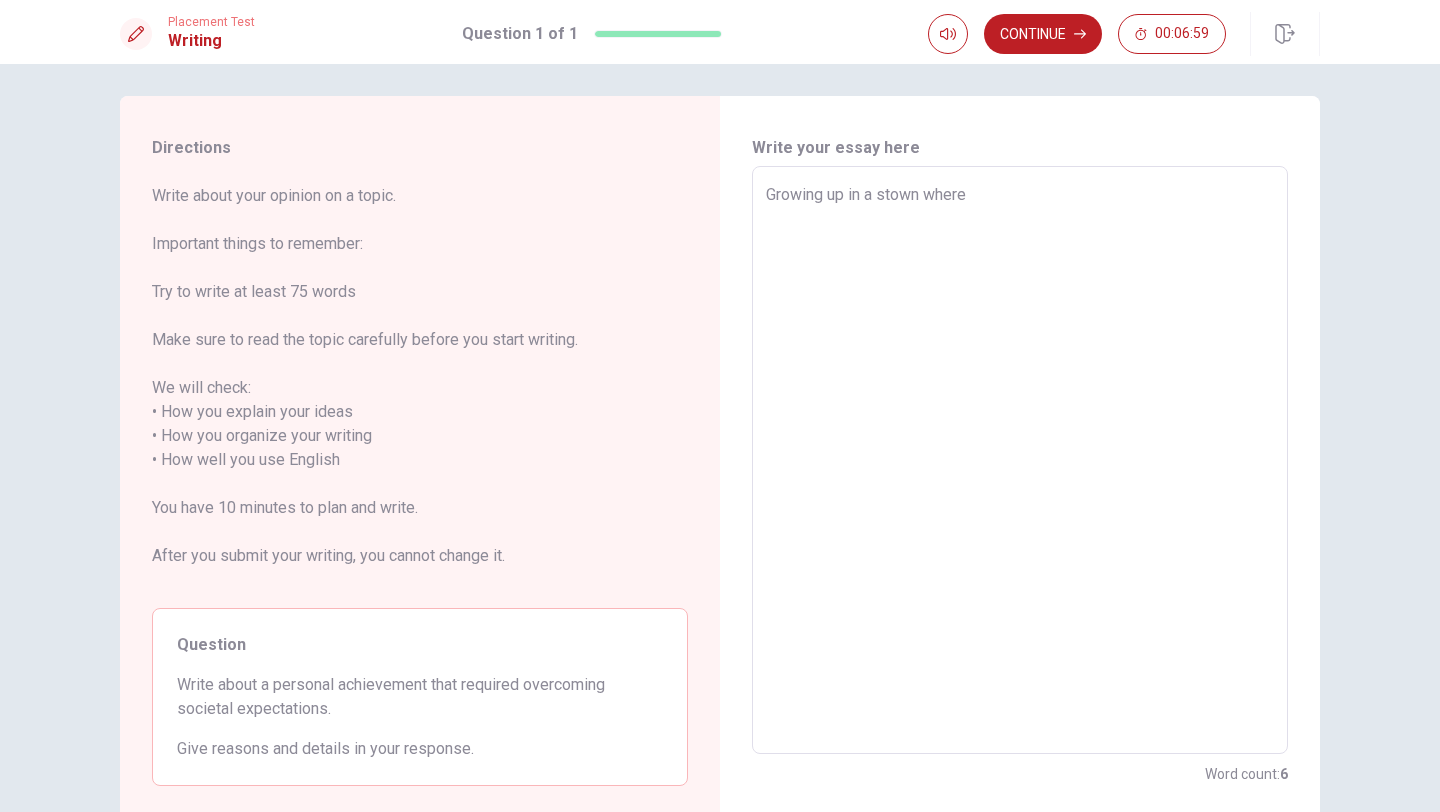 type on "x" 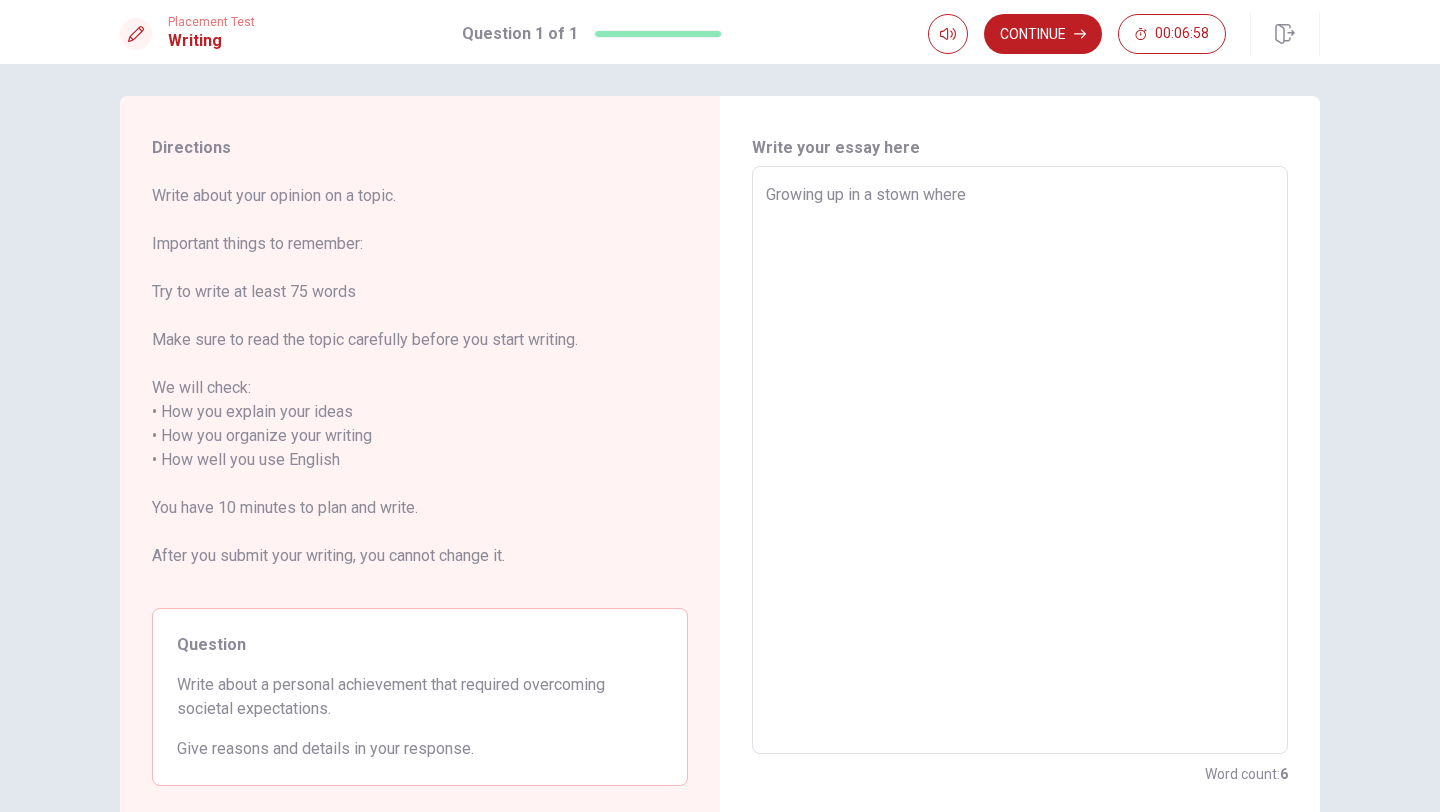 type on "Growing up in a satown where" 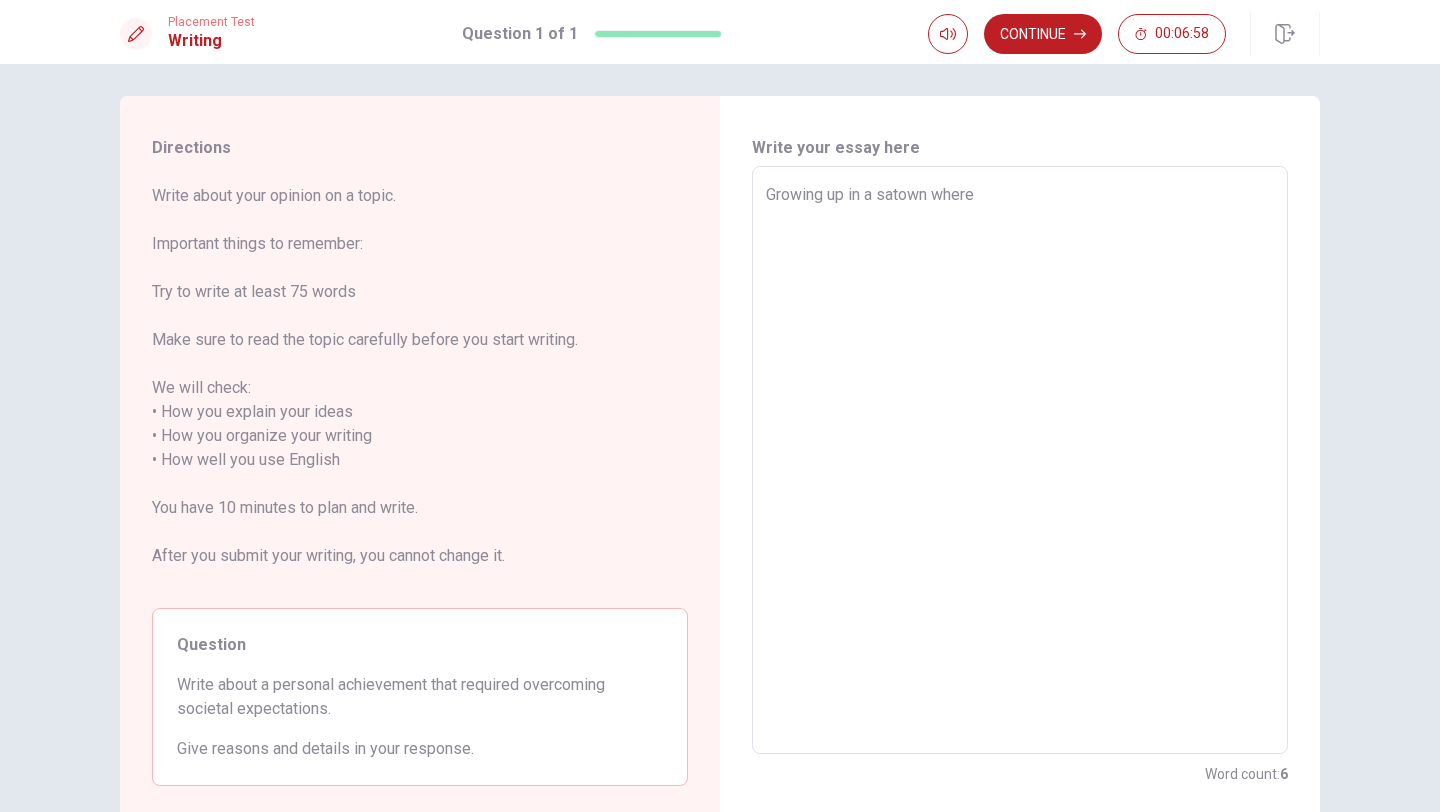 type on "x" 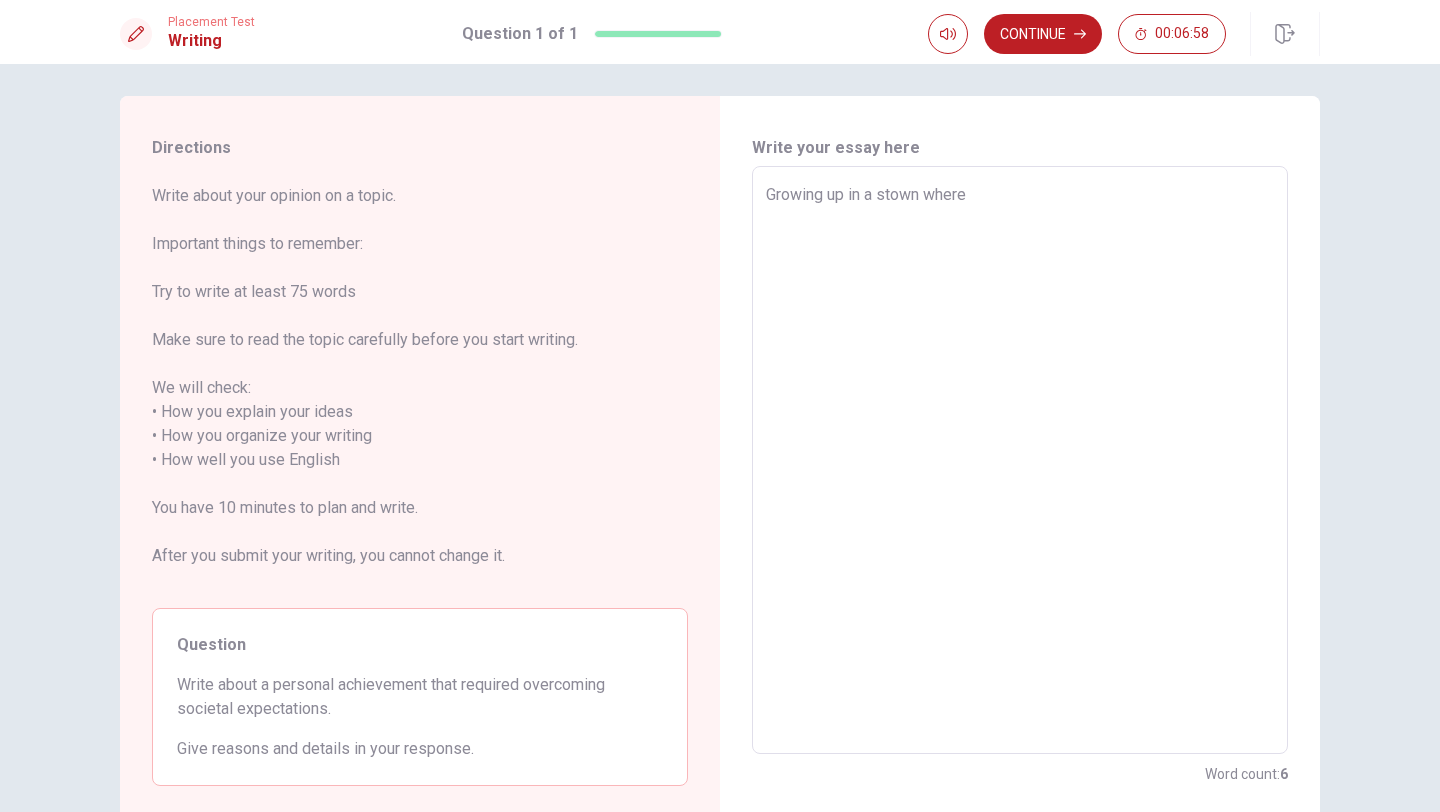 type on "x" 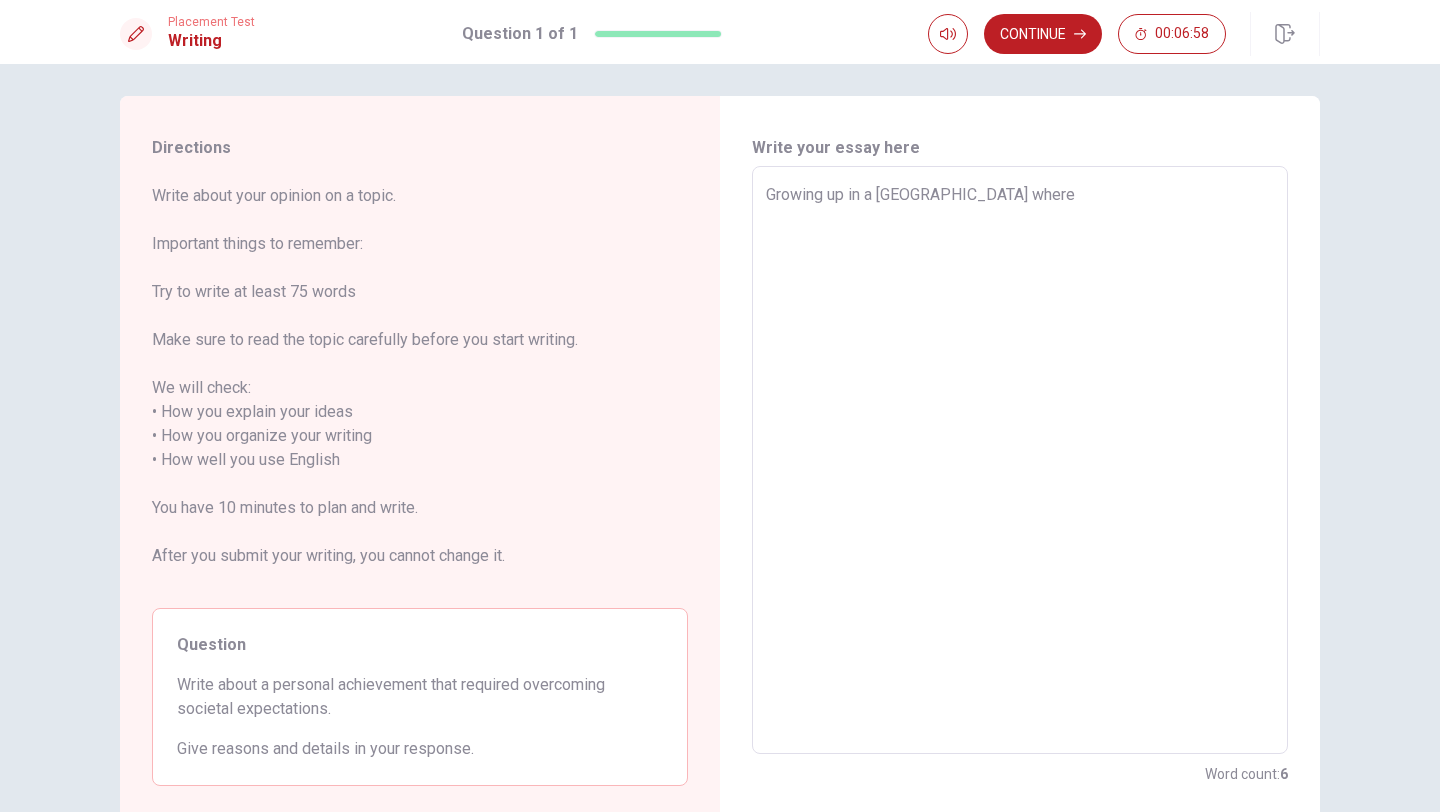type on "x" 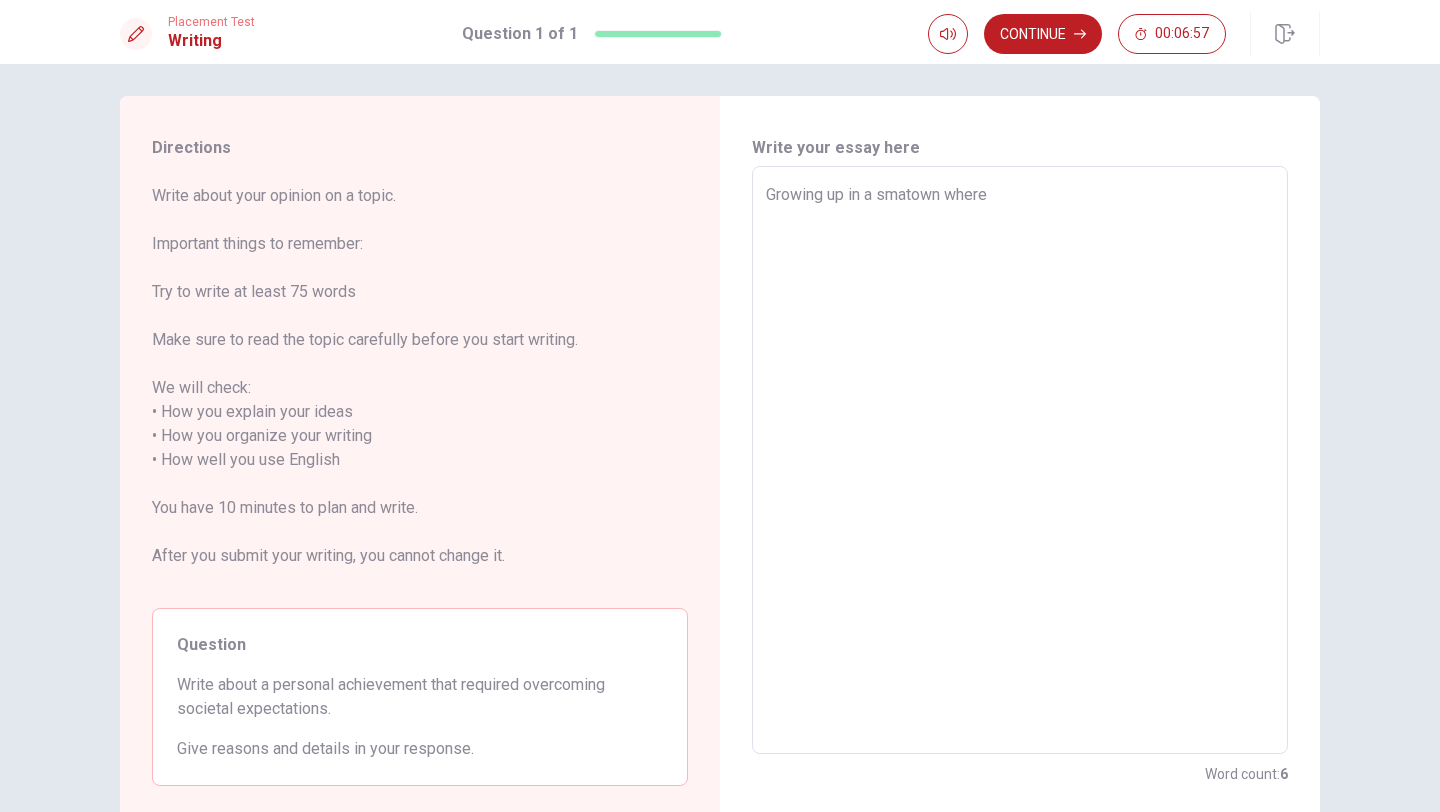 type on "Growing up in a [GEOGRAPHIC_DATA] where" 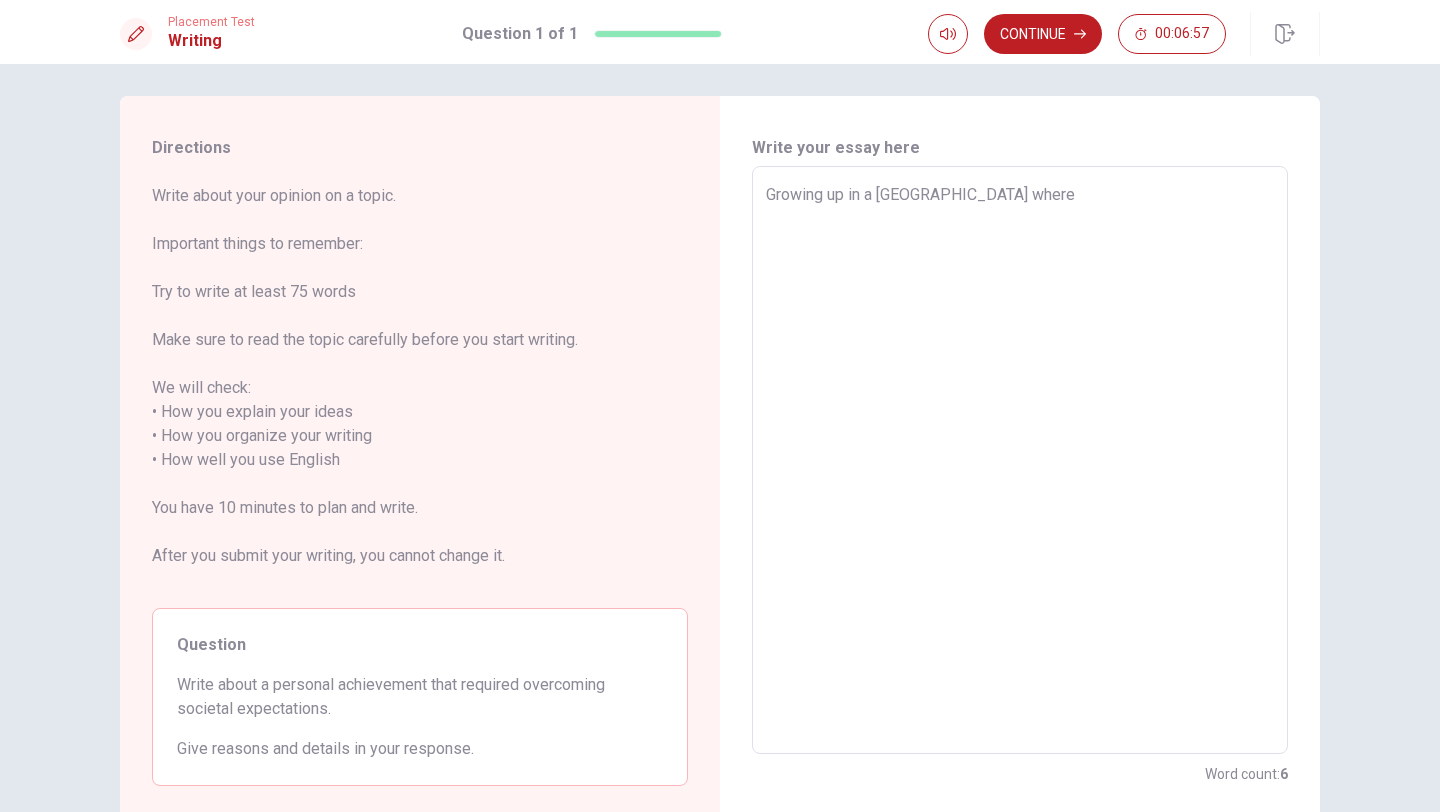 type on "x" 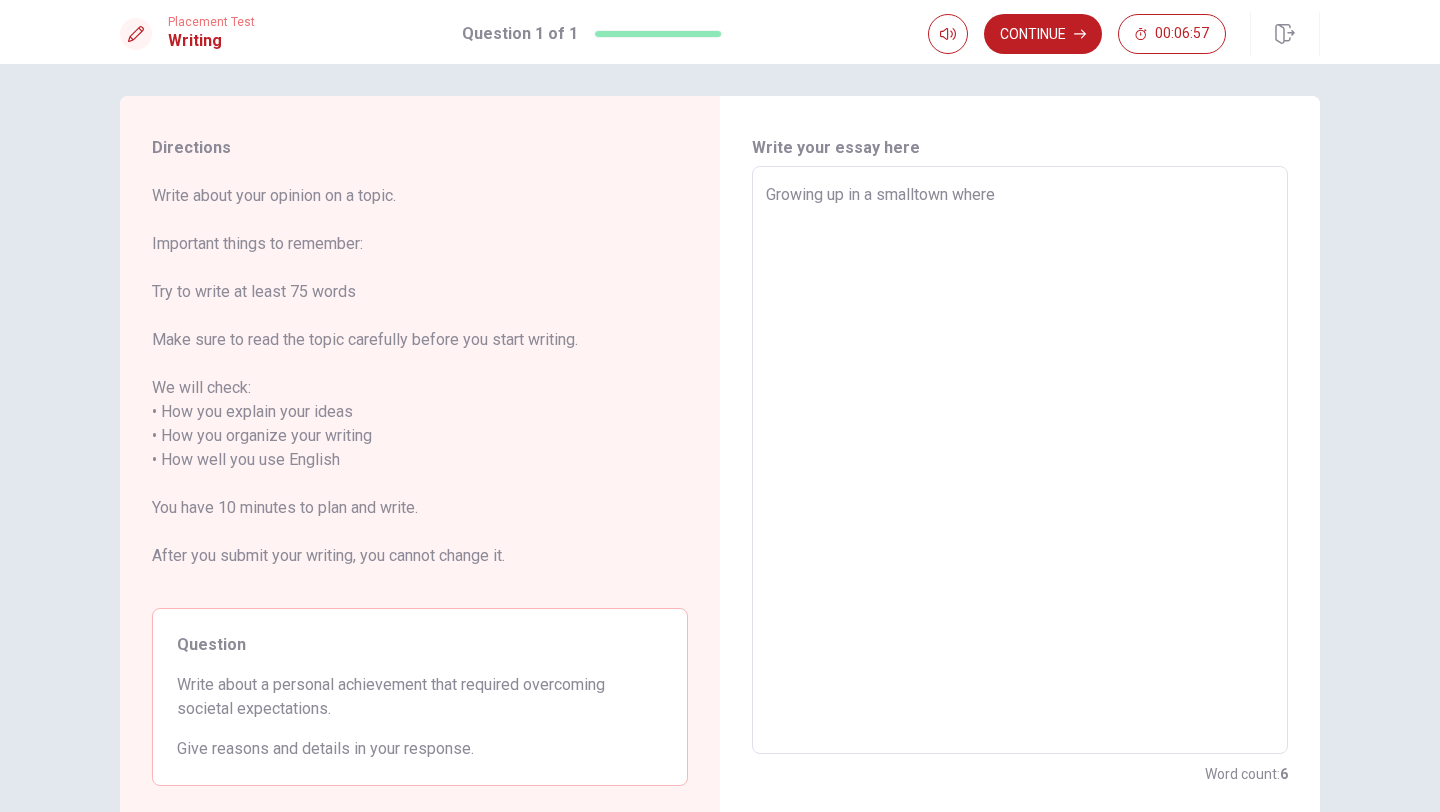 type on "x" 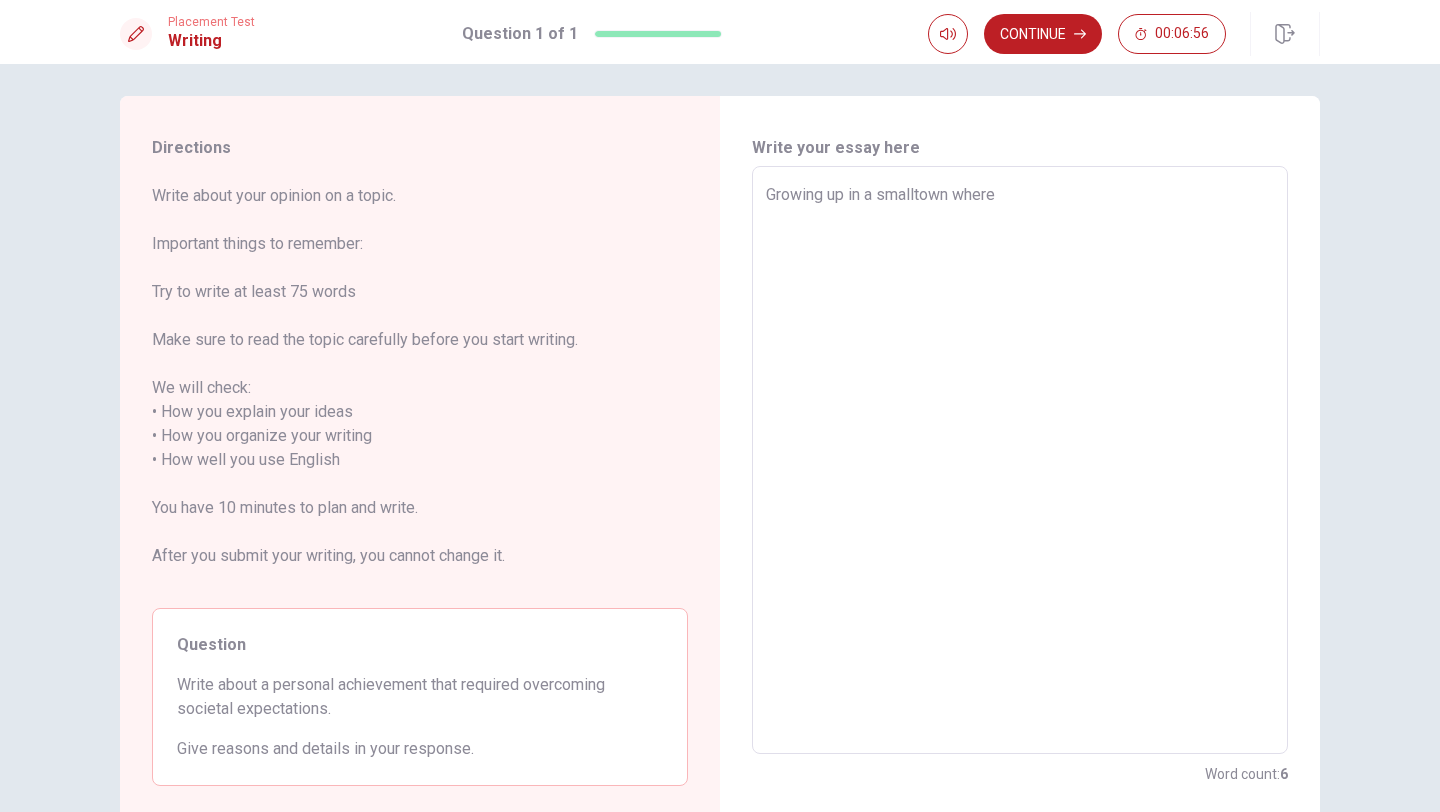 type on "Growing up in a small town where" 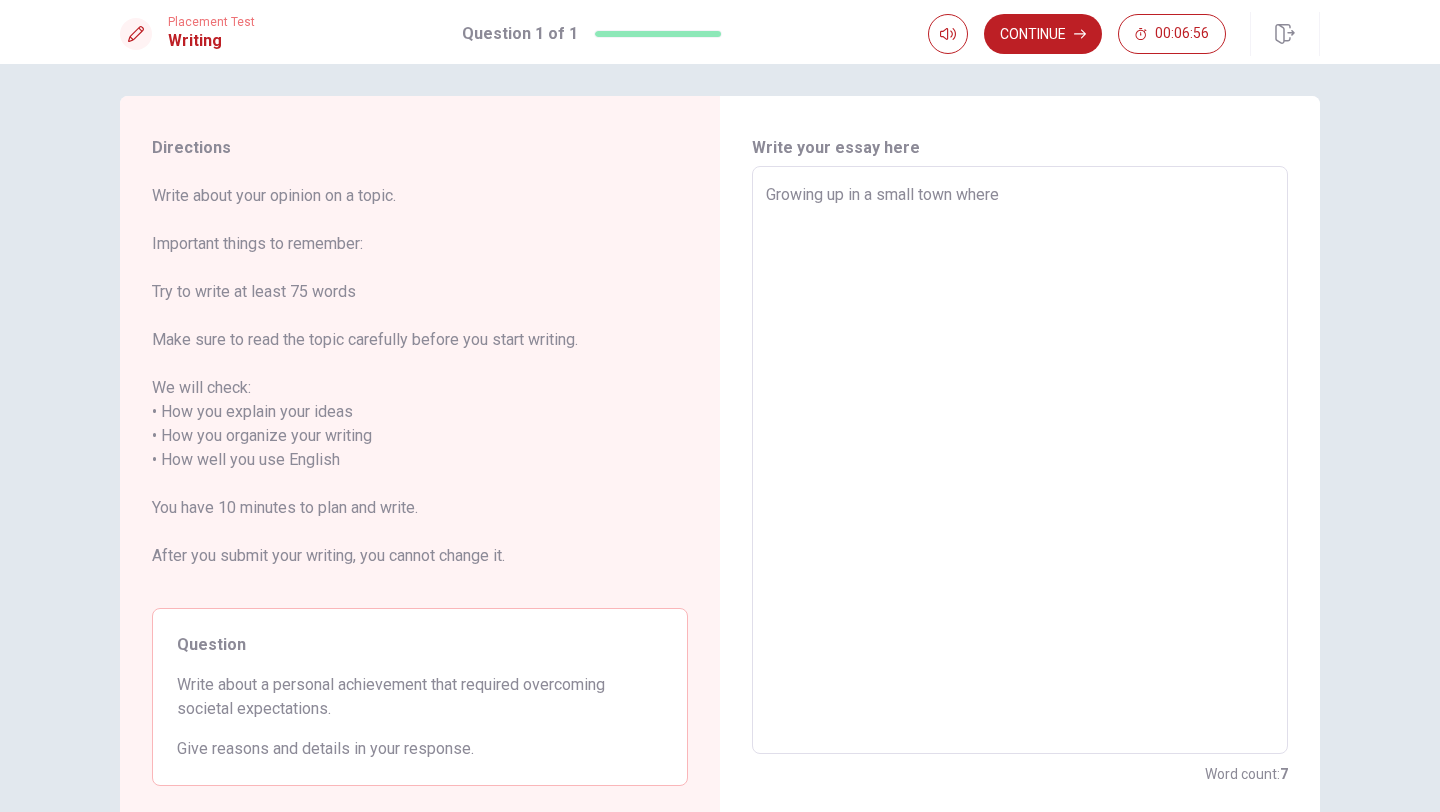 type on "x" 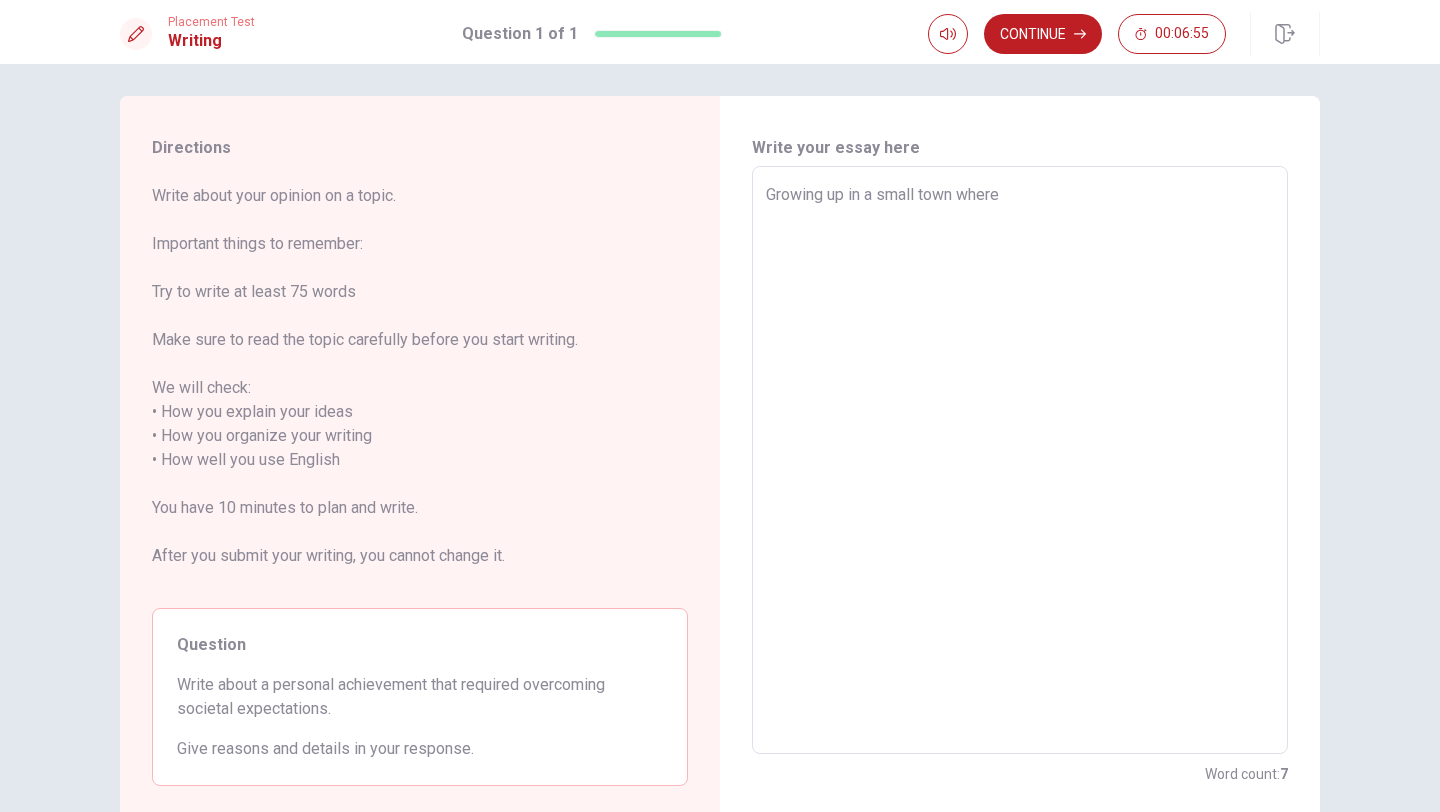 type on "Growing up in a small town where" 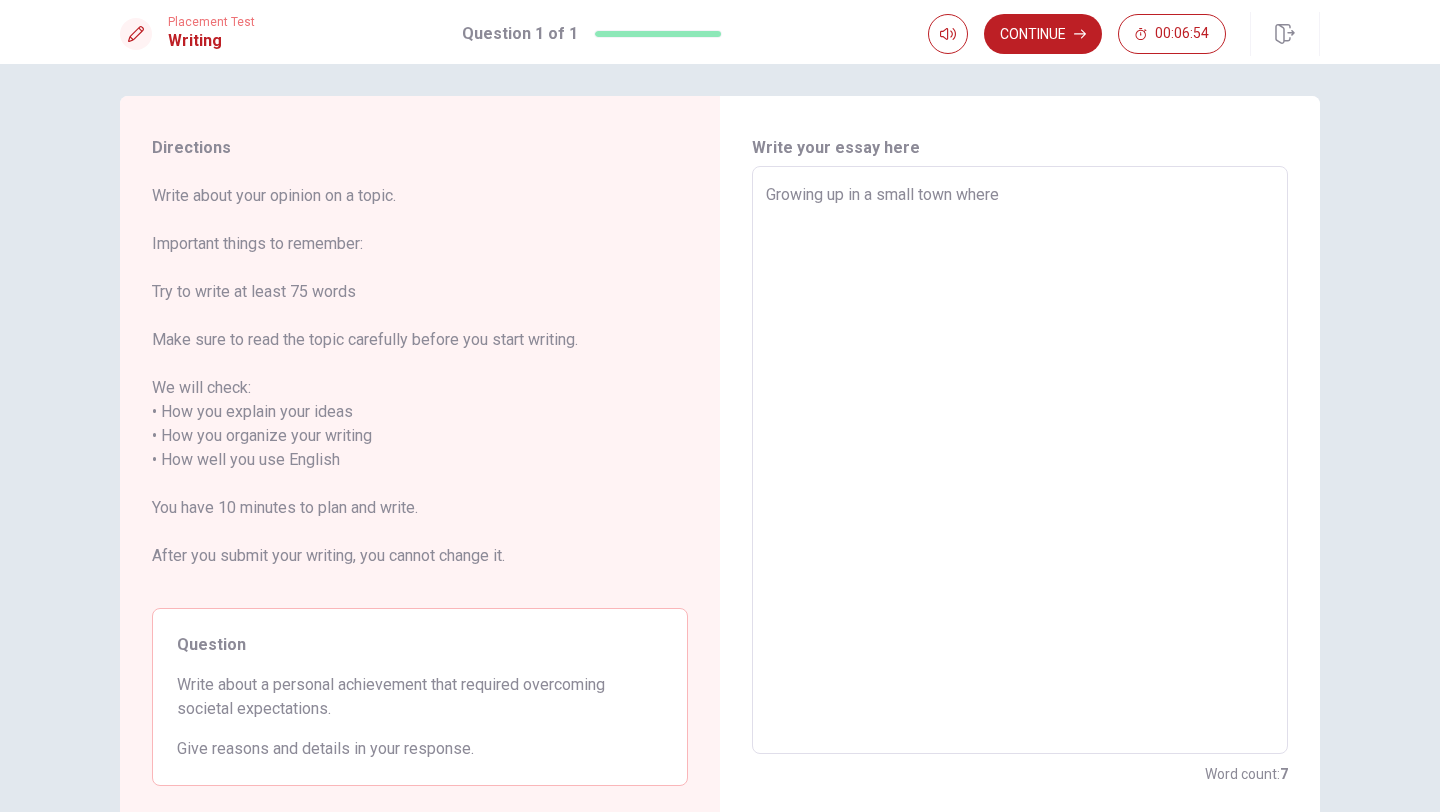 type on "Growing up in a small town where w" 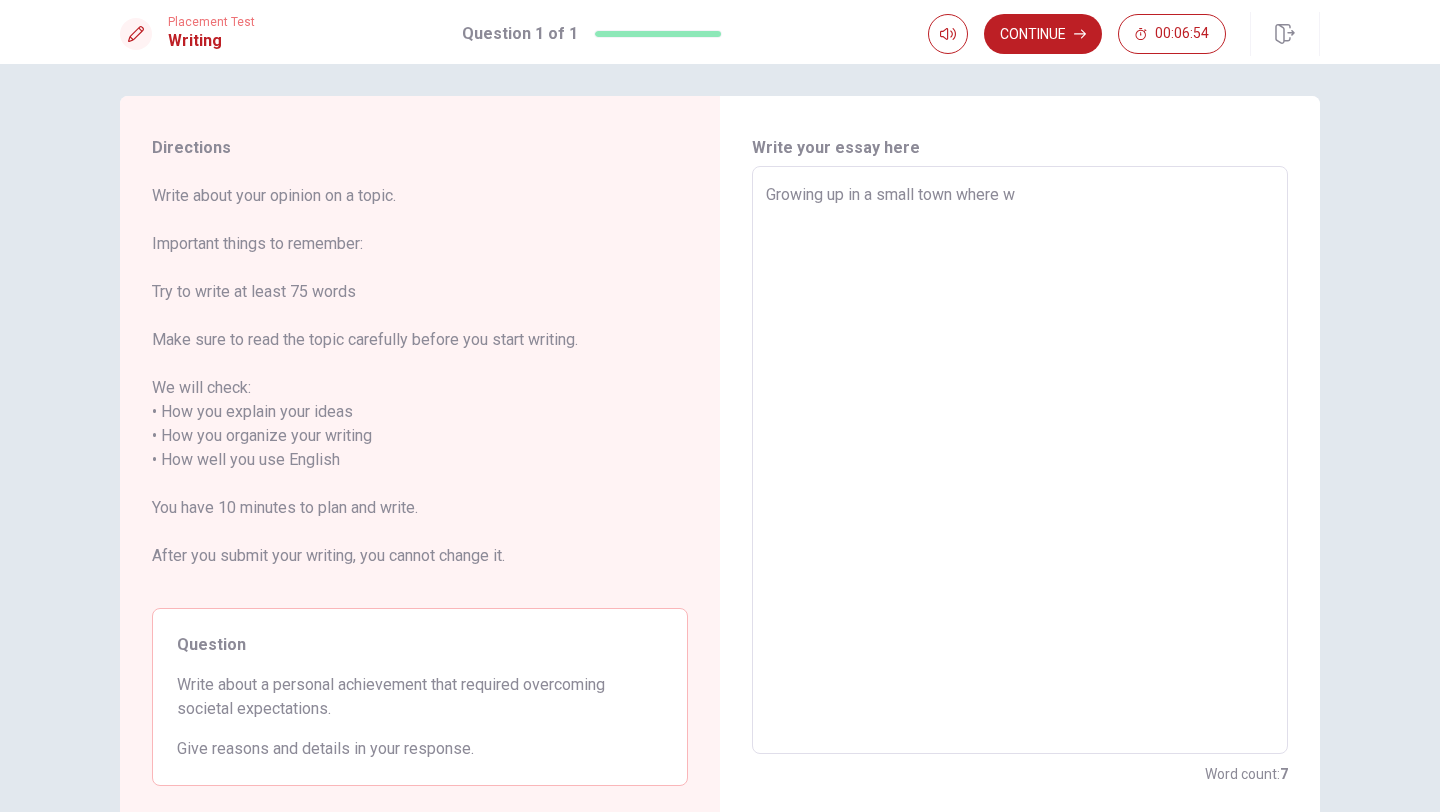 type on "x" 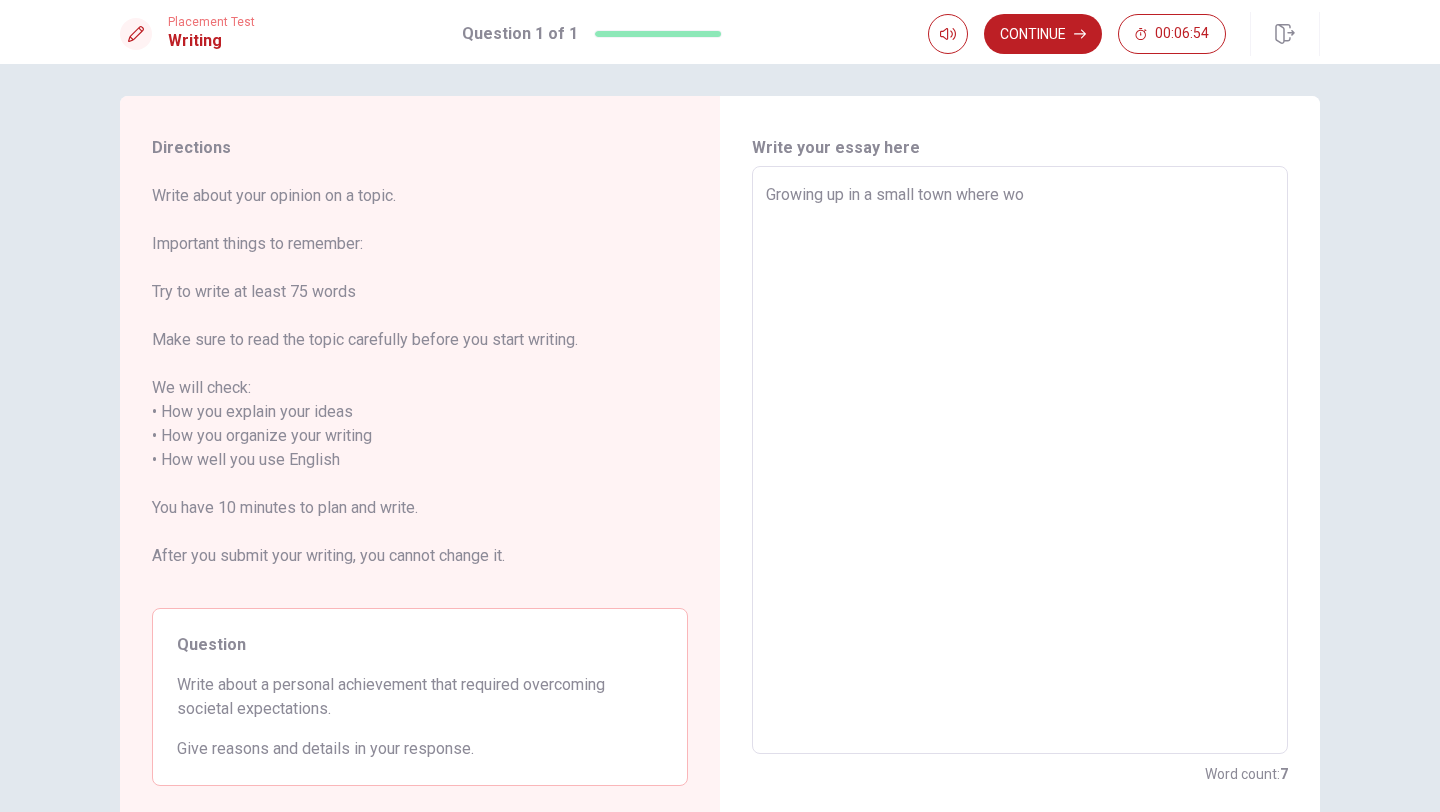 type on "x" 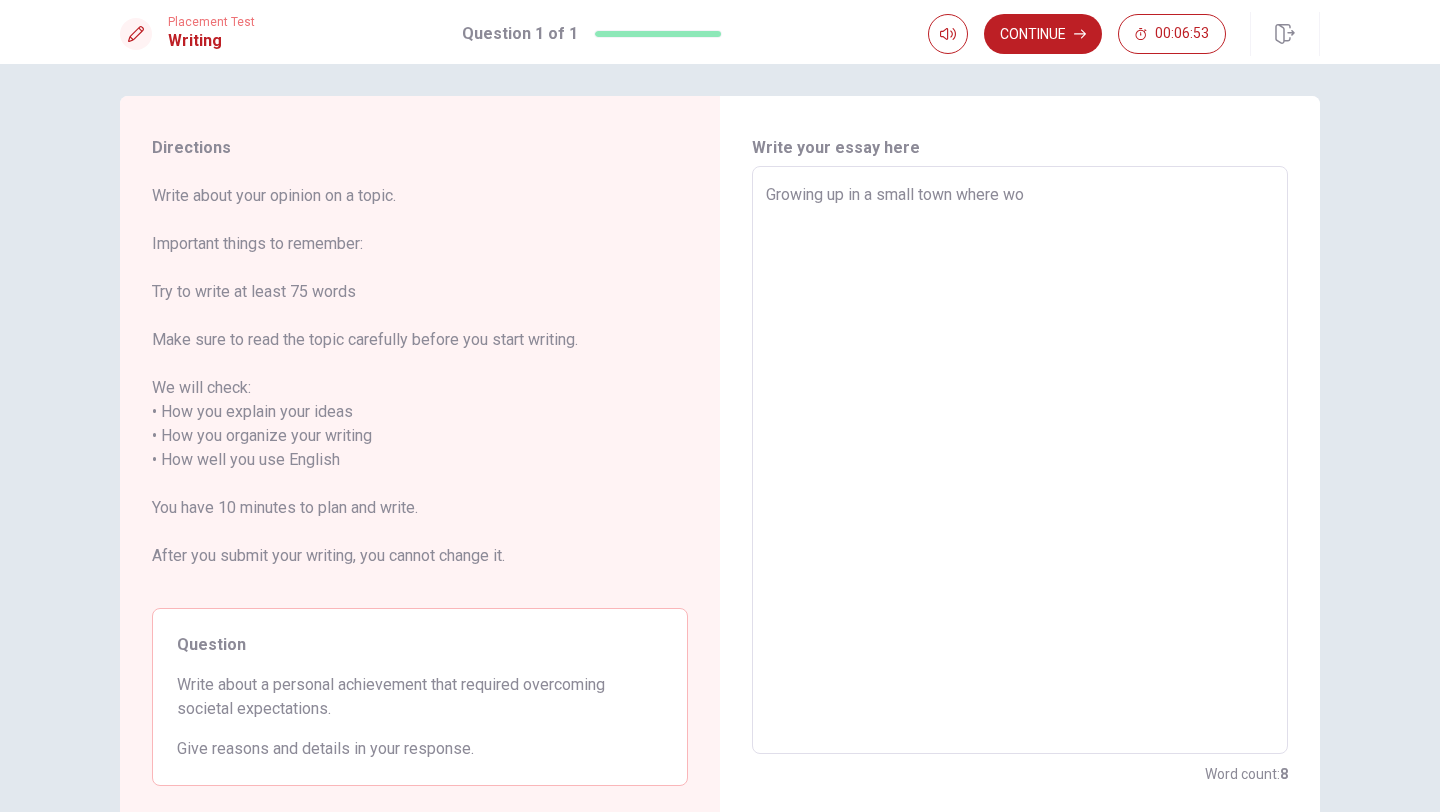type on "Growing up in a small town where wom" 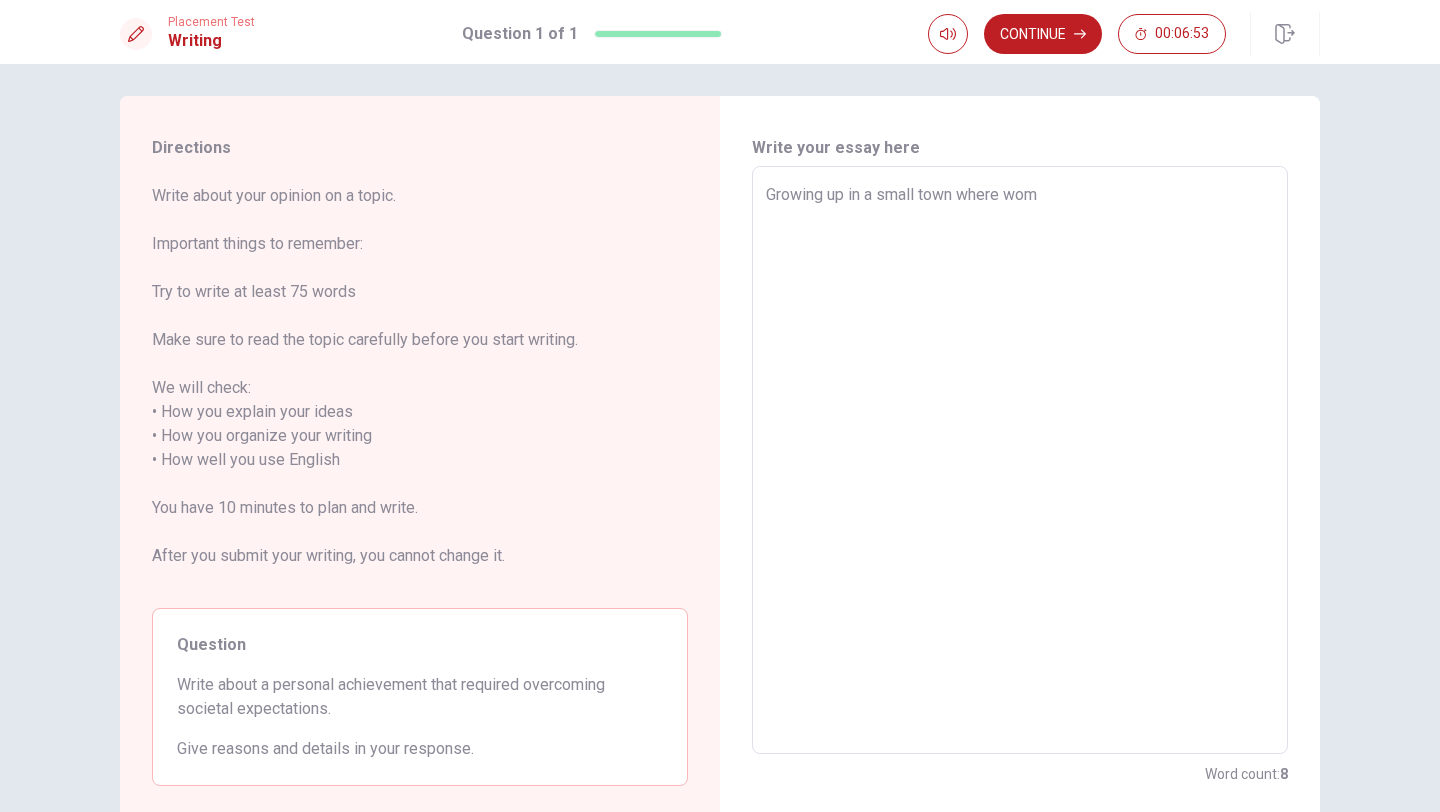 type on "x" 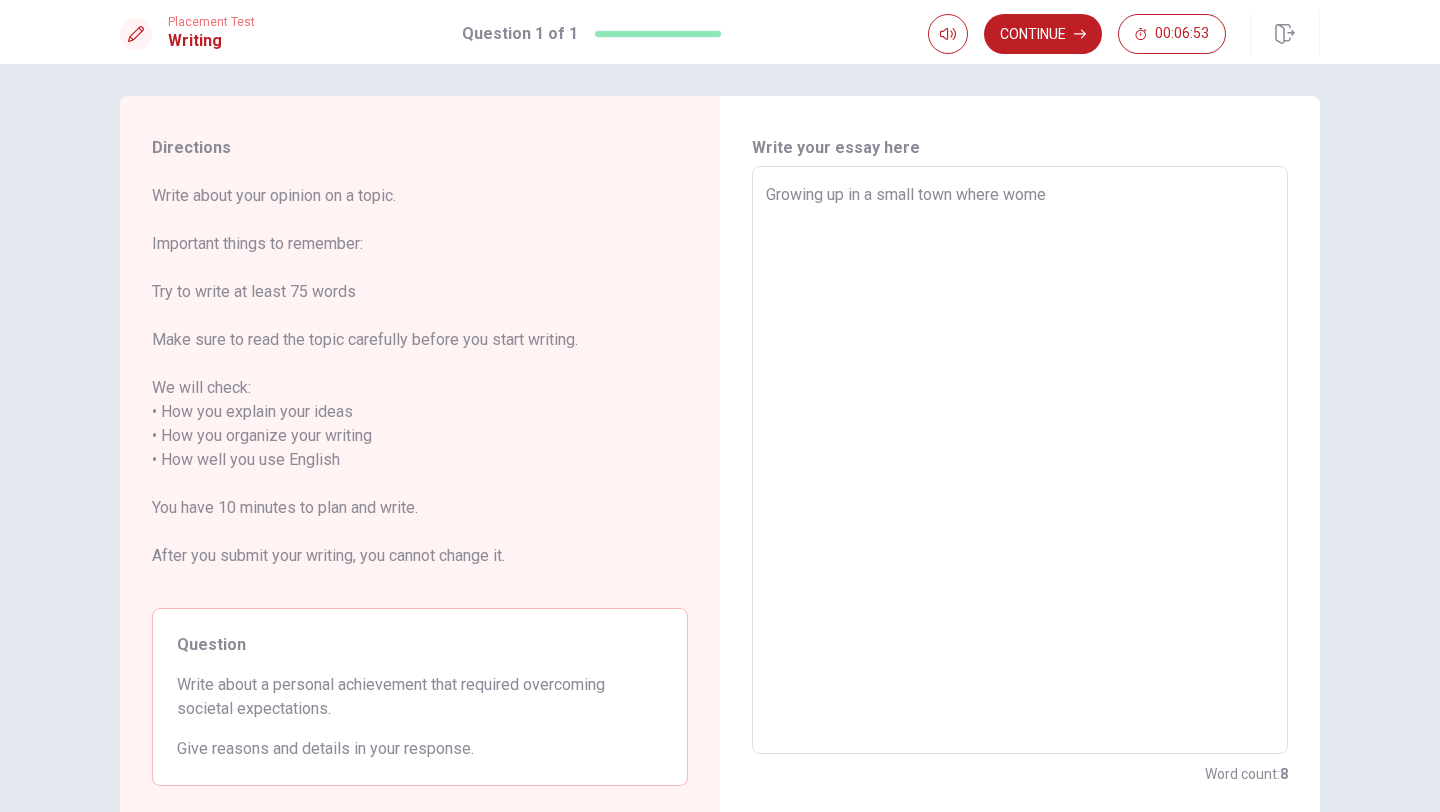 type on "x" 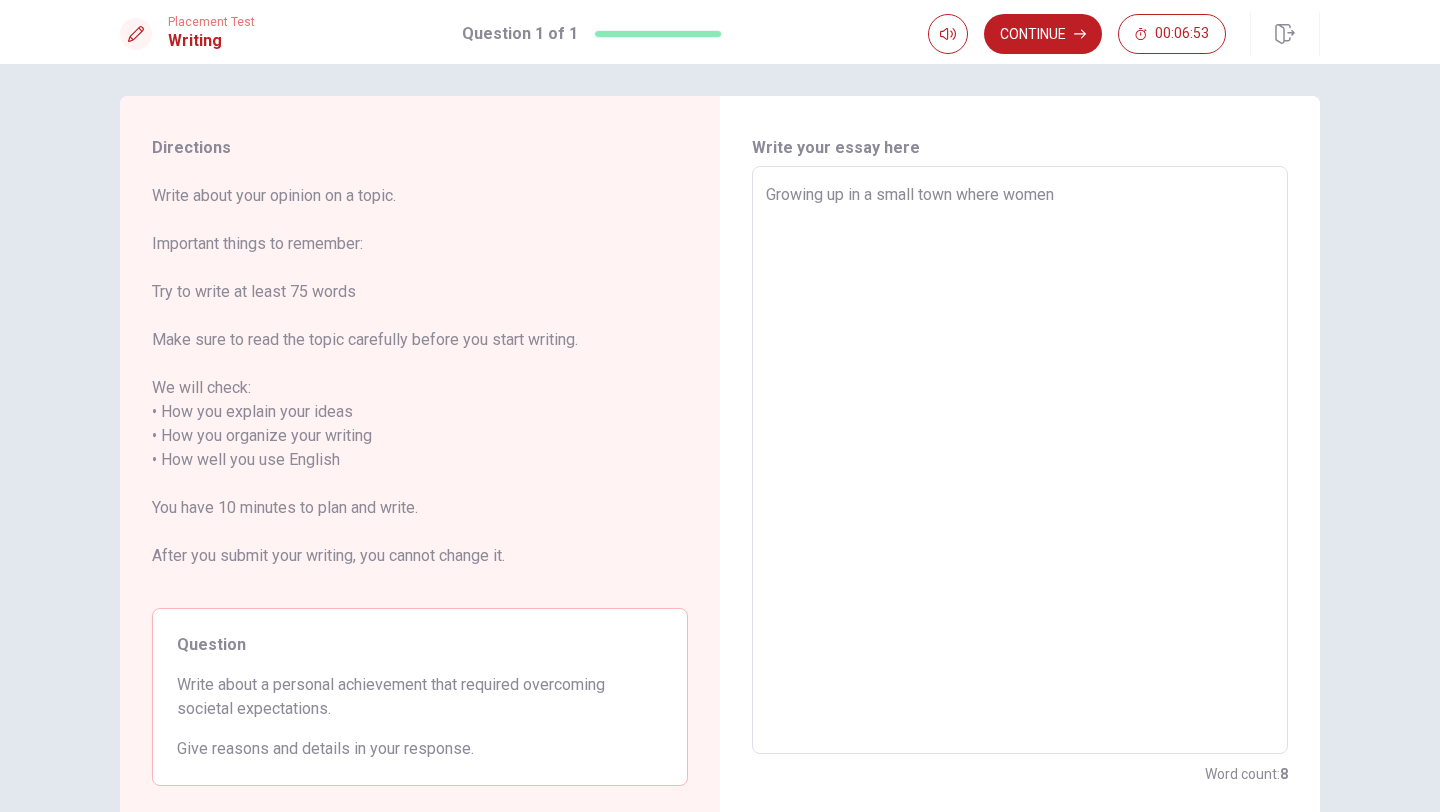 type on "x" 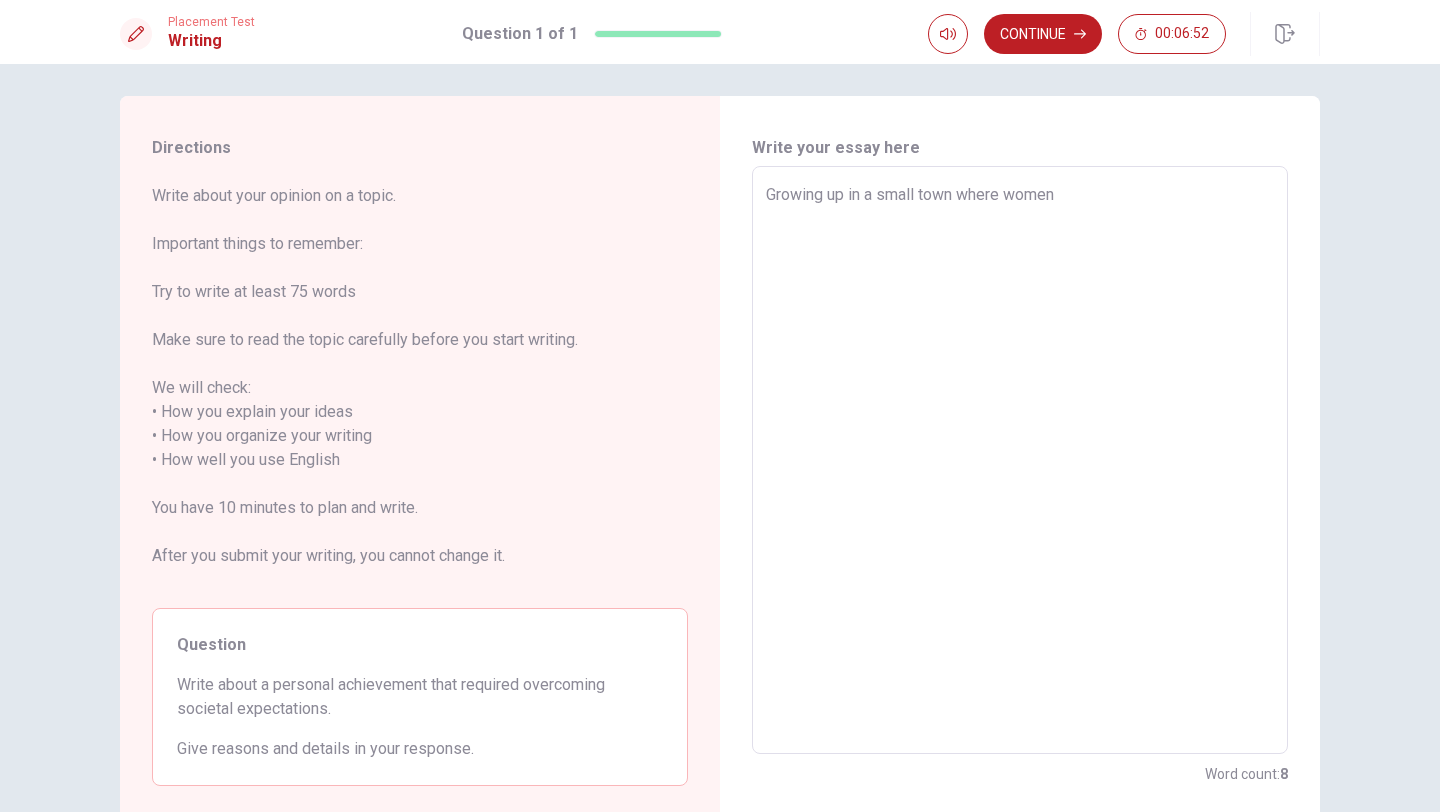 type on "Growing up in a small town where women w" 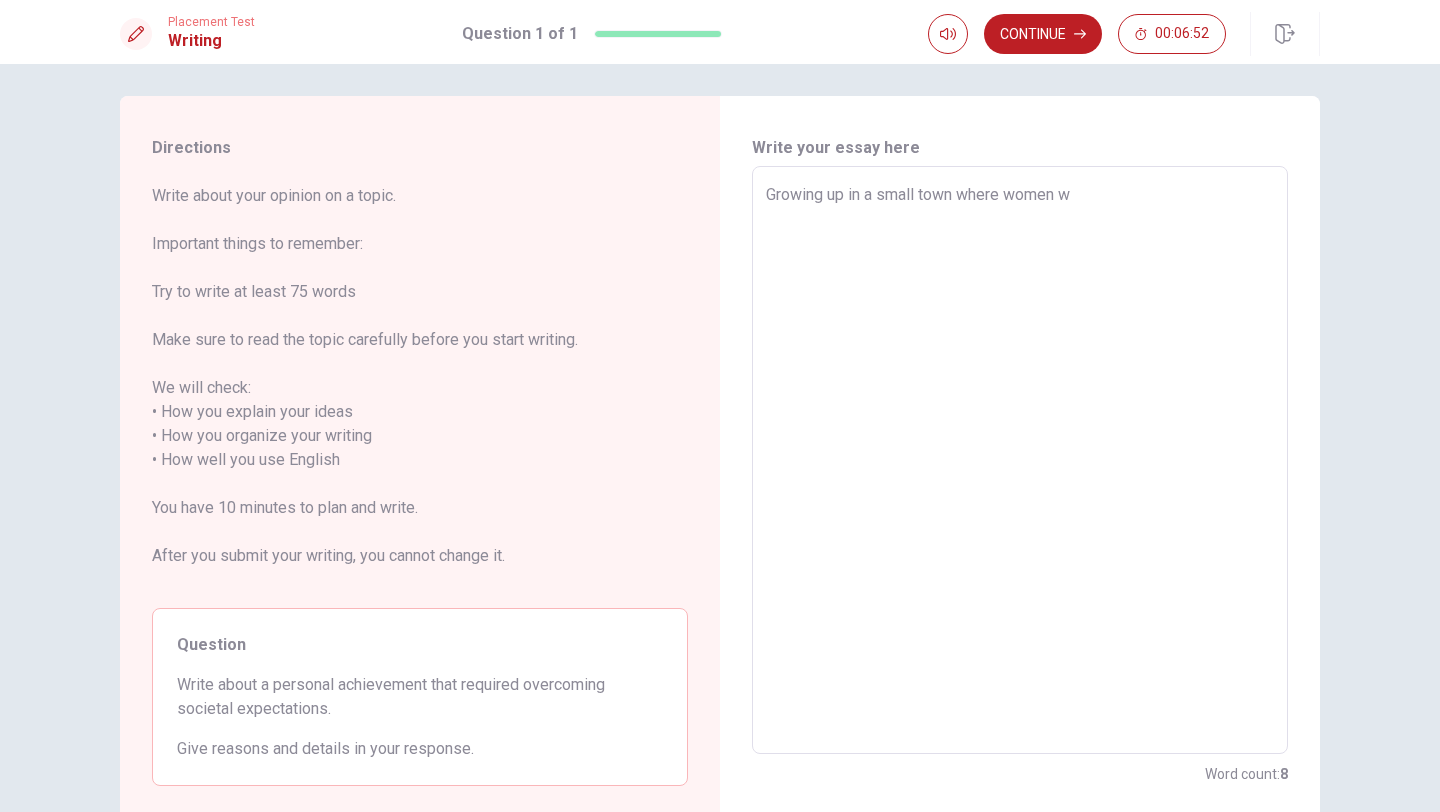 type on "x" 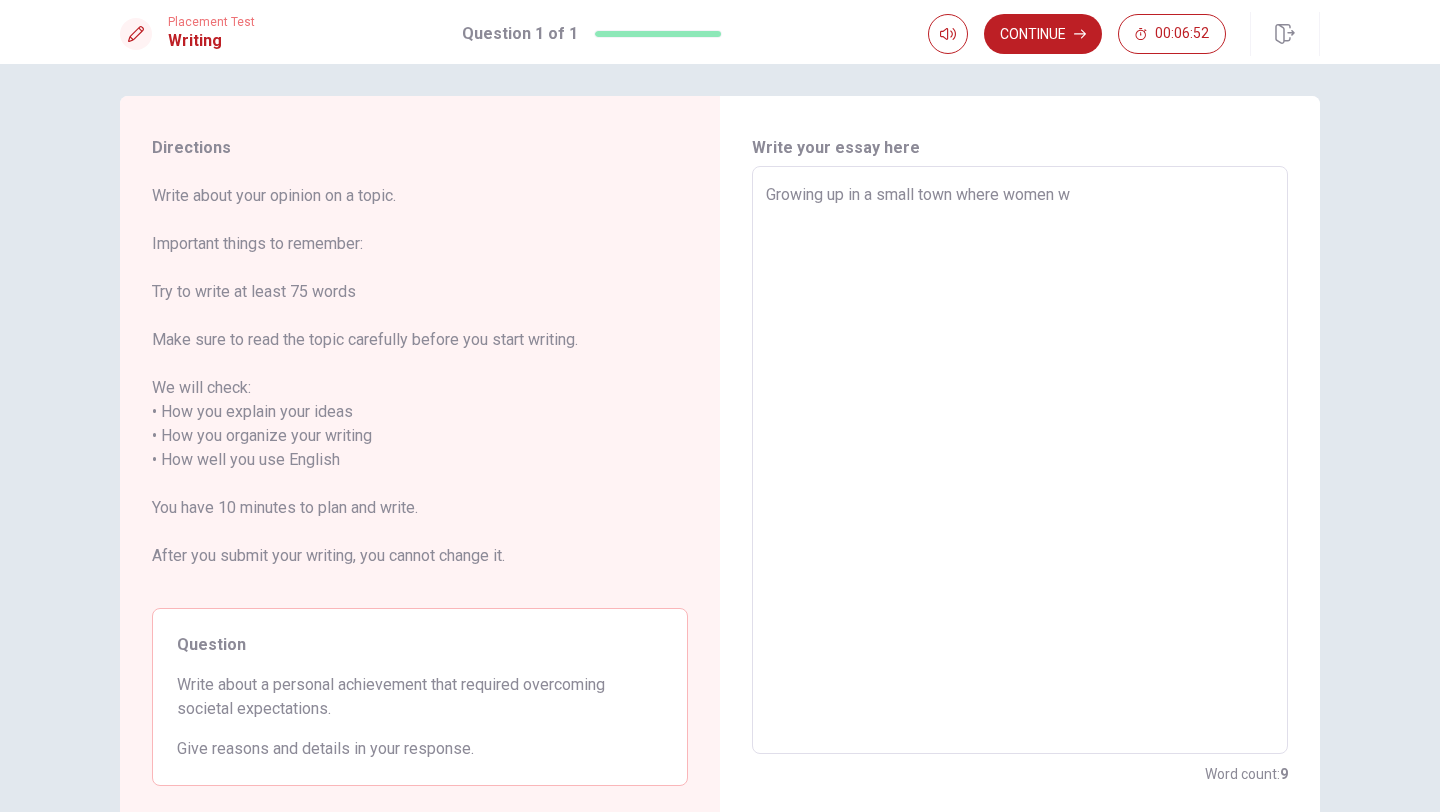 type on "Growing up in a small town where women we" 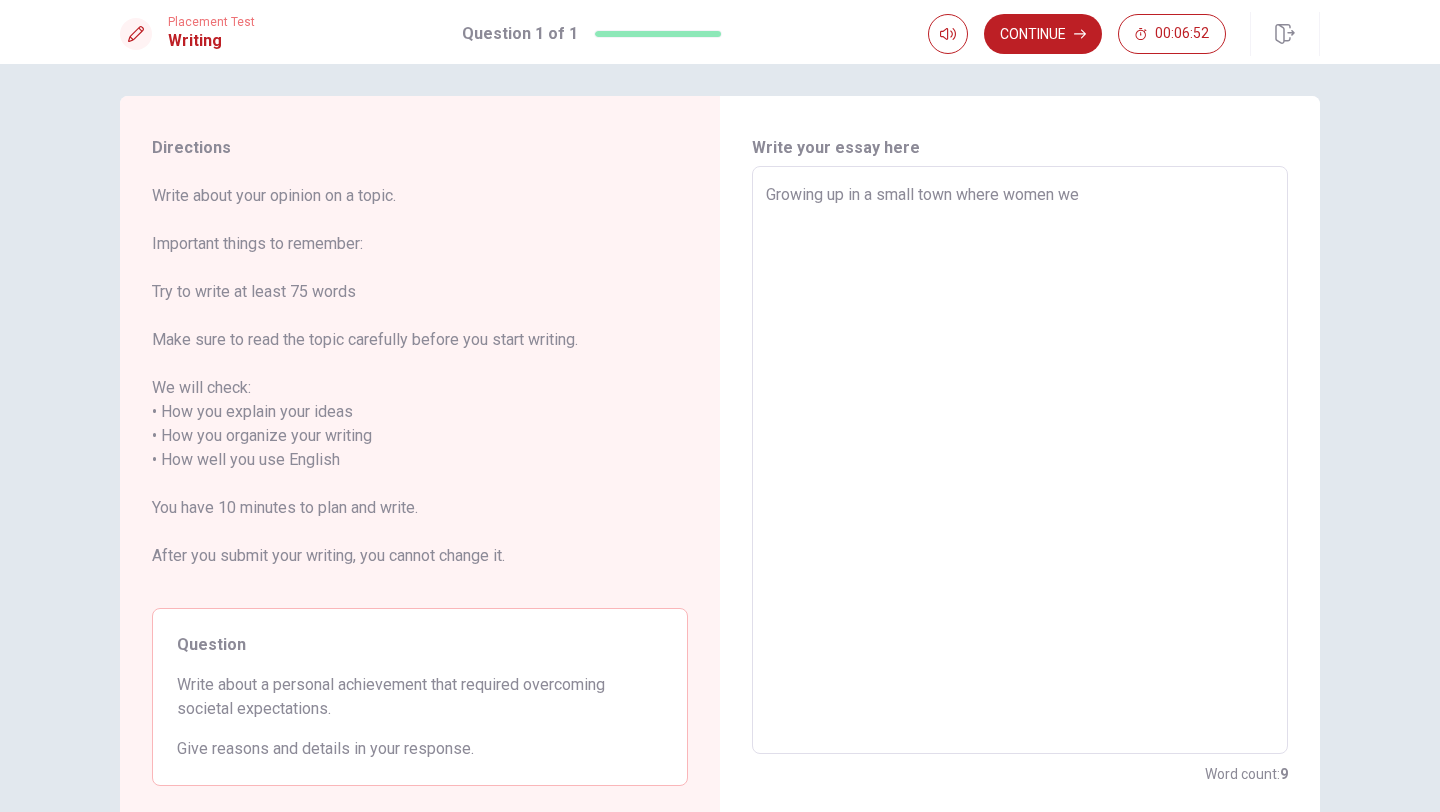 type on "x" 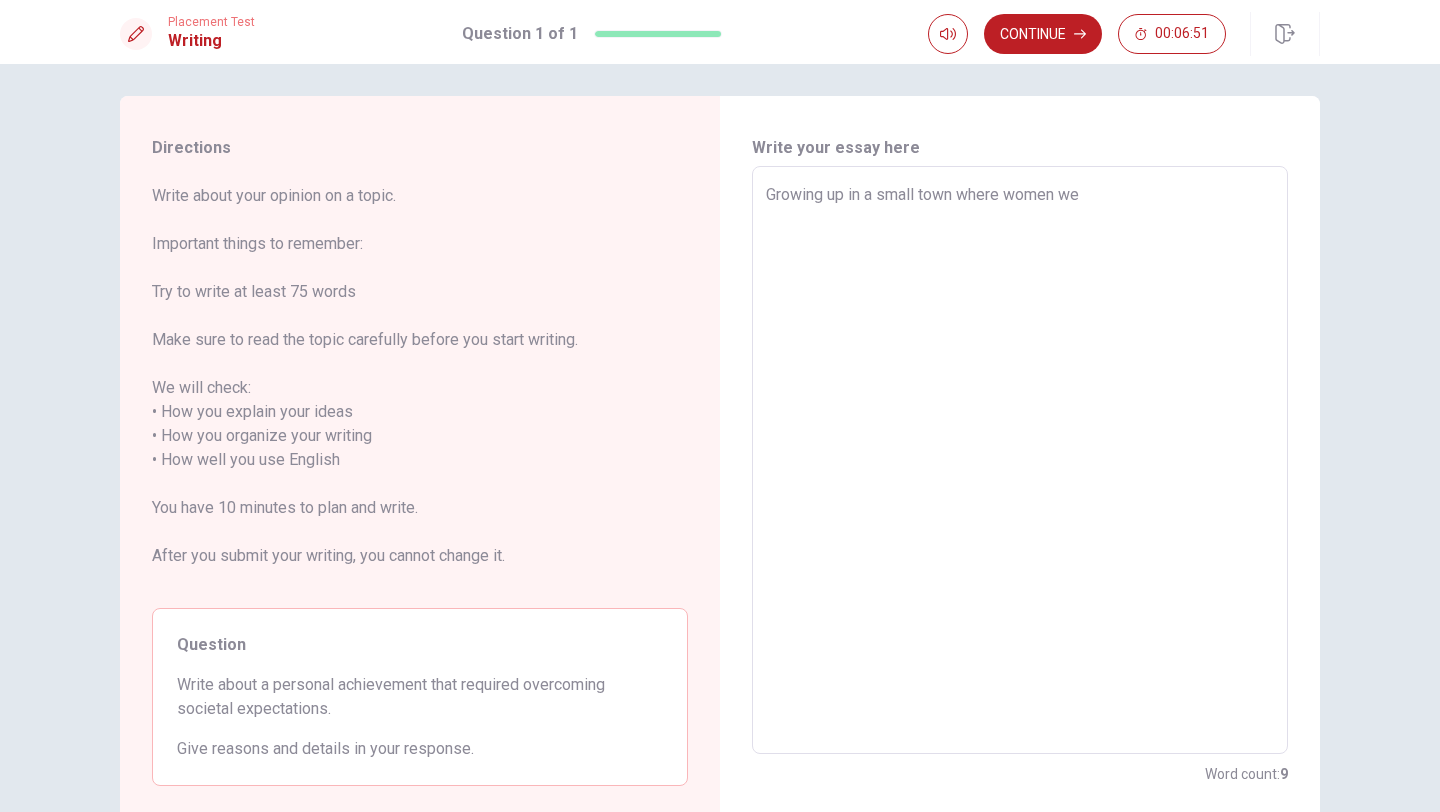 type on "Growing up in a small town where women wer" 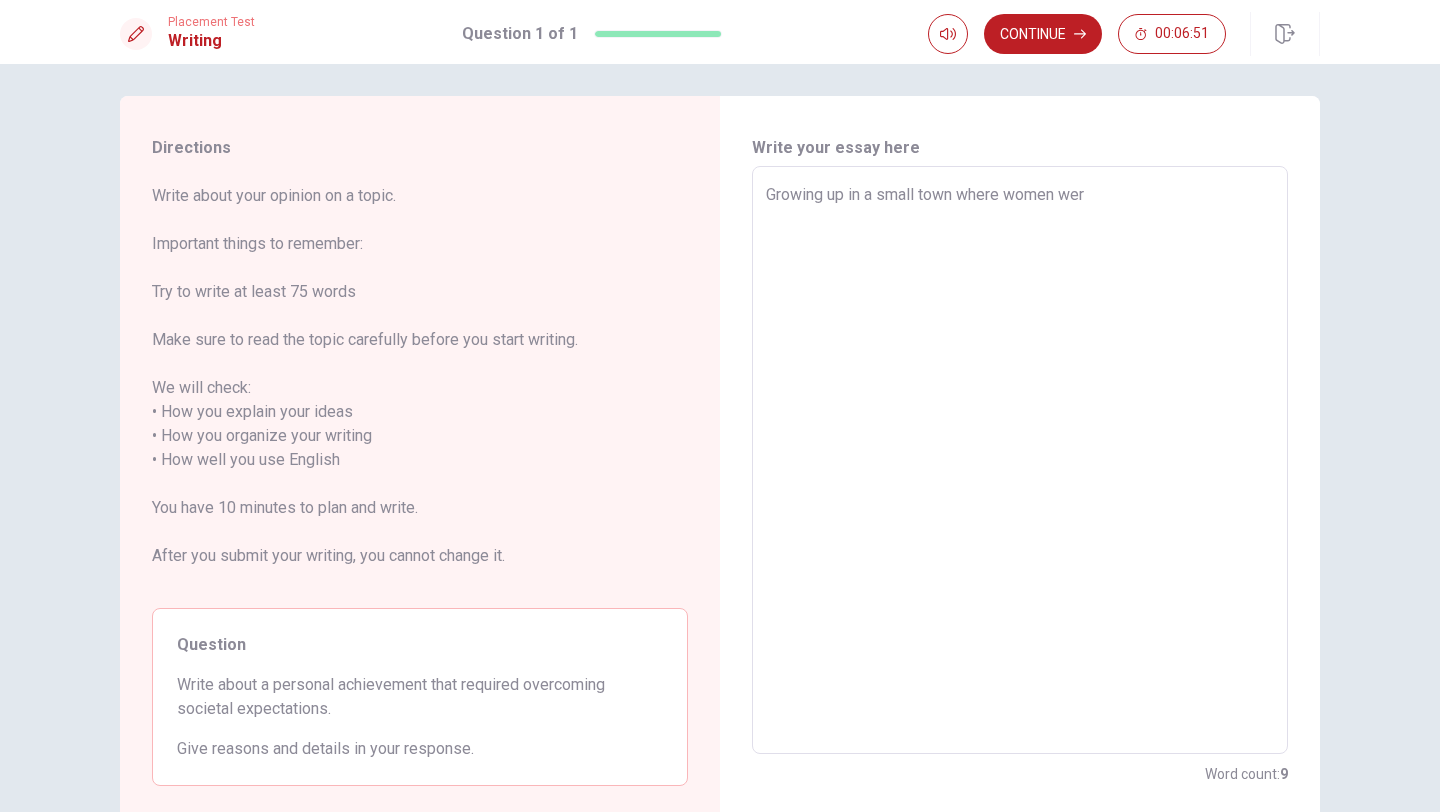 type on "x" 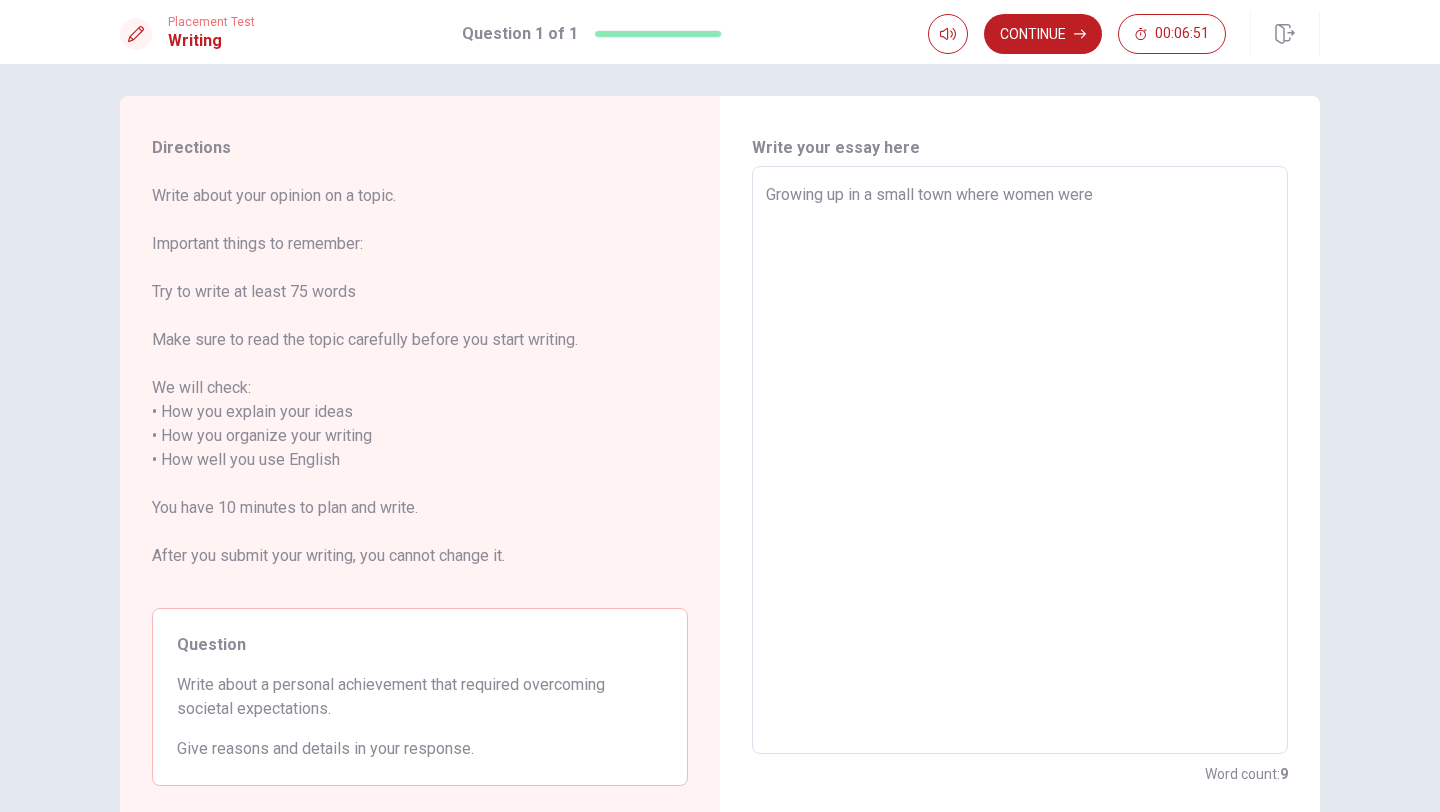 type on "x" 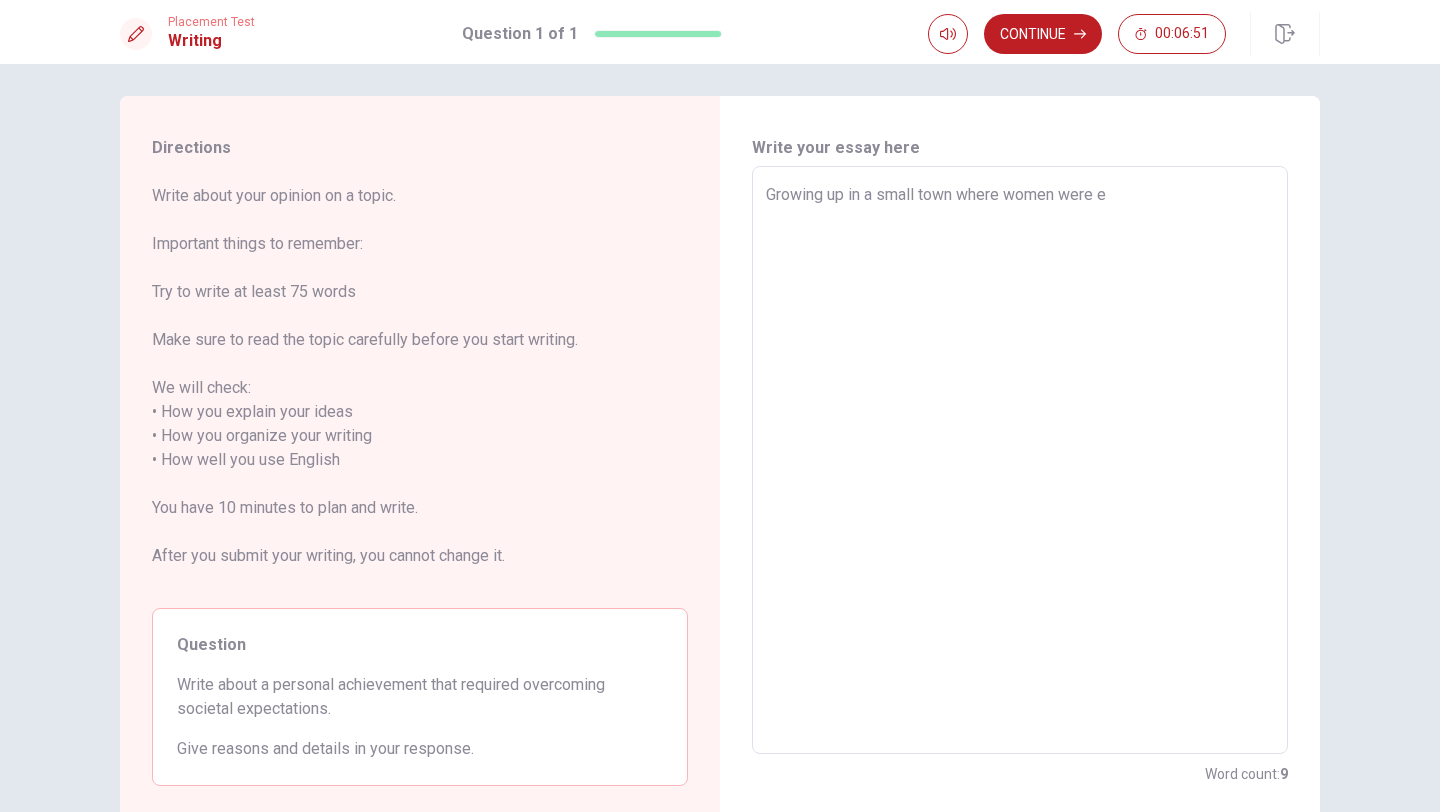type on "x" 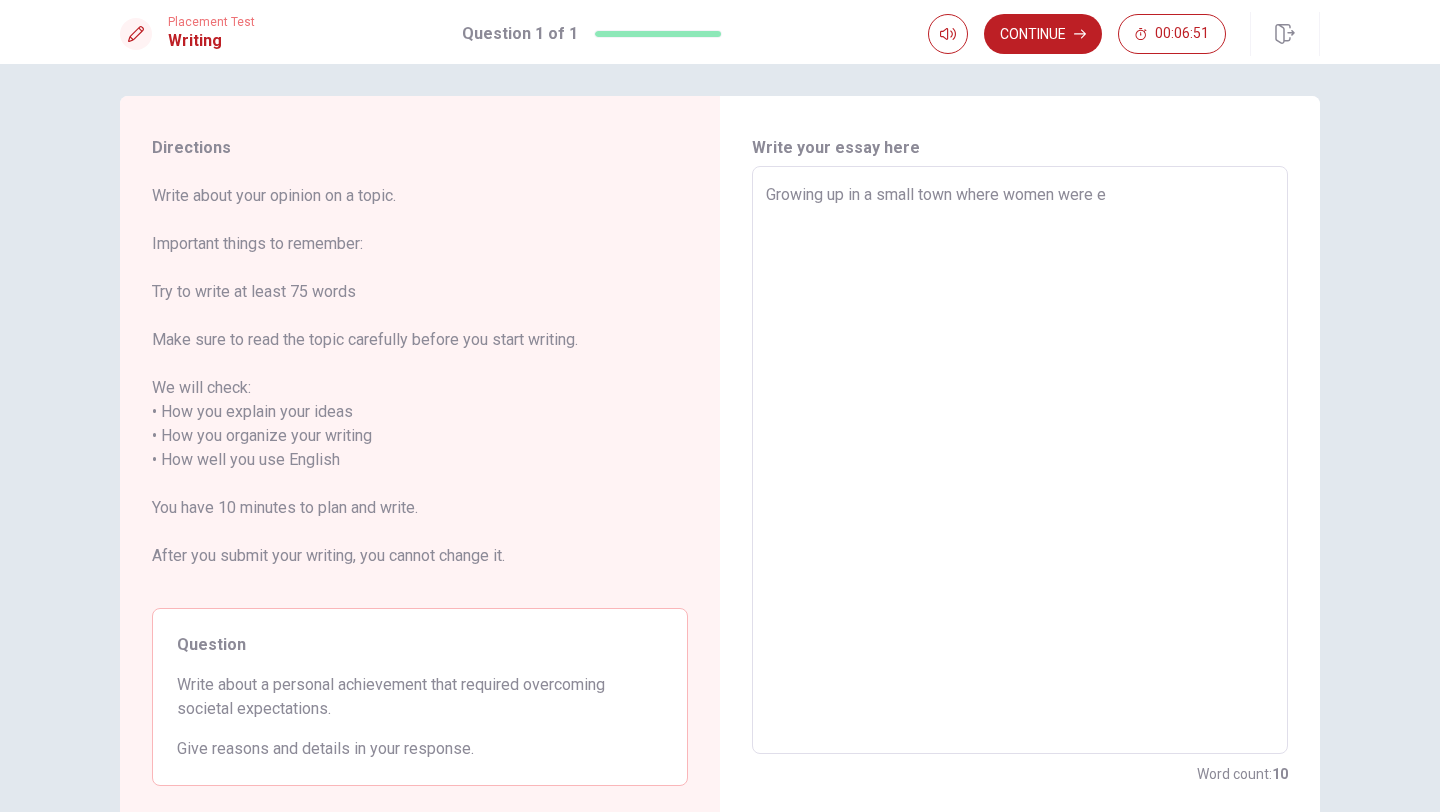 type on "Growing up in a small town where women were ex" 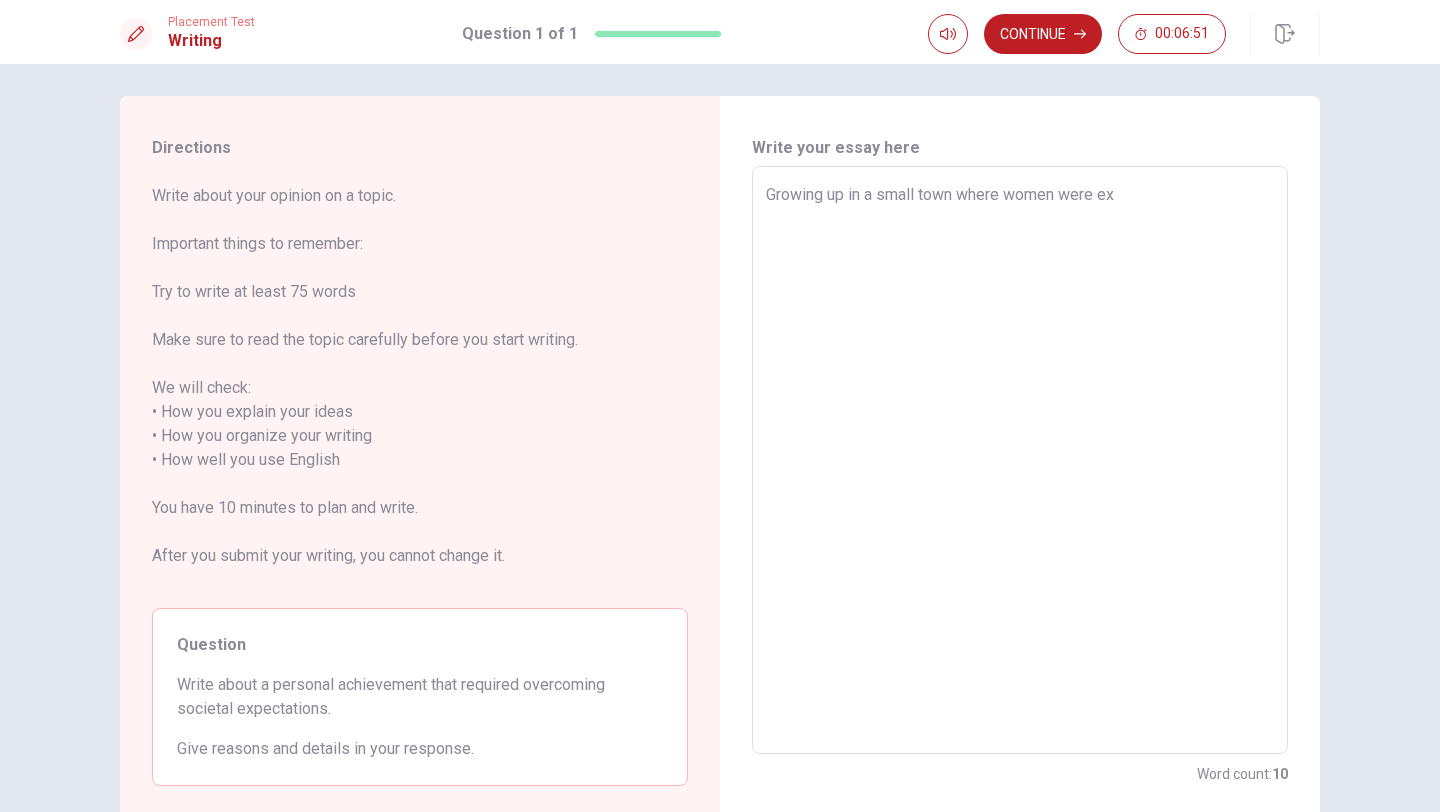 type on "x" 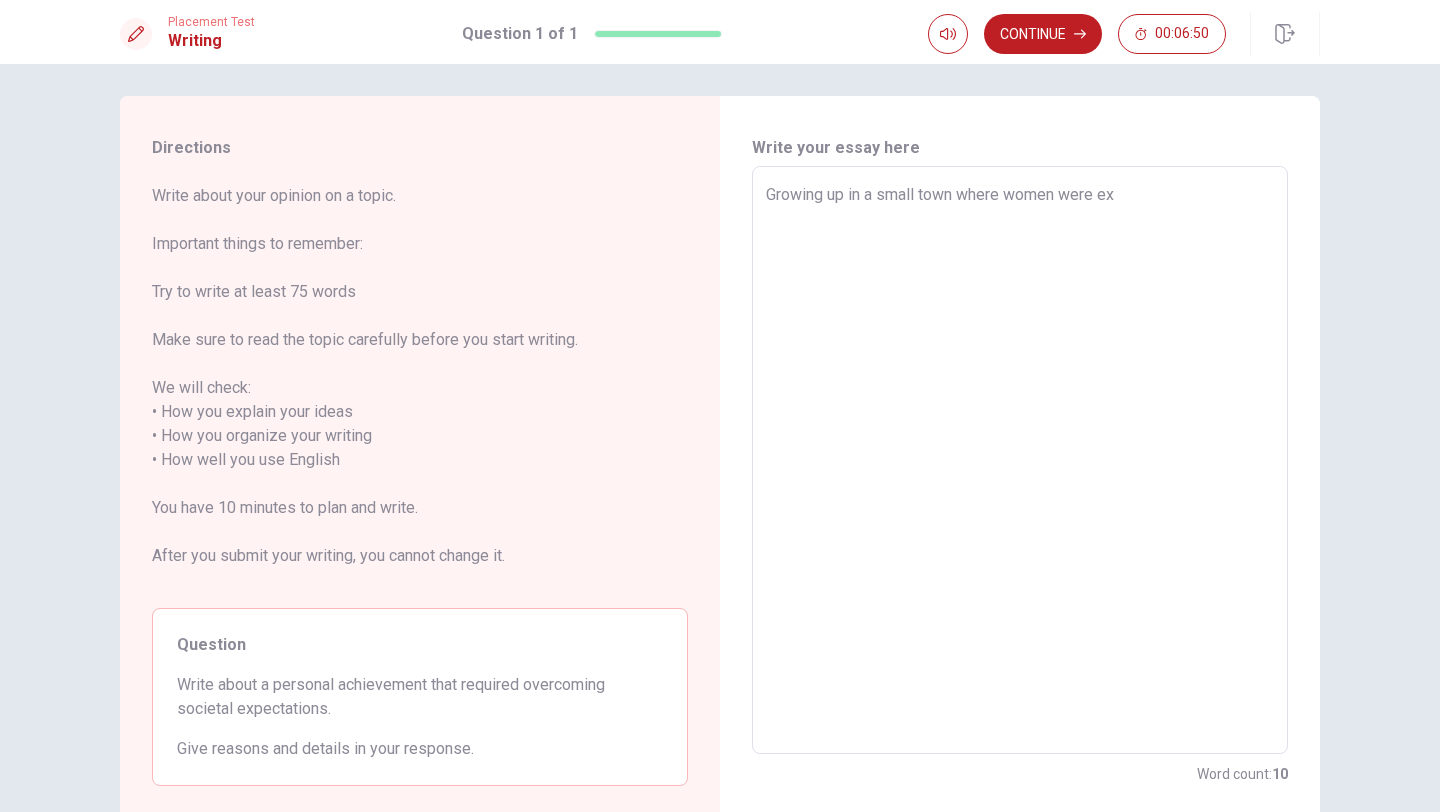 type on "Growing up in a small town where women were exp" 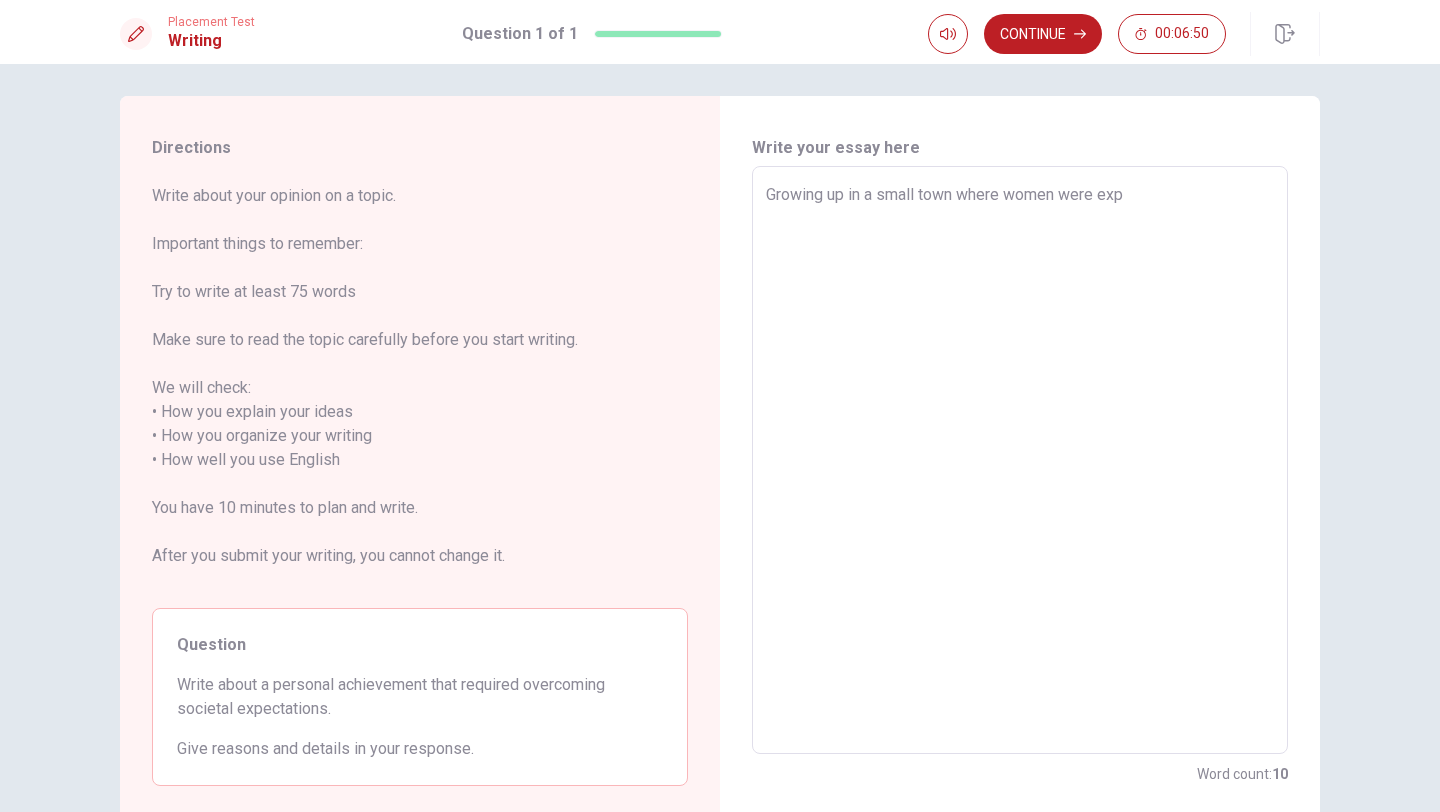 type on "x" 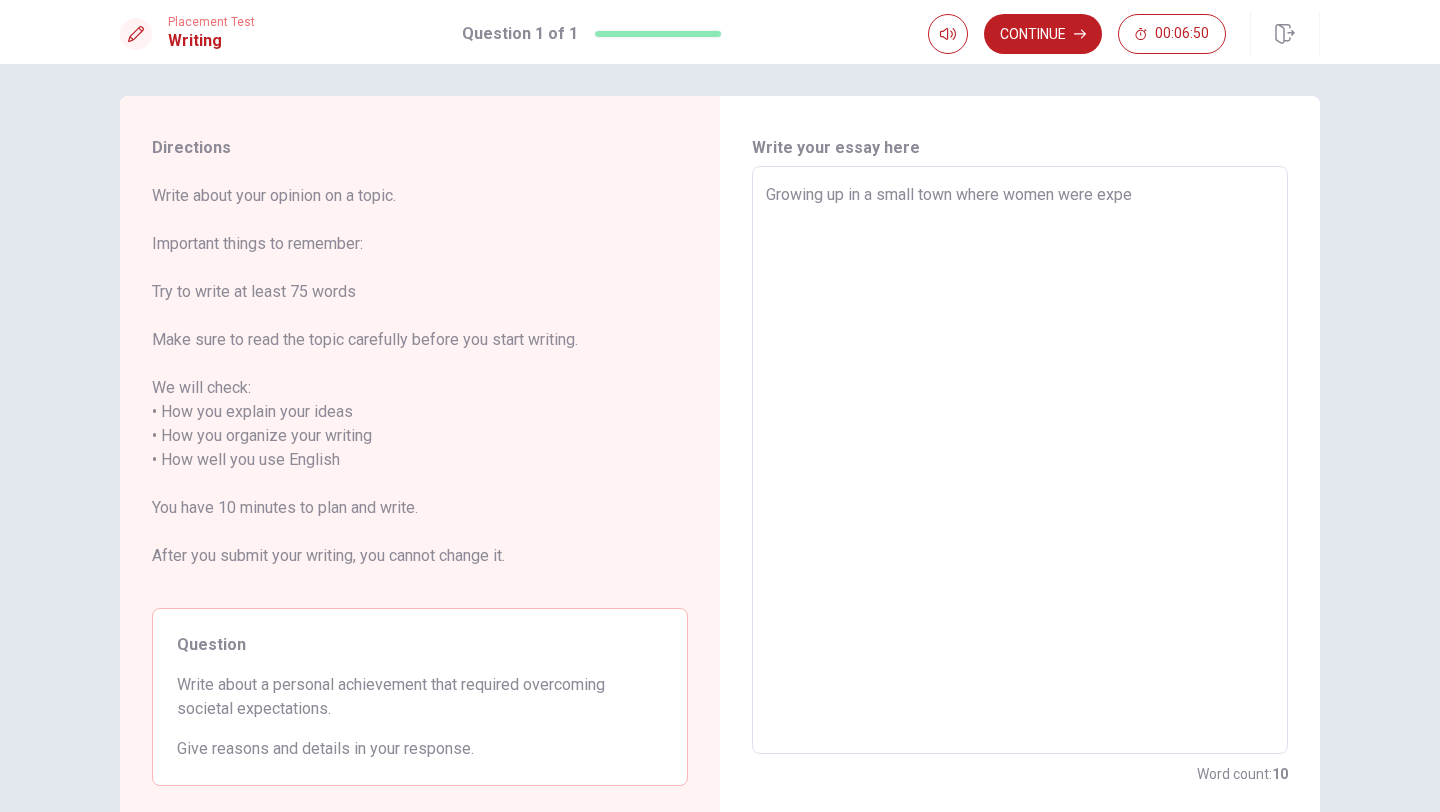 type on "x" 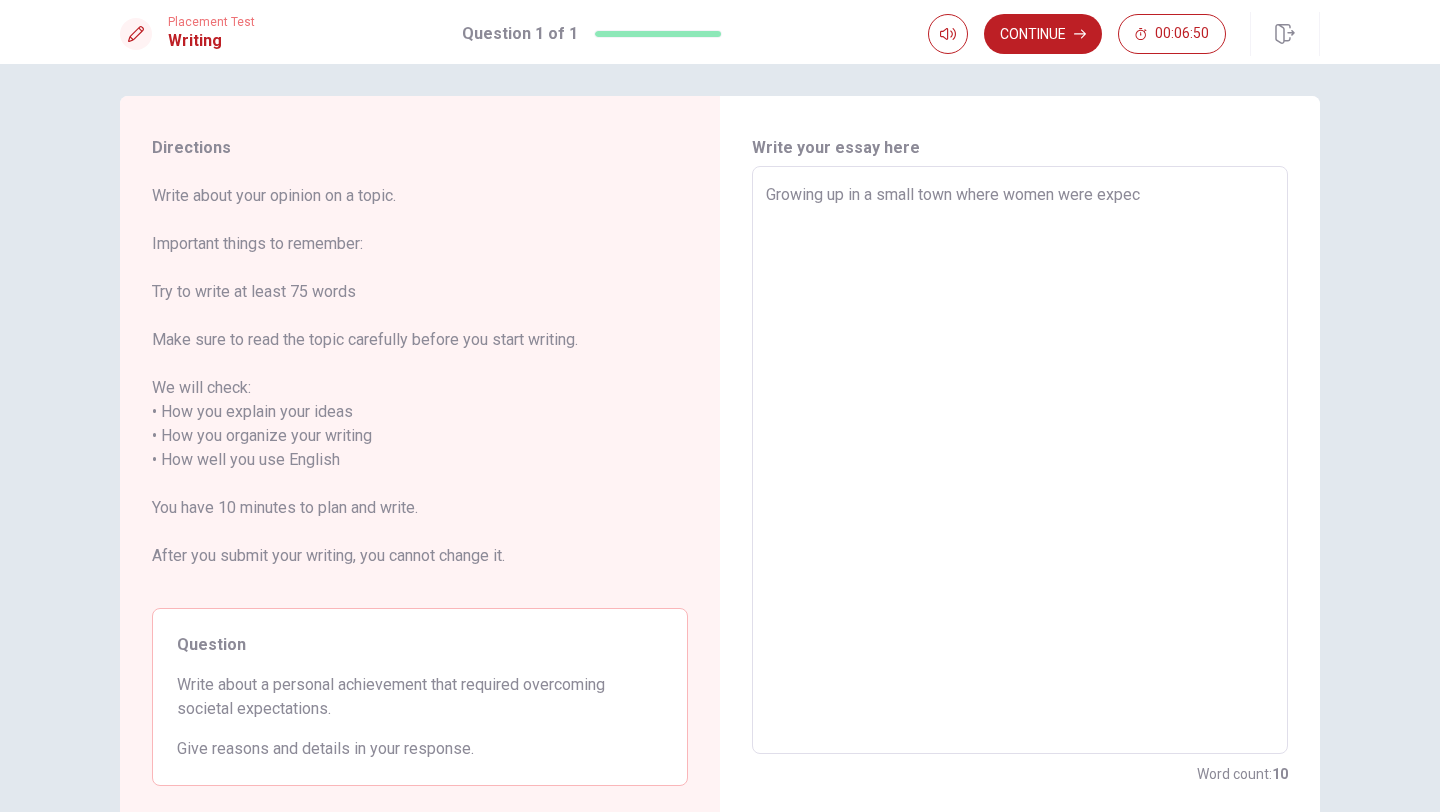 type on "x" 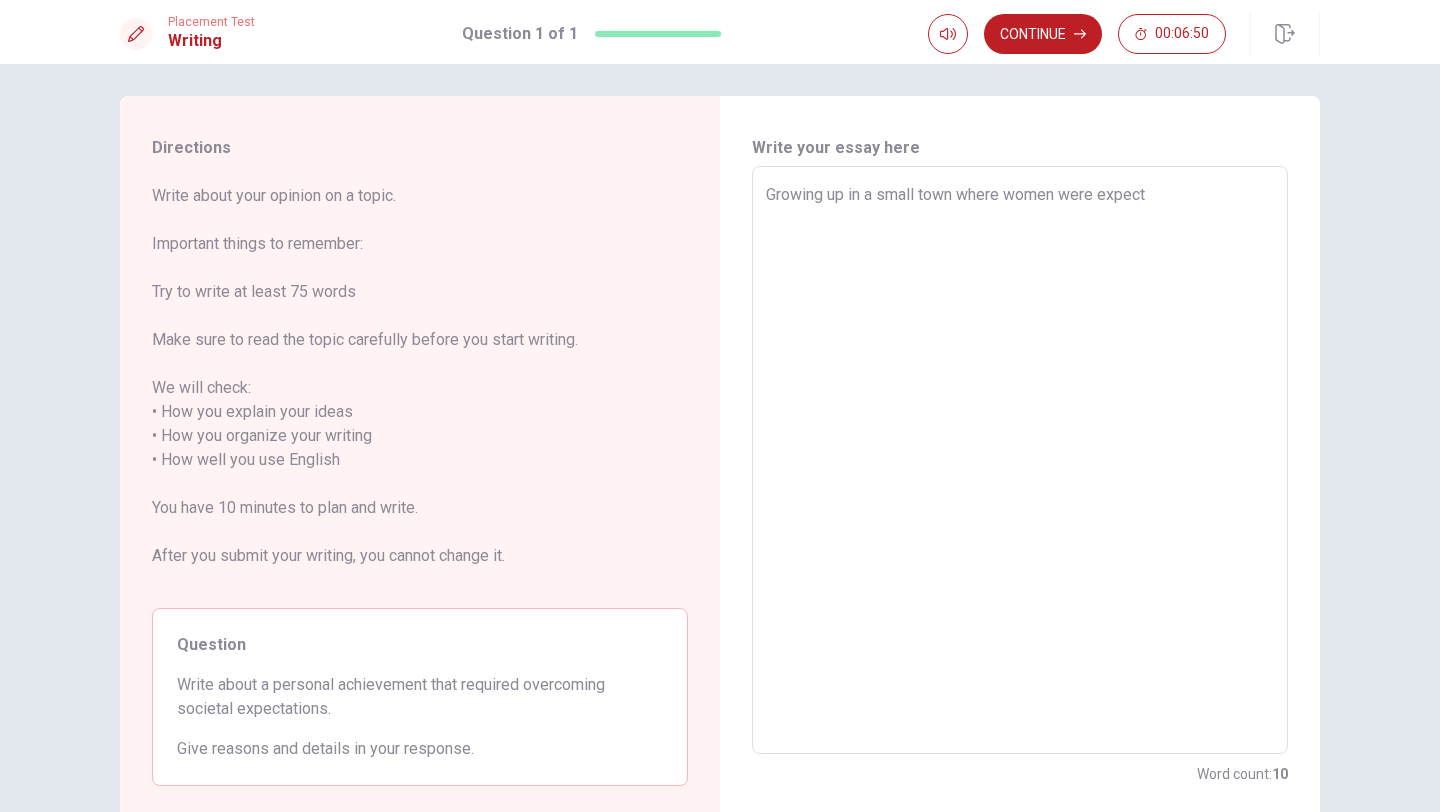 type on "x" 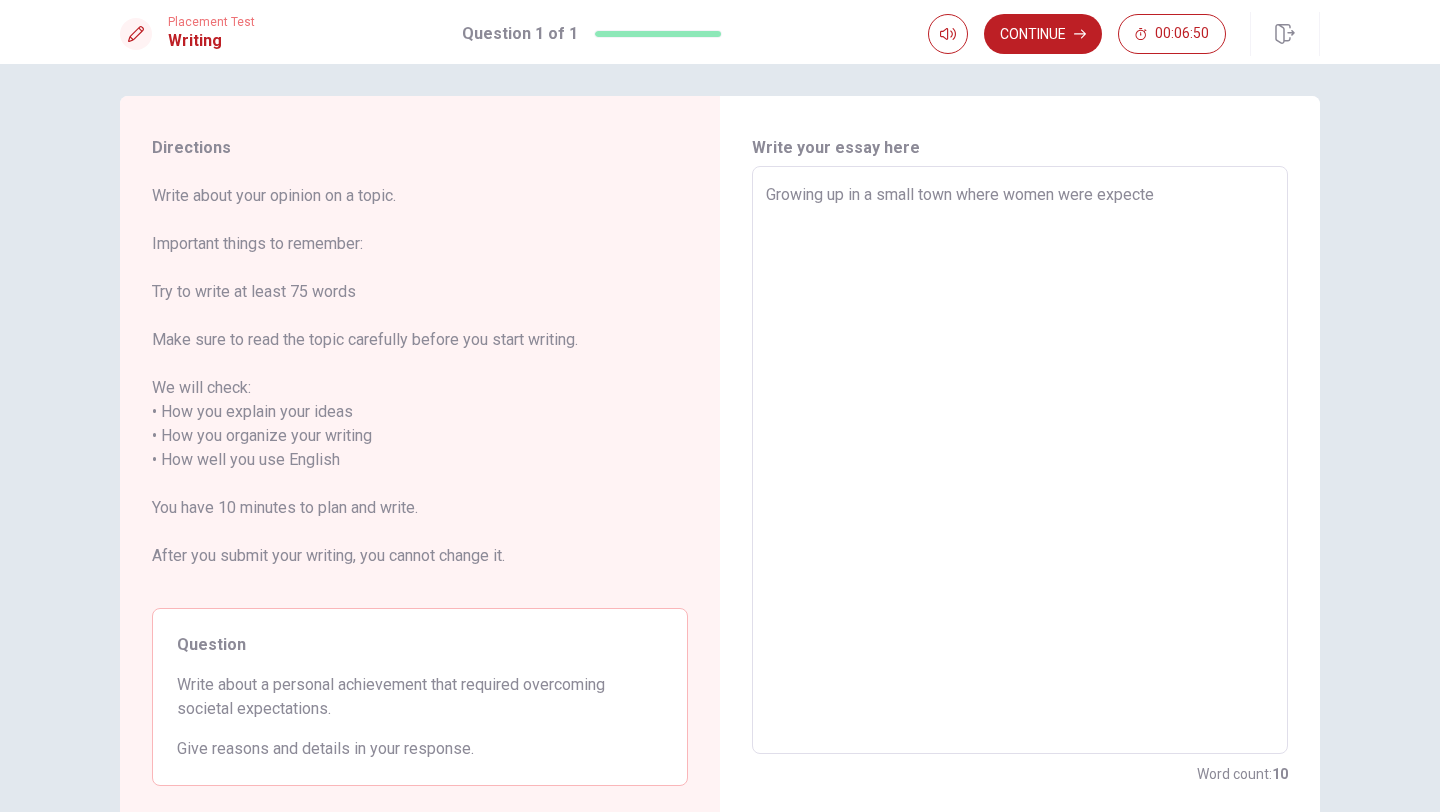 type on "x" 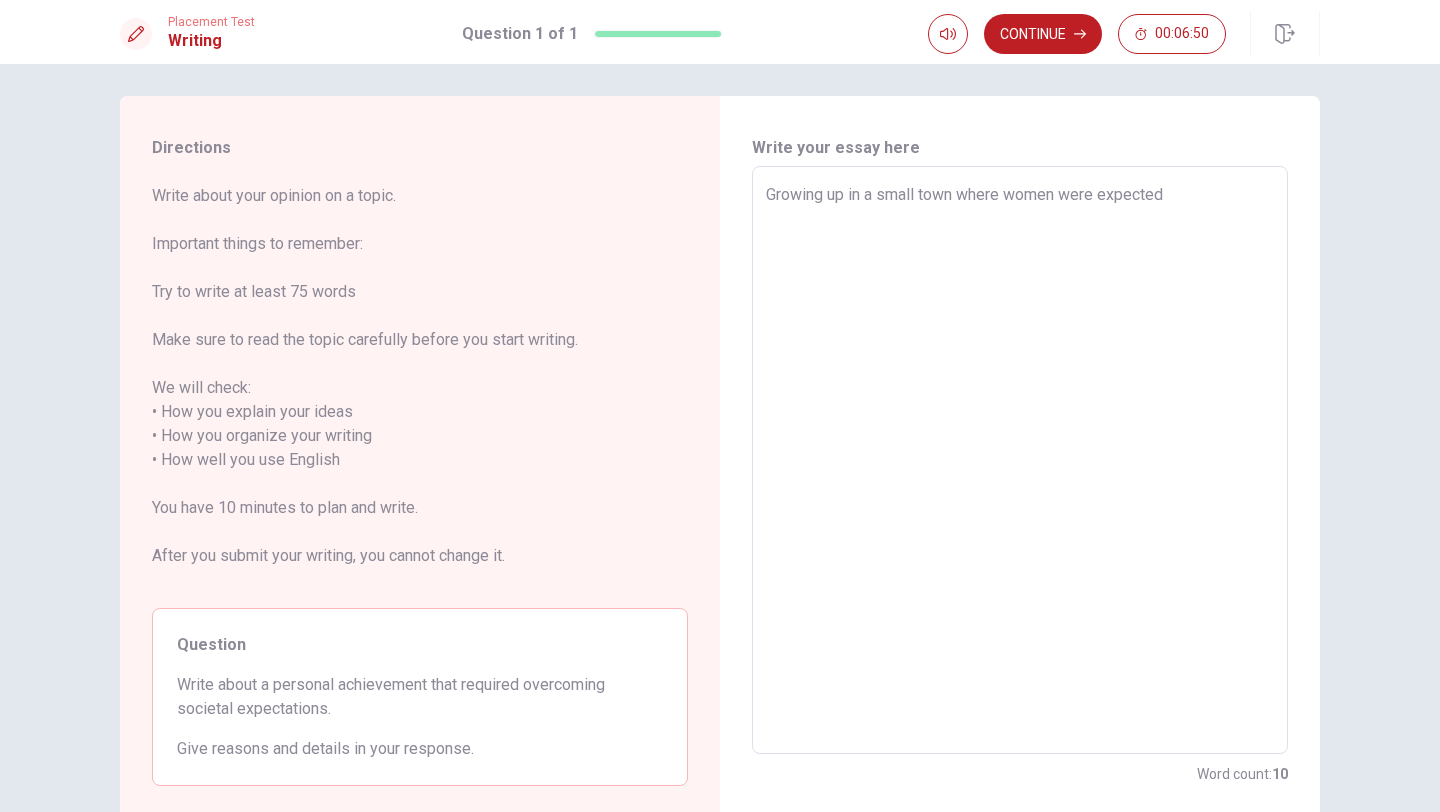 type on "x" 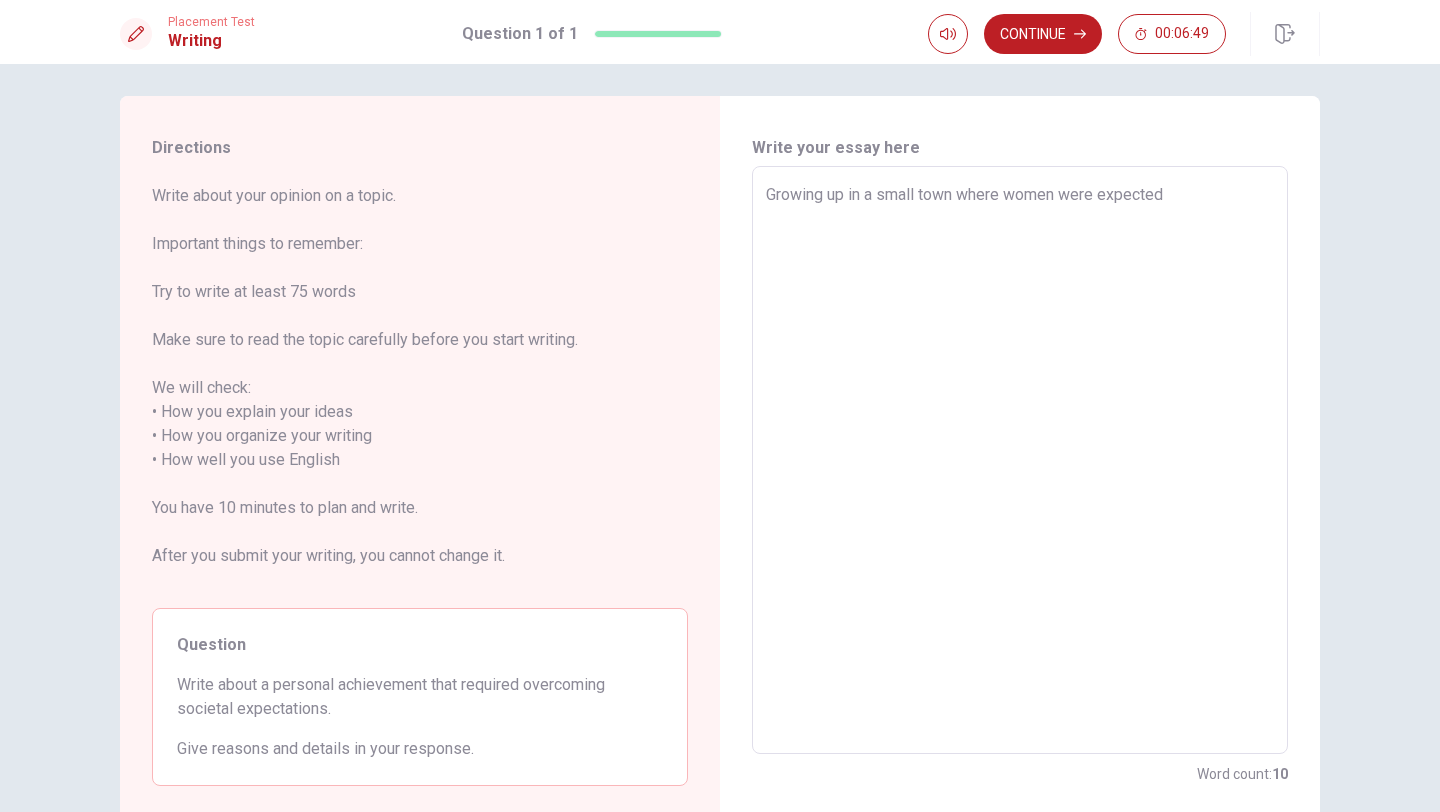 type on "Growing up in a small town where women were expected" 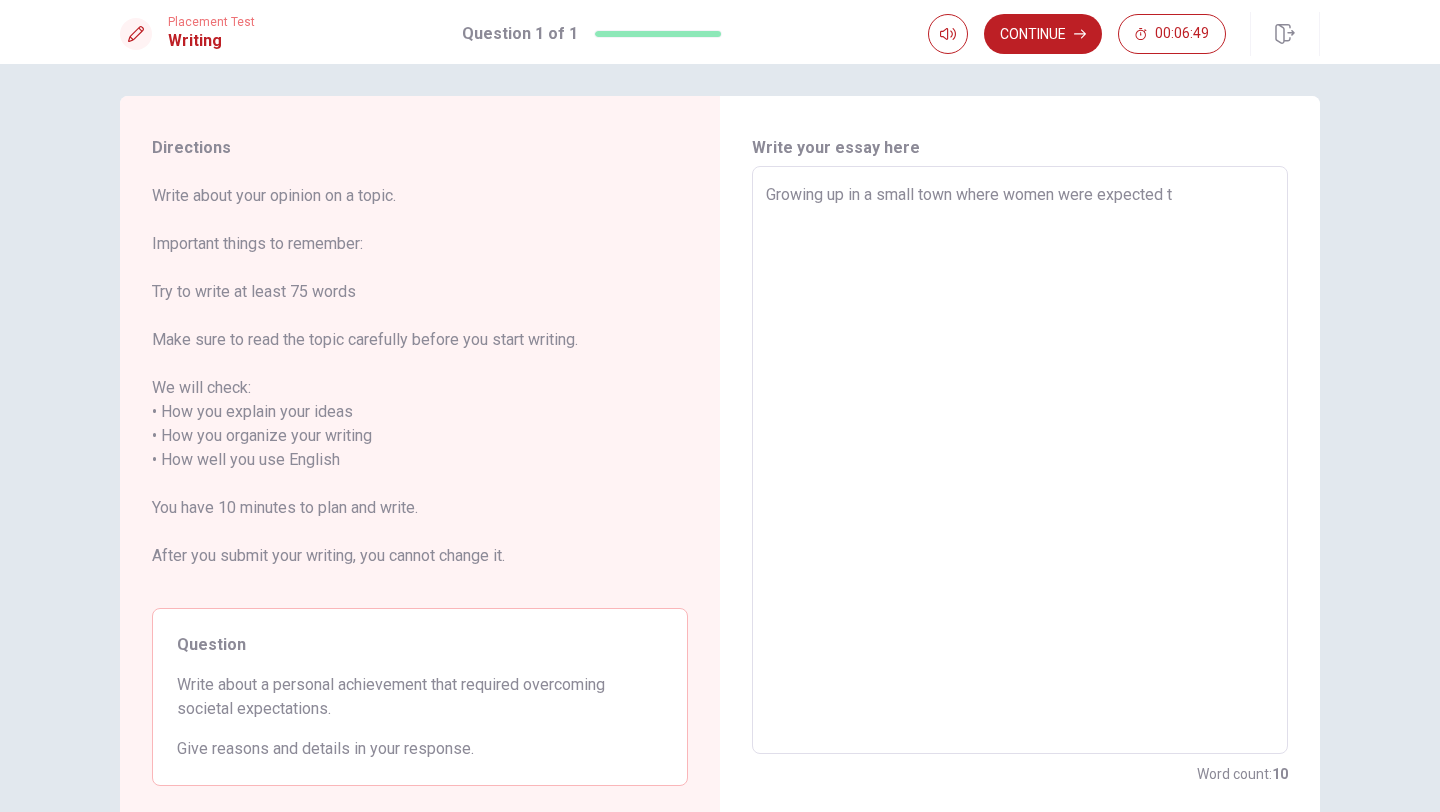 type on "x" 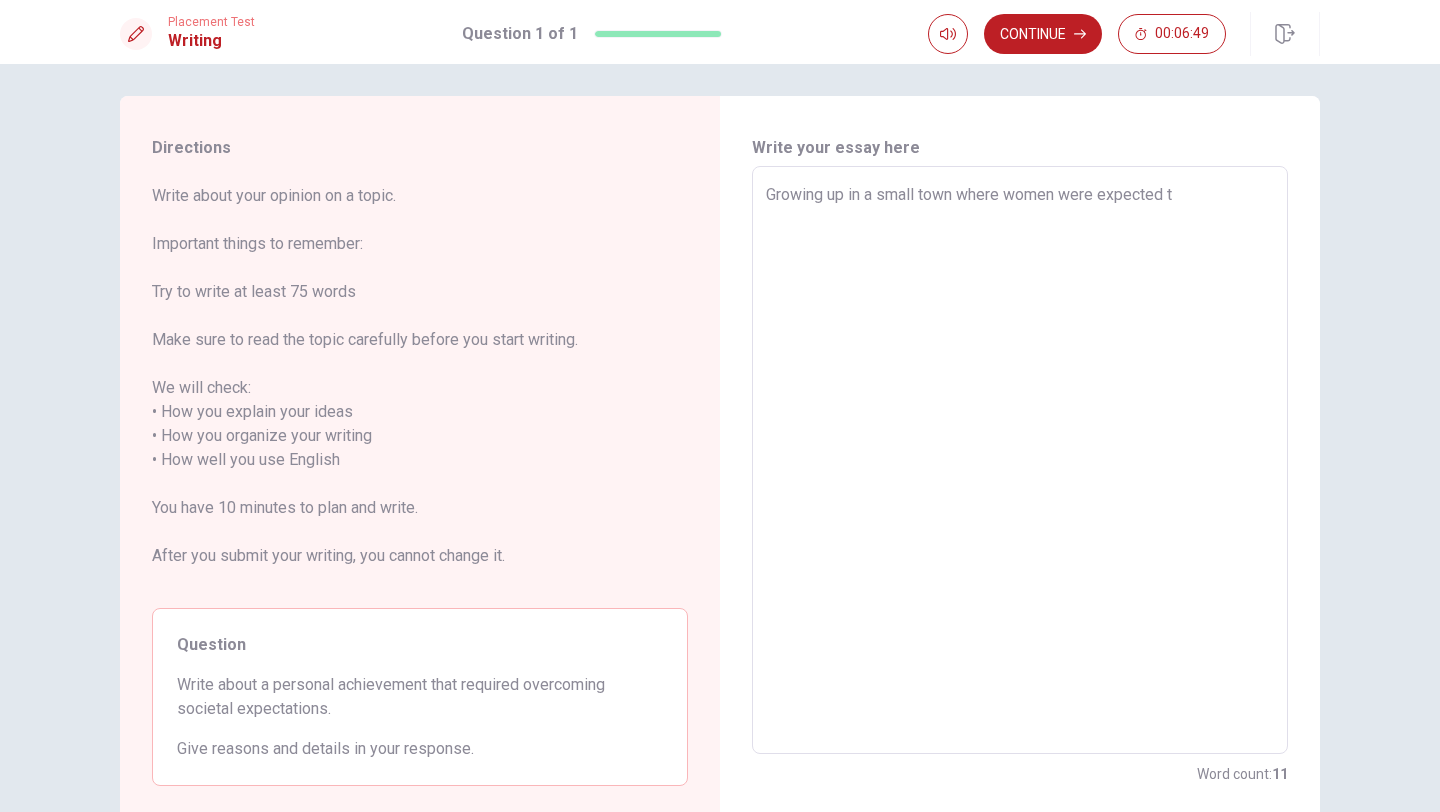 type on "Growing up in a small town where women were expected to" 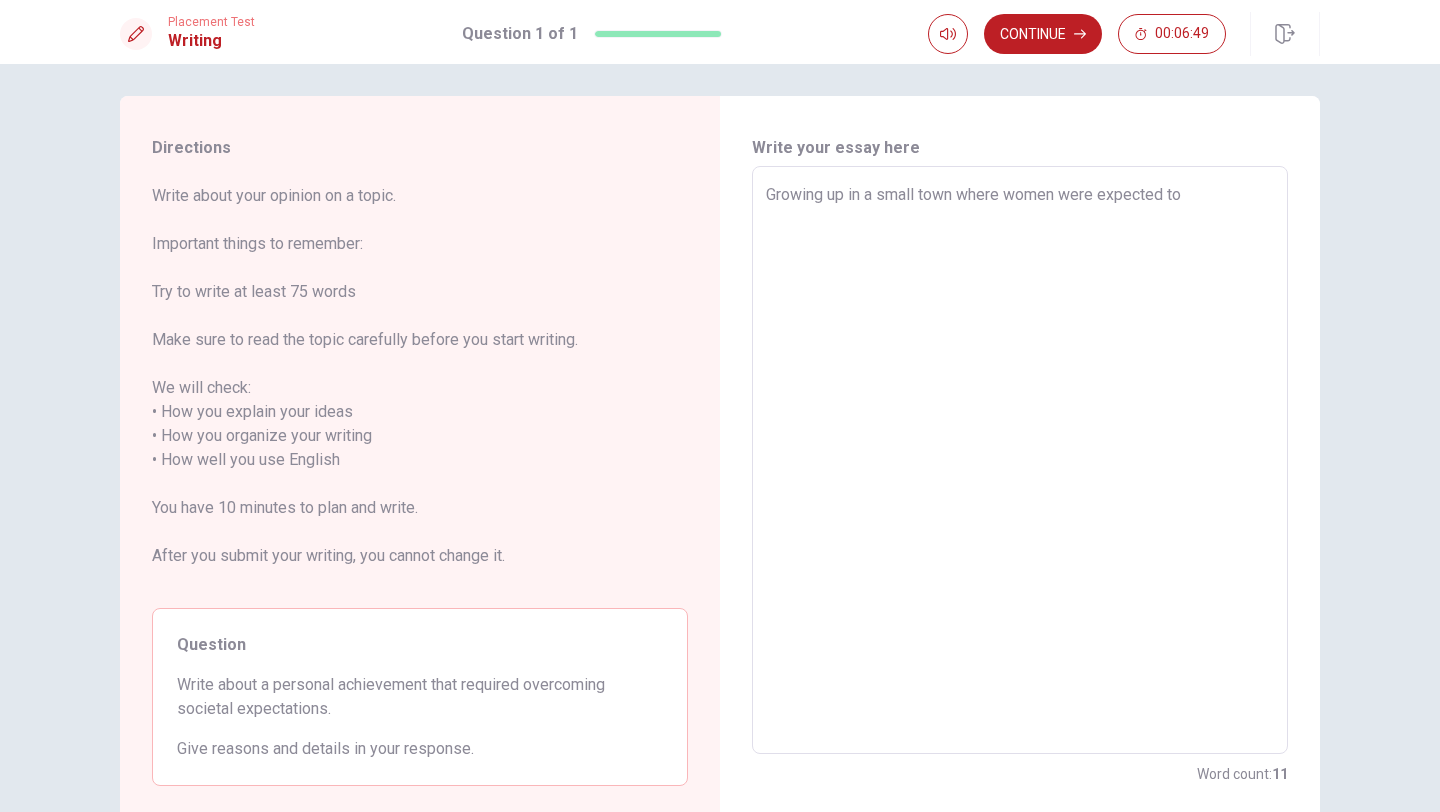 type on "x" 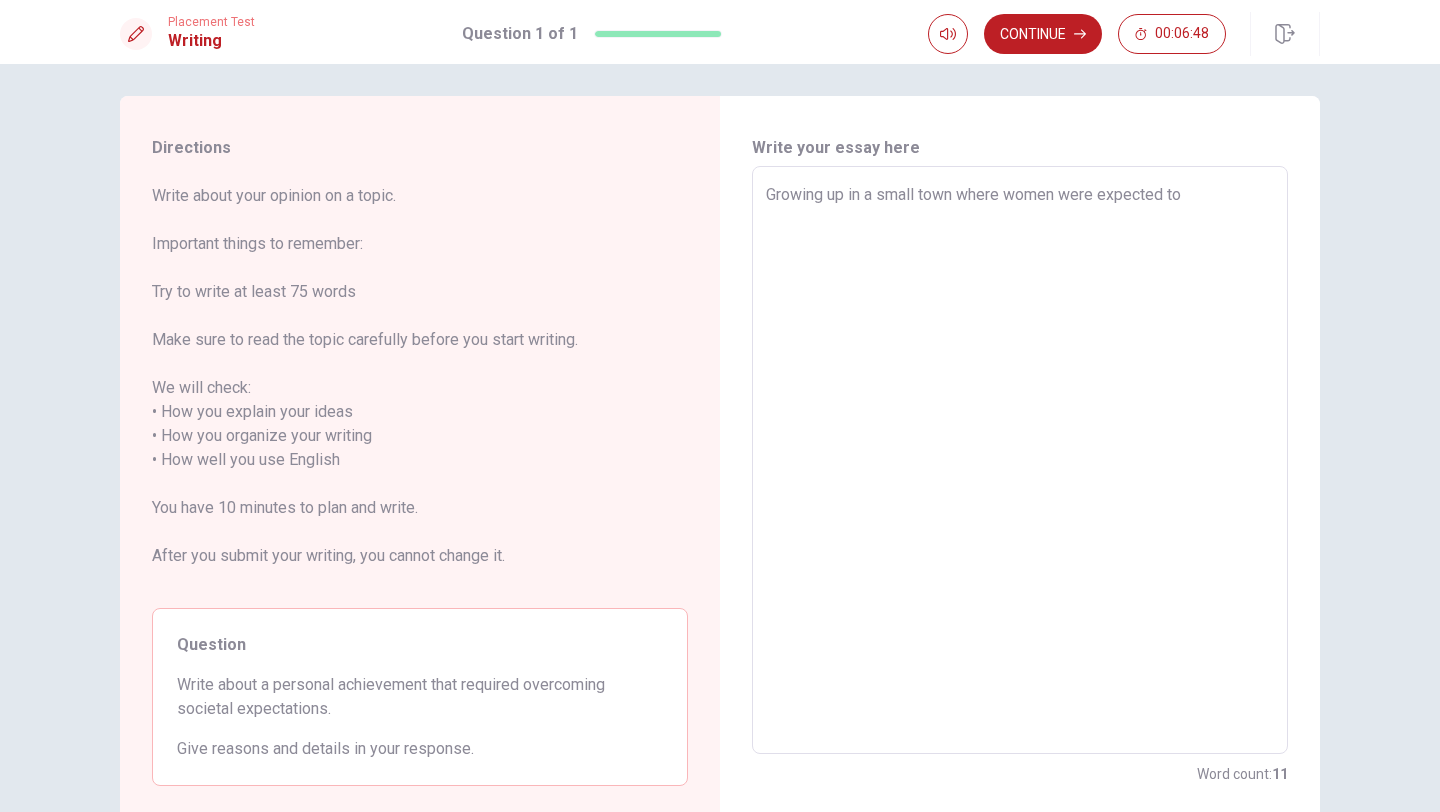 type on "Growing up in a small town where women were expected to" 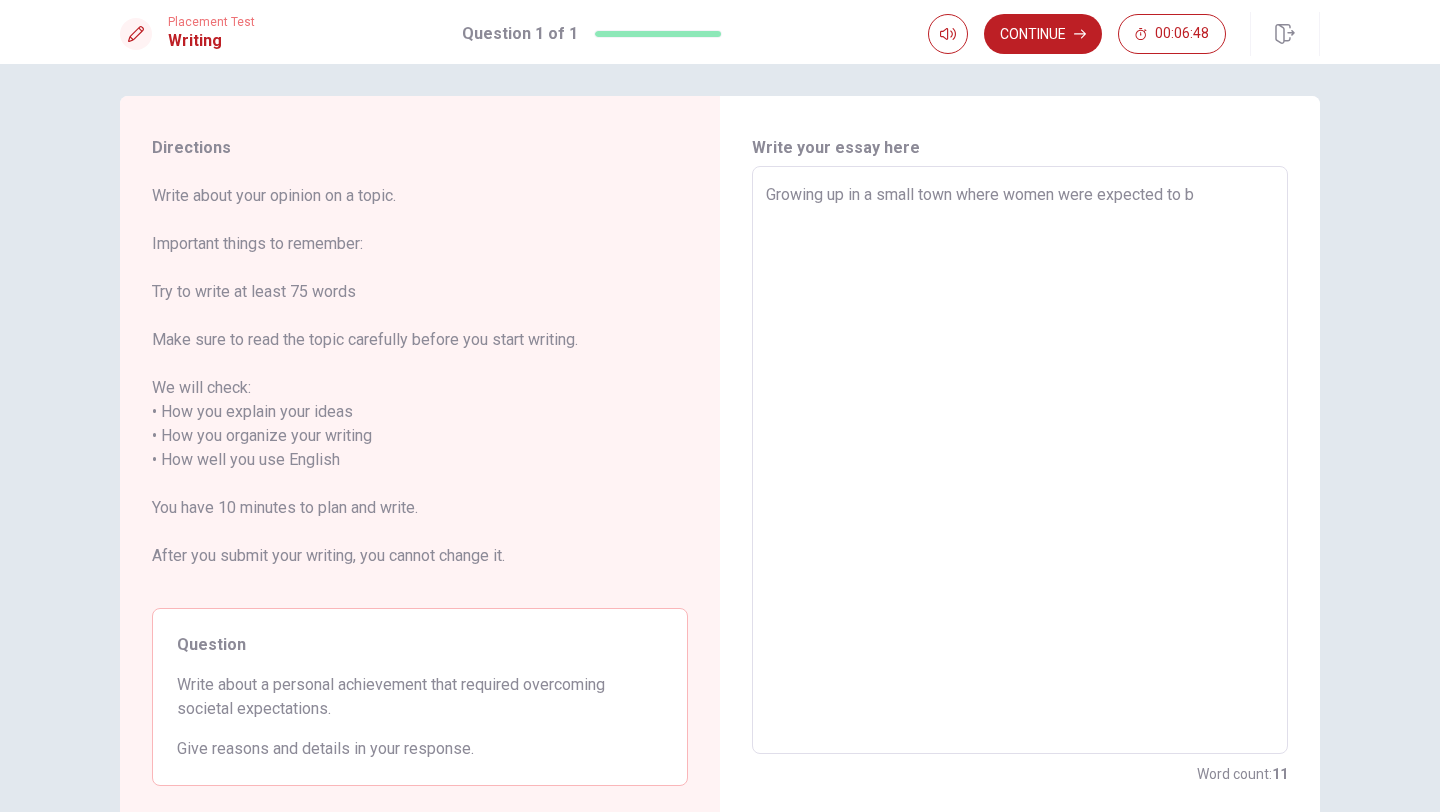 type on "x" 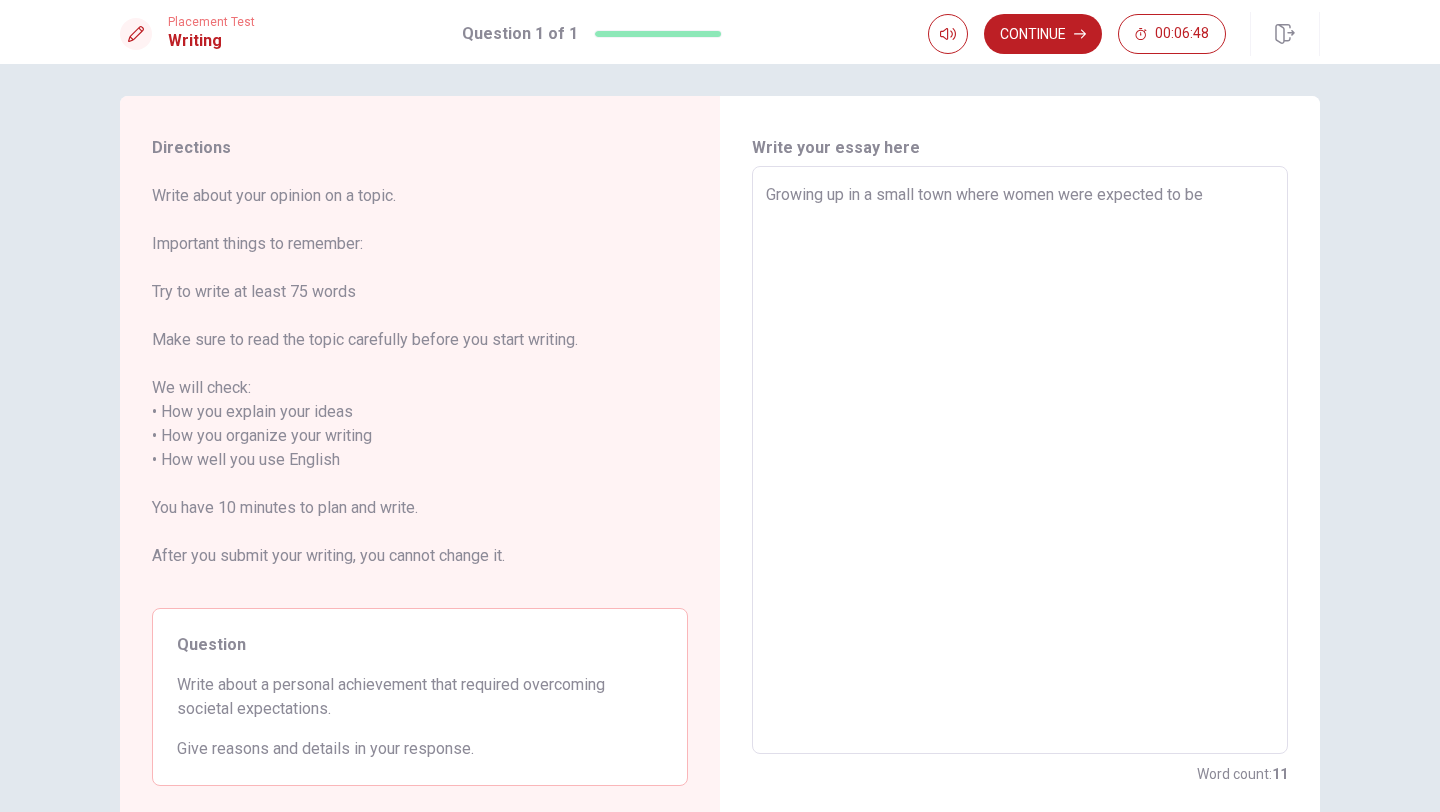type on "x" 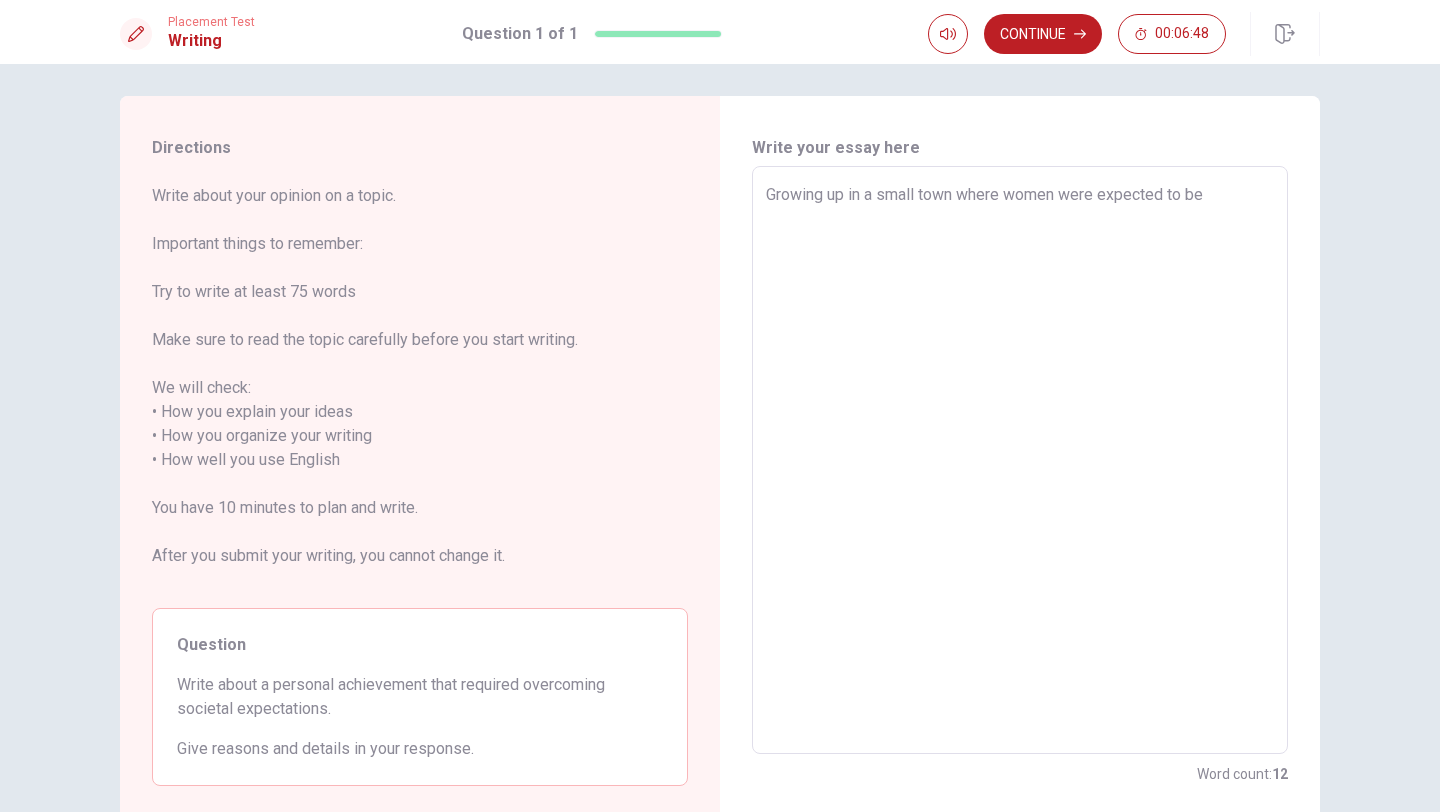 type on "Growing up in a small town where women were expected to be" 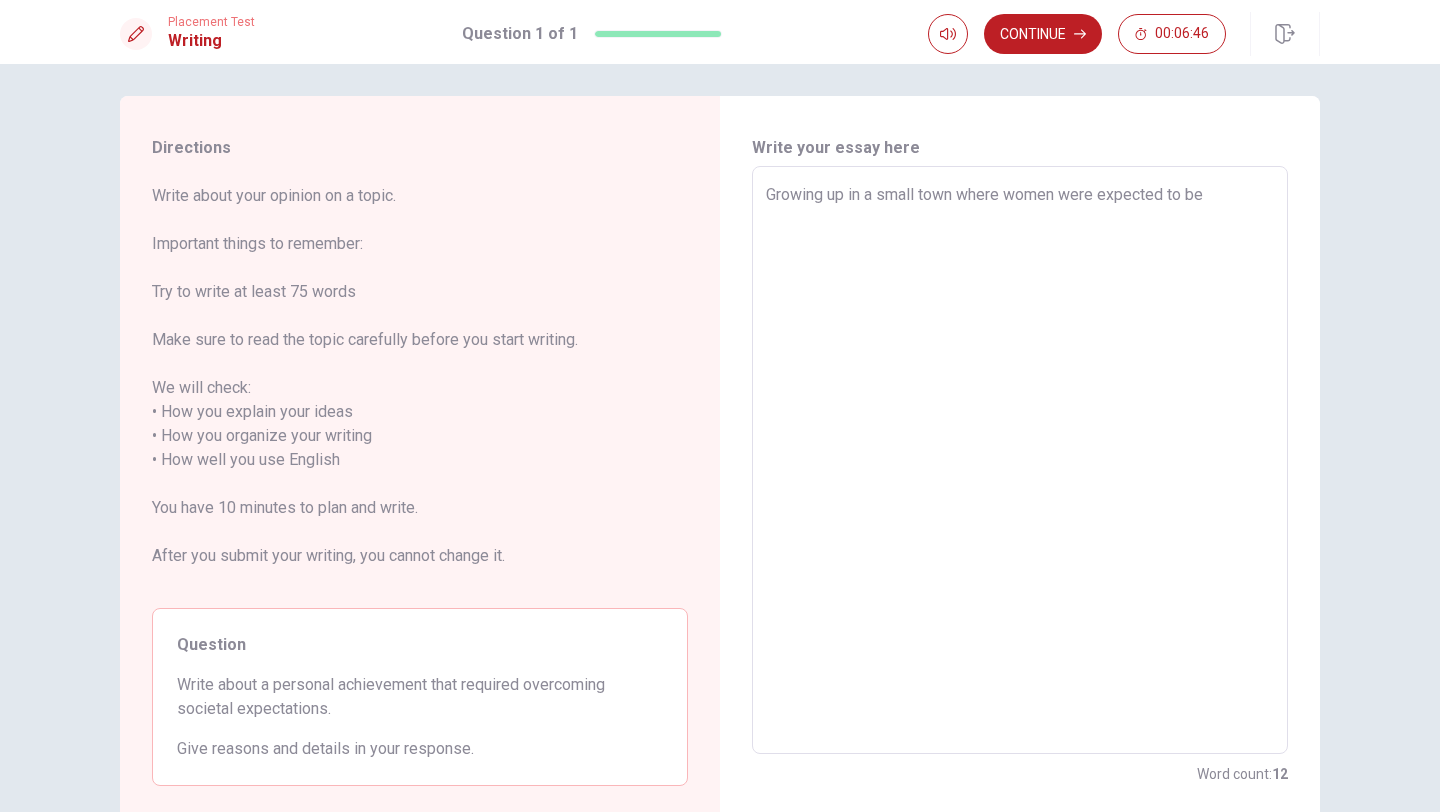 type on "x" 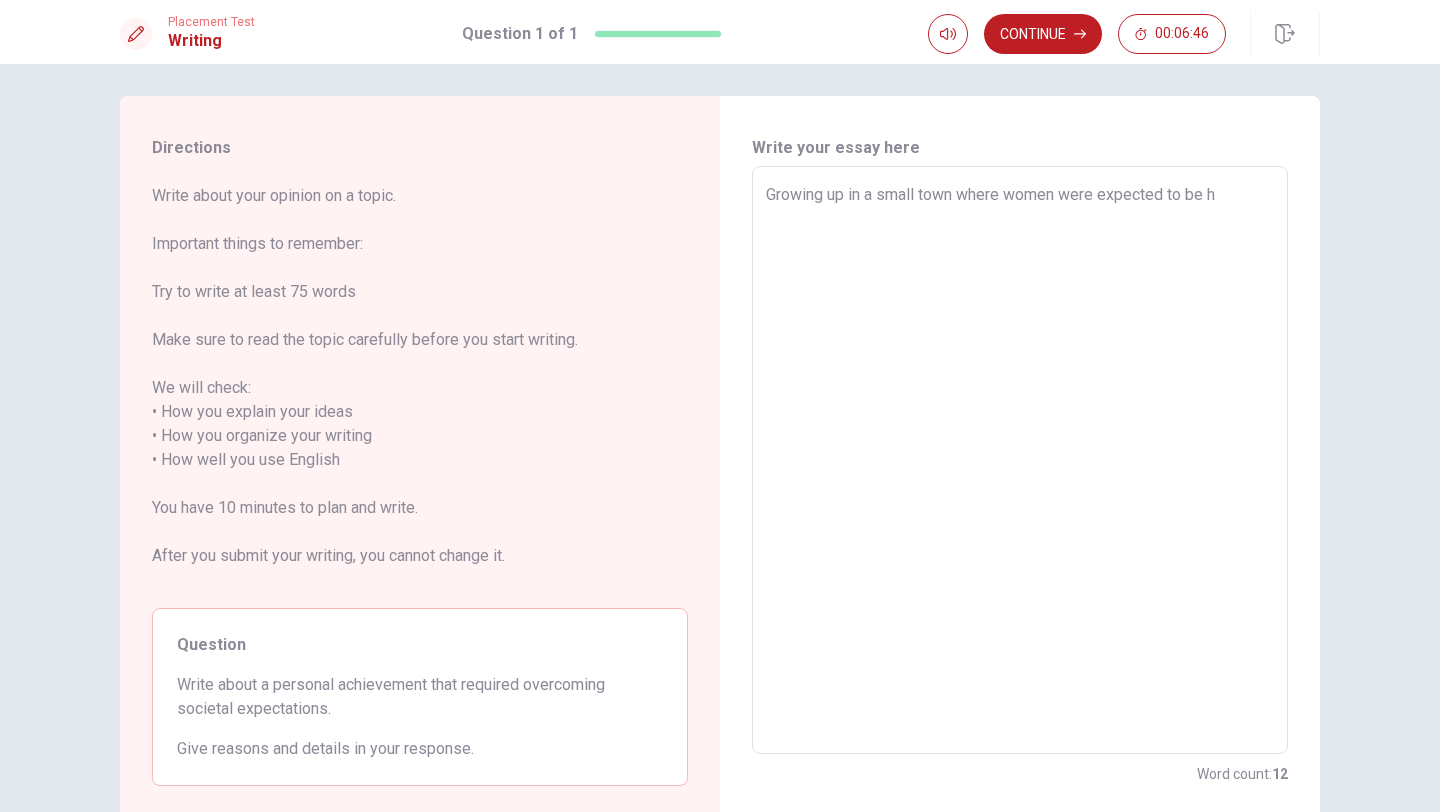 type on "x" 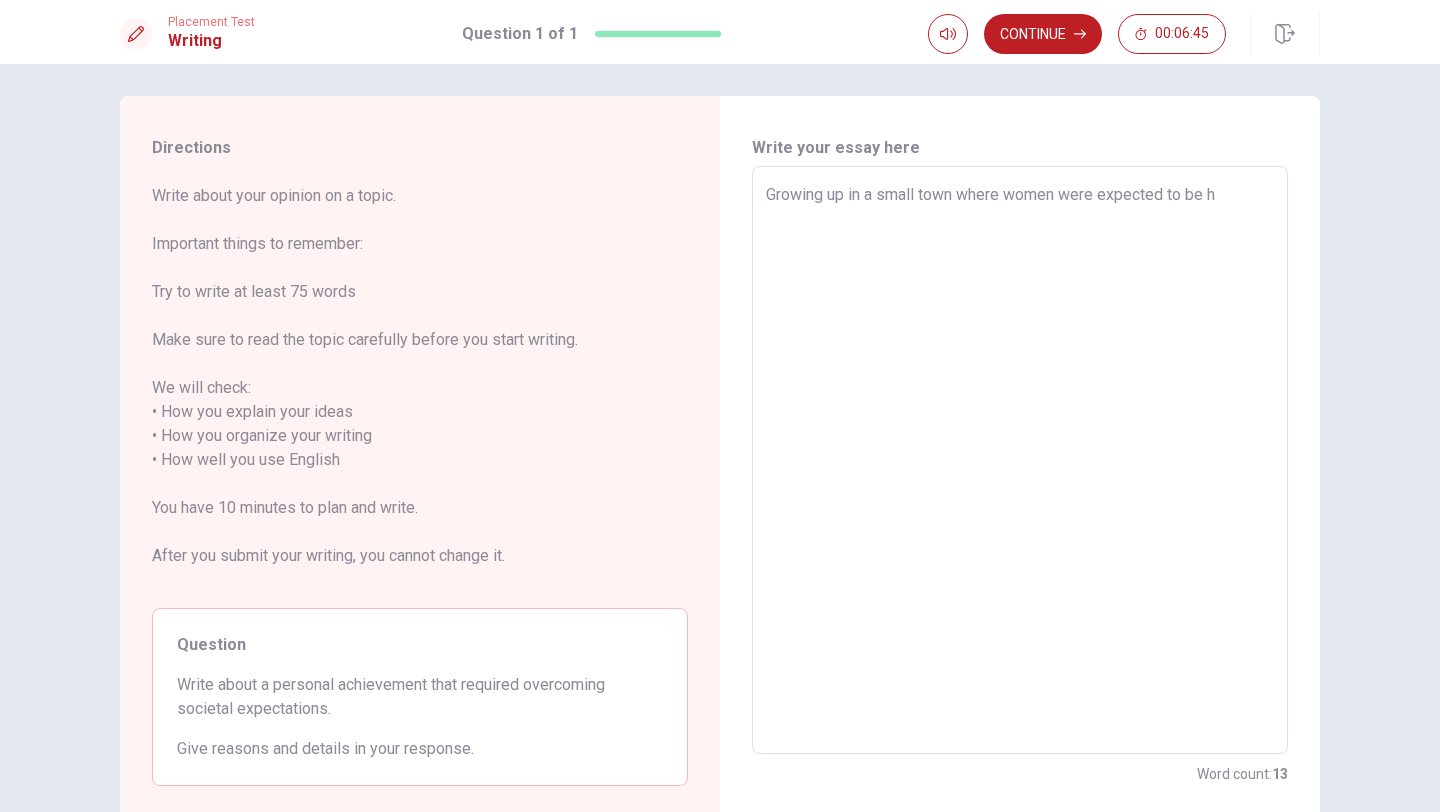 type on "Growing up in a small town where women were expected to be ho" 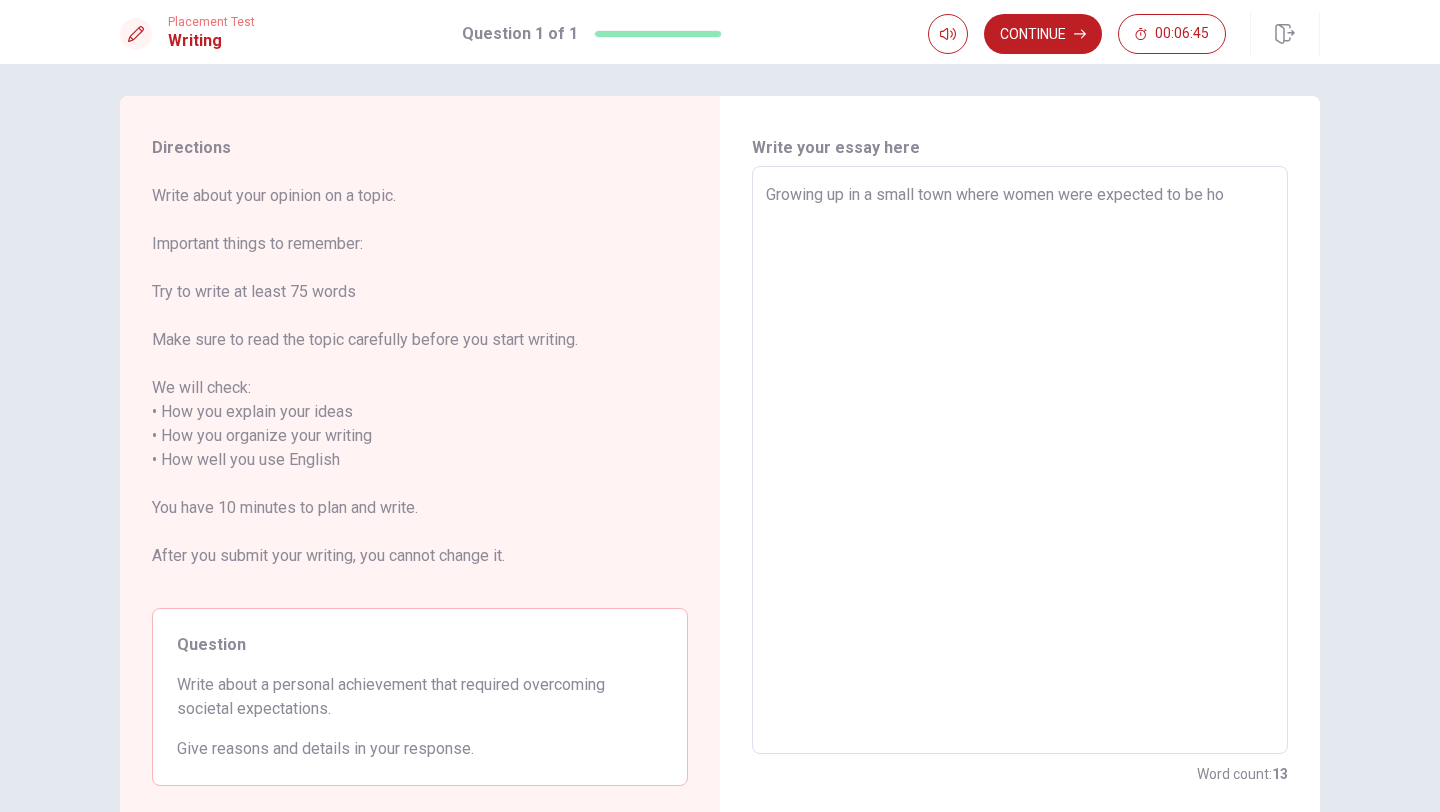 type on "Growing up in a small town where women were expected to be hom" 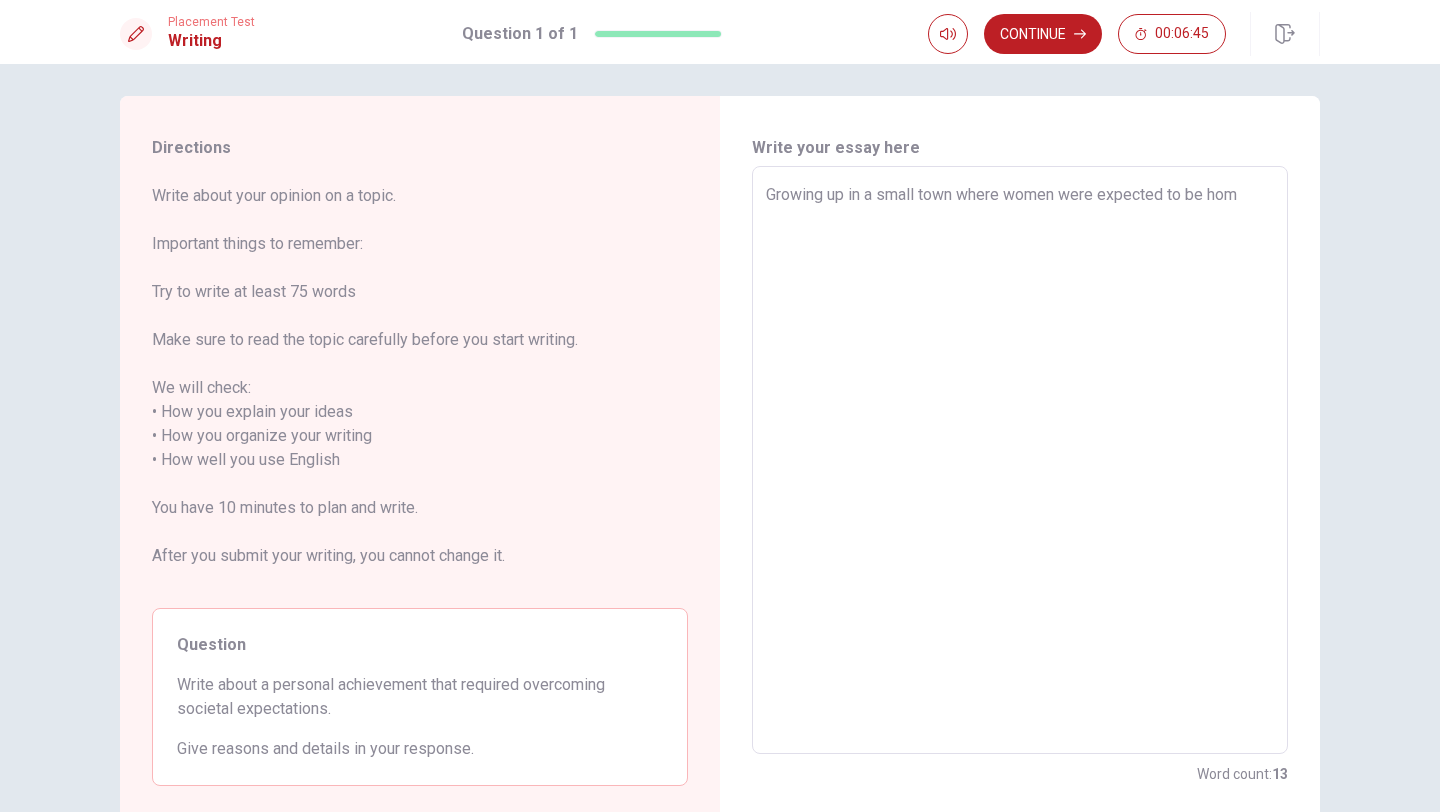 type on "x" 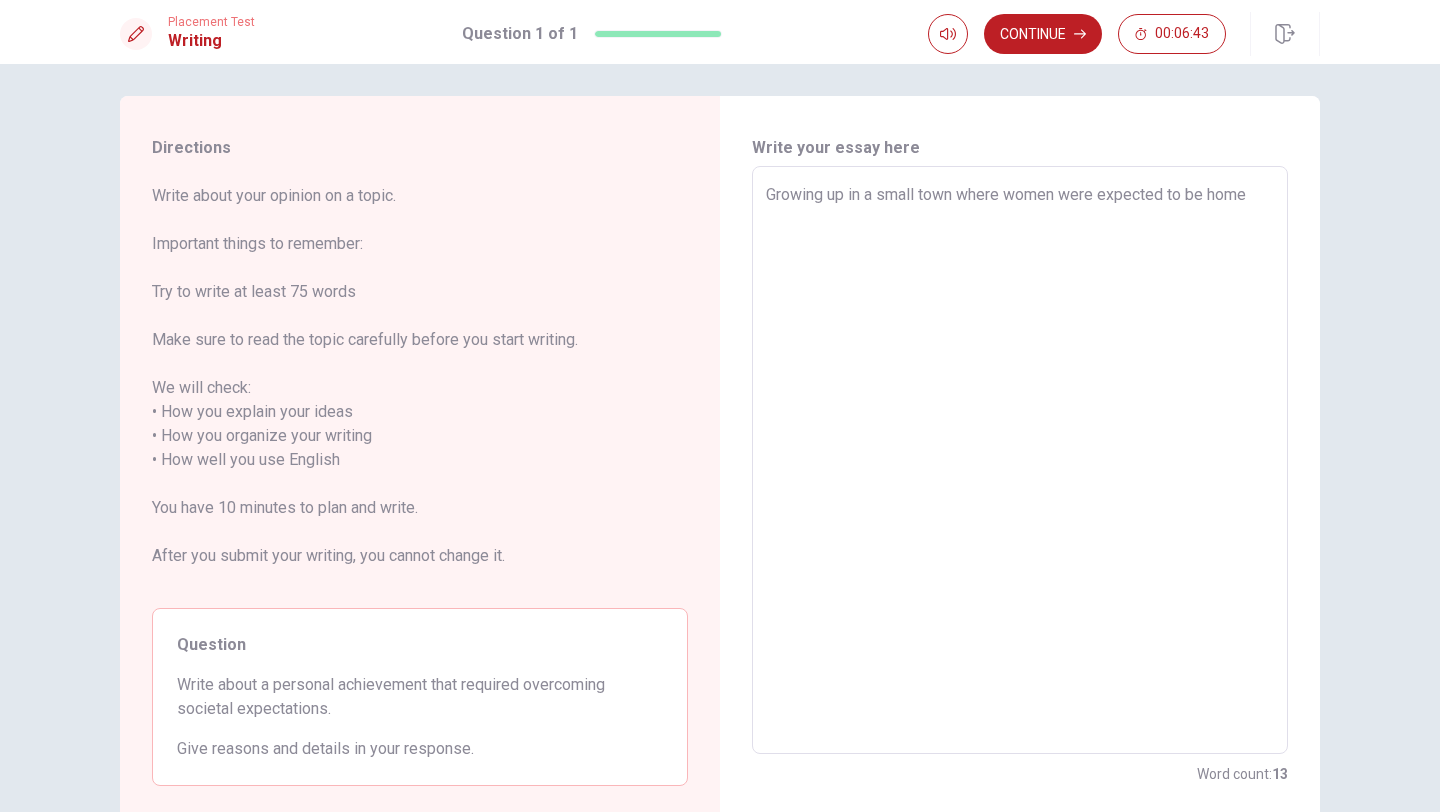 type on "x" 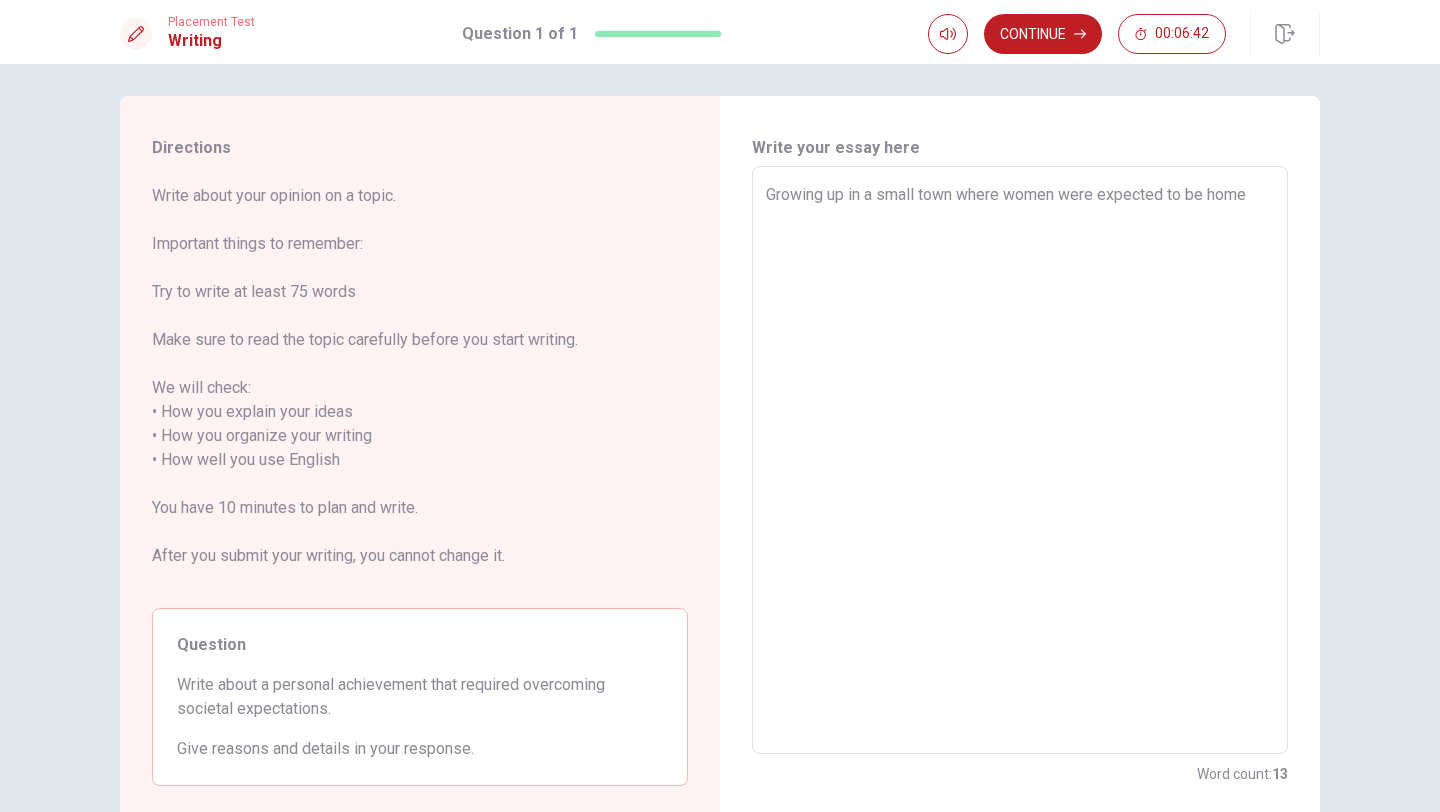 type on "Growing up in a small town where women were expected to be home-" 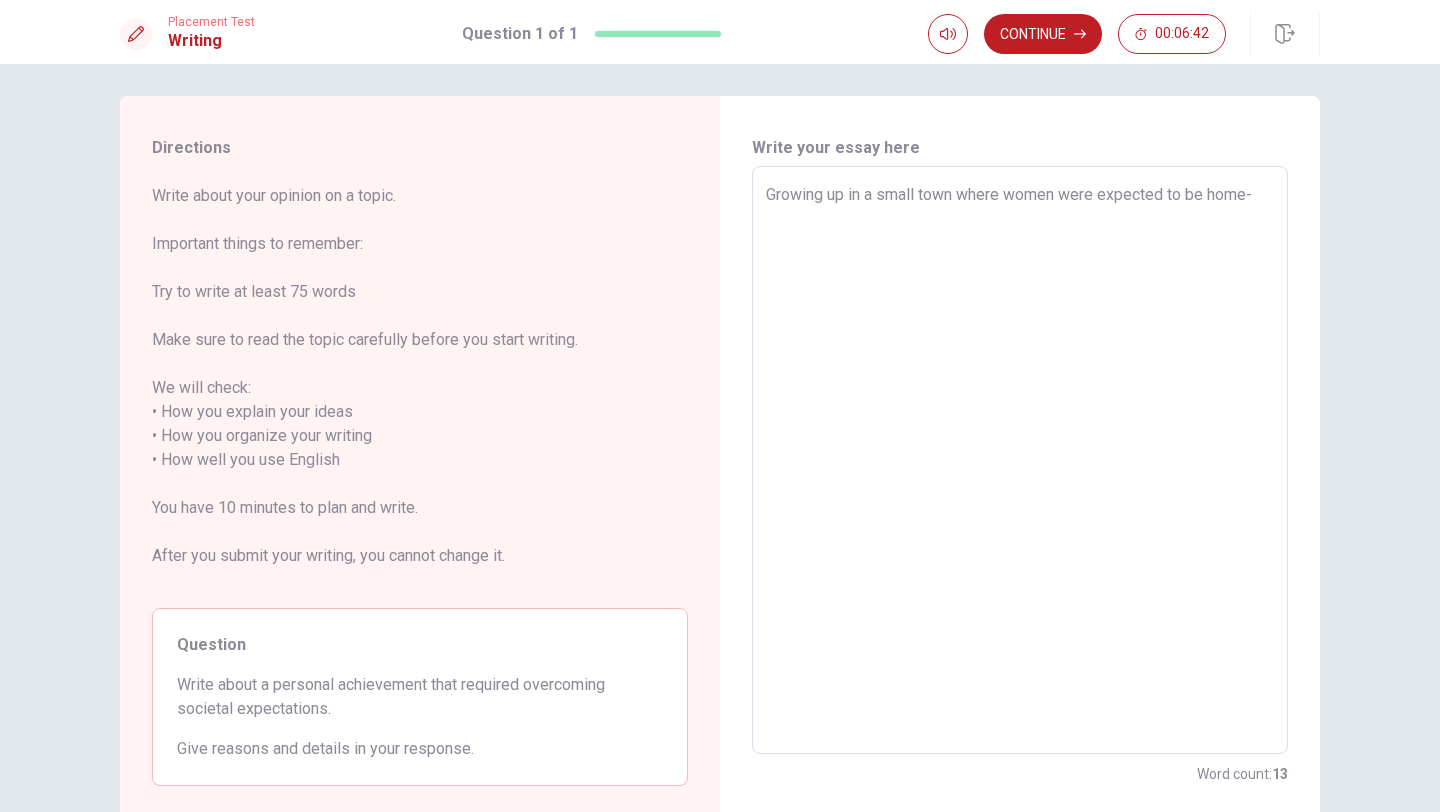 type on "x" 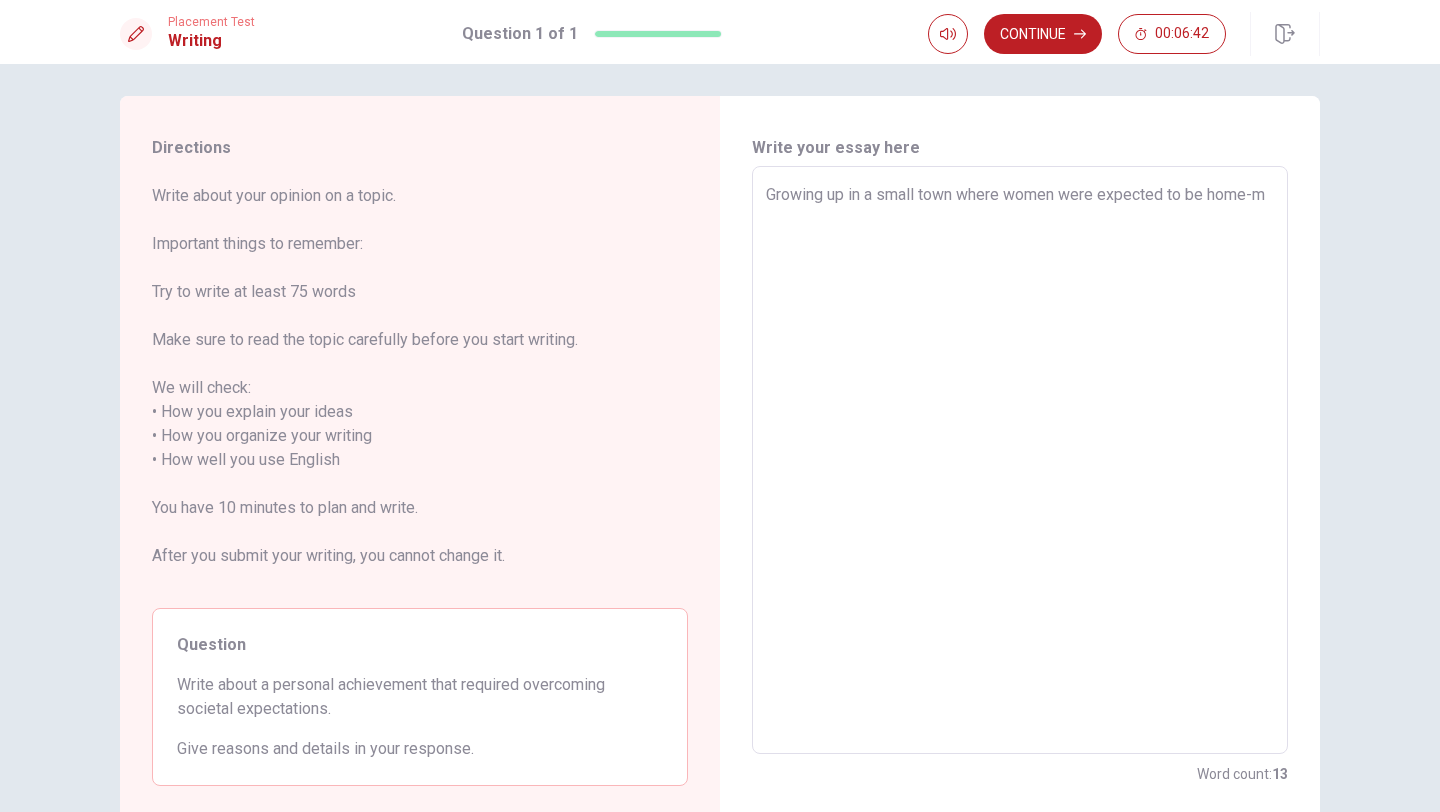 type on "x" 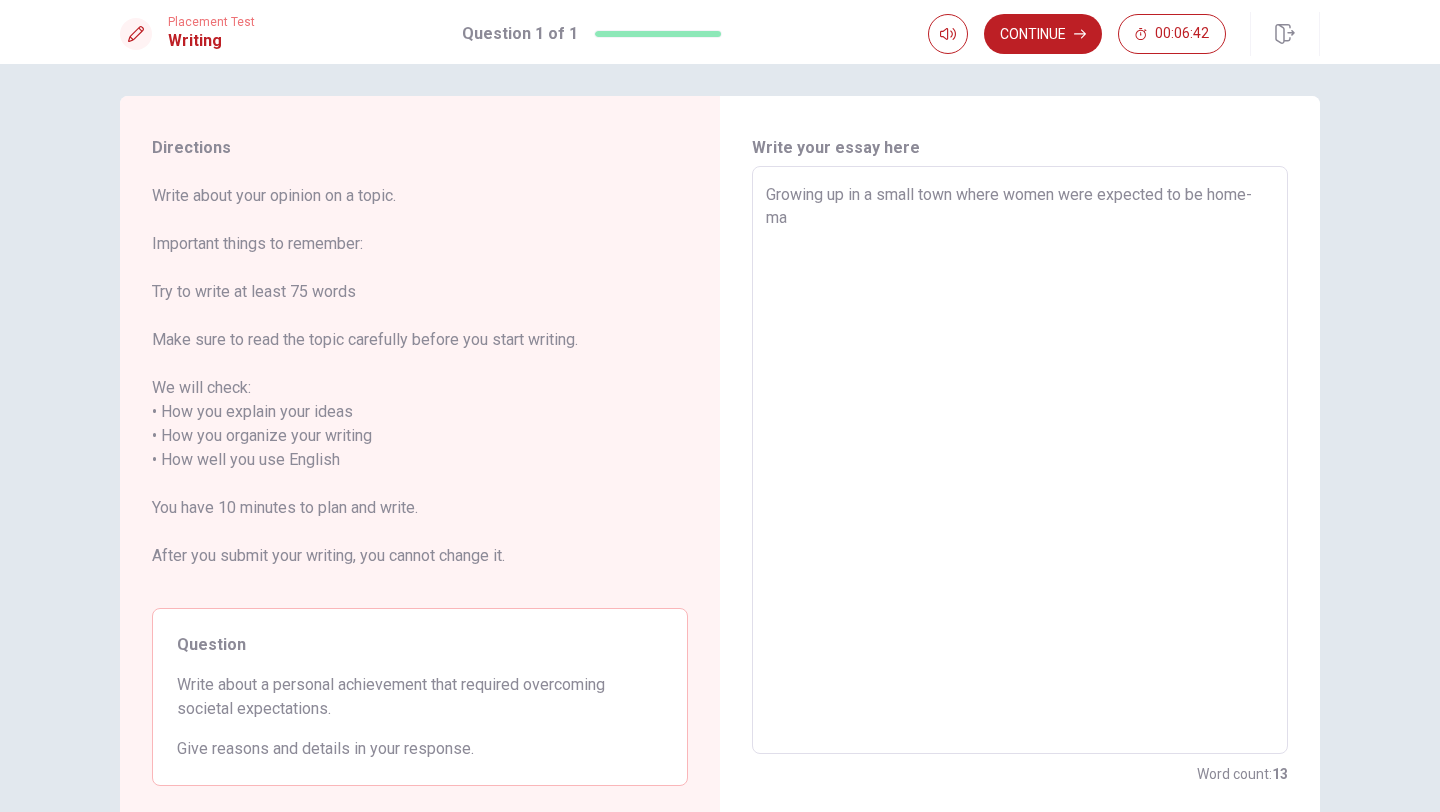 type on "x" 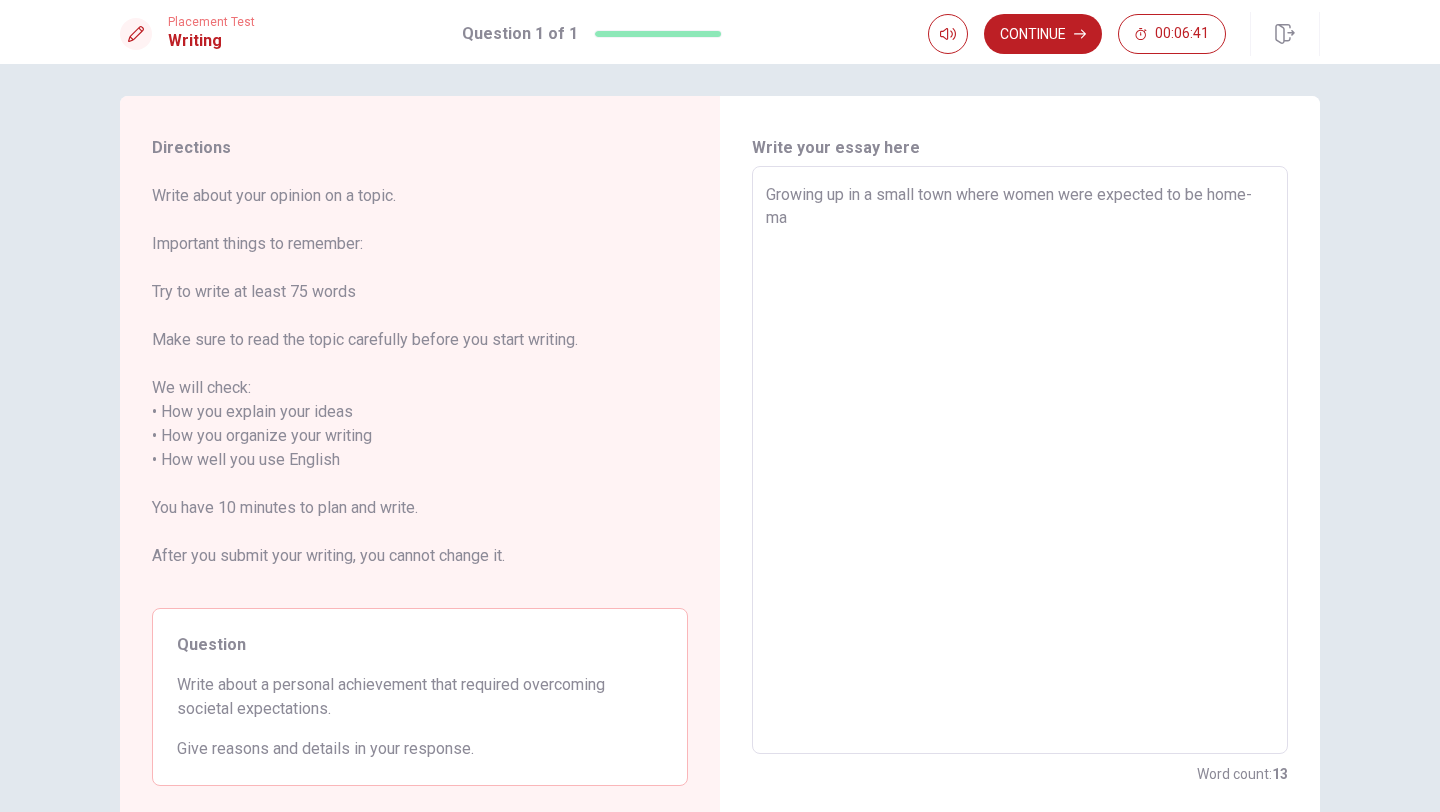type on "Growing up in a small town where women were expected to be home-mañ" 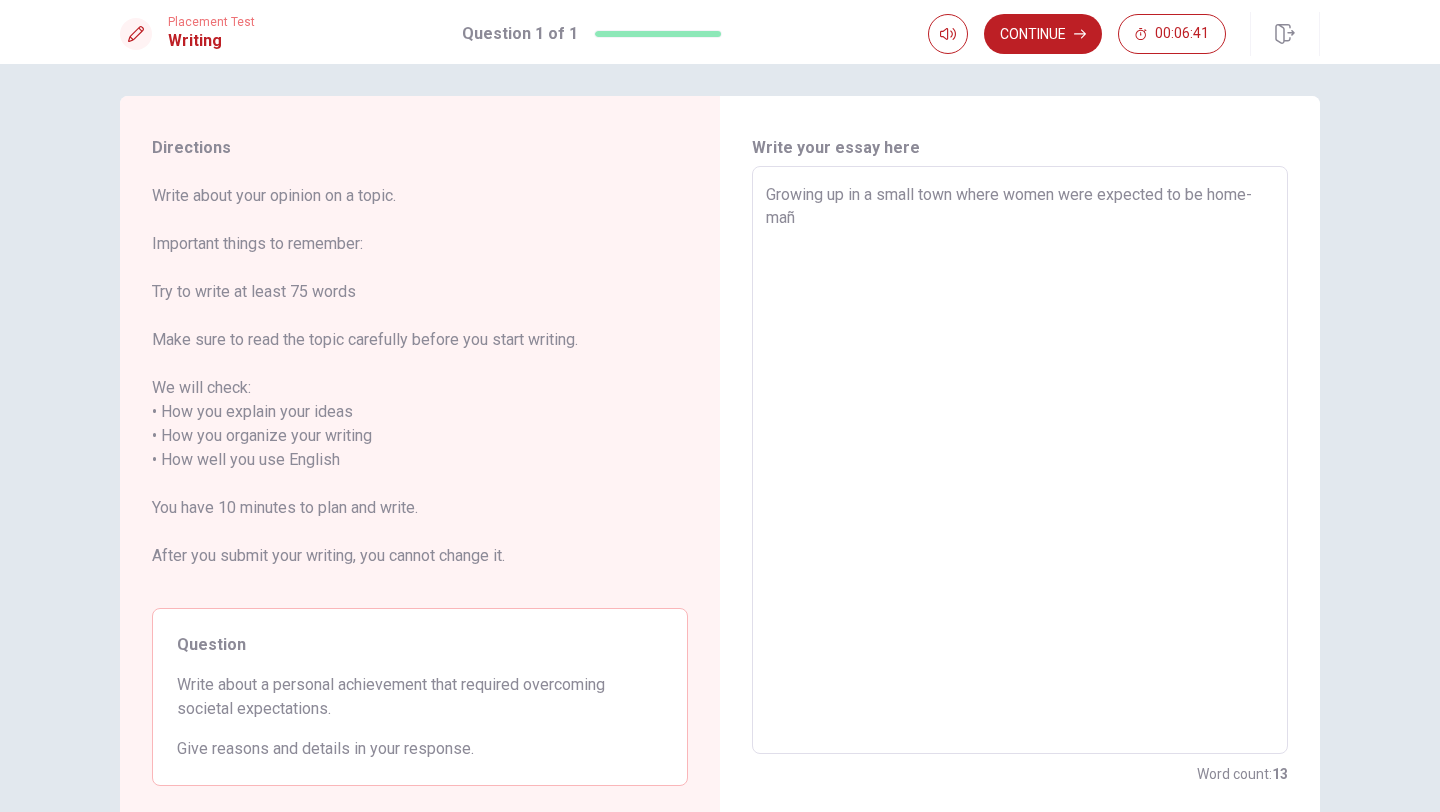 type on "x" 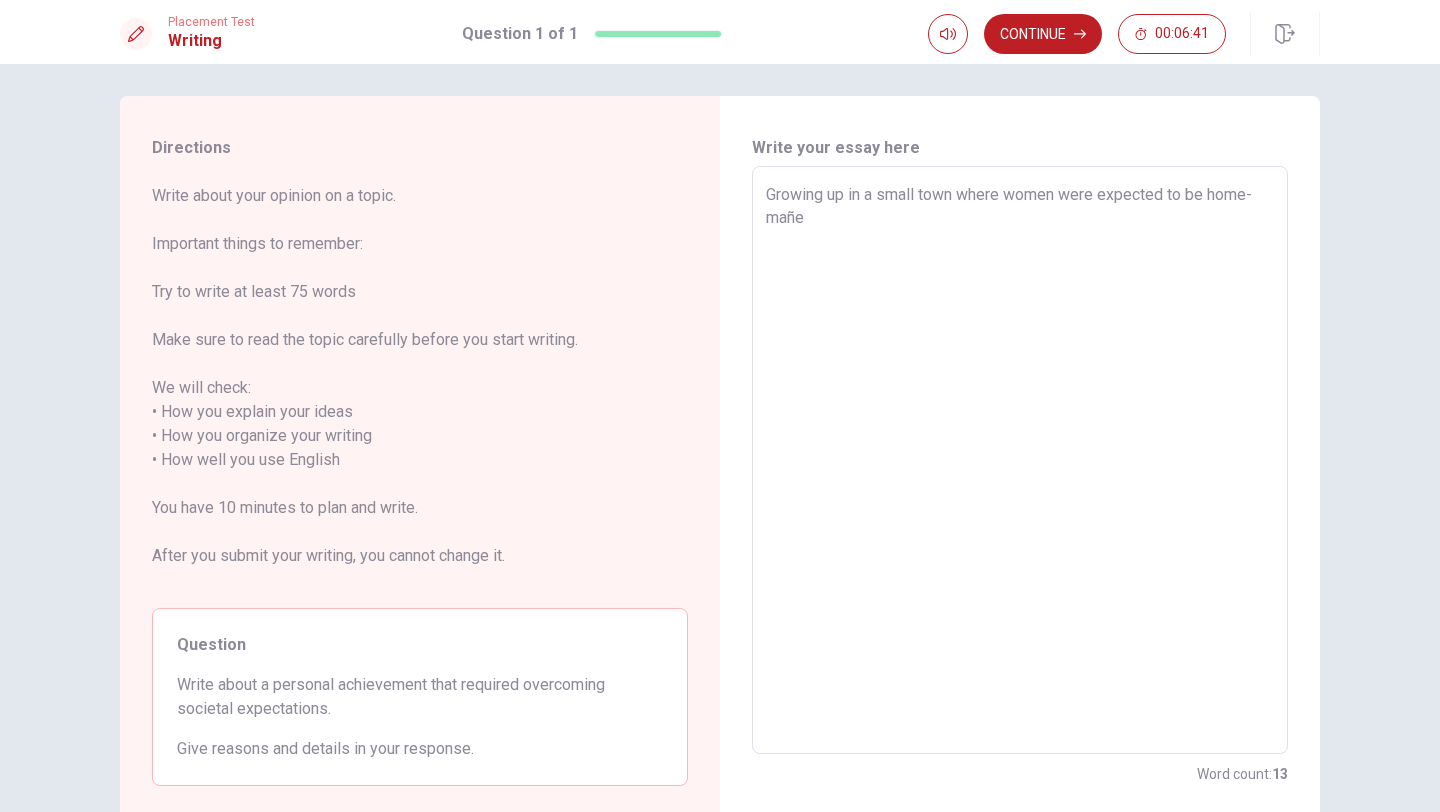 type on "x" 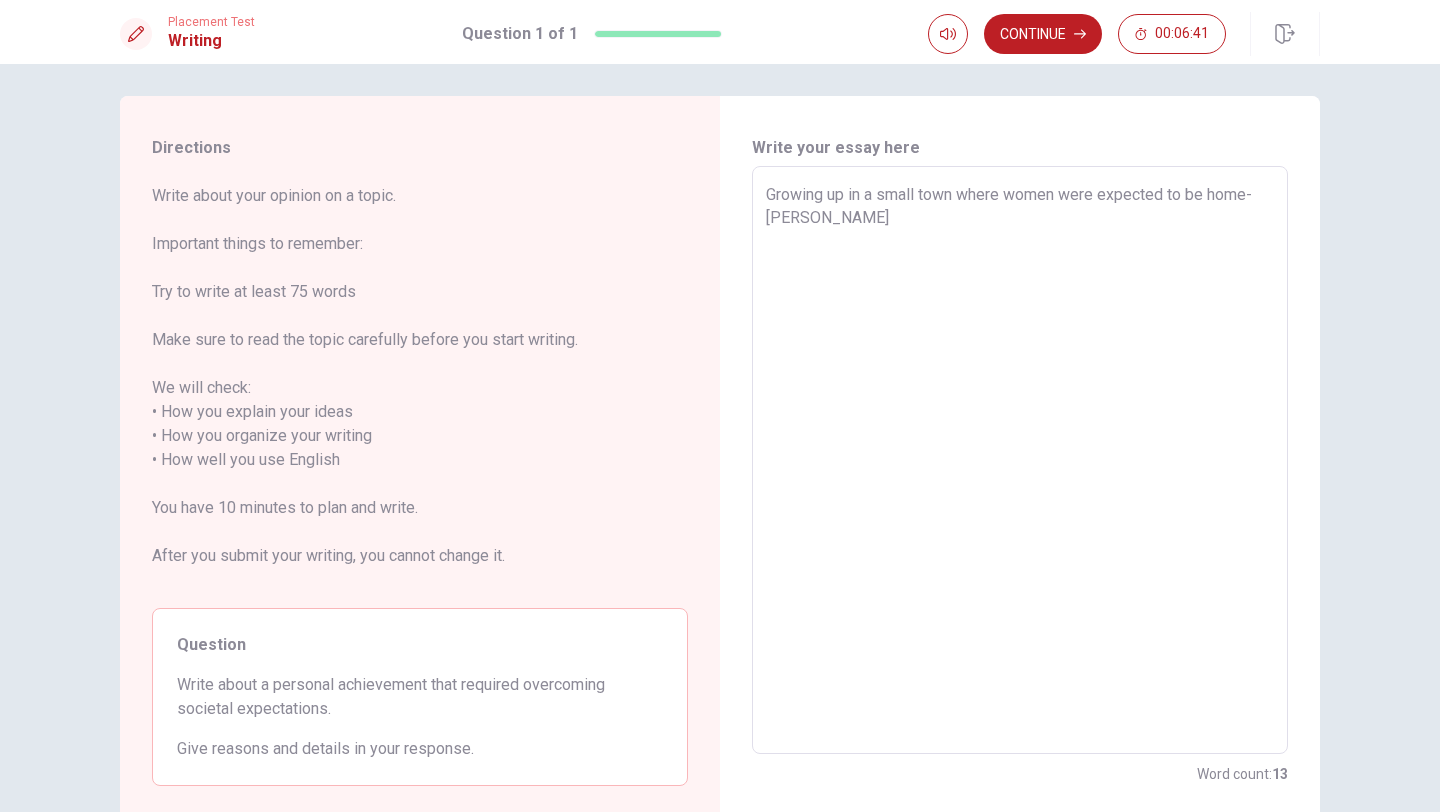 type on "x" 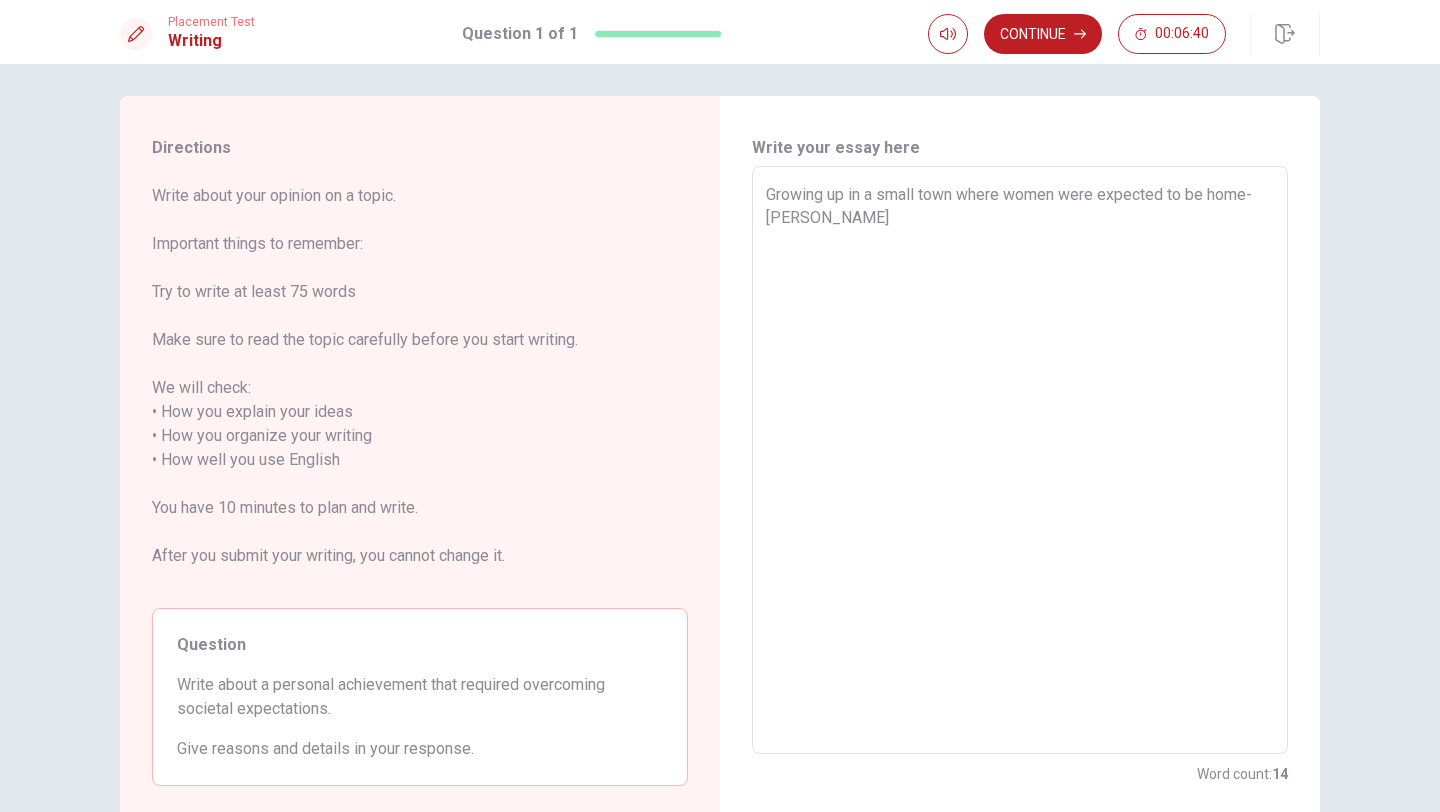 type on "Growing up in a small town where women were expected to be home-mañe" 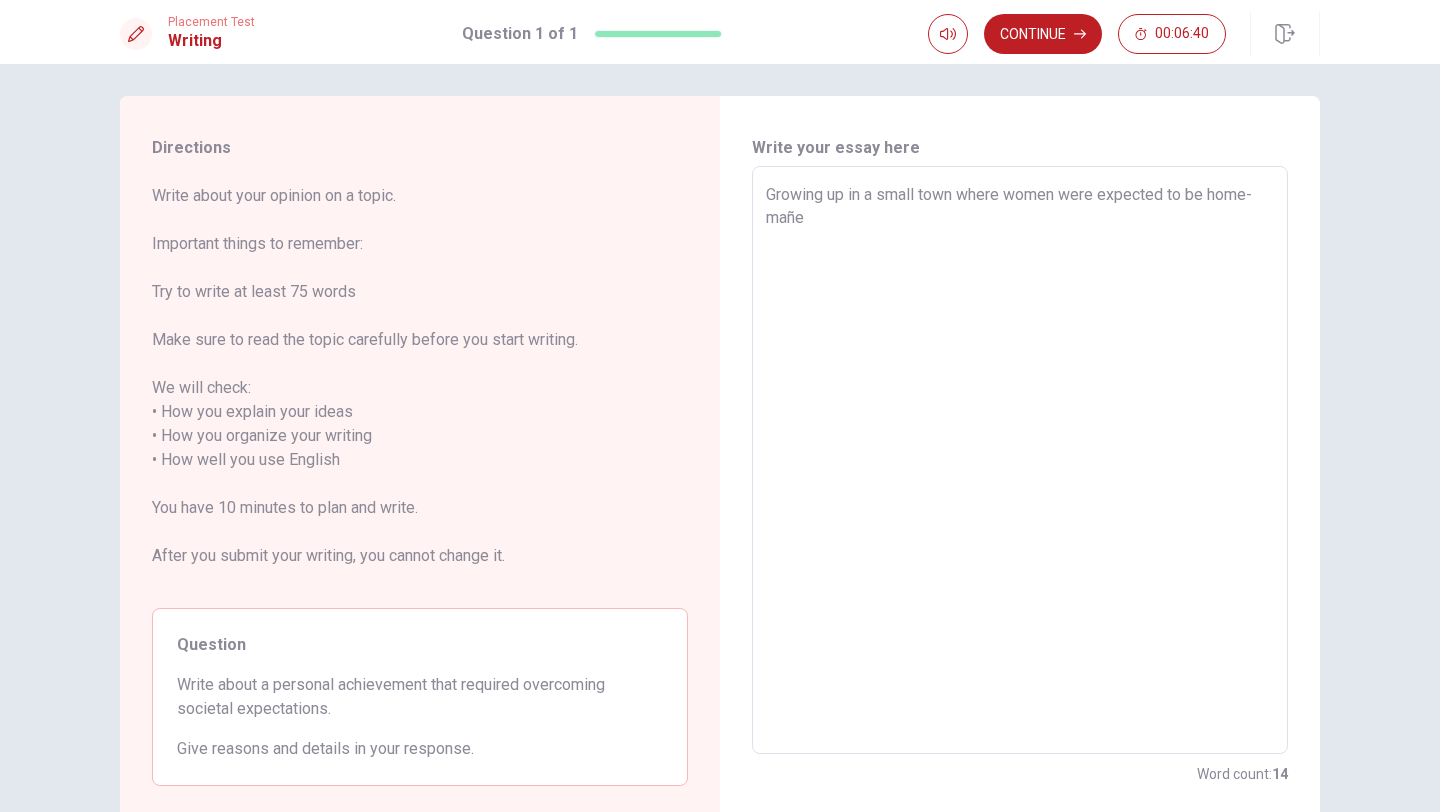 type on "x" 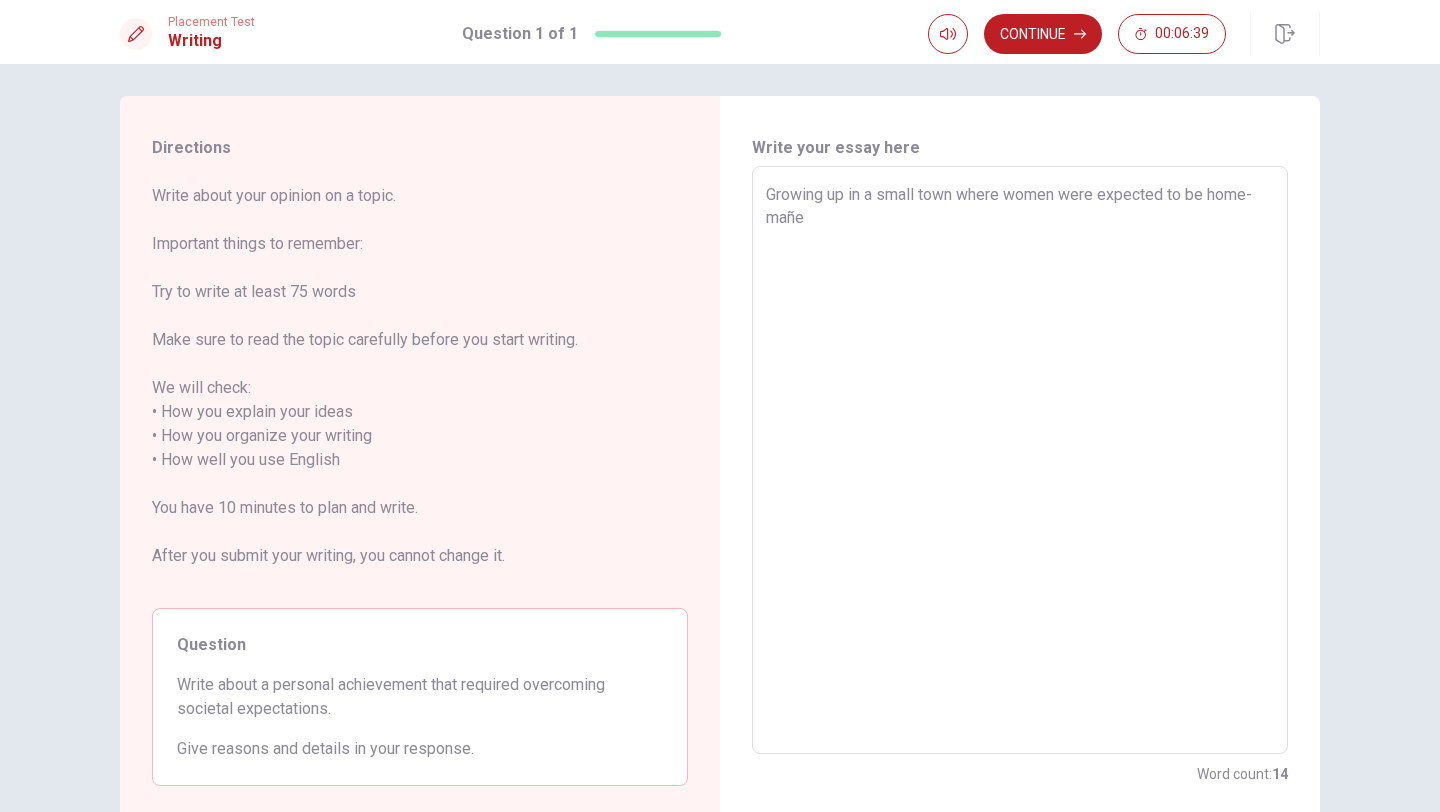 type on "Growing up in a small town where women were expected to be home-mañ" 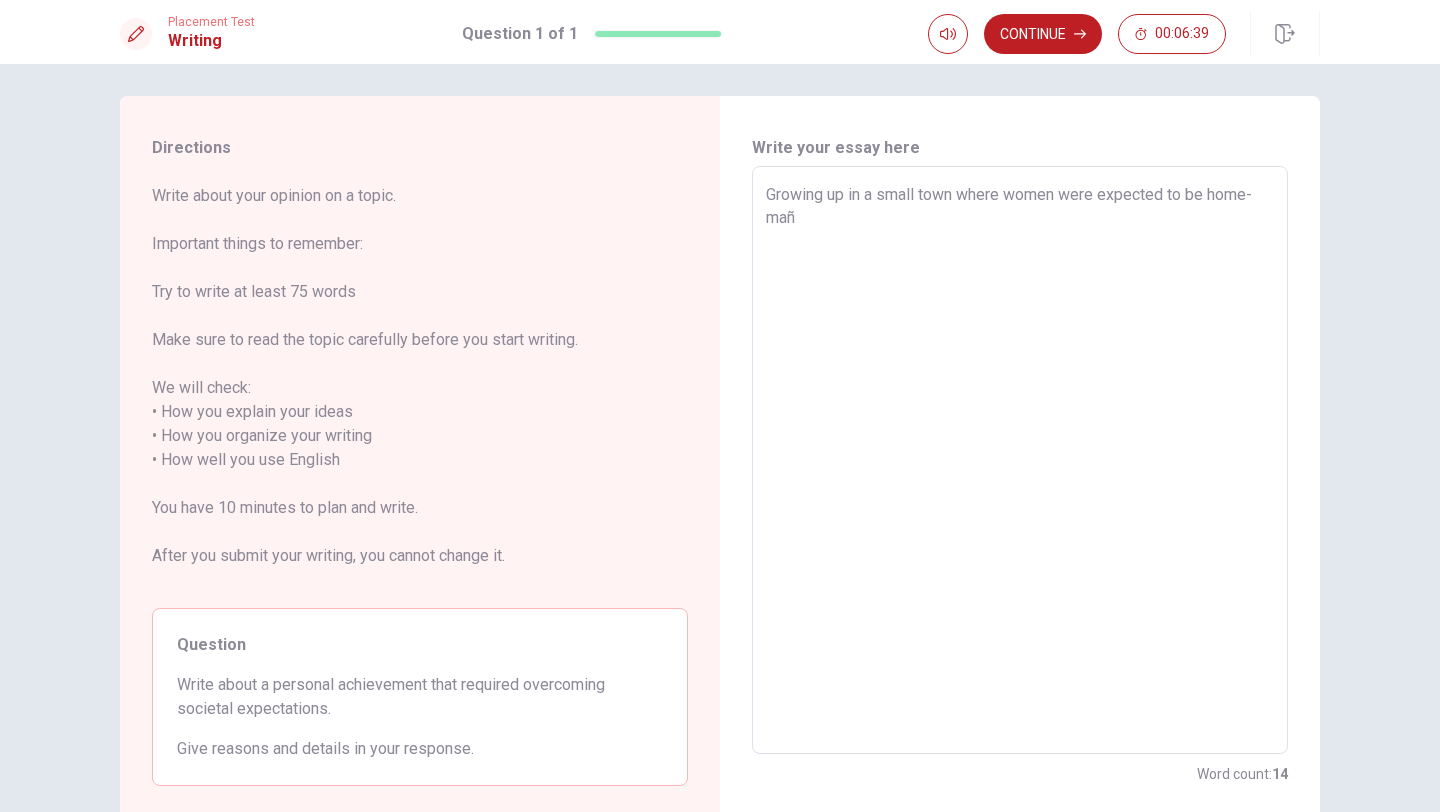 type on "x" 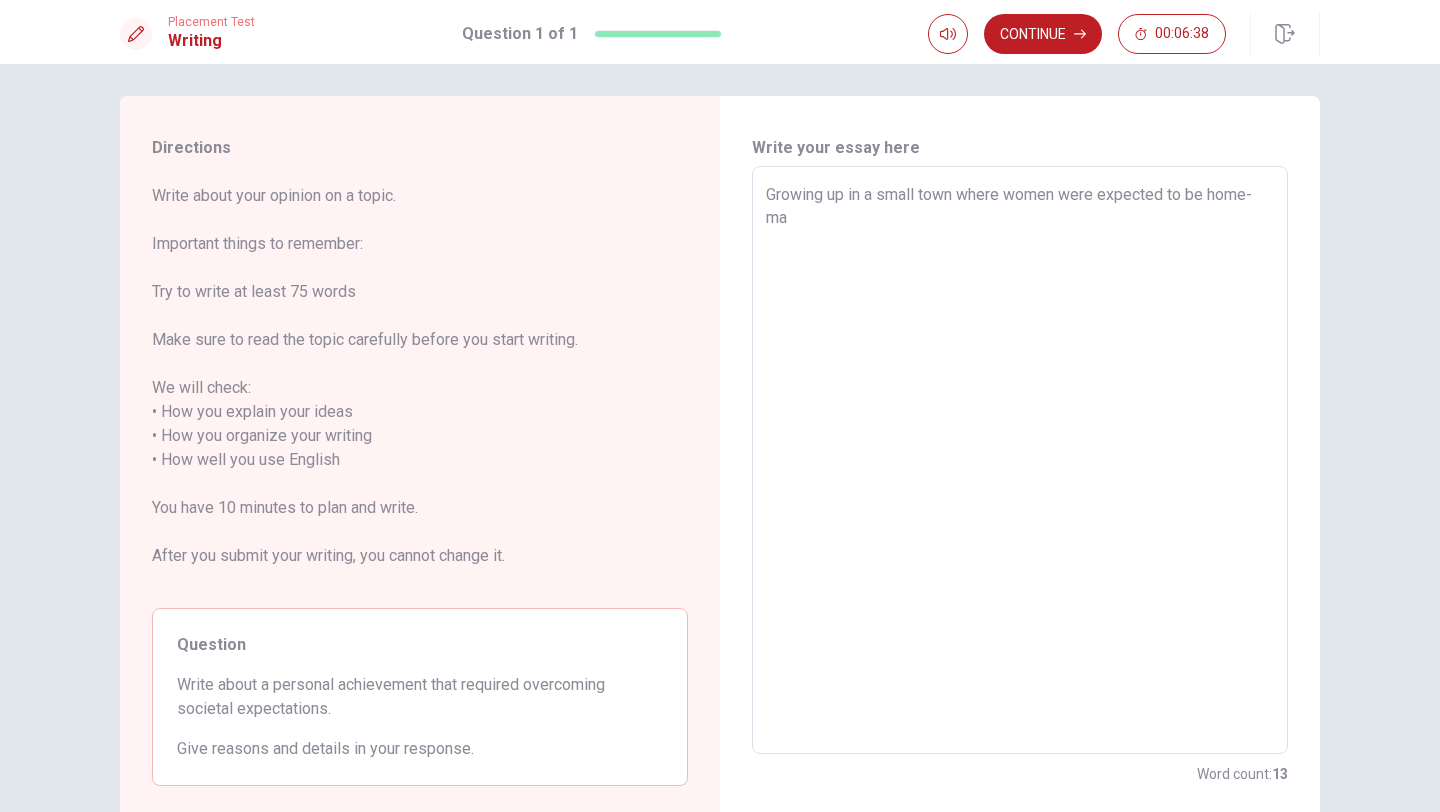 type on "x" 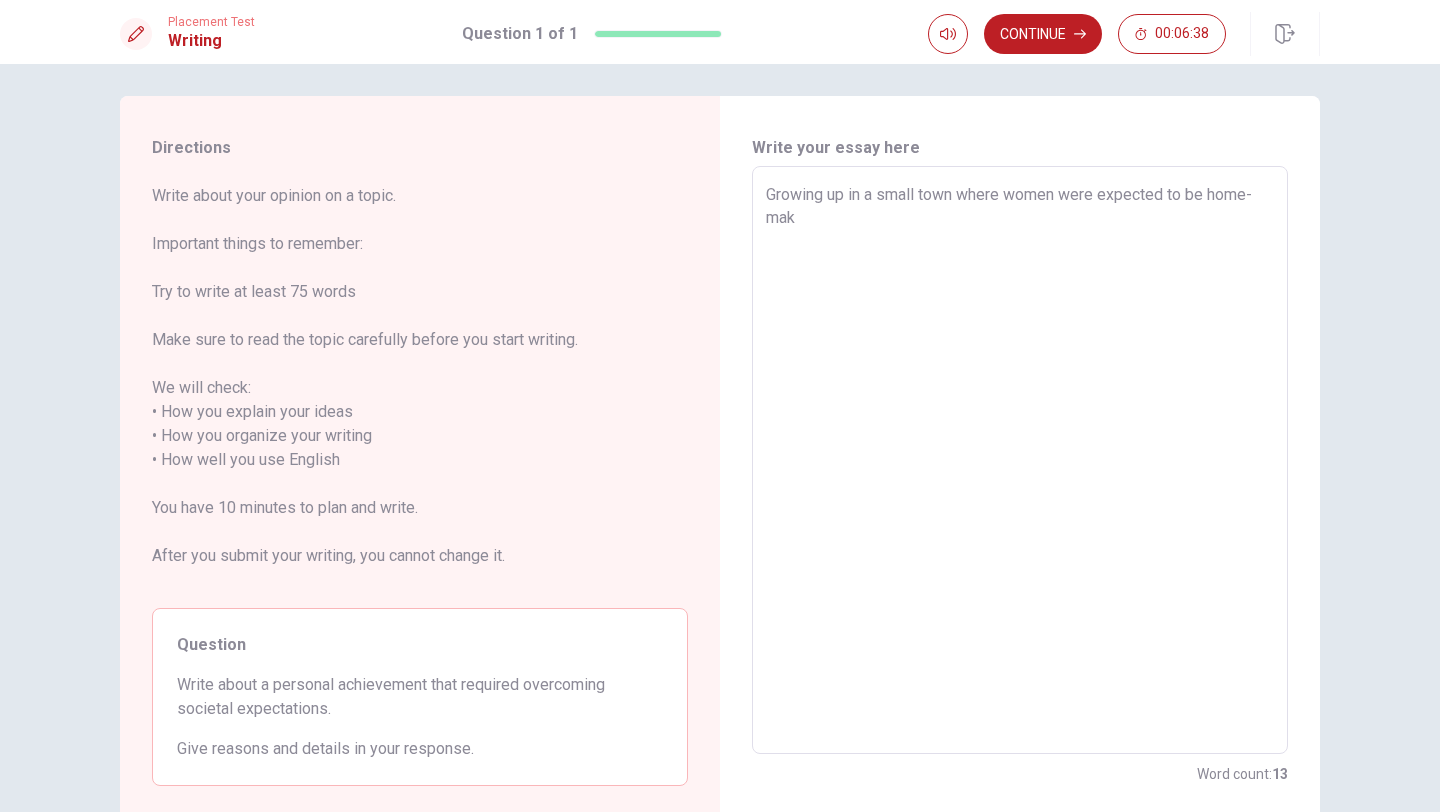 type on "x" 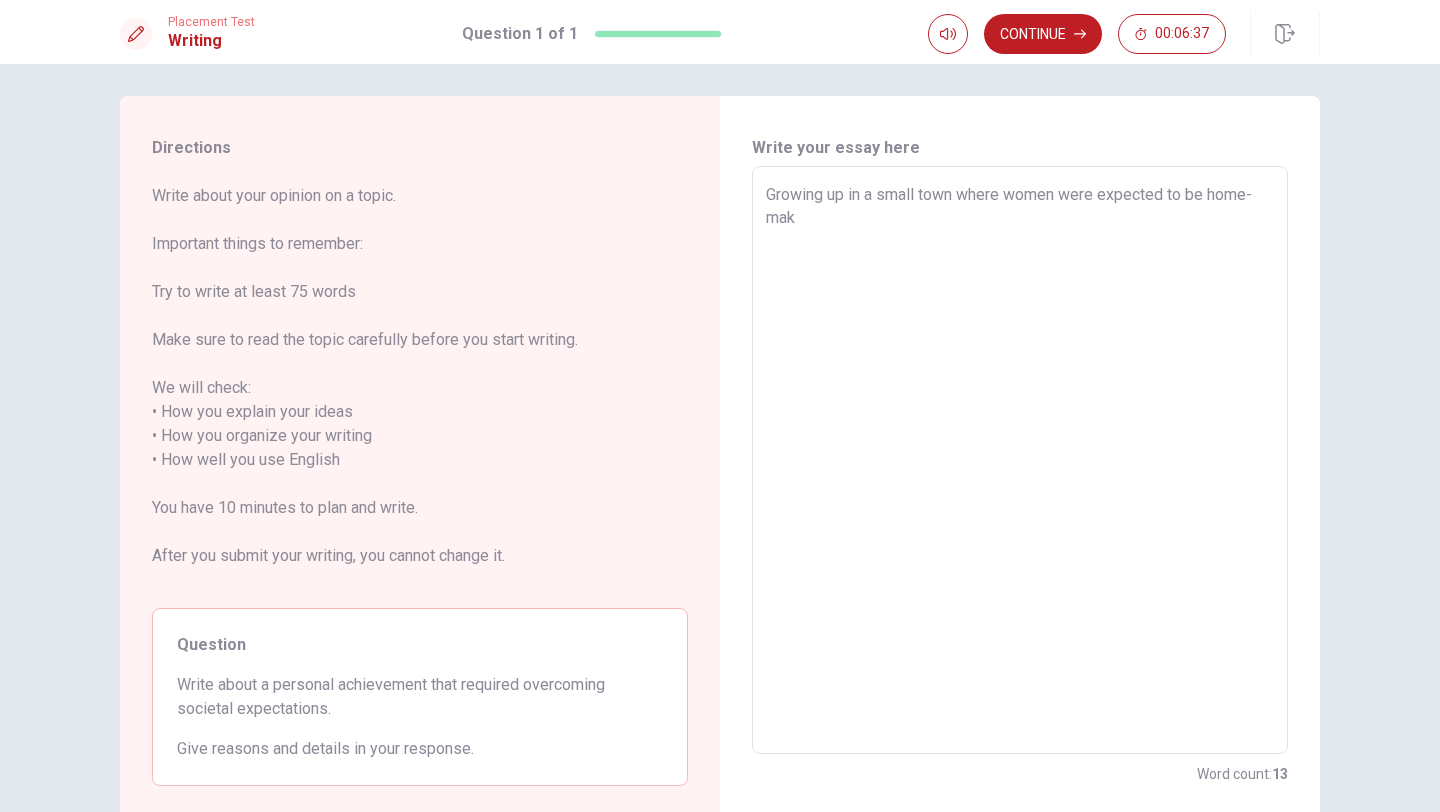 type on "Growing up in a small town where women were expected to be home-make" 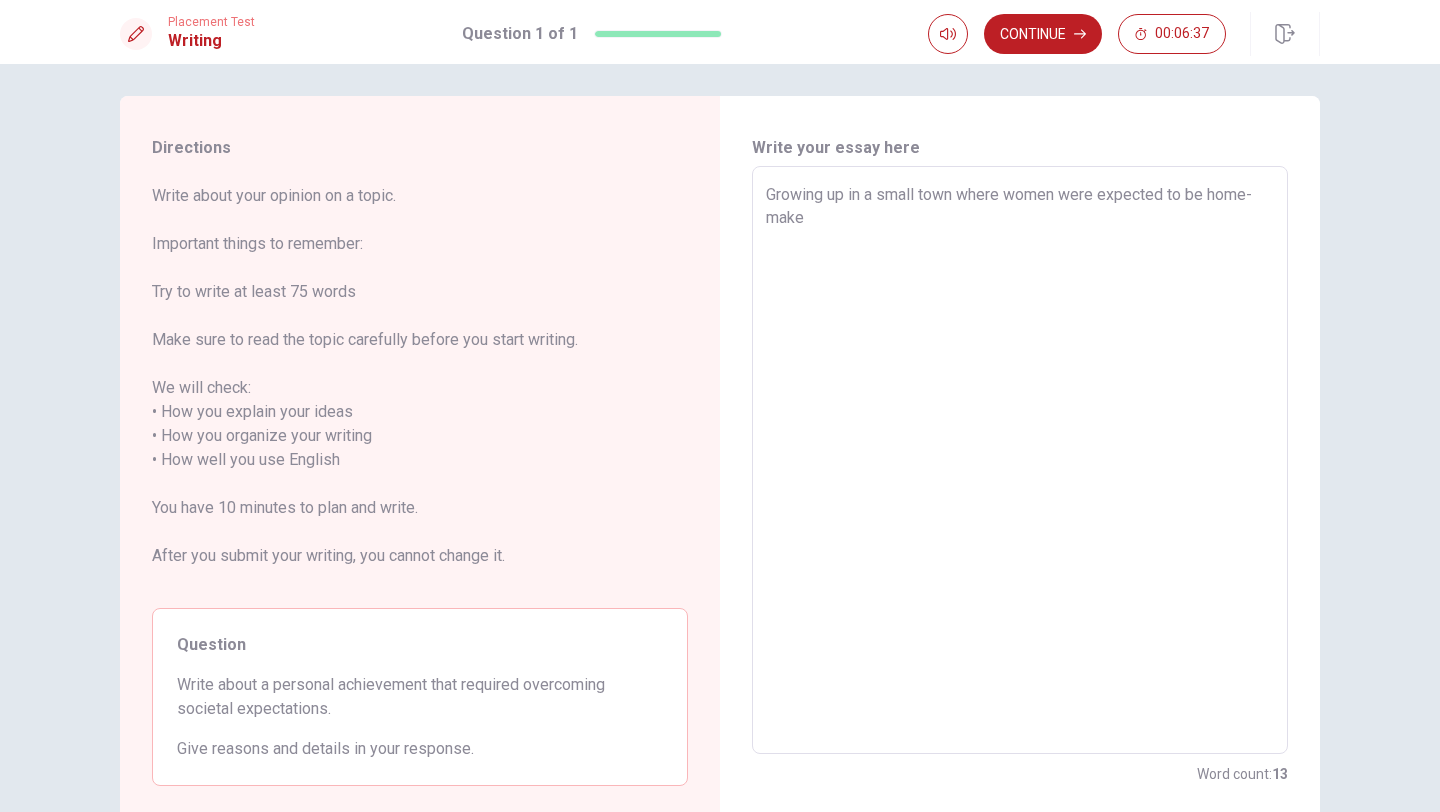 type on "x" 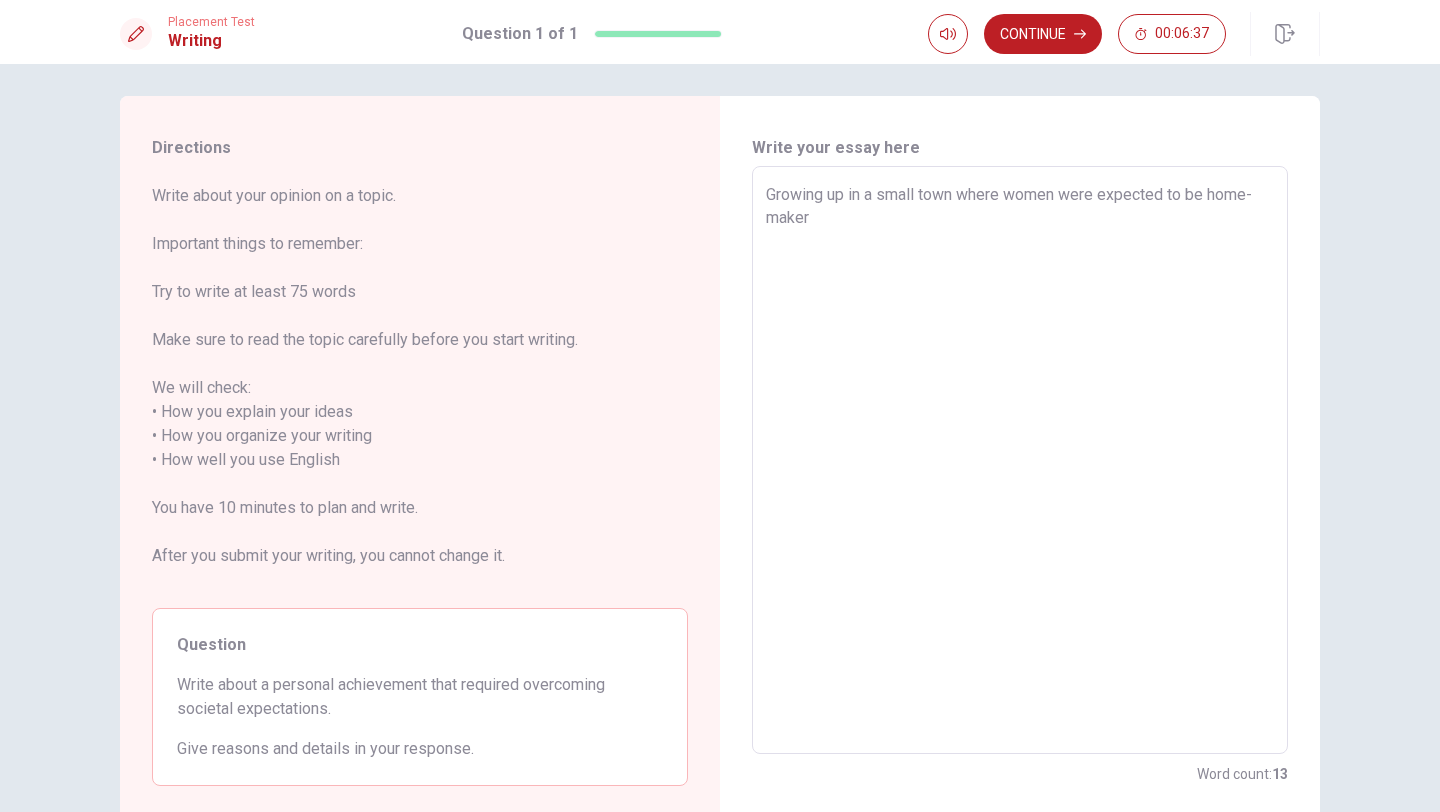 type on "x" 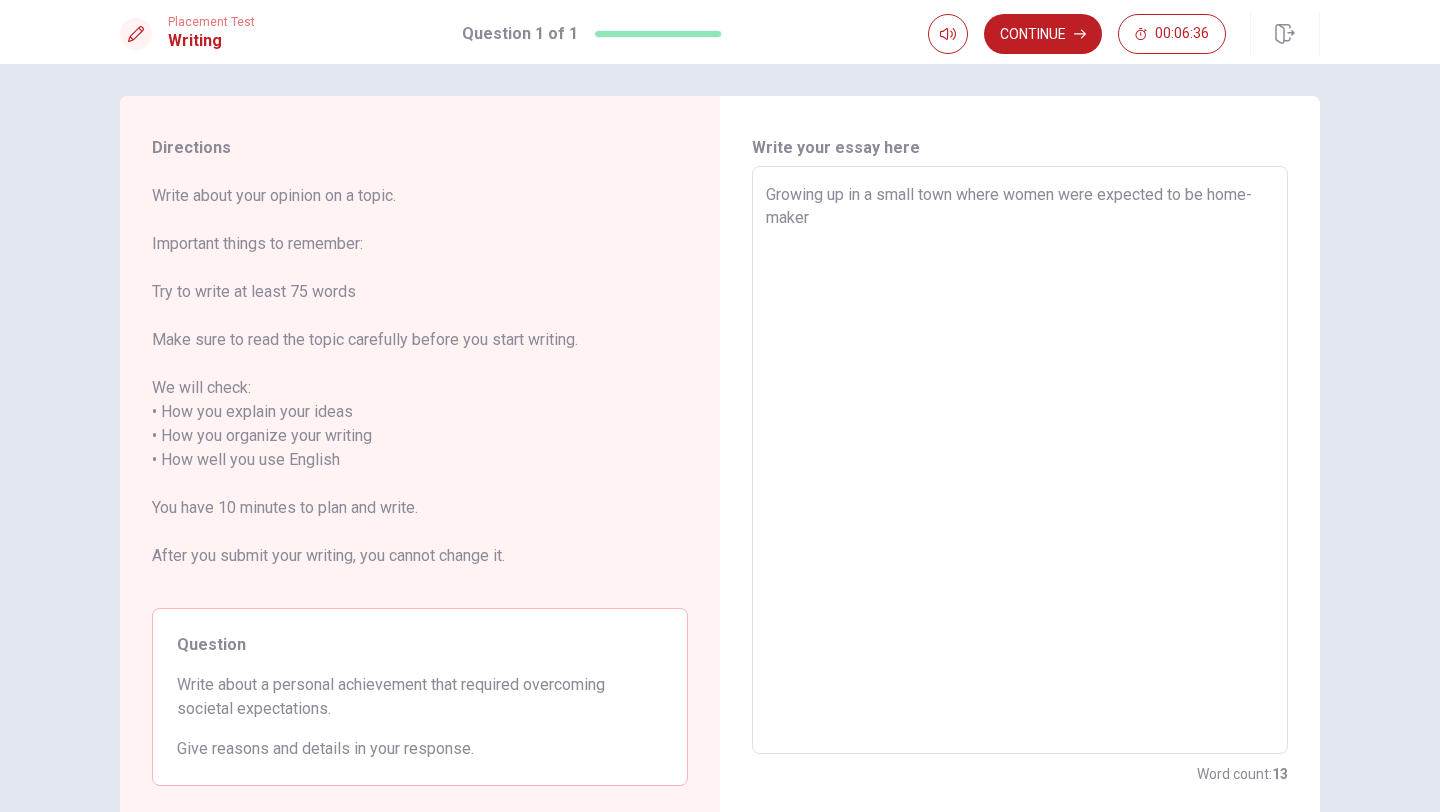 type on "Growing up in a small town where women were expected to be home-maker" 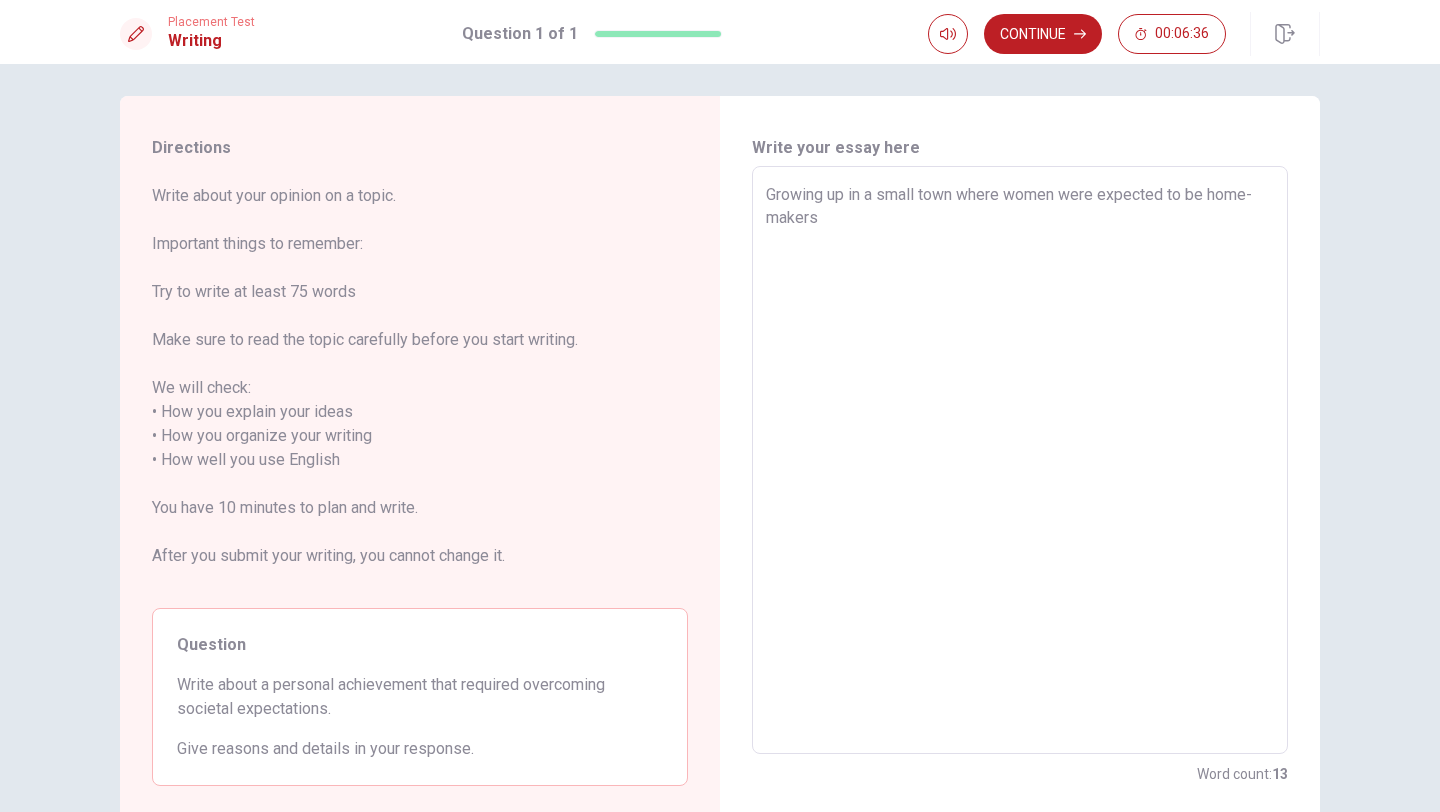 type on "x" 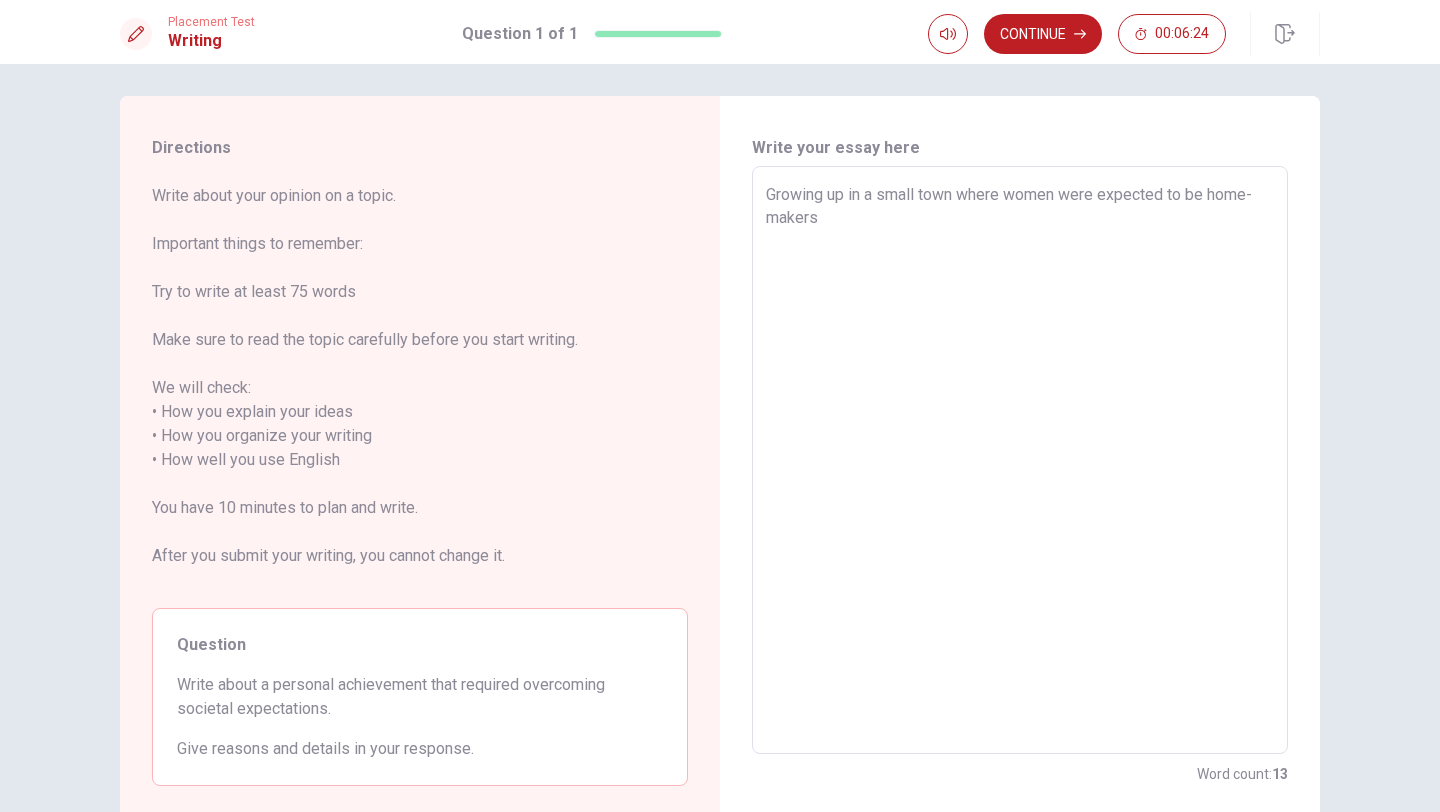type on "x" 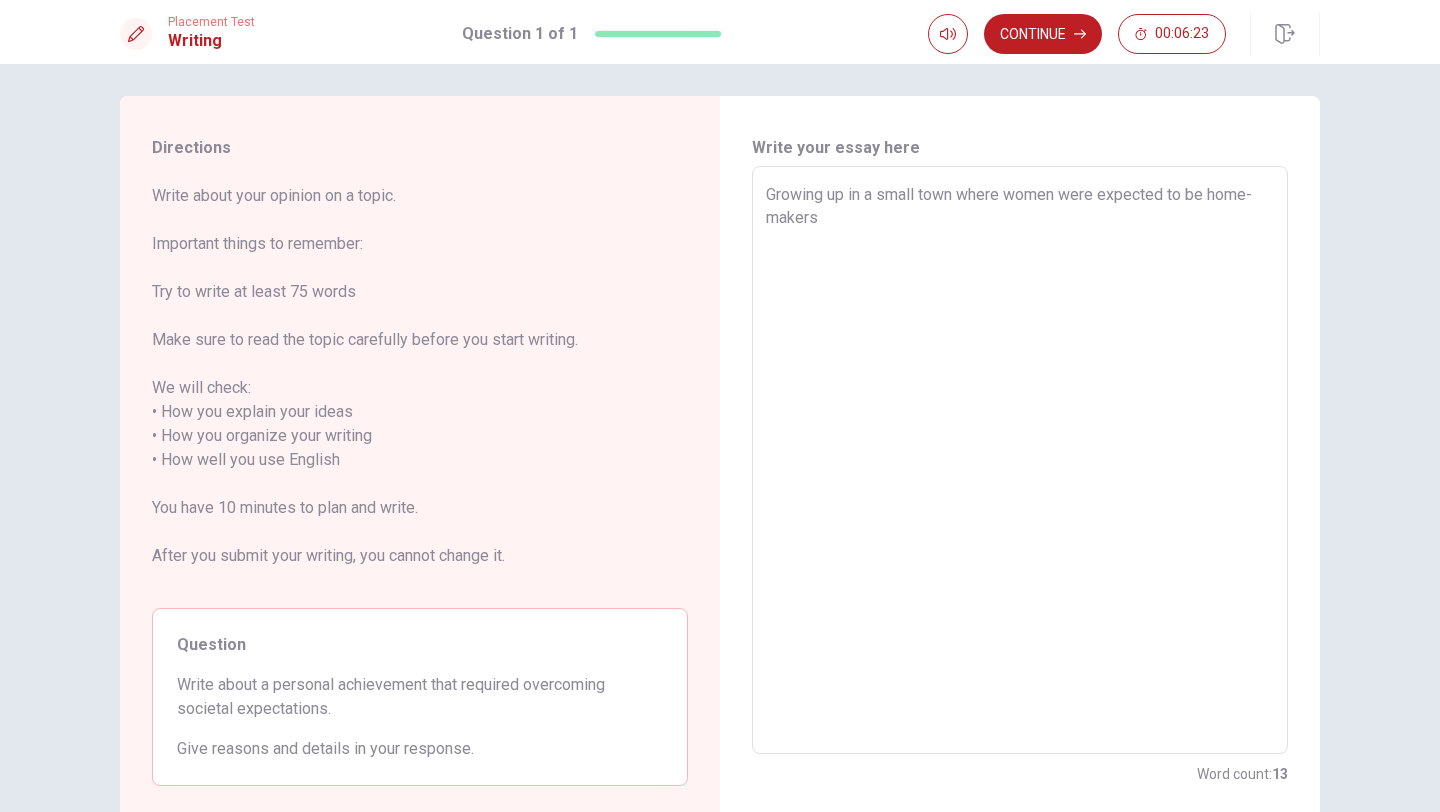 type on "Growing up in a small town where women were expected to be home-makers I" 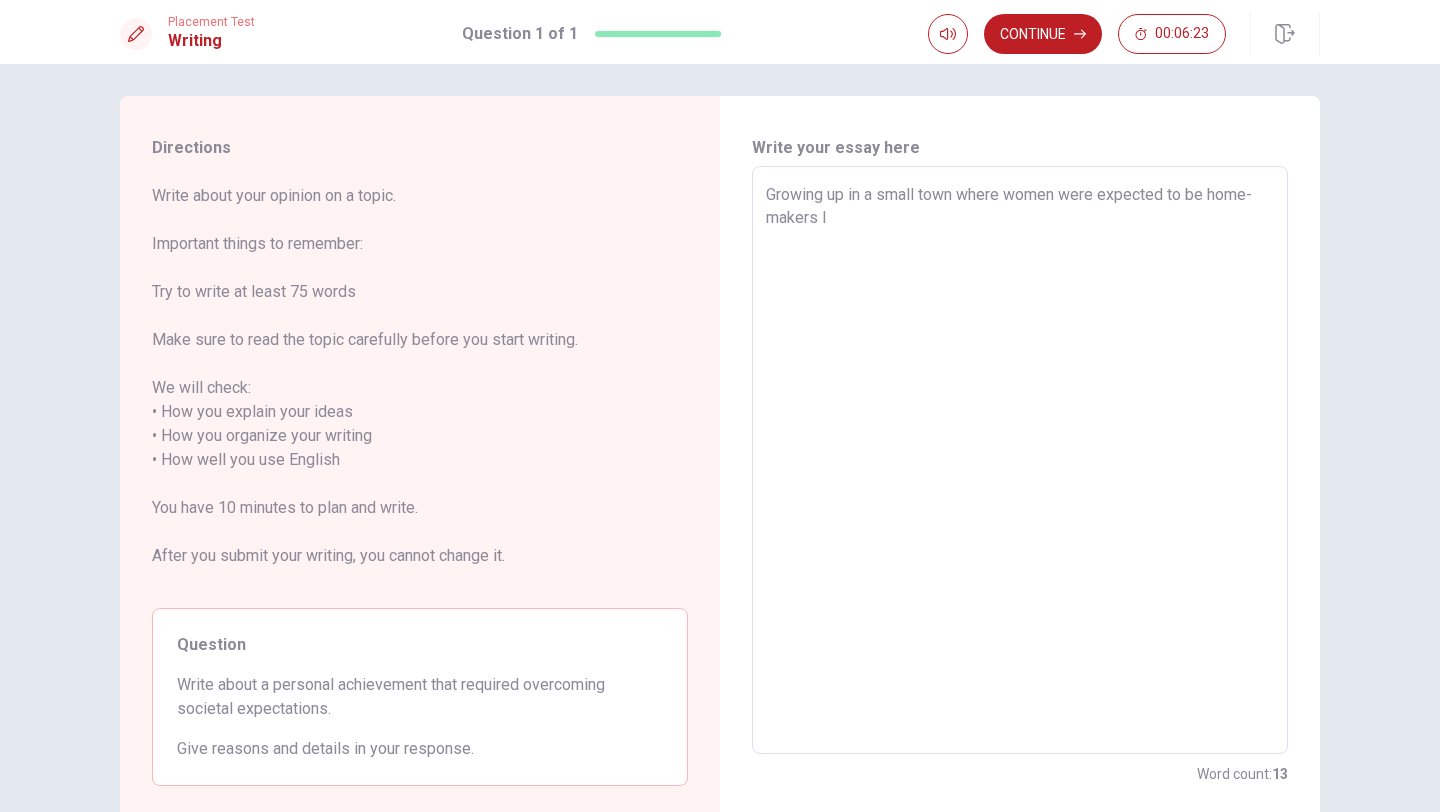 type on "x" 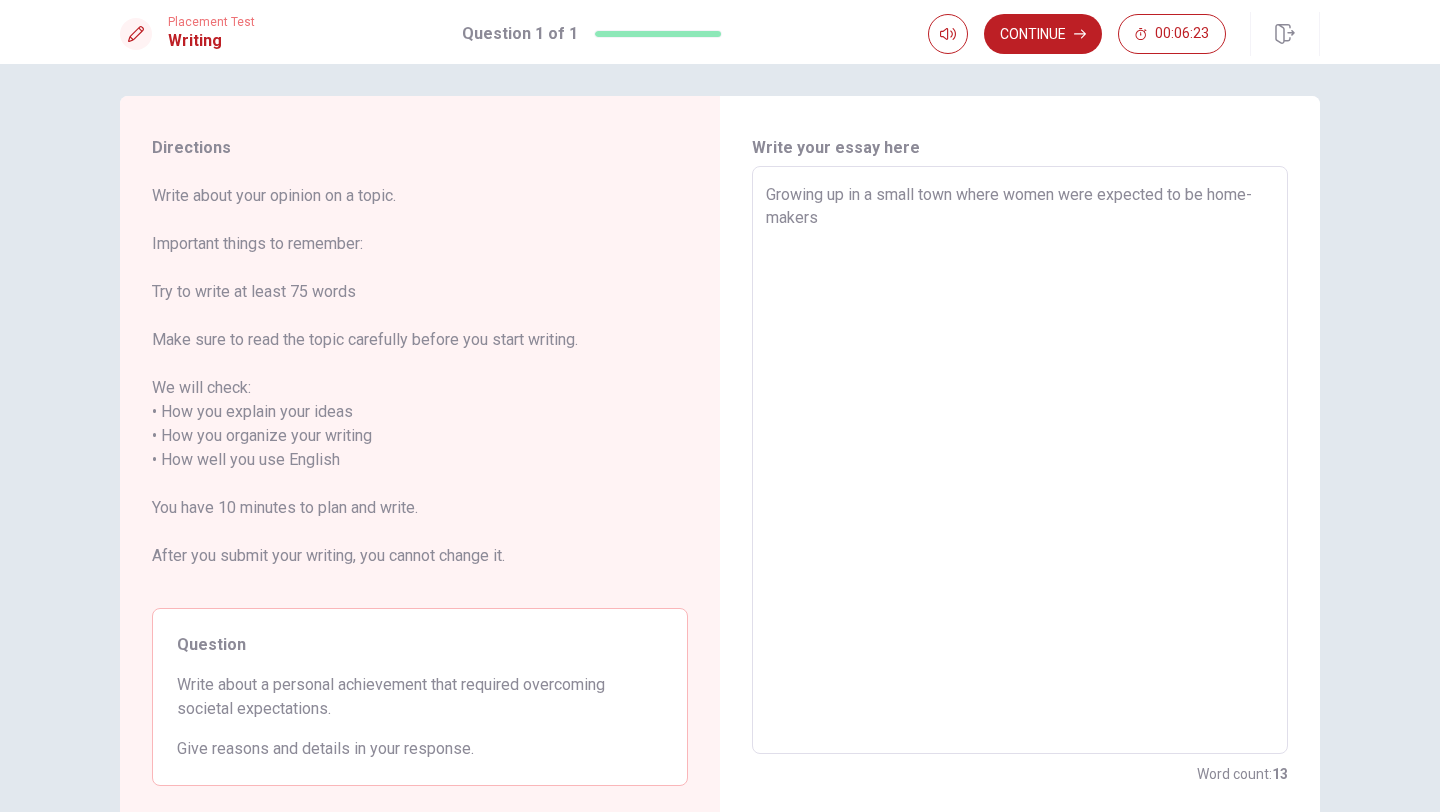 type on "x" 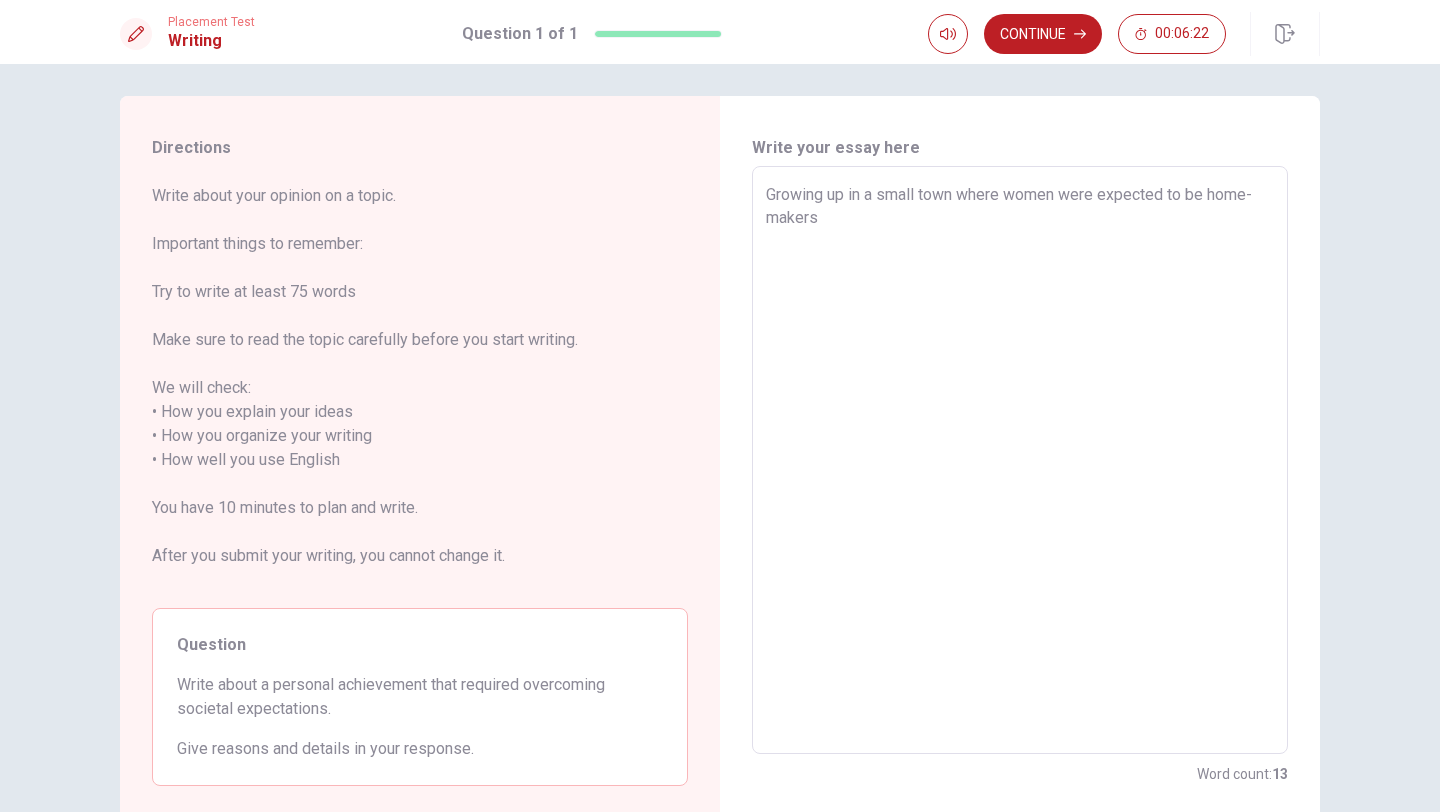 type on "Growing up in a small town where women were expected to be home-makers," 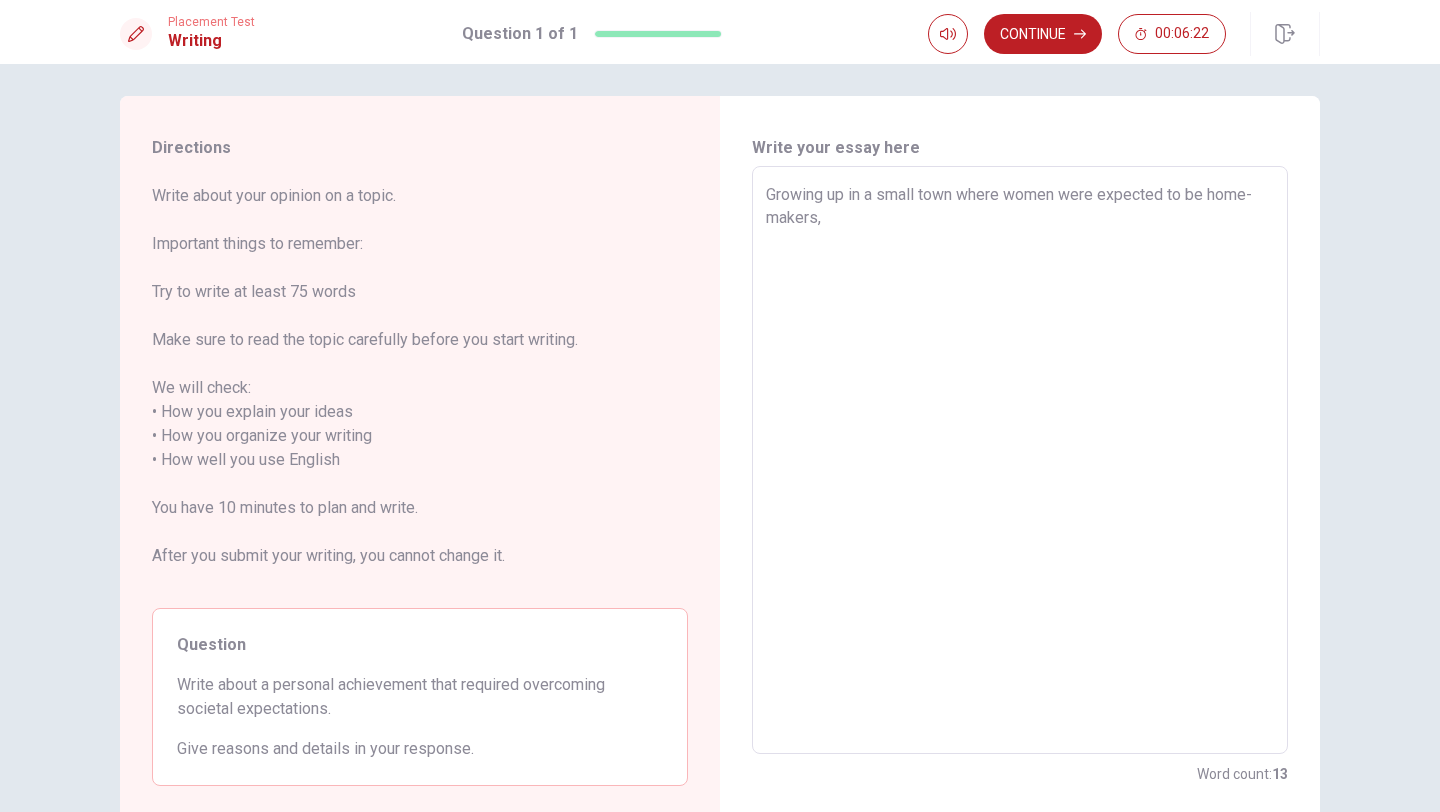 type on "x" 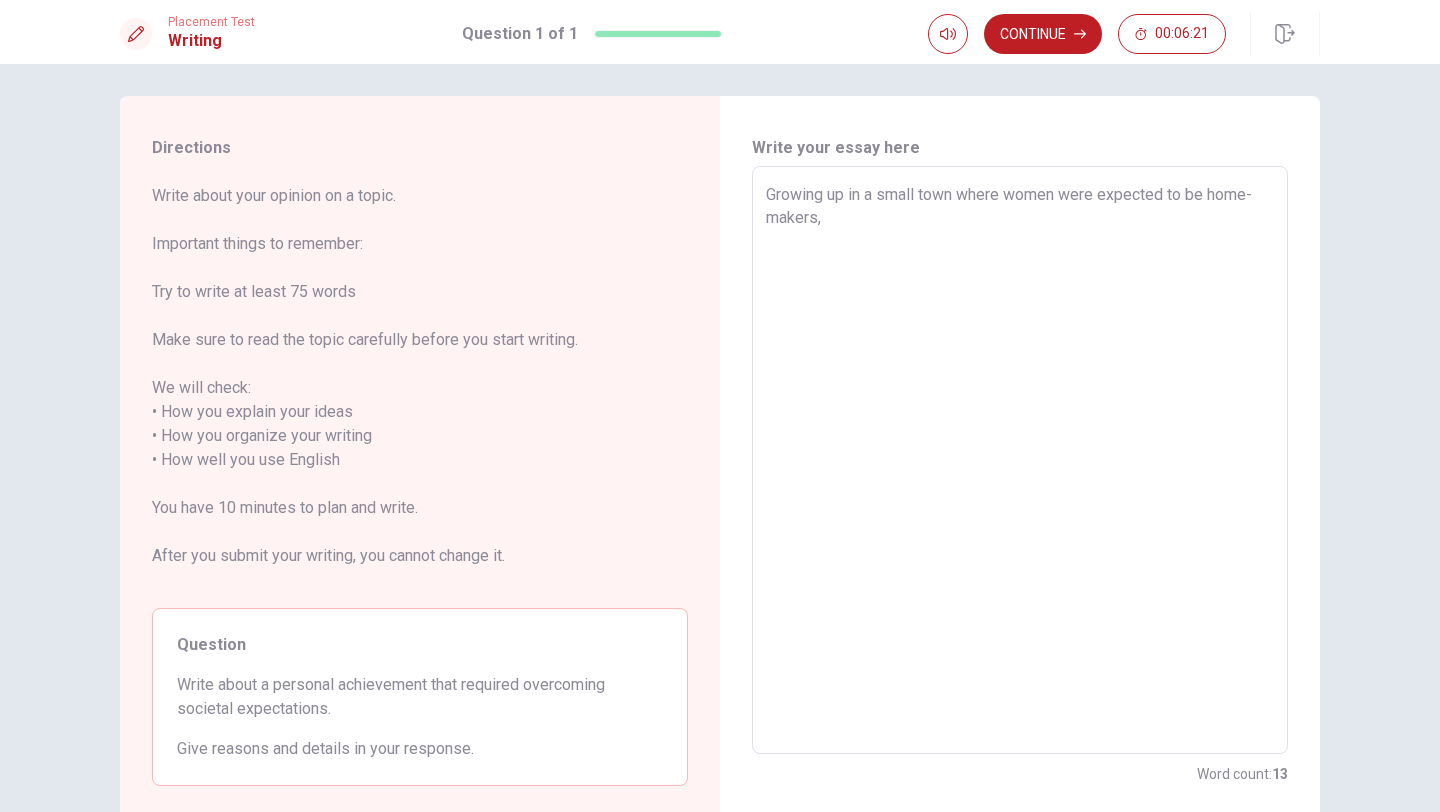 type on "Growing up in a small town where women were expected to be home-makers, I" 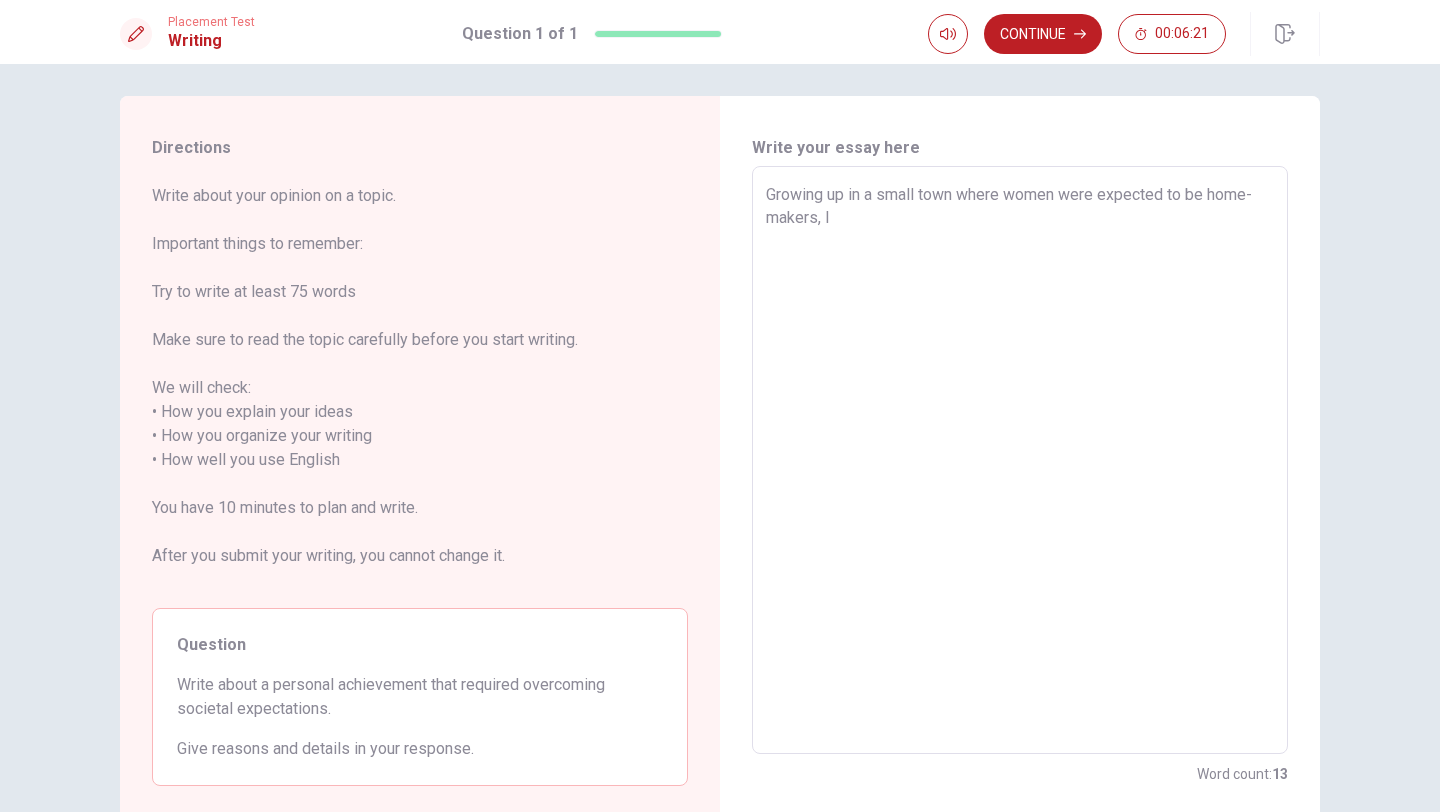 type on "x" 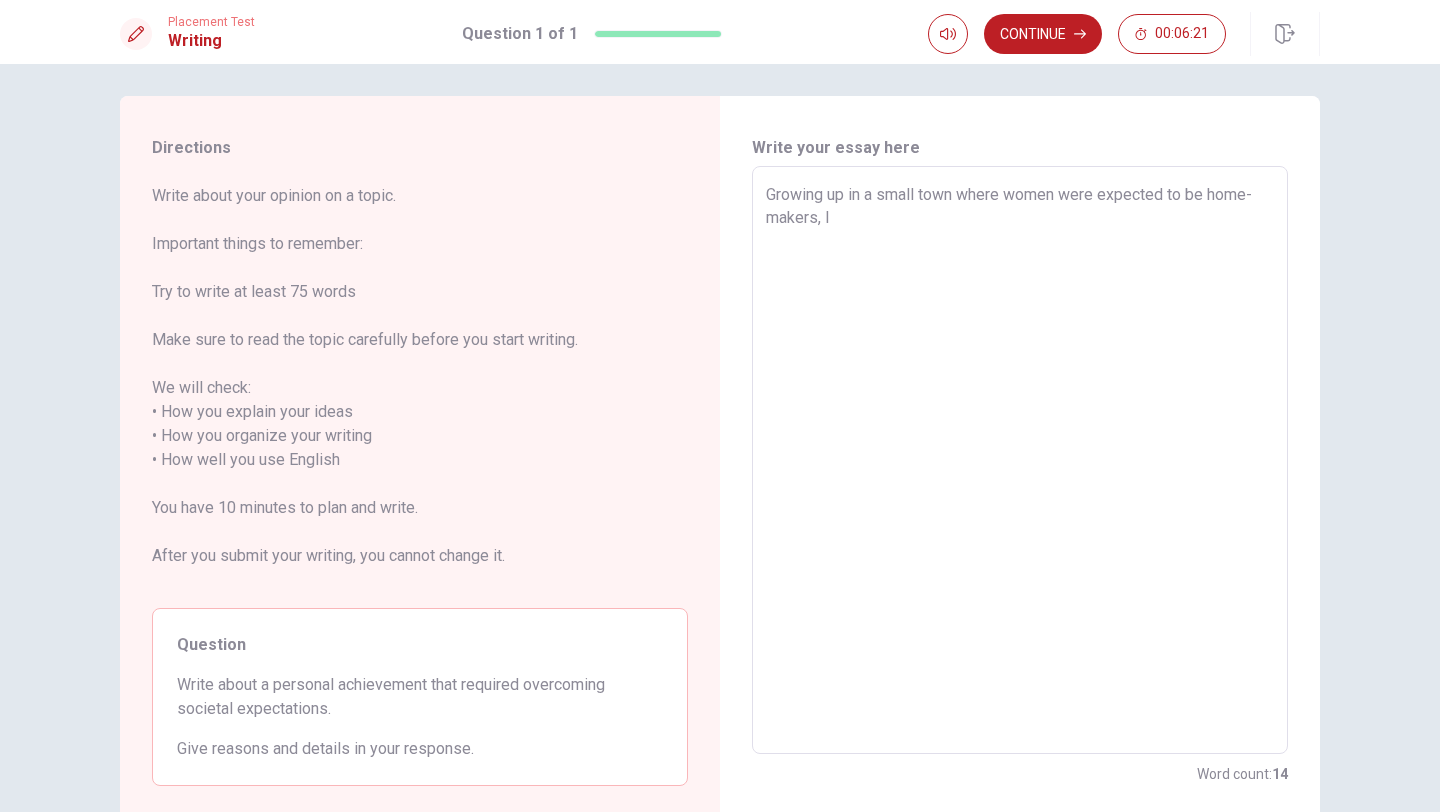 type on "Growing up in a small town where women were expected to be home-makers, I" 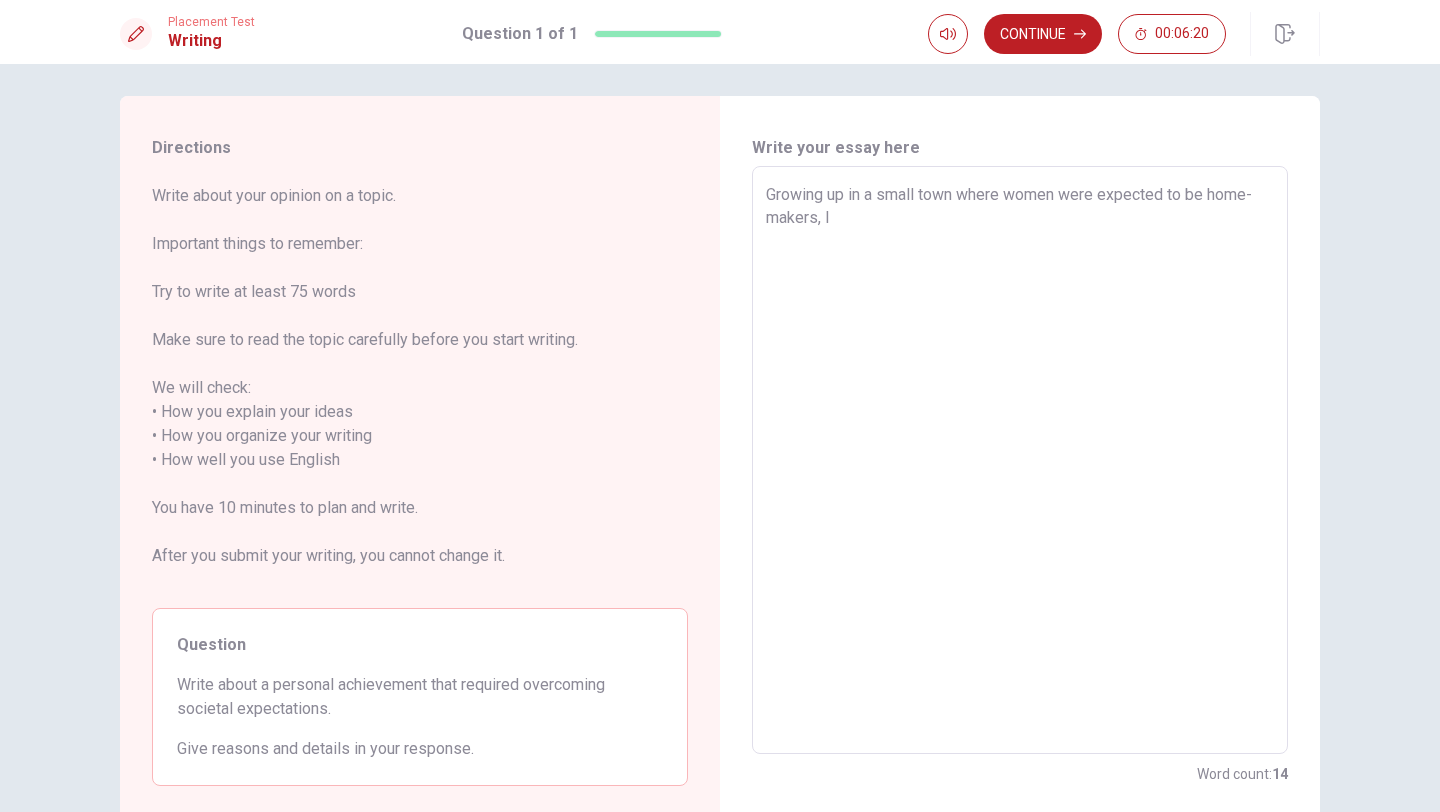 type on "Growing up in a small town where women were expected to be home-makers, I f" 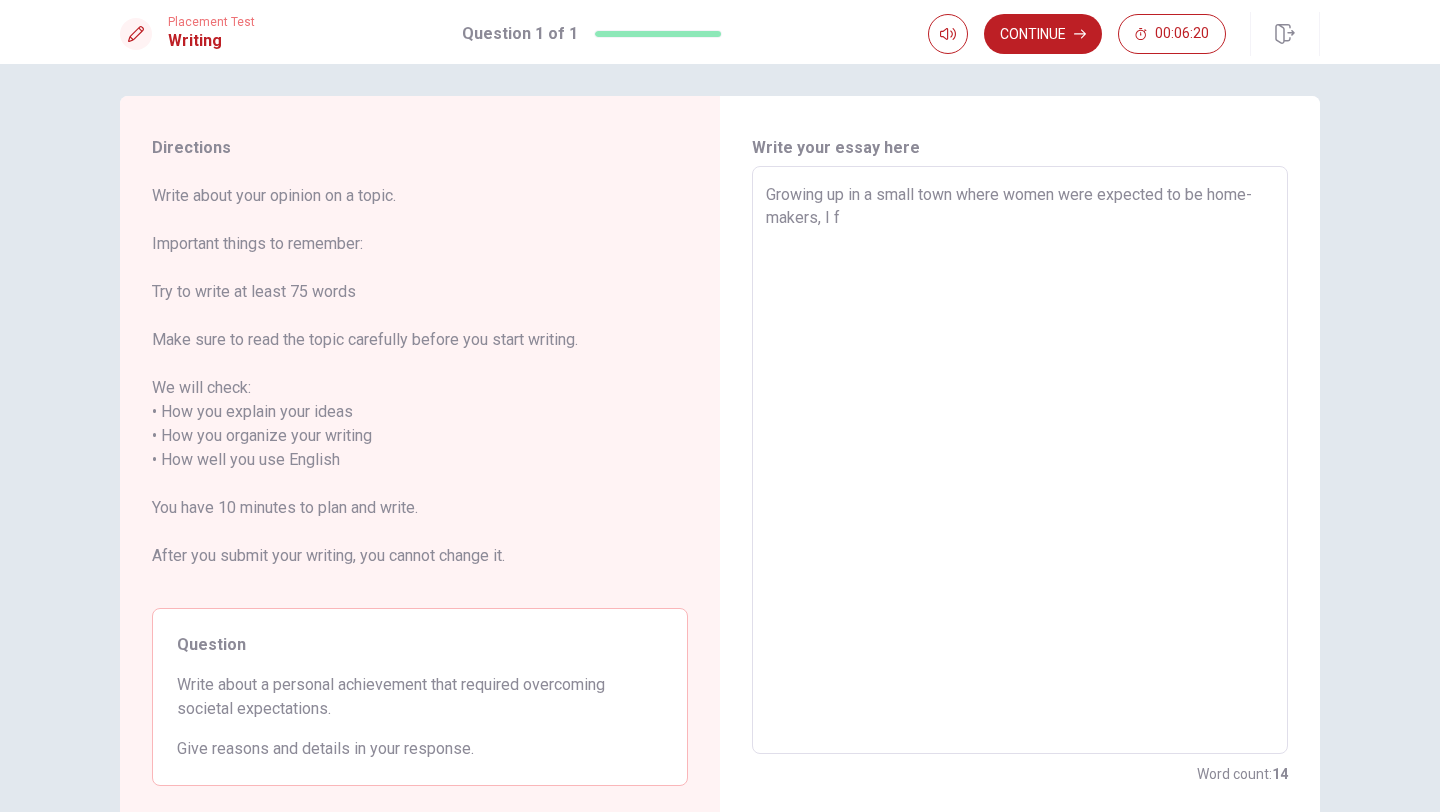 type on "x" 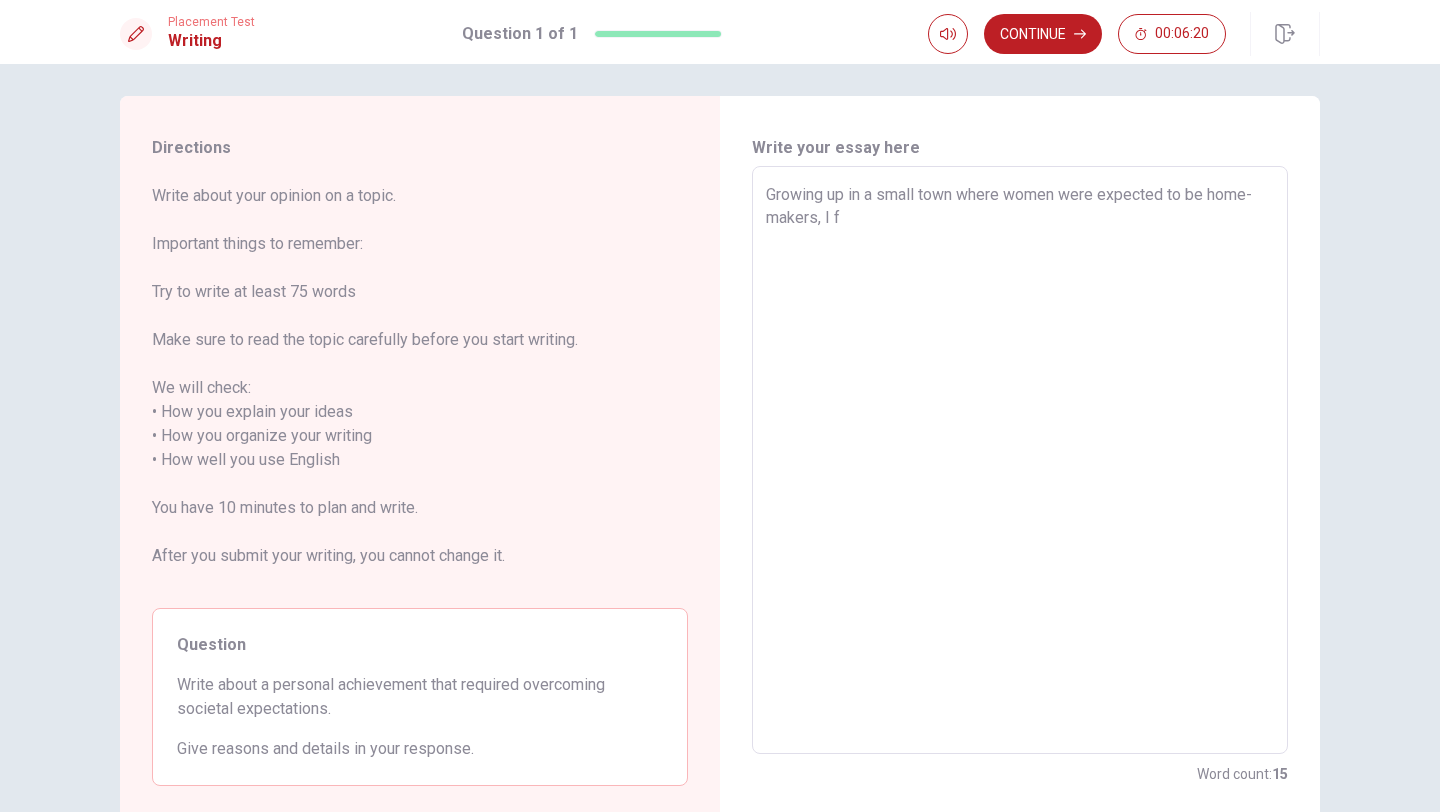 type on "Growing up in a small town where women were expected to be home-makers, I fe" 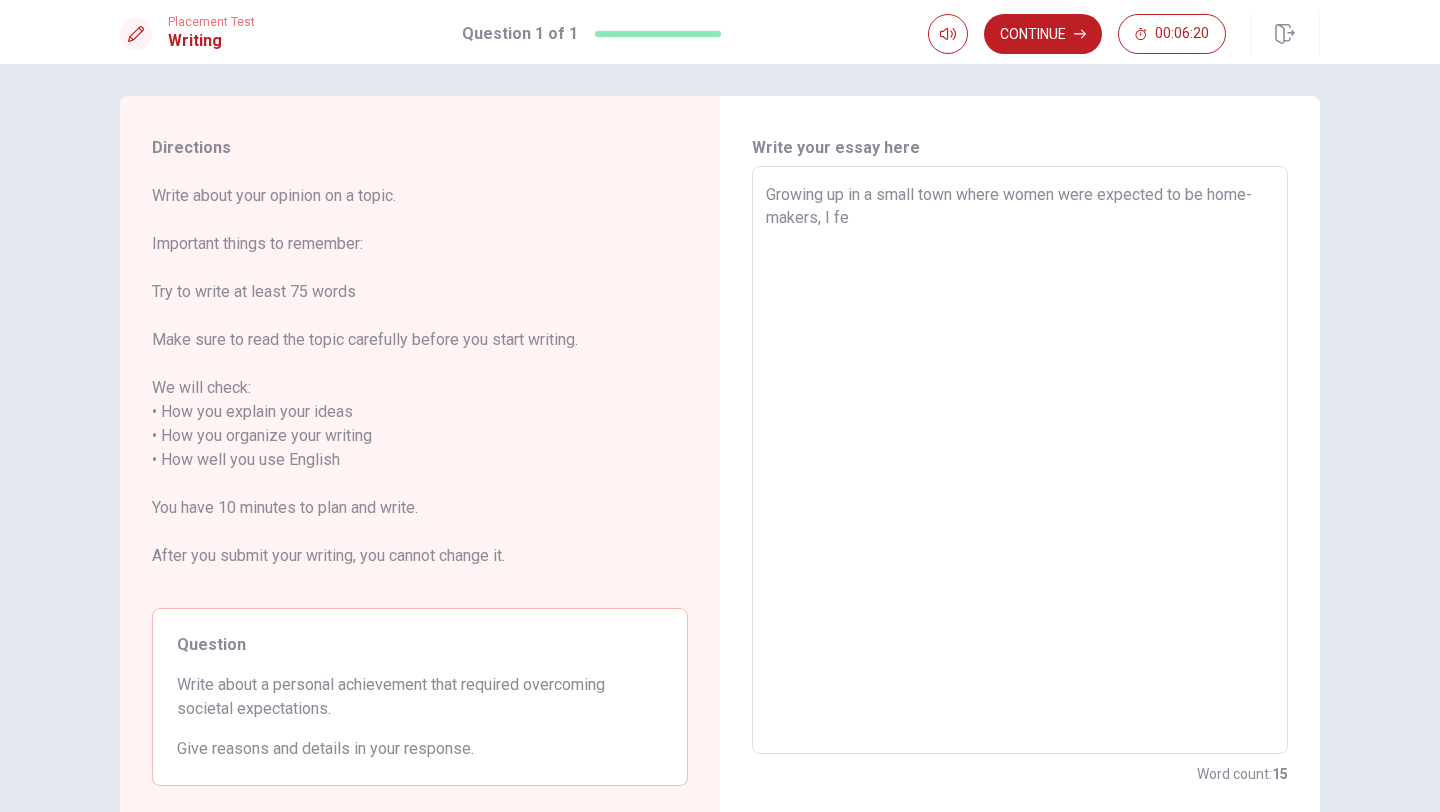 type on "x" 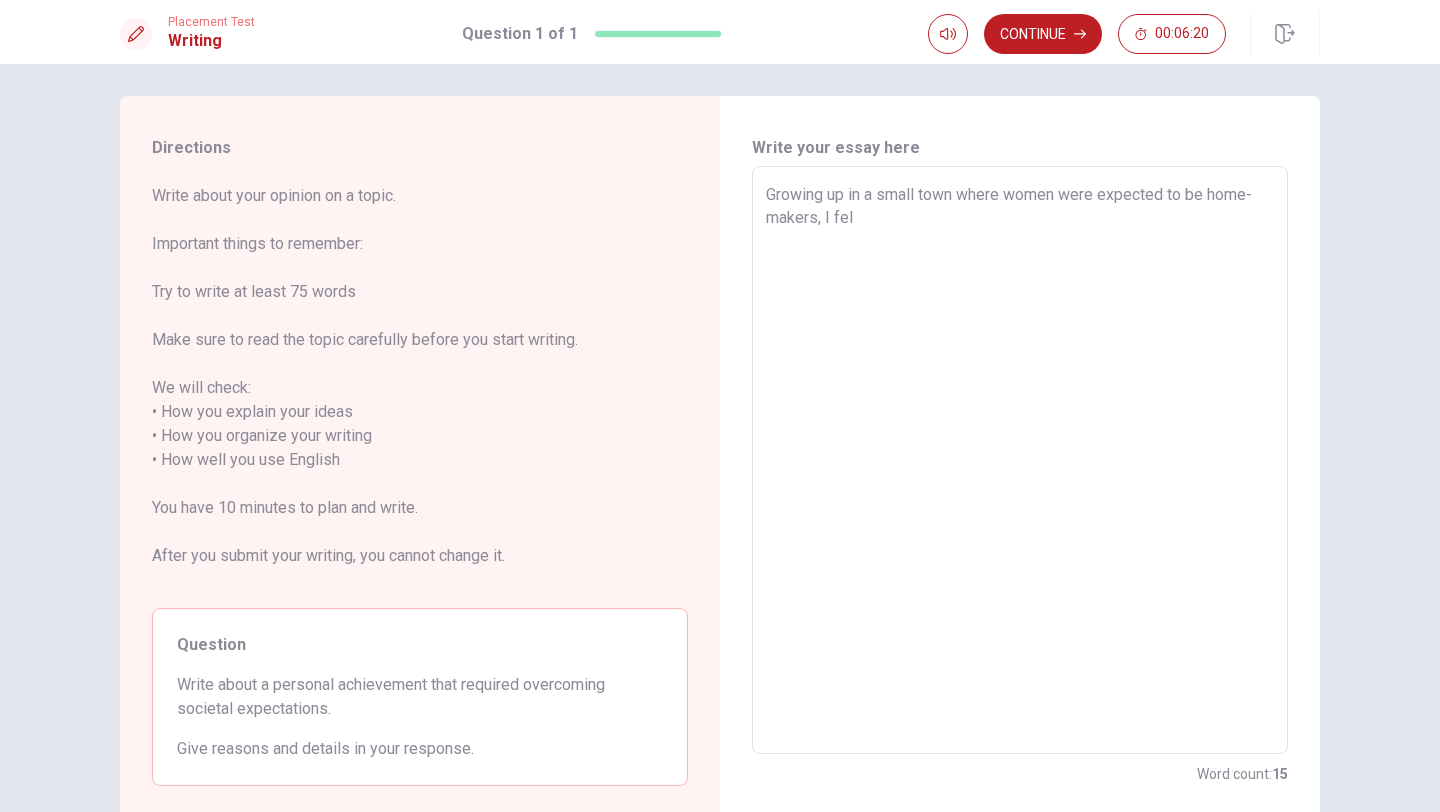 type on "x" 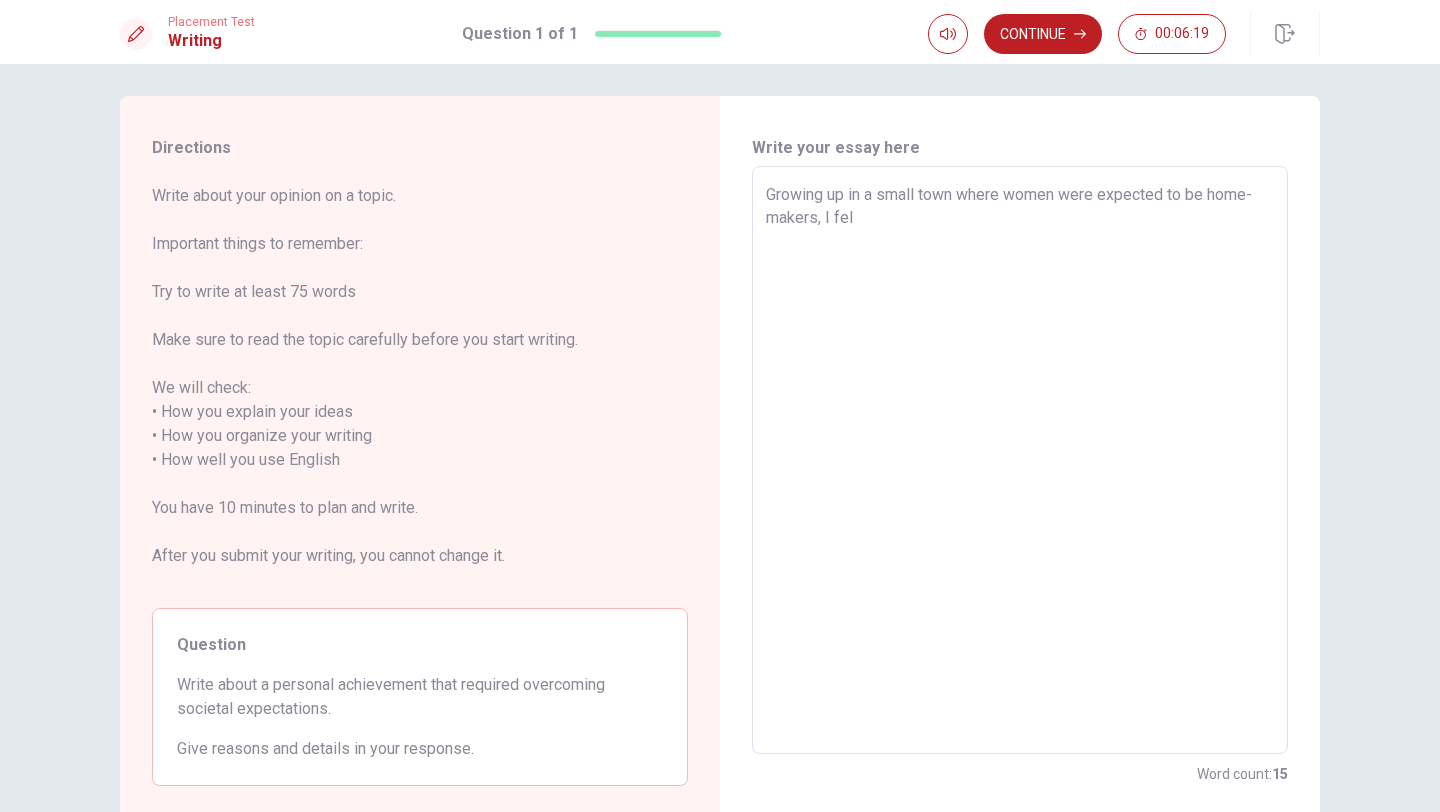 type on "Growing up in a small town where women were expected to be home-makers, I fell" 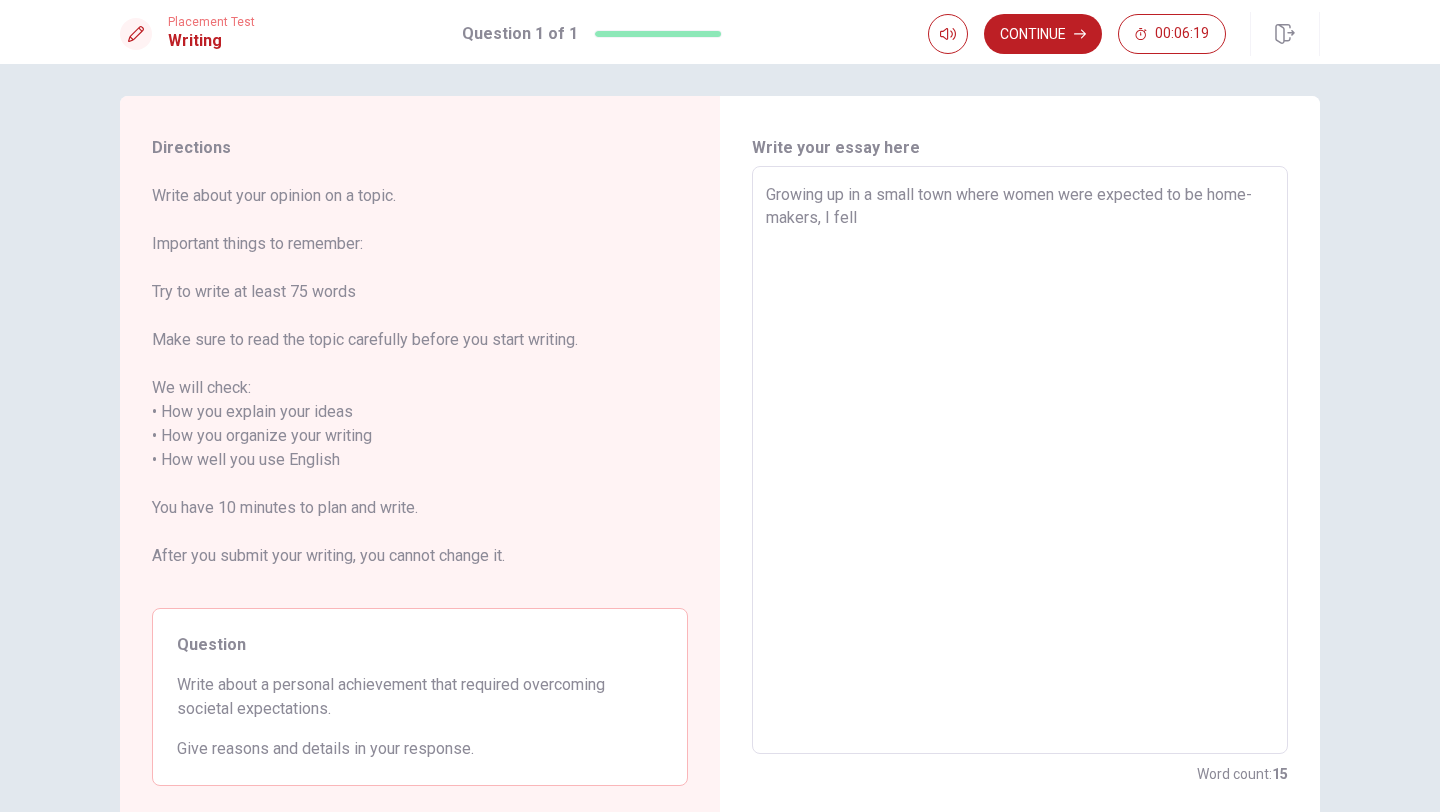 type on "x" 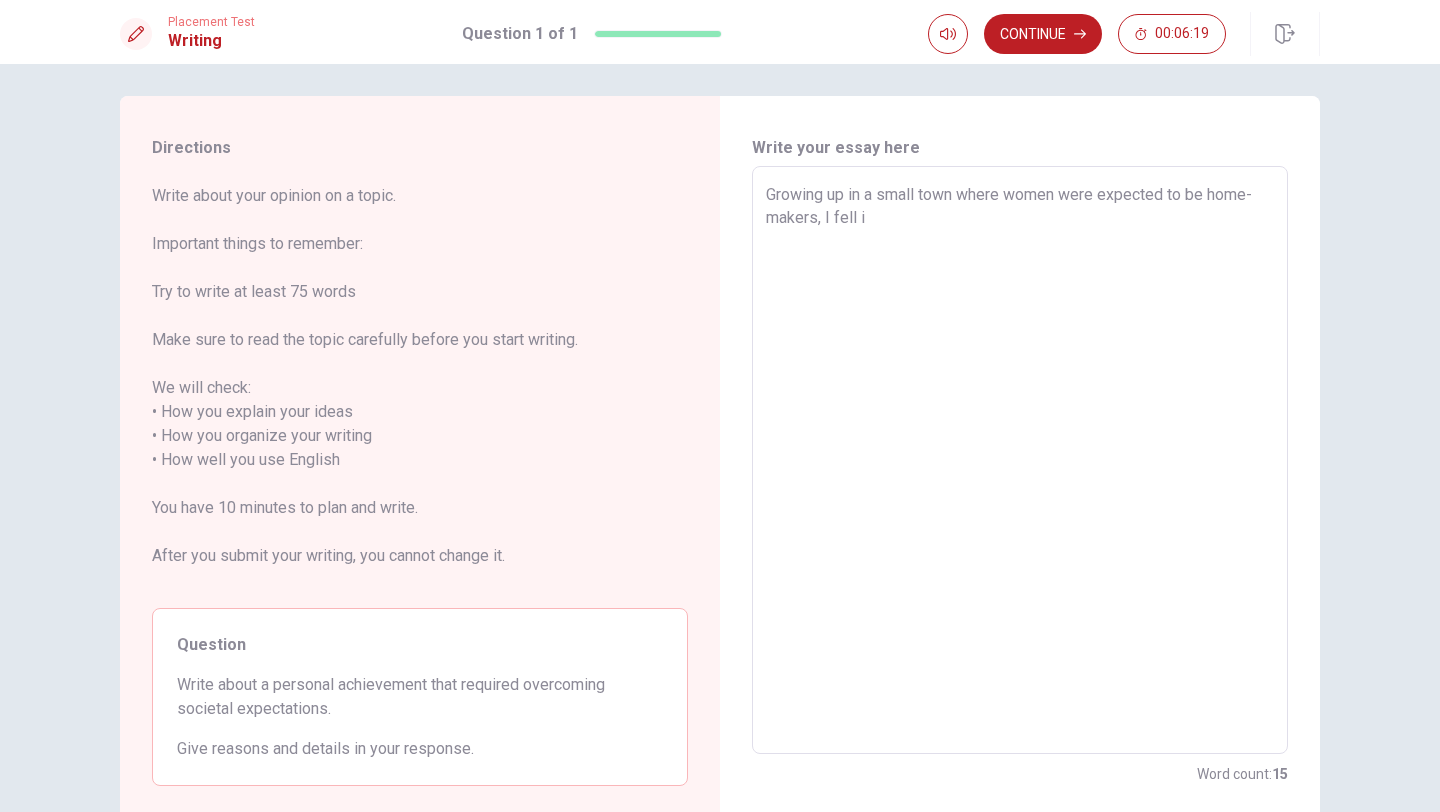 type on "x" 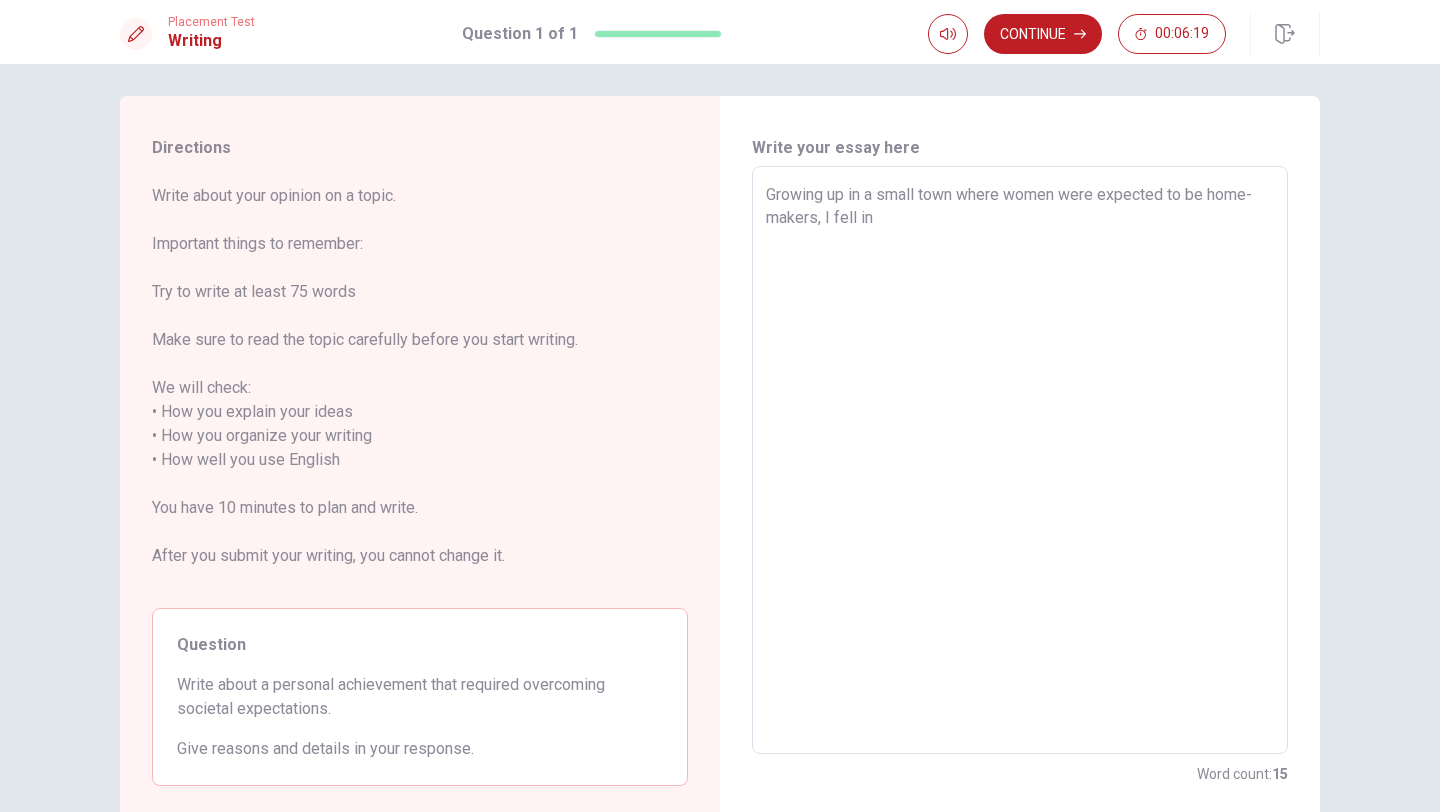 type on "x" 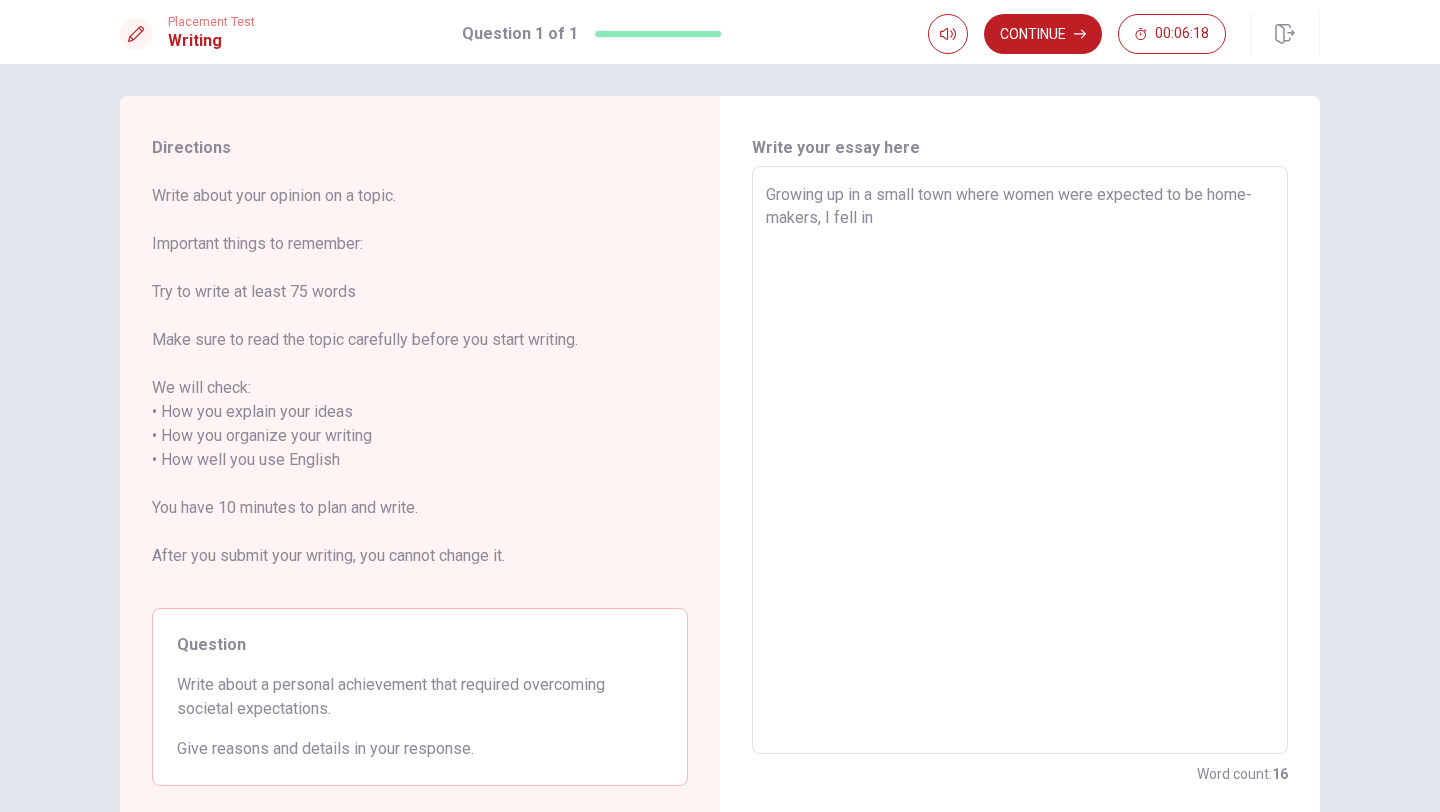 type on "Growing up in a small town where women were expected to be home-makers, I fell in" 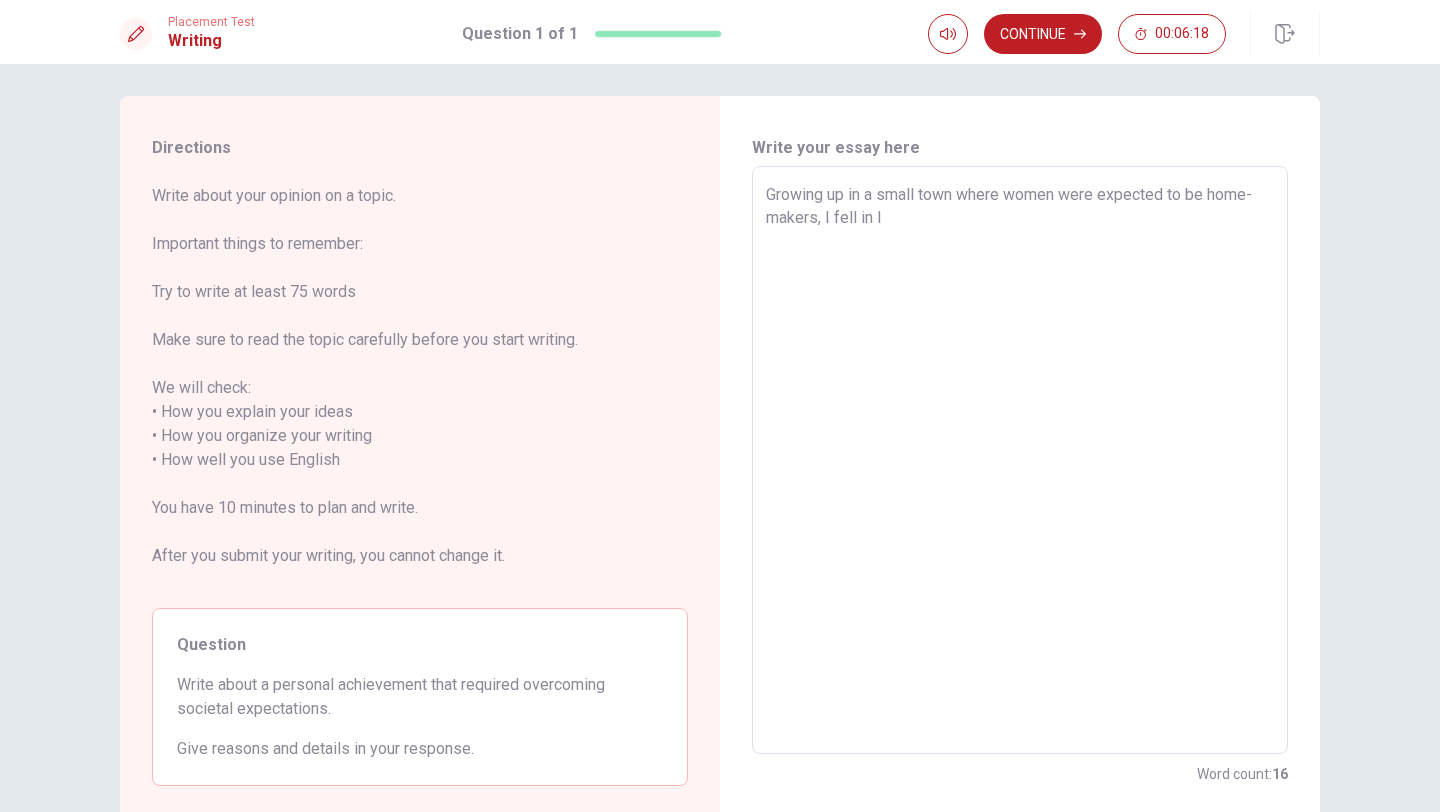 type on "x" 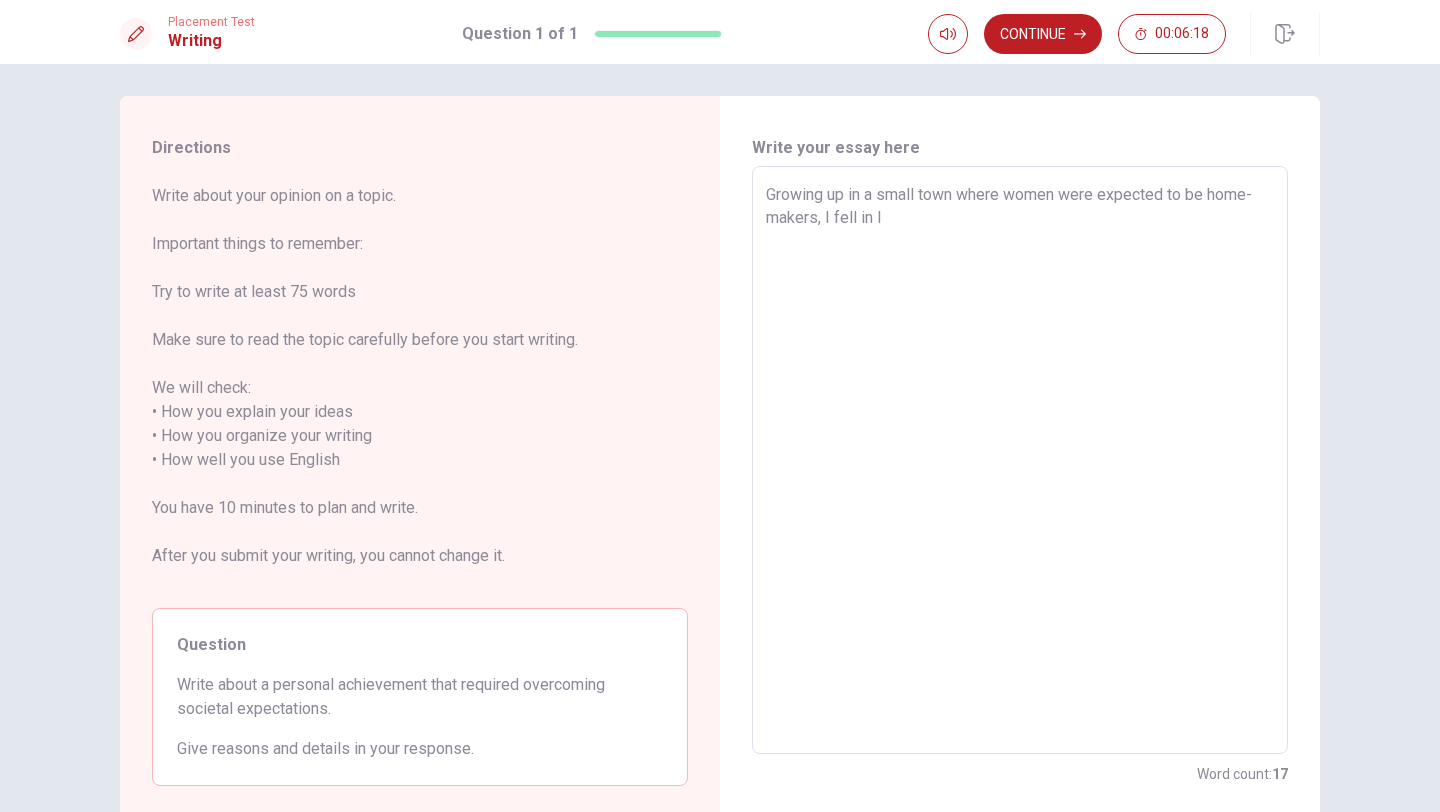 type on "Growing up in a small town where women were expected to be home-makers, I fell in lo" 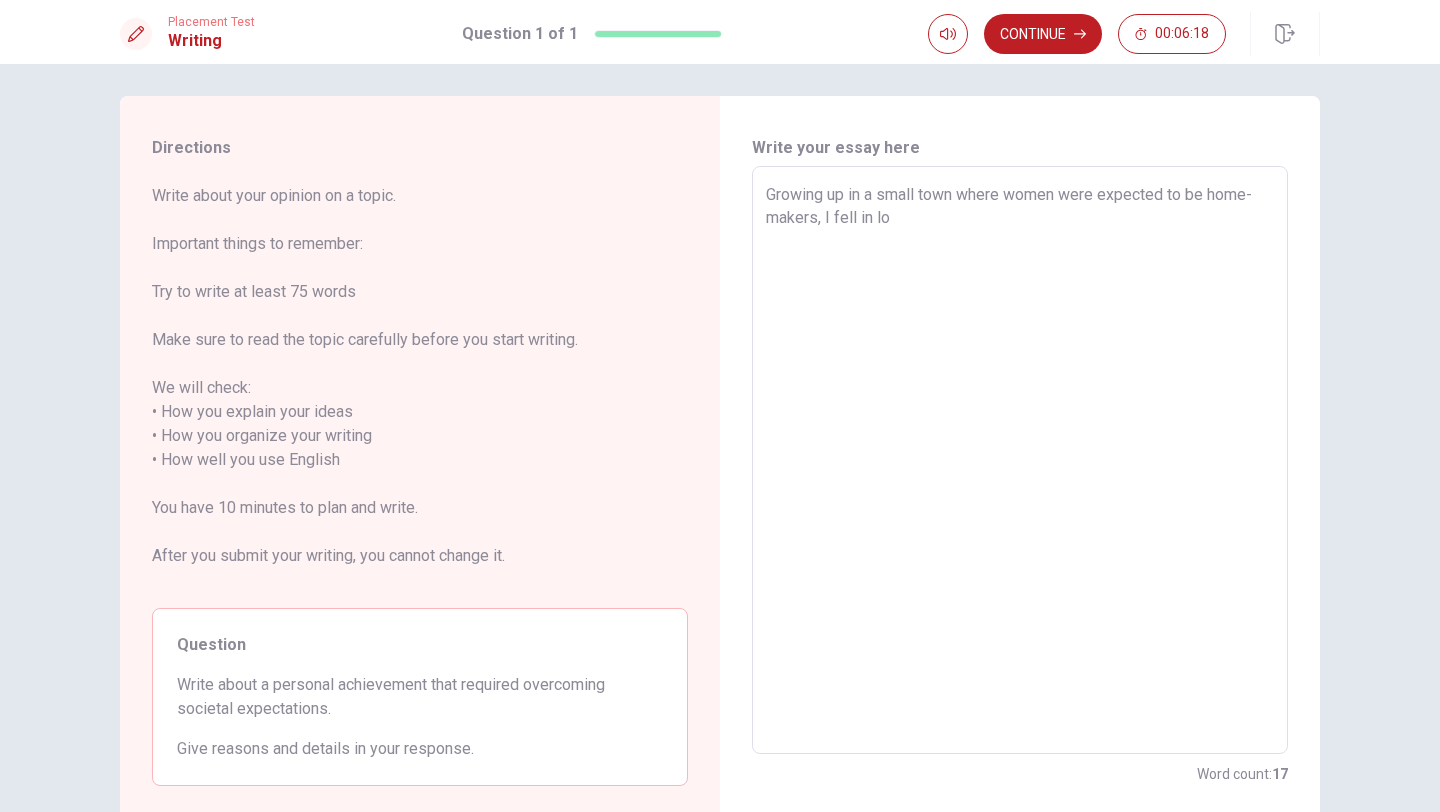 type on "x" 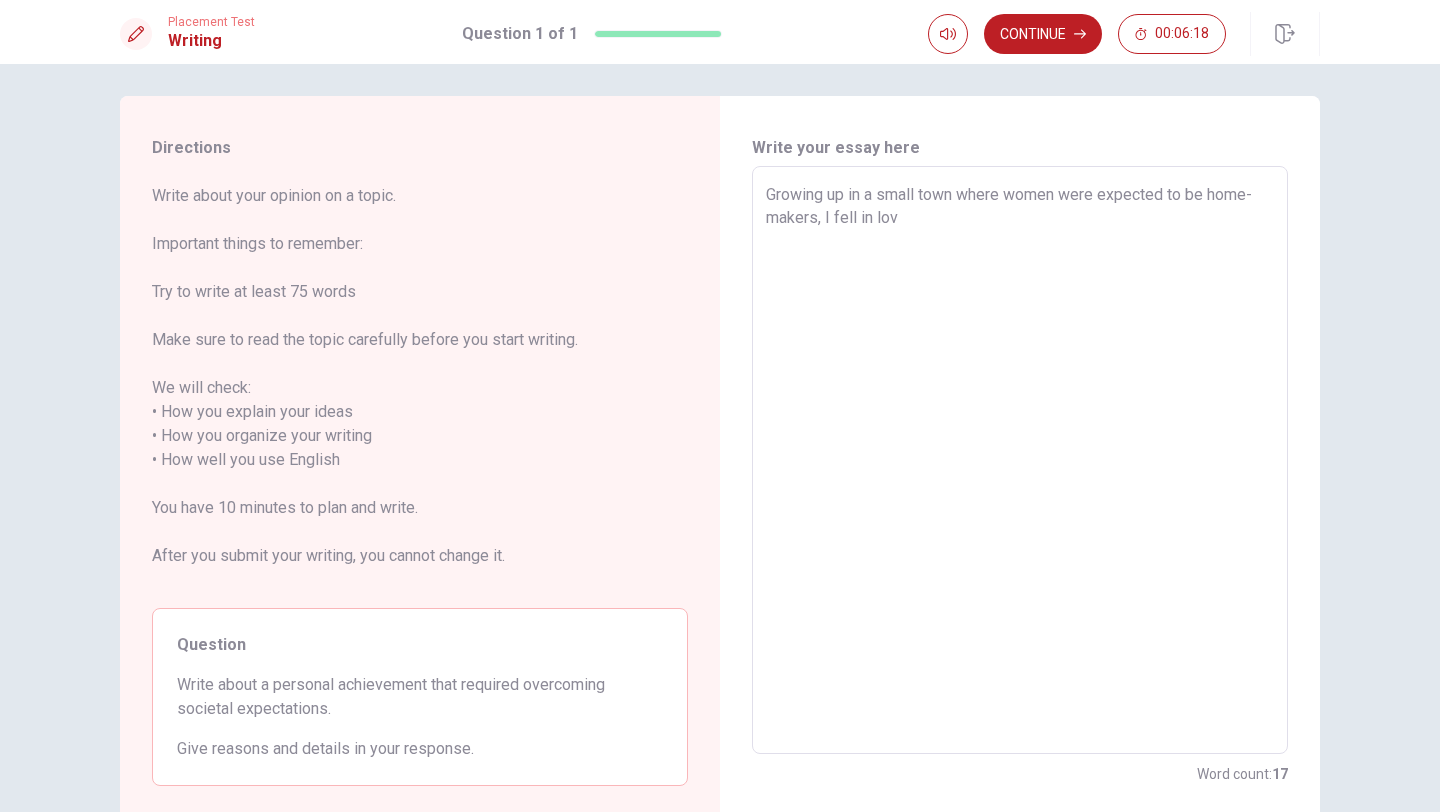 type 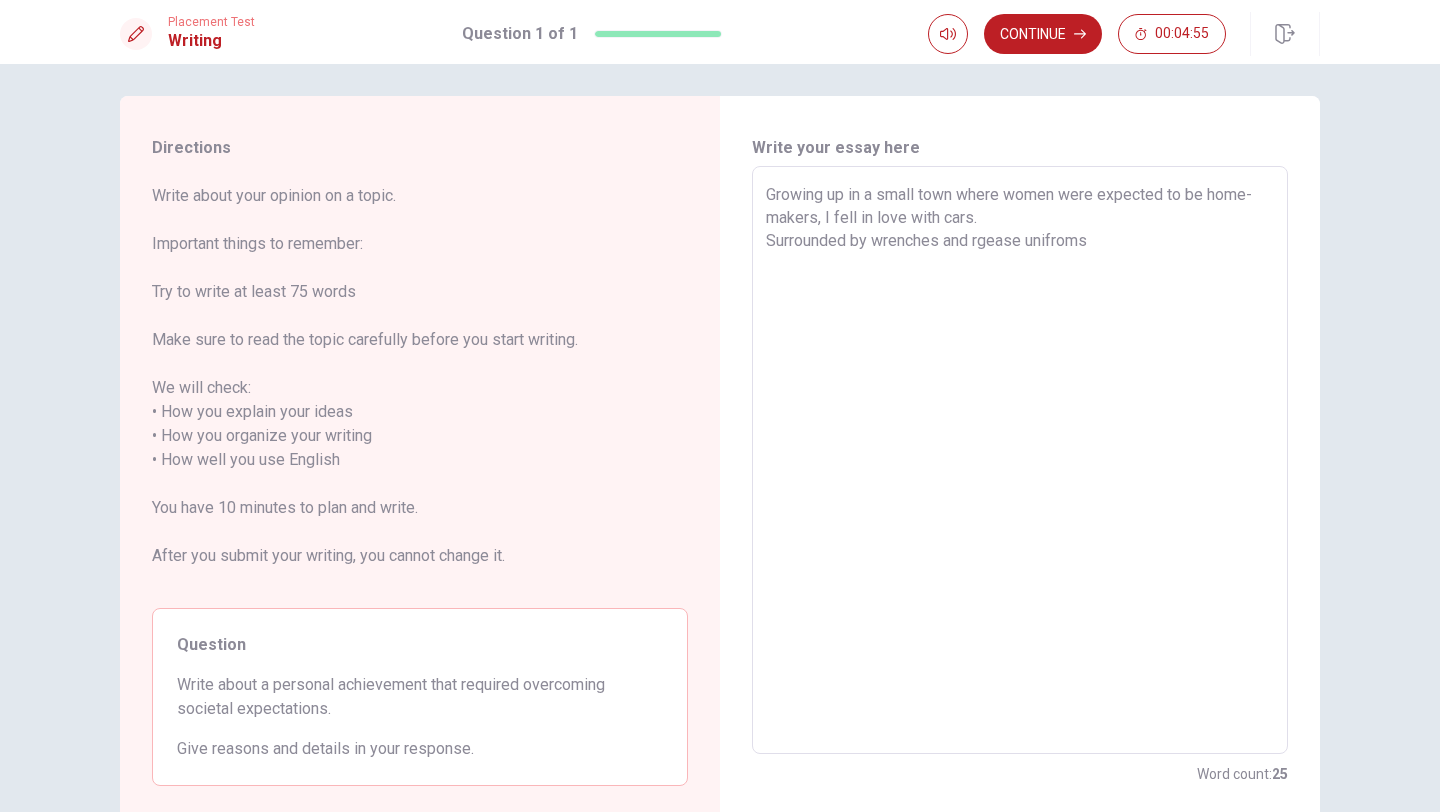 drag, startPoint x: 1120, startPoint y: 244, endPoint x: 1213, endPoint y: 197, distance: 104.20173 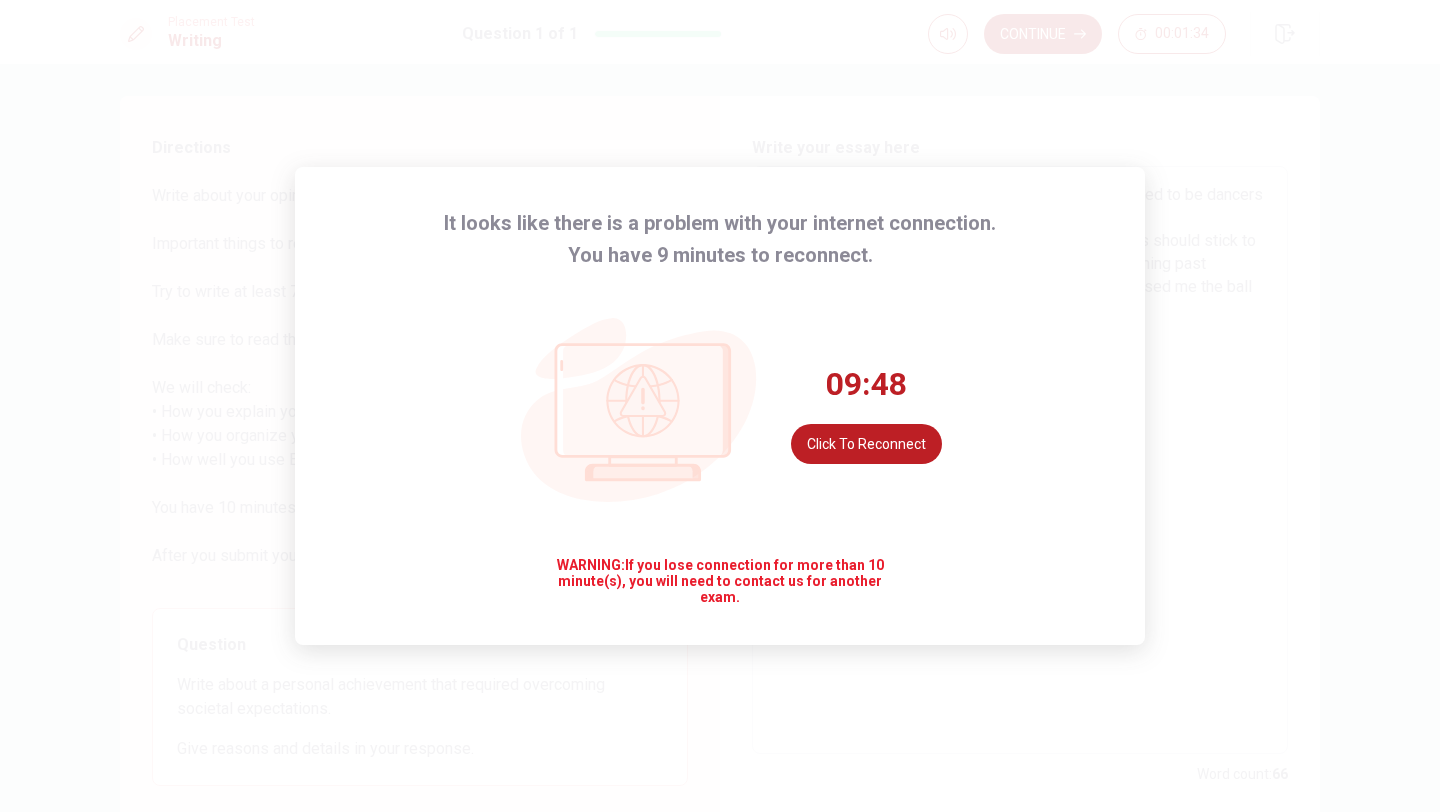 click on "It looks like there is a problem with your internet connection. You have 9 minutes to reconnect. 09:48 Click to reconnect WARNING:  If you lose connection for more than 10 minute(s), you will need to contact us for another exam." at bounding box center [720, 406] 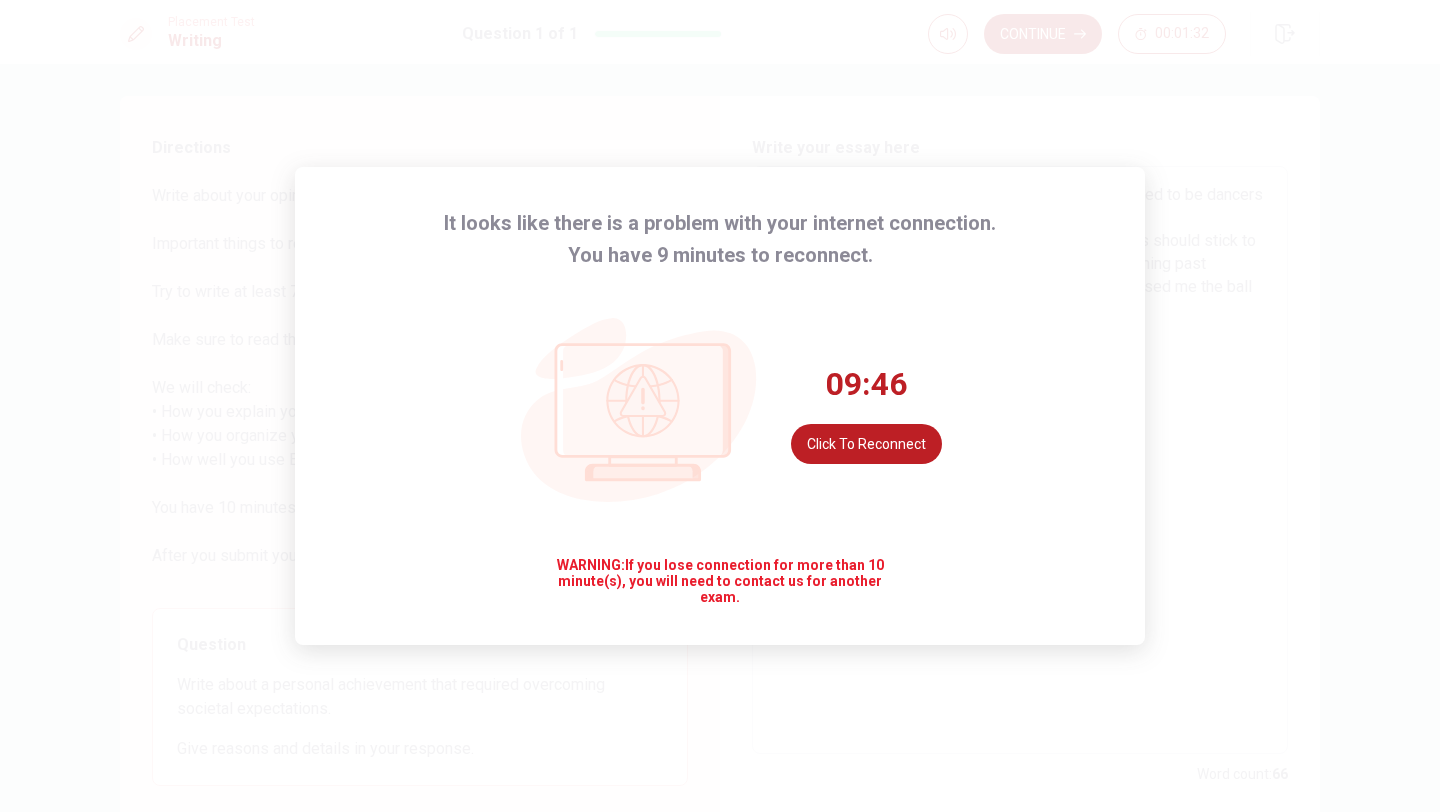 click on "09:46 Click to reconnect" at bounding box center [866, 414] 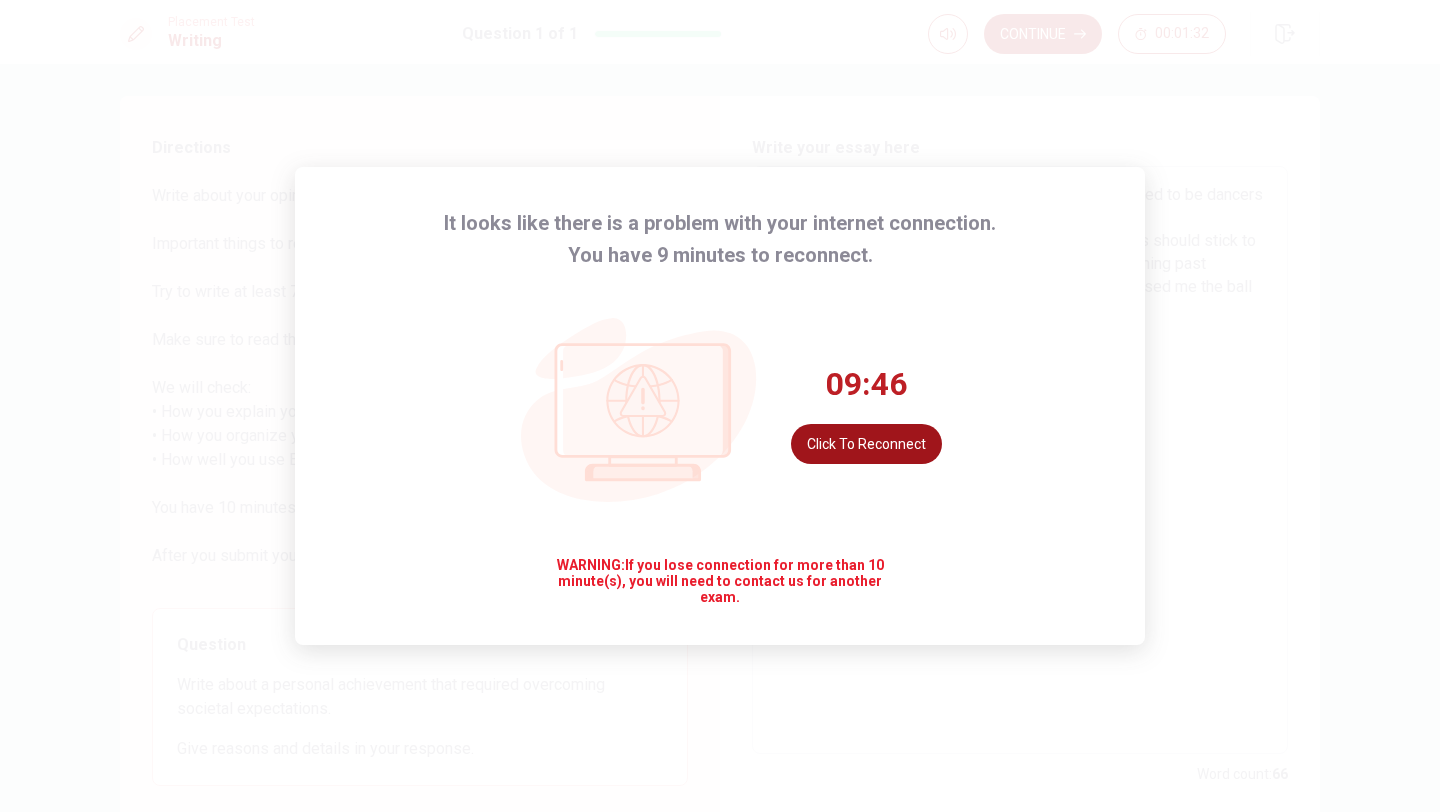 click on "Click to reconnect" at bounding box center (866, 444) 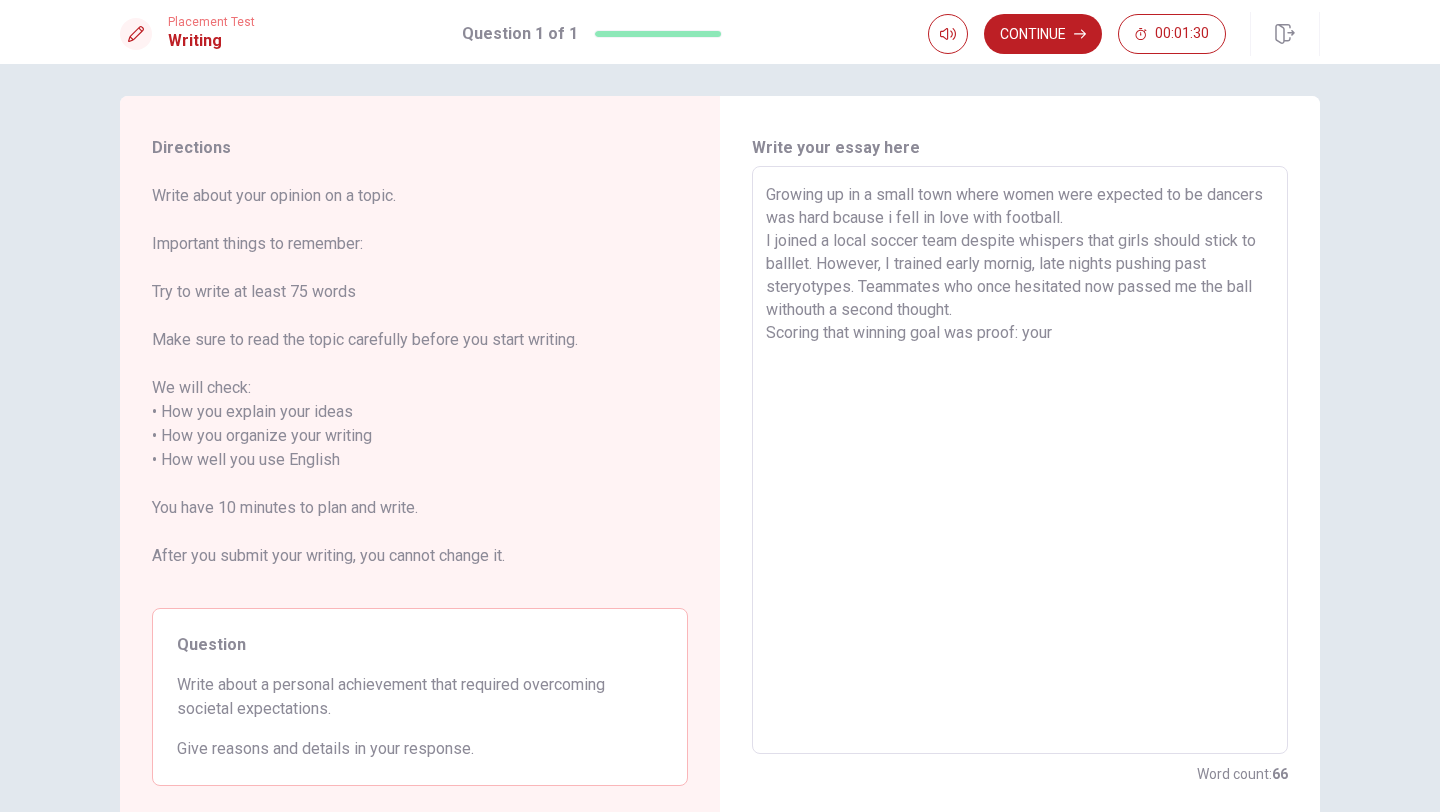 click on "Growing up in a small town where women were expected to be dancers was hard bcause i fell in love with football.
I joined a local soccer team despite whispers that girls should stick to balllet. However, I trained early mornig, late nights pushing past steryotypes. Teammates who once hesitated now passed me the ball withouth a second thought.
Scoring that winning goal was proof: your" at bounding box center (1020, 460) 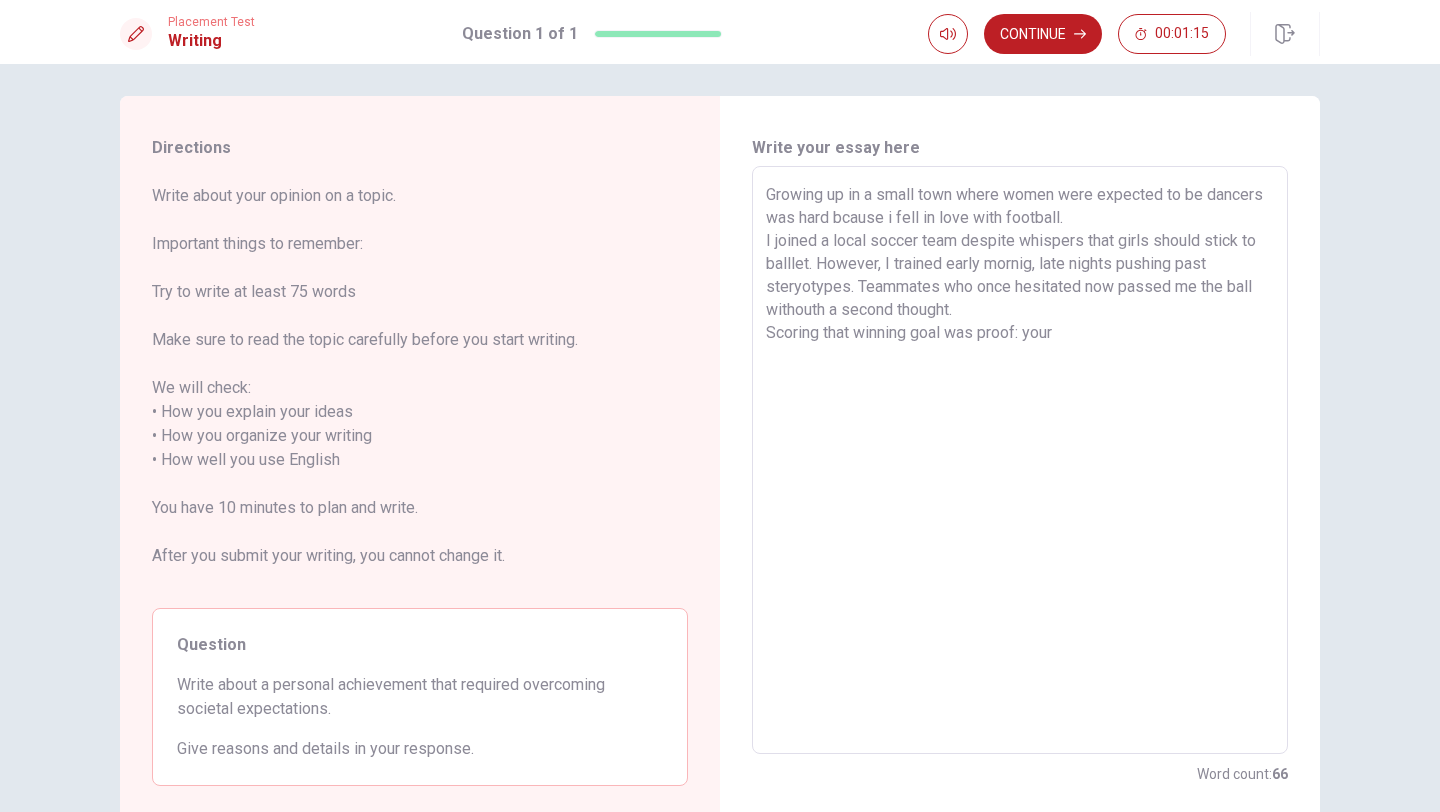 drag, startPoint x: 1073, startPoint y: 336, endPoint x: 1023, endPoint y: 341, distance: 50.24938 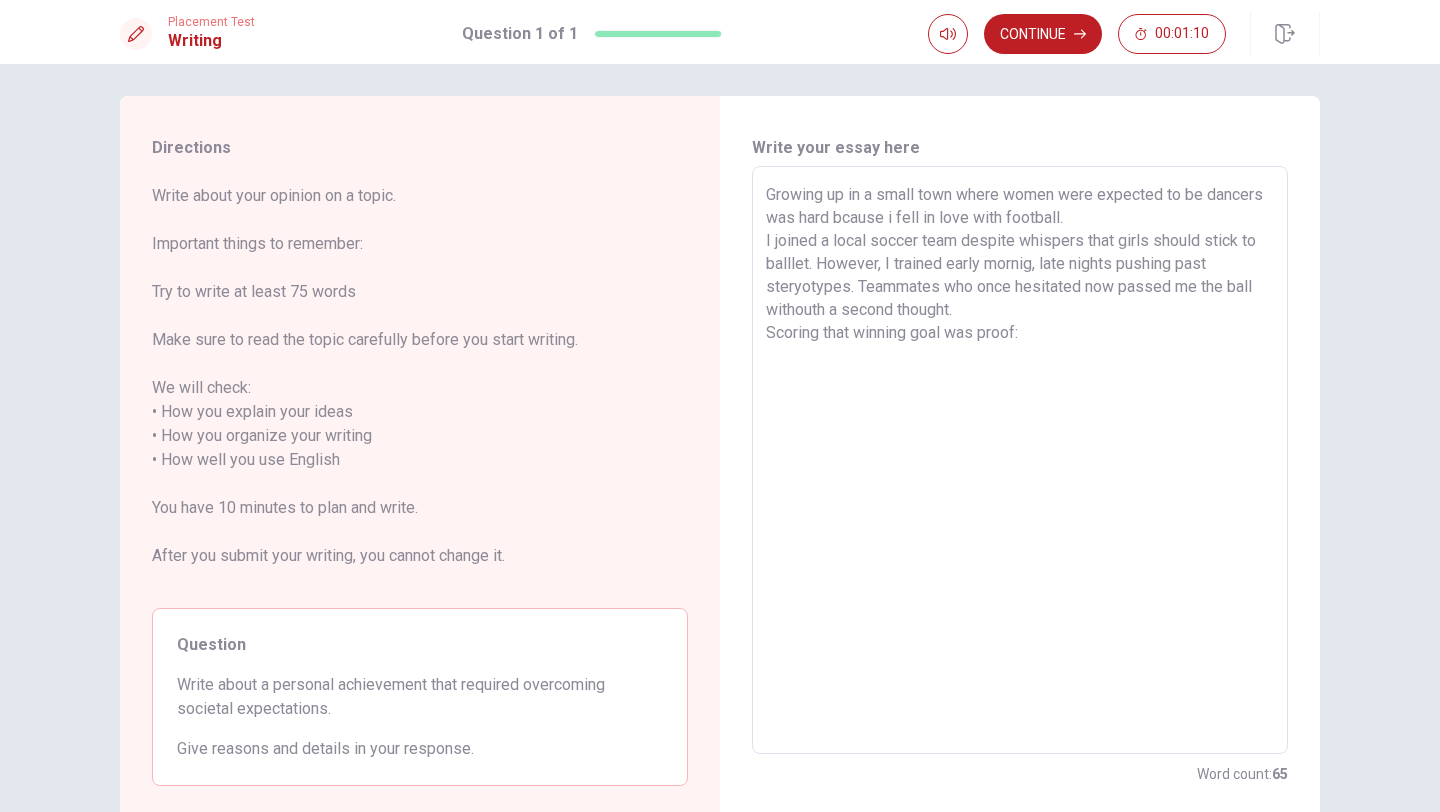 drag, startPoint x: 1042, startPoint y: 335, endPoint x: 758, endPoint y: 337, distance: 284.00705 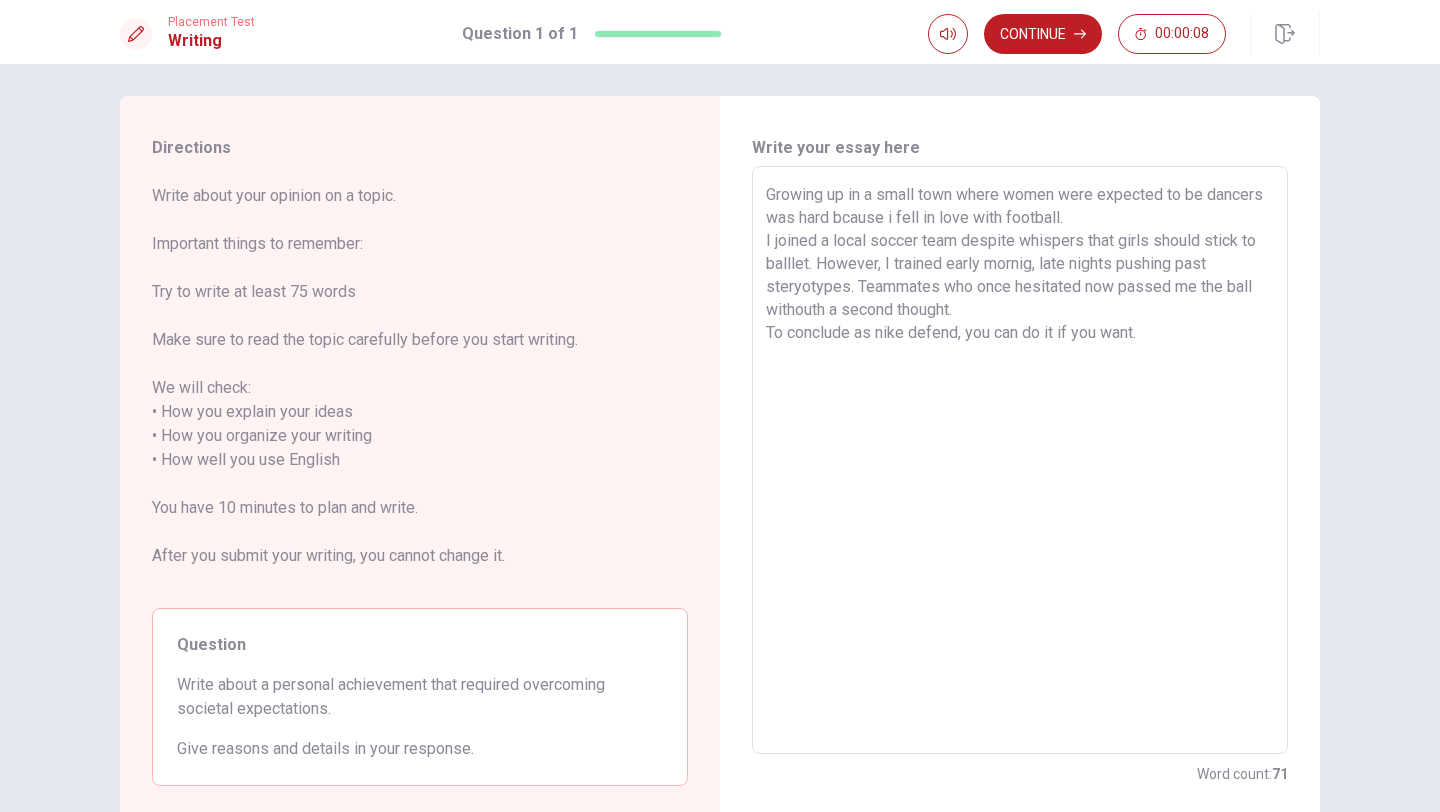 click on "Growing up in a small town where women were expected to be dancers was hard bcause i fell in love with football.
I joined a local soccer team despite whispers that girls should stick to balllet. However, I trained early mornig, late nights pushing past steryotypes. Teammates who once hesitated now passed me the ball withouth a second thought.
To conclude as nike defend, you can do it if you want." at bounding box center [1020, 460] 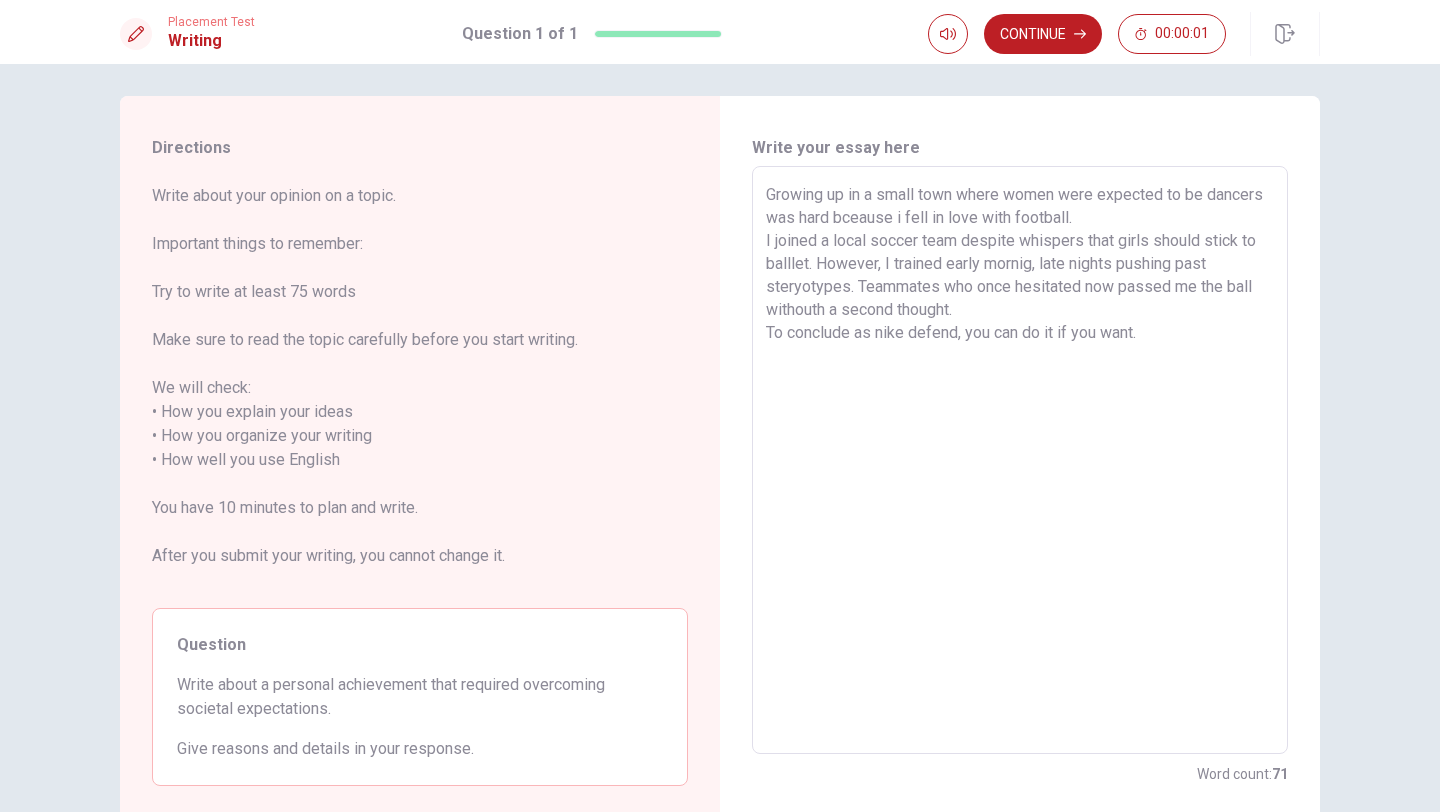 drag, startPoint x: 955, startPoint y: 225, endPoint x: 828, endPoint y: 215, distance: 127.39309 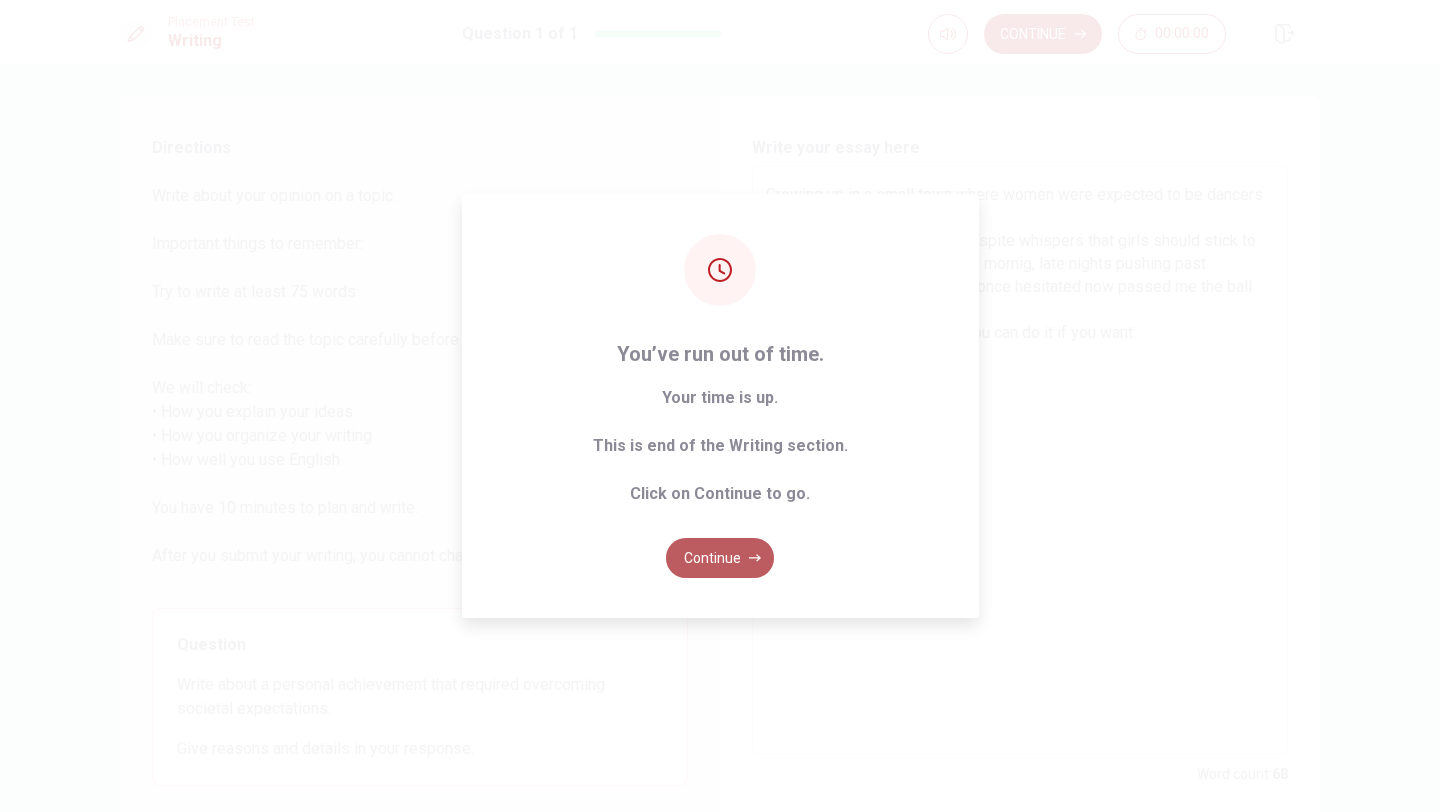 click on "Continue" at bounding box center [720, 558] 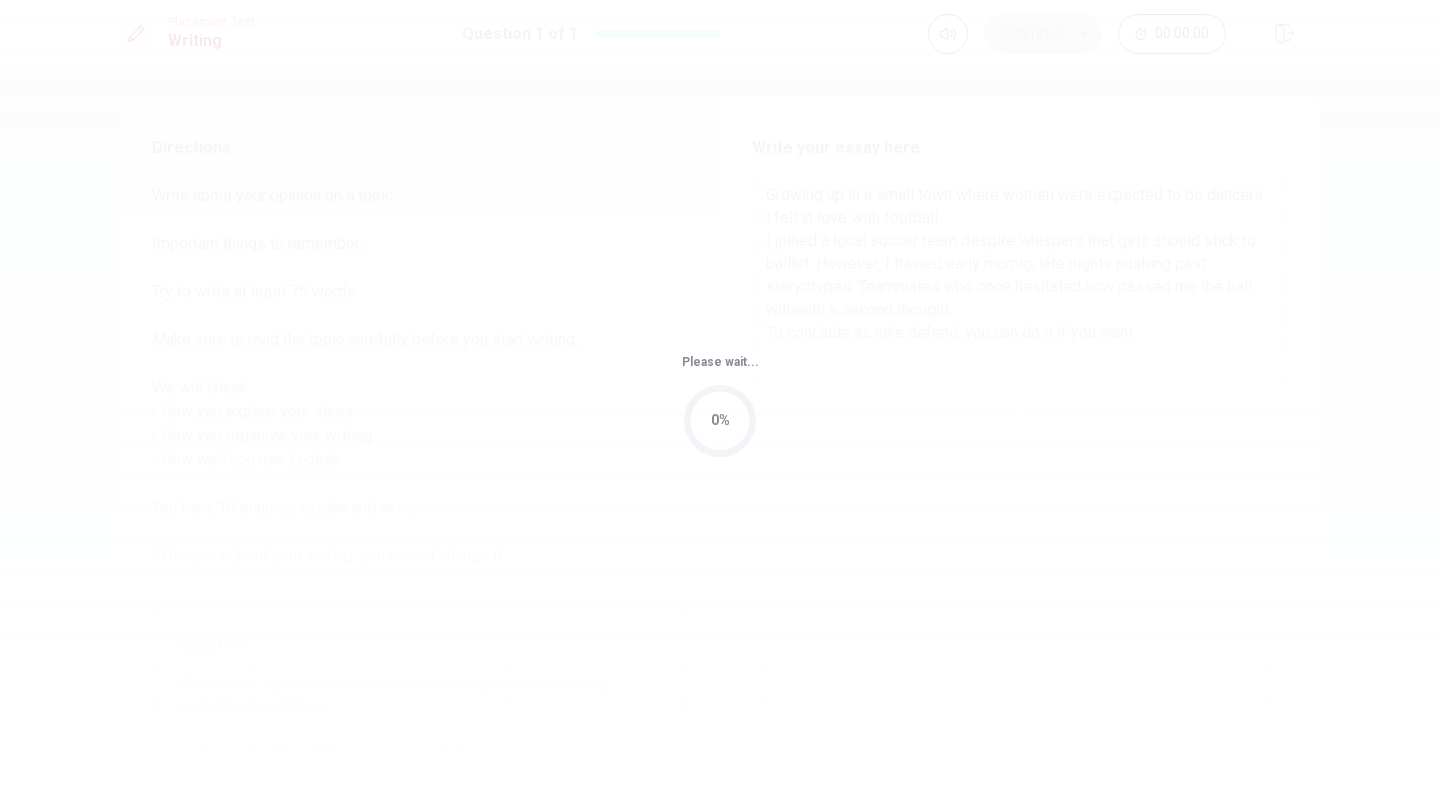 scroll, scrollTop: 0, scrollLeft: 0, axis: both 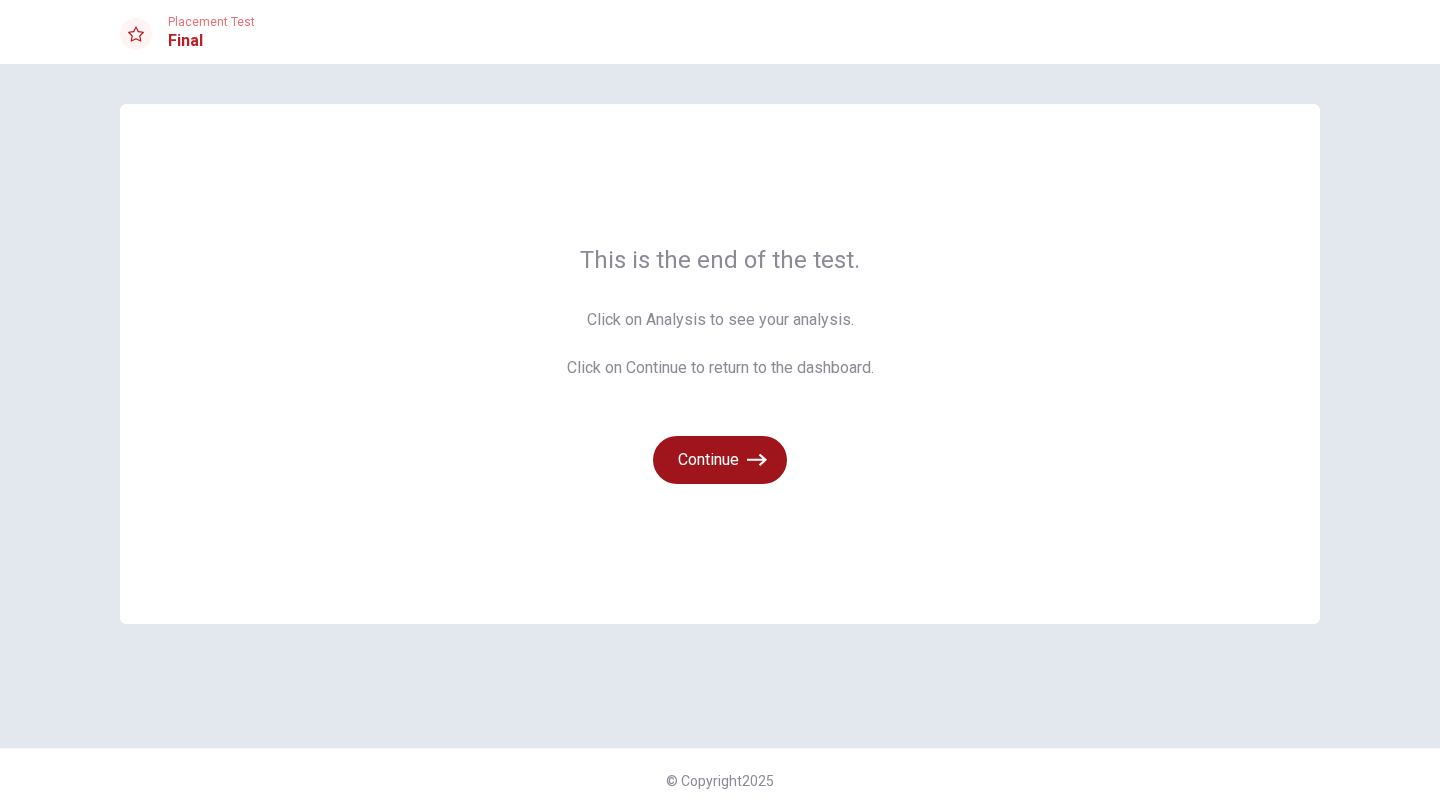 click on "Continue" at bounding box center [720, 460] 